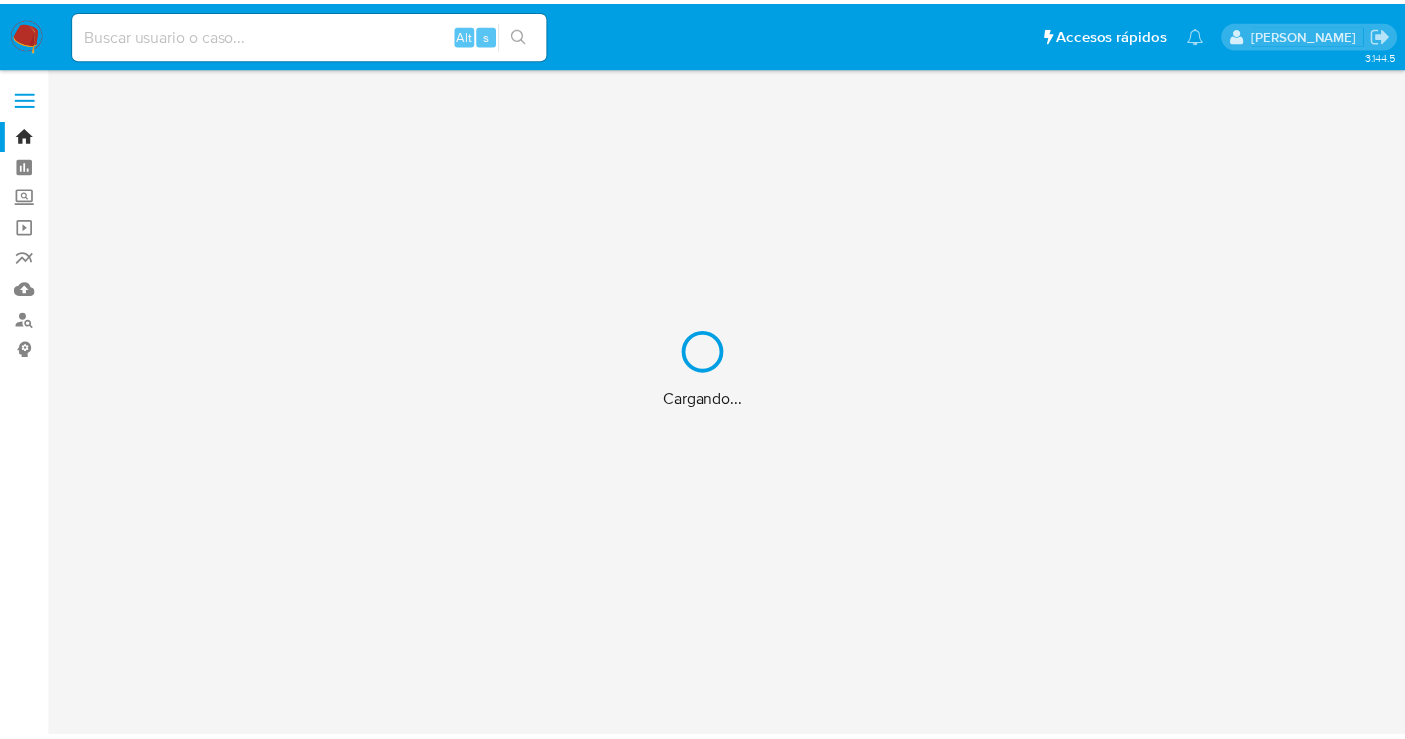 scroll, scrollTop: 0, scrollLeft: 0, axis: both 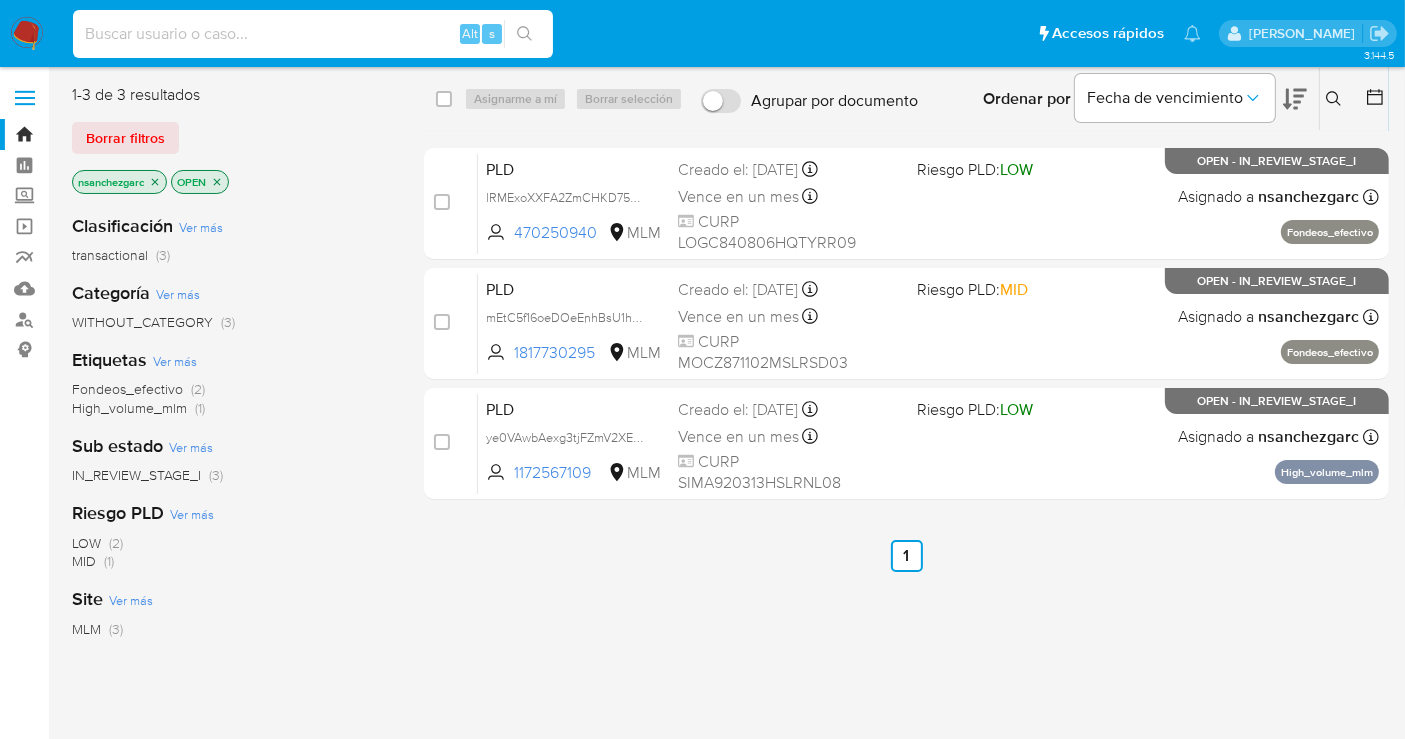 click at bounding box center [313, 34] 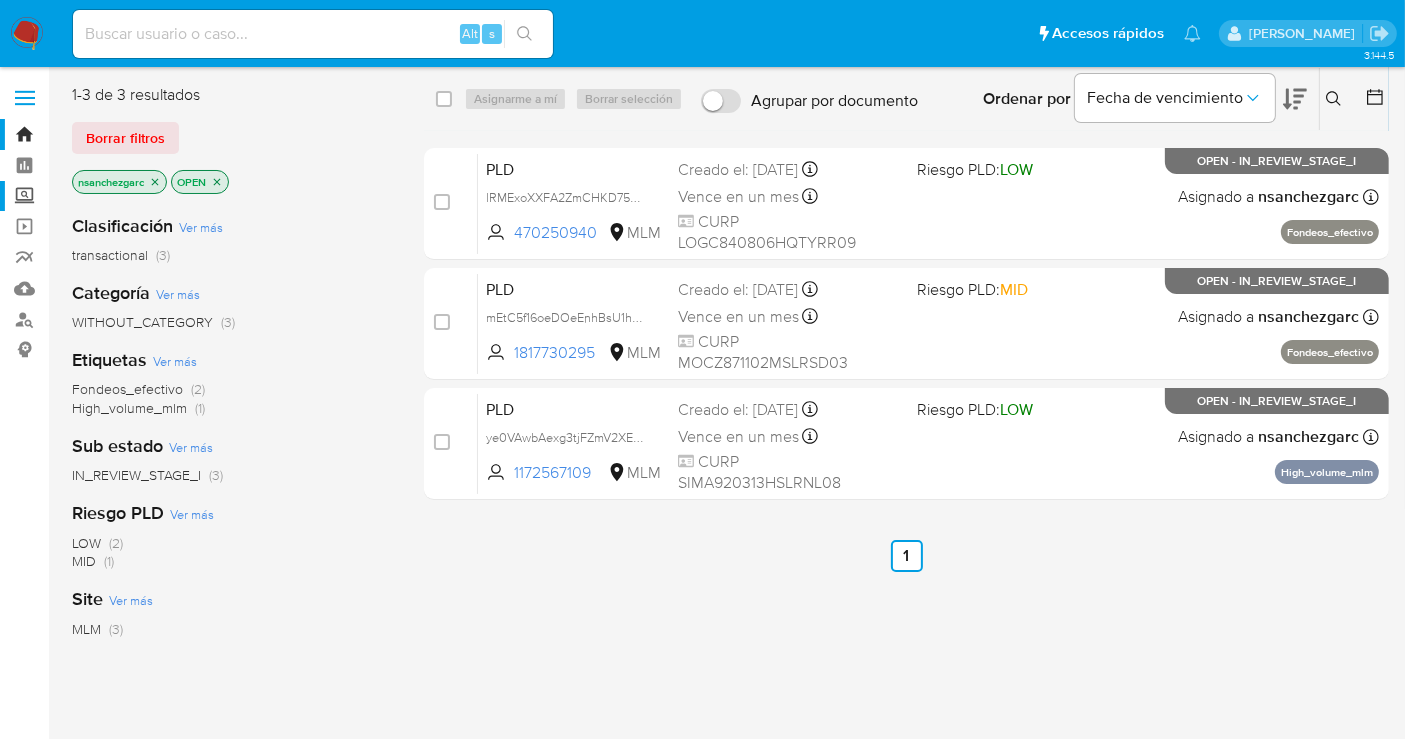 click on "Screening" at bounding box center [119, 196] 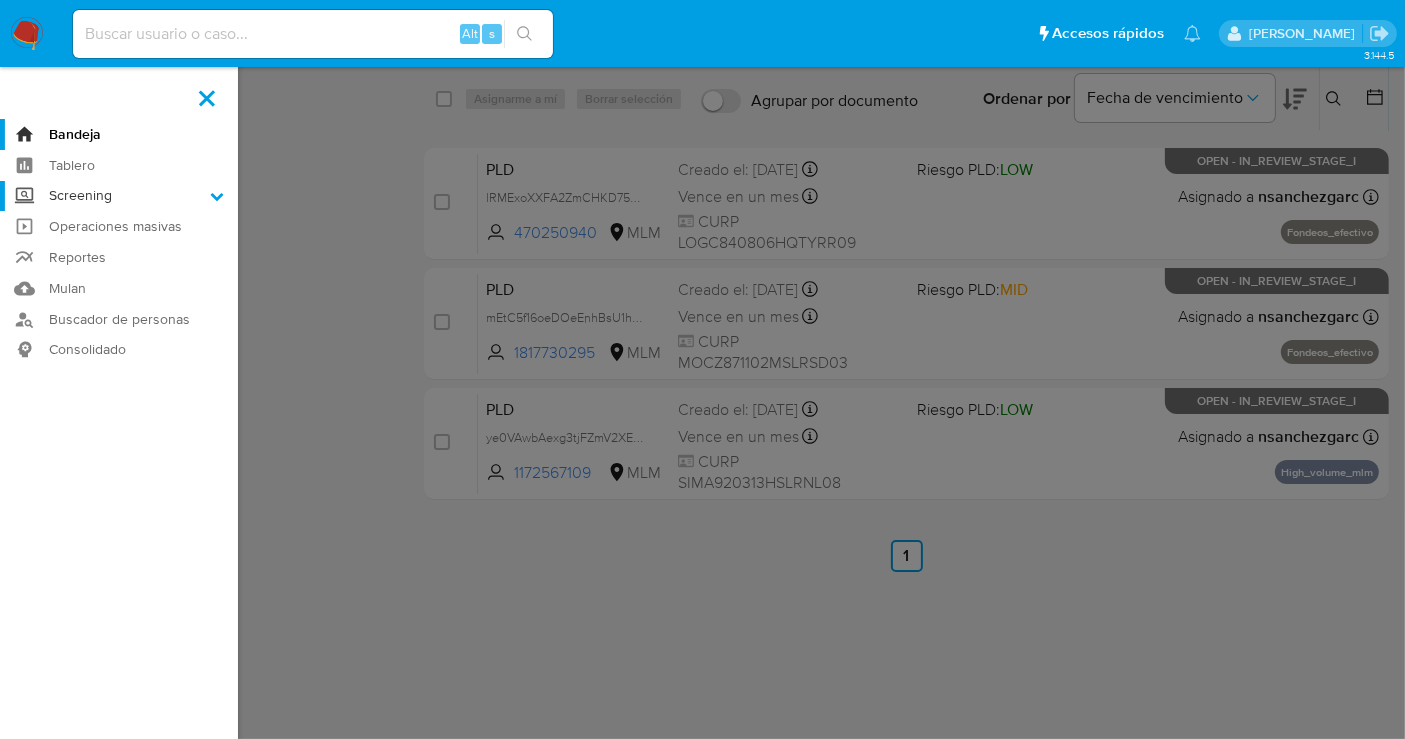 click on "Screening" at bounding box center (0, 0) 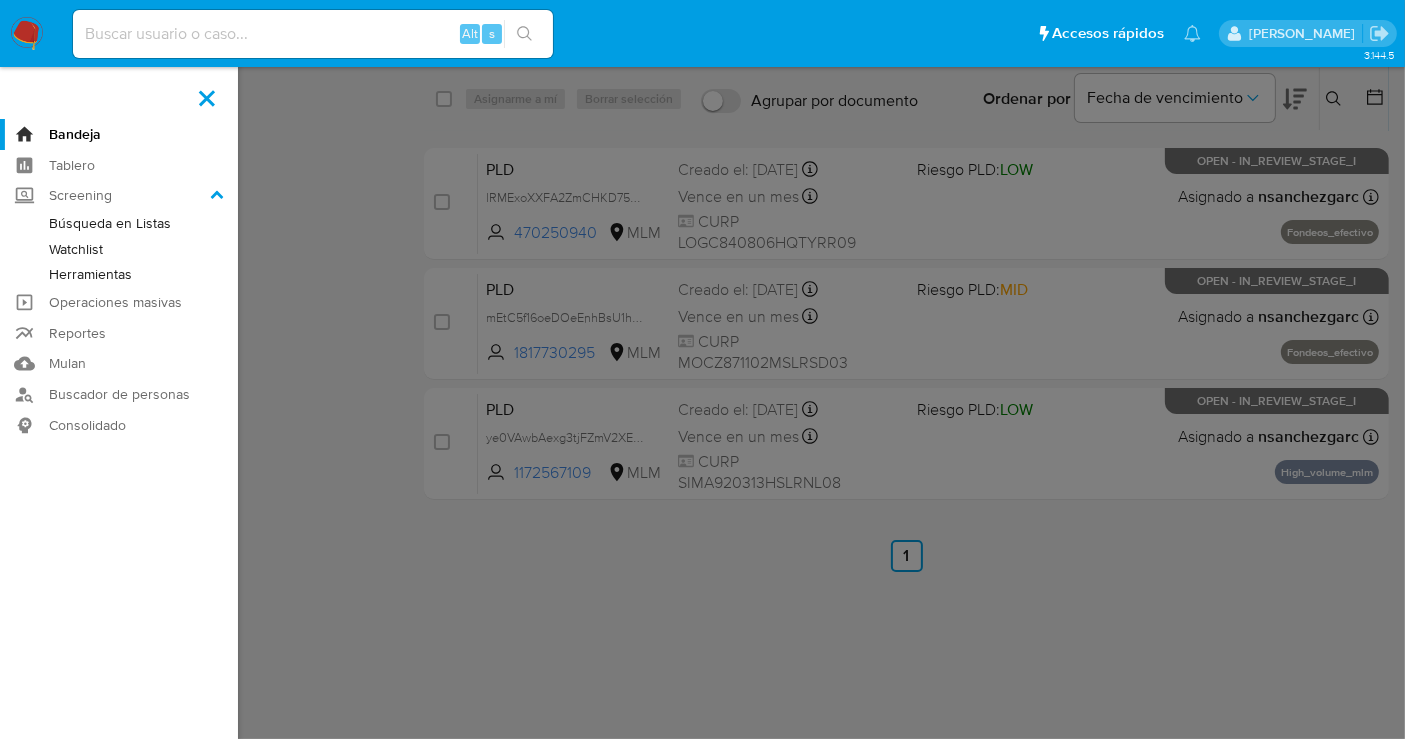 click on "Herramientas" at bounding box center (119, 274) 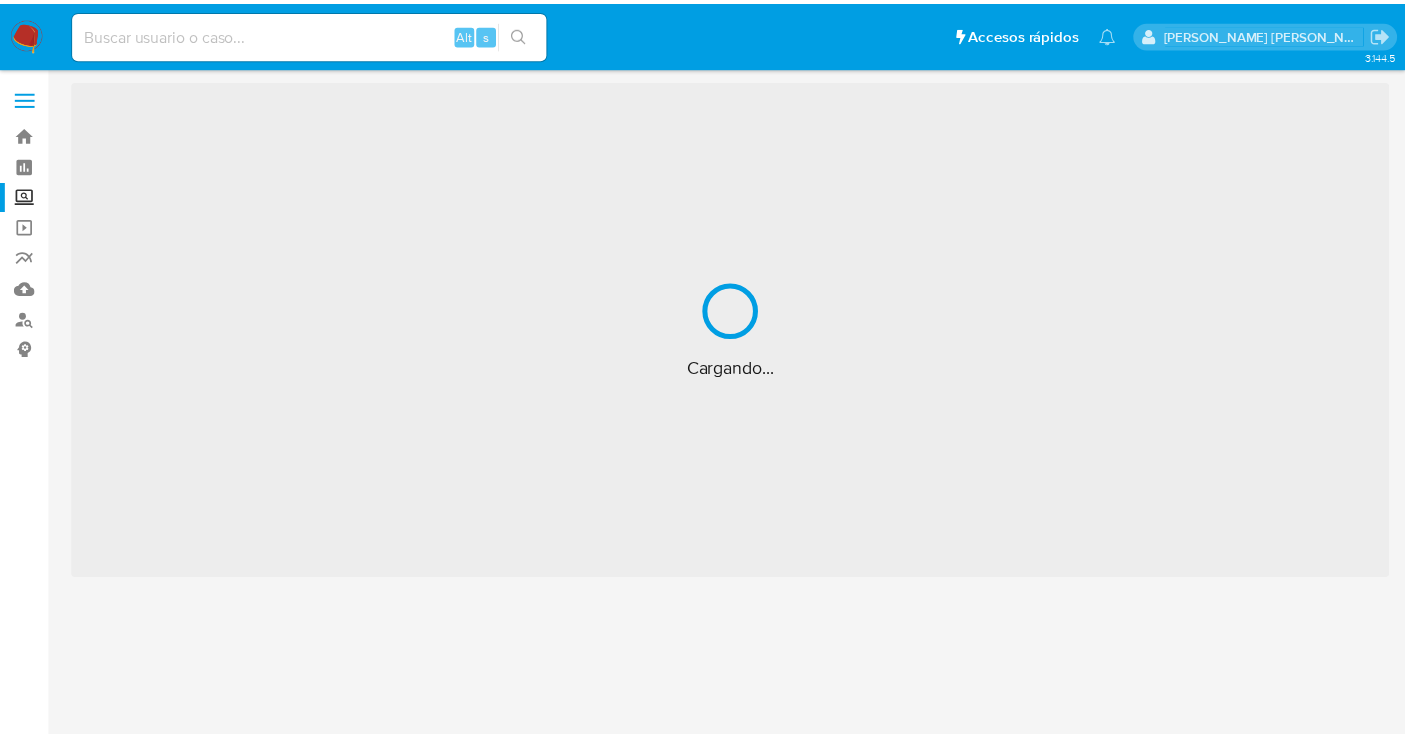 scroll, scrollTop: 0, scrollLeft: 0, axis: both 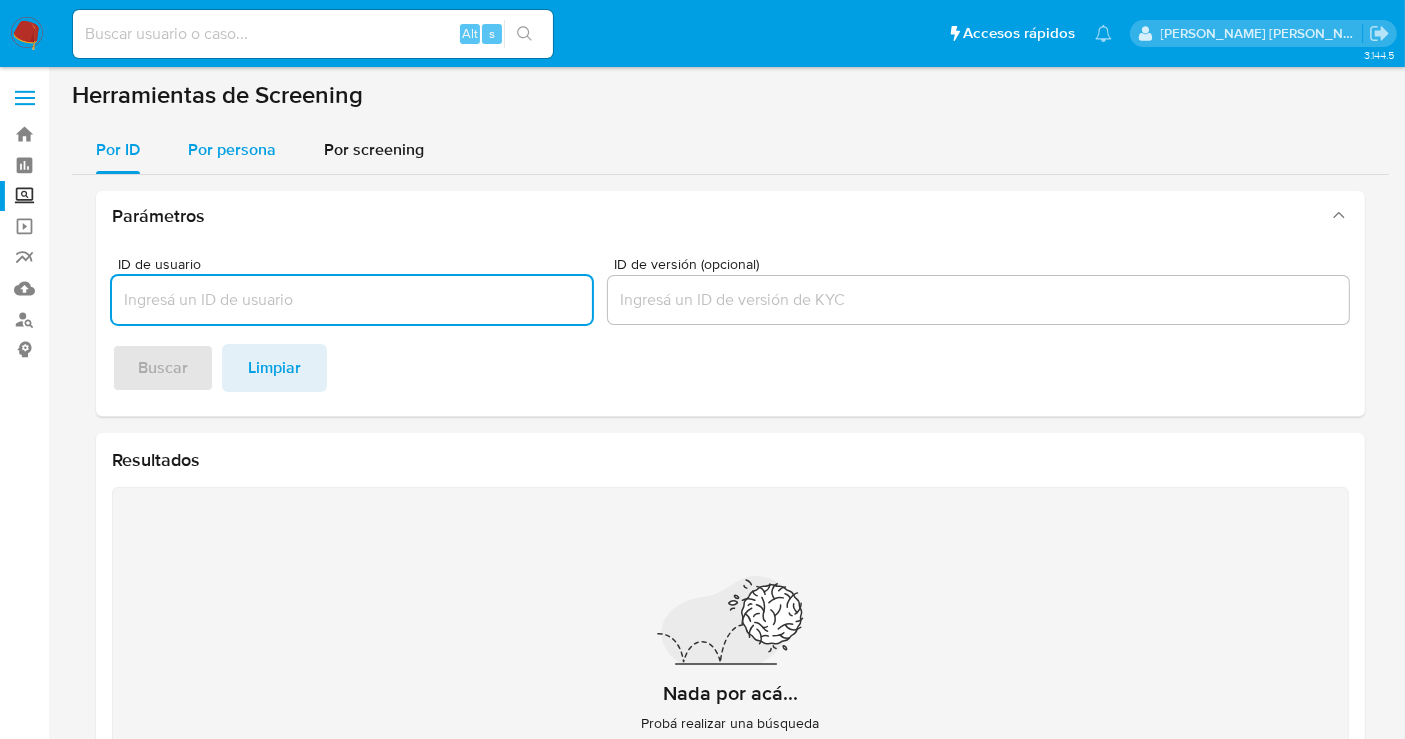 click on "Por persona" at bounding box center (232, 149) 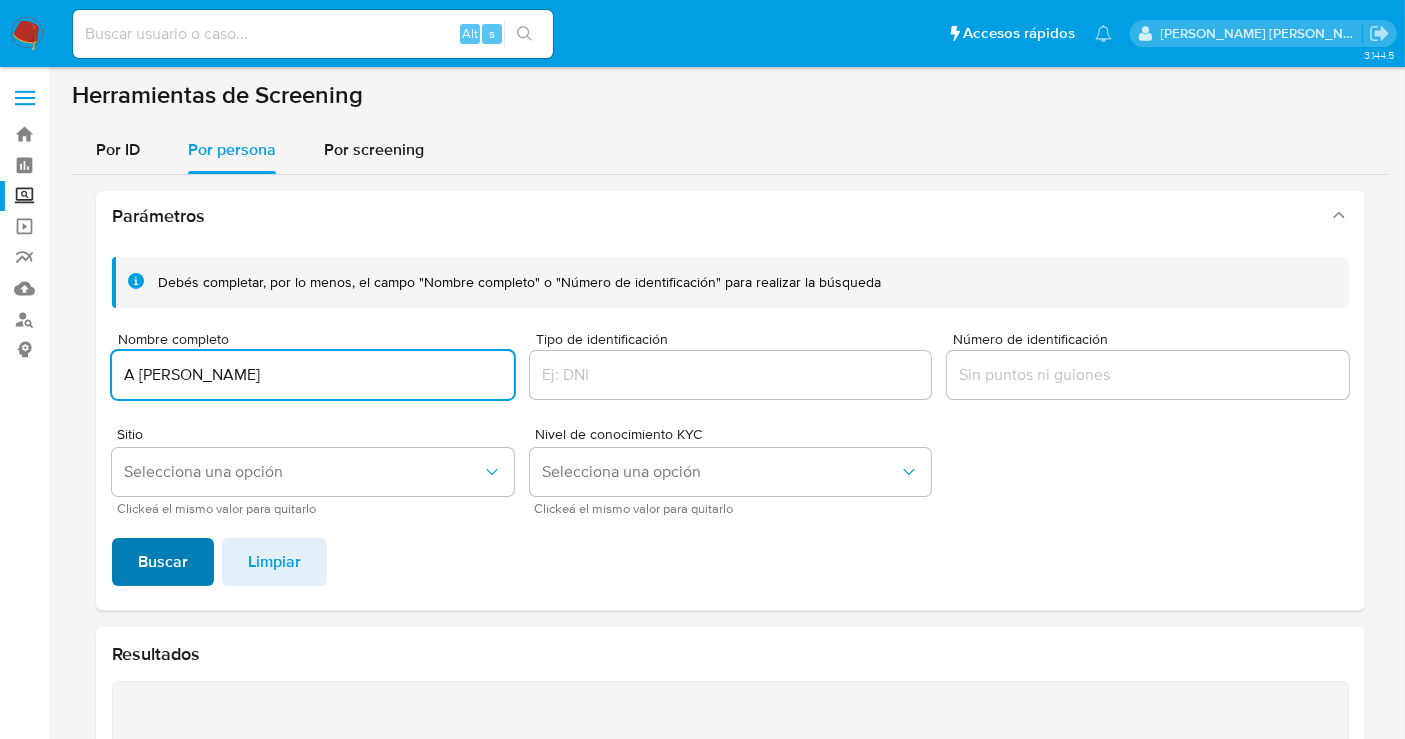 click on "Buscar" at bounding box center [163, 562] 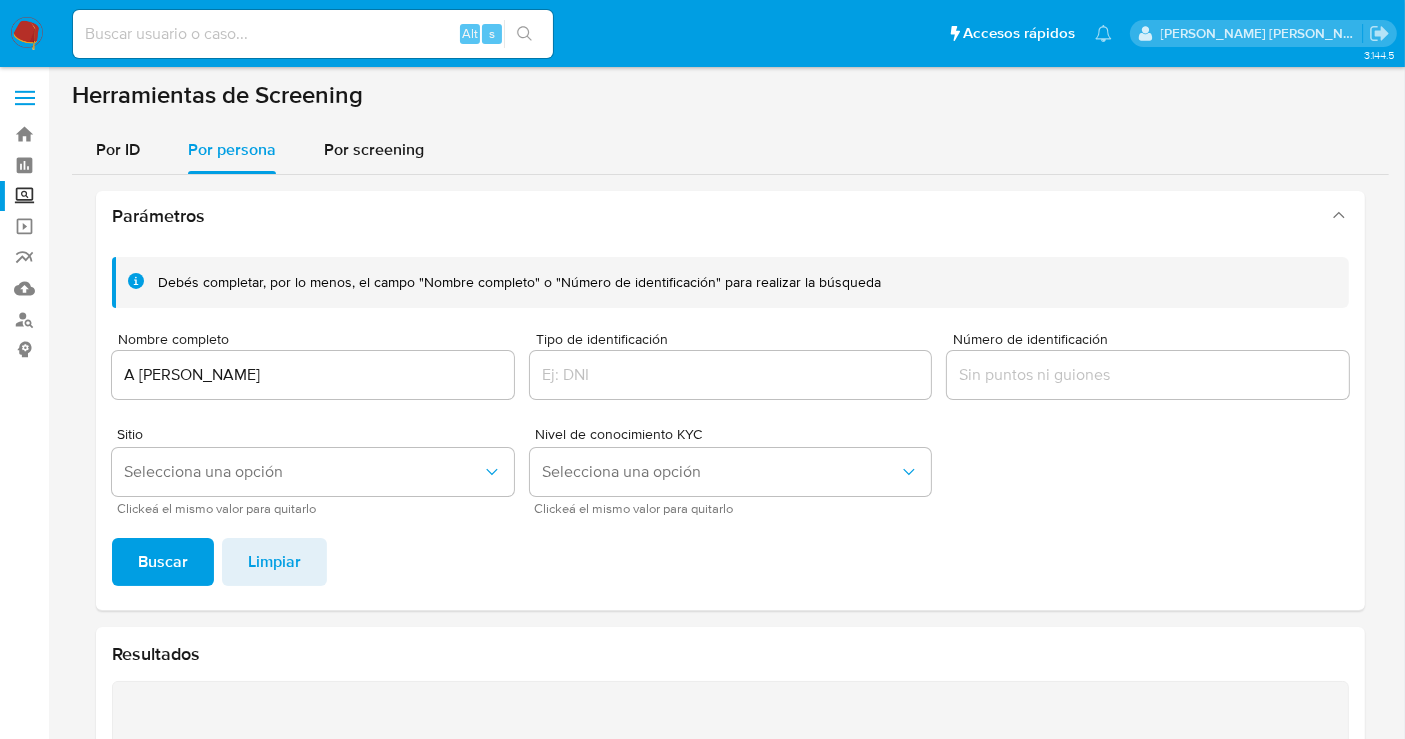 scroll, scrollTop: 0, scrollLeft: 0, axis: both 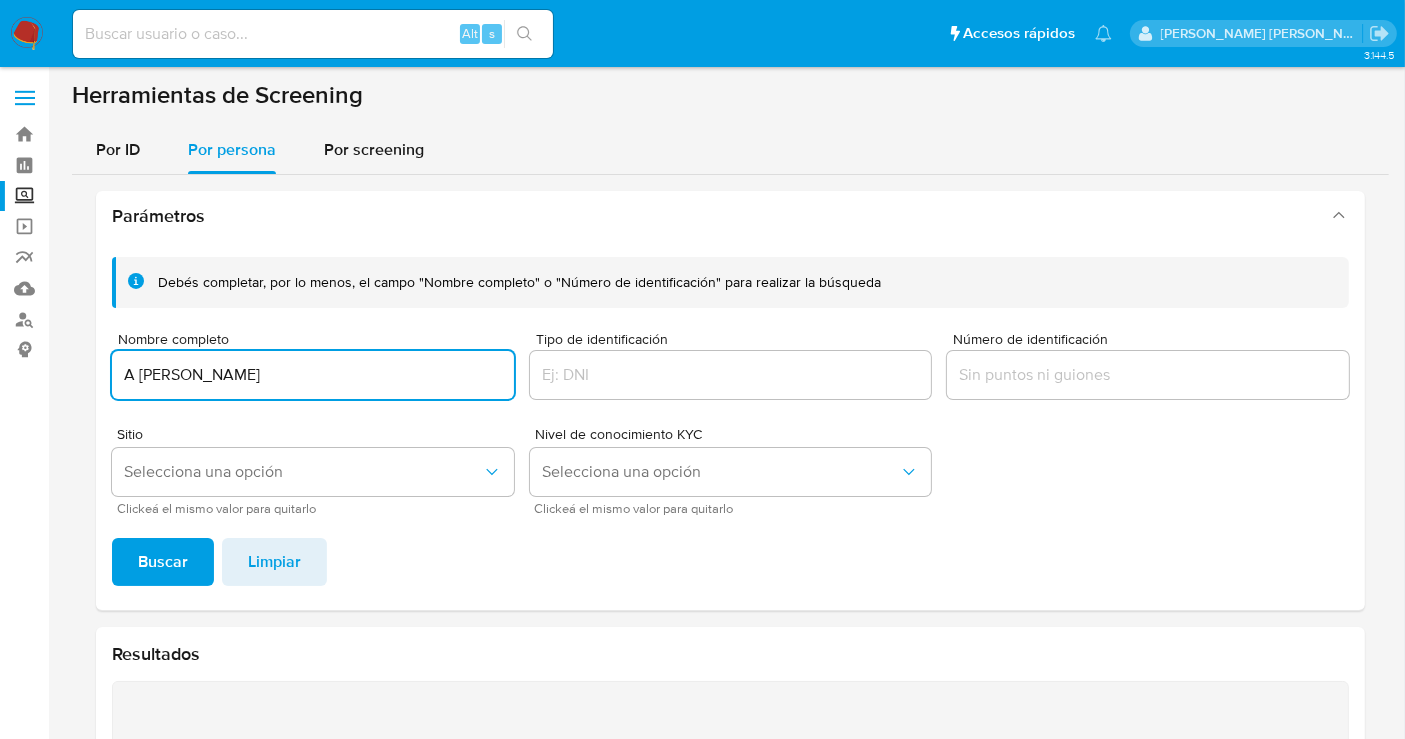 click on "A CESAR ALEJANDRO QUIROGA CAMA" at bounding box center [313, 375] 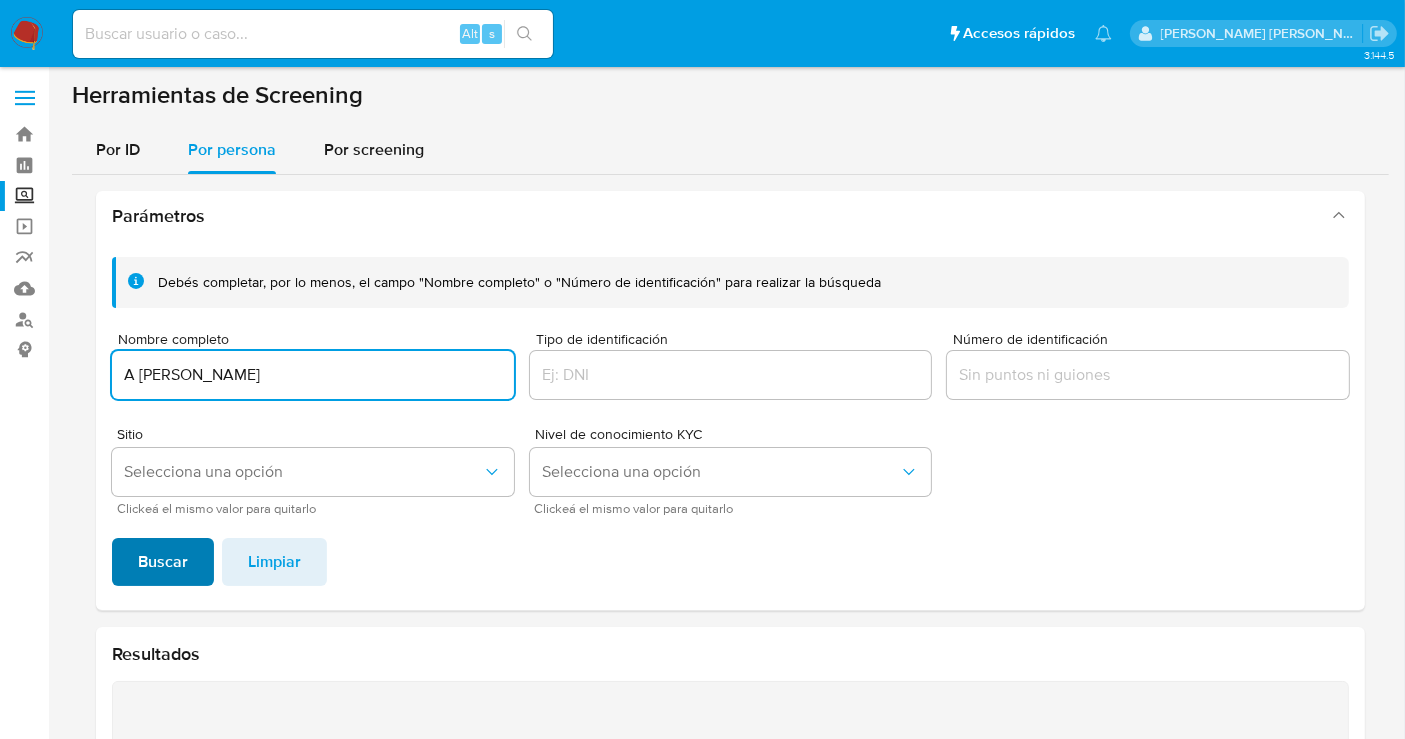 type on "A CESAR ALEJANDRO QUIROGA" 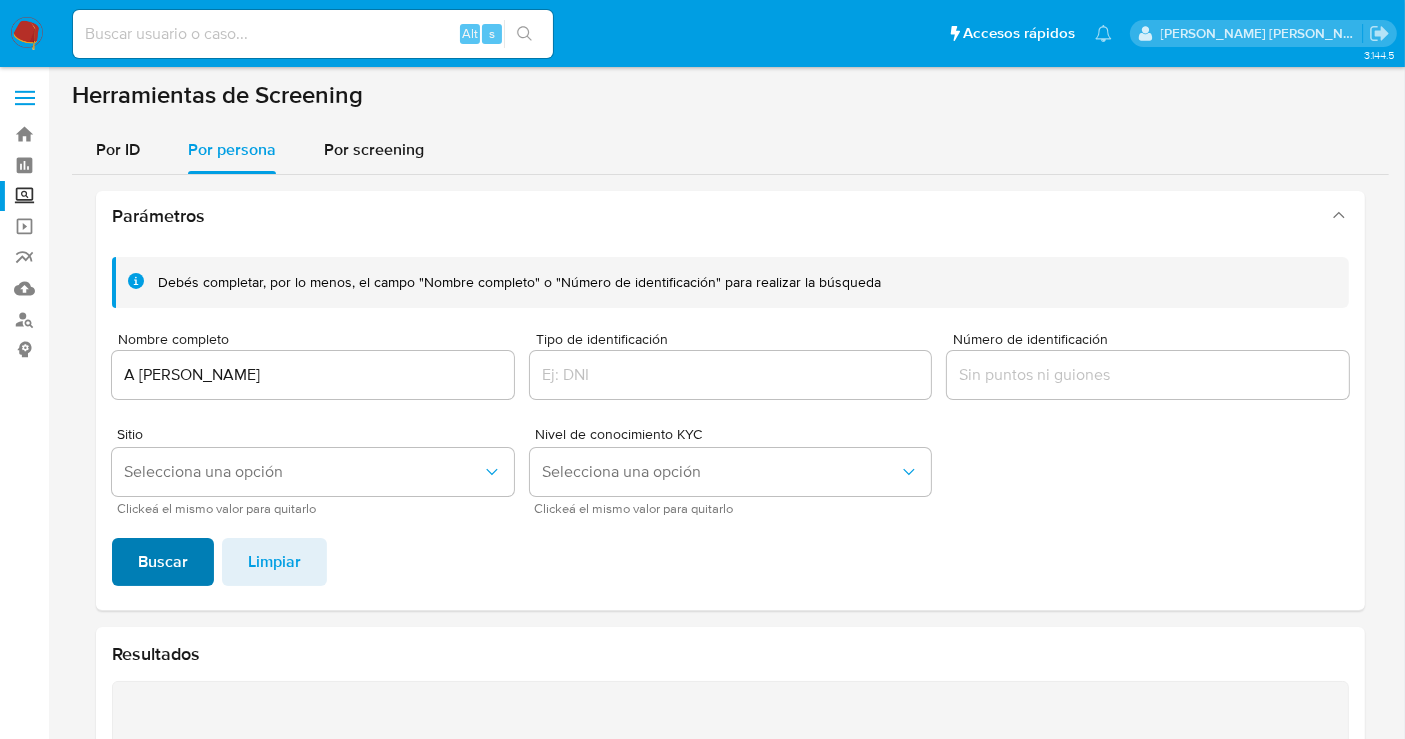 click on "Buscar" at bounding box center [163, 562] 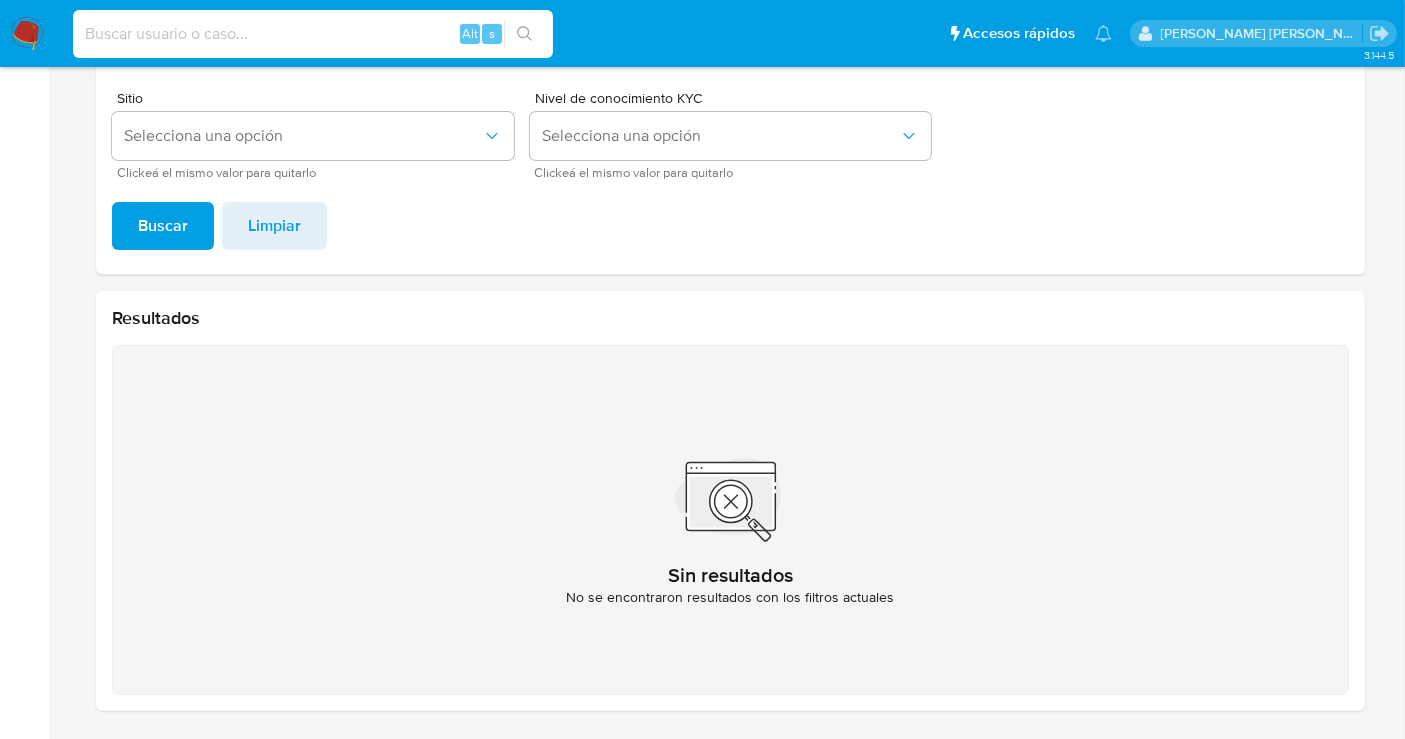 click at bounding box center (313, 34) 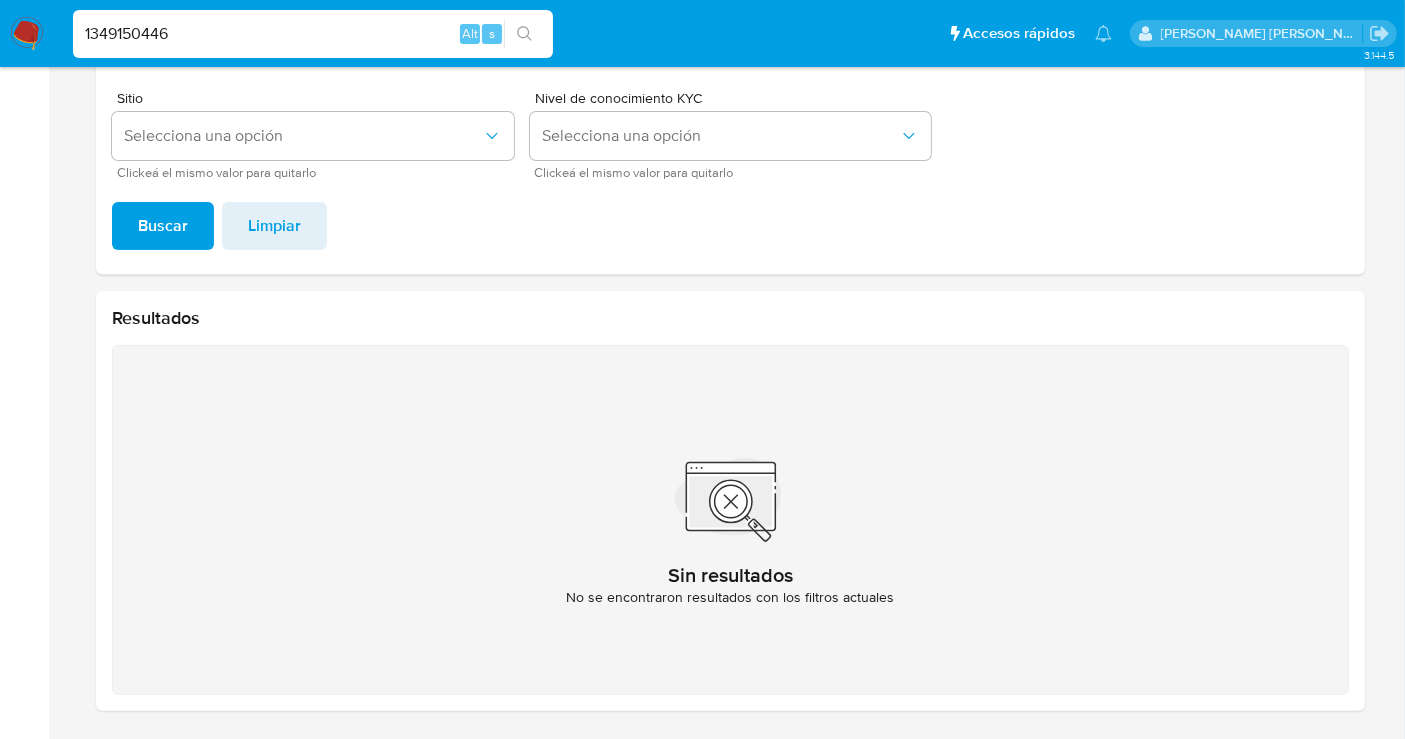 type on "1349150446" 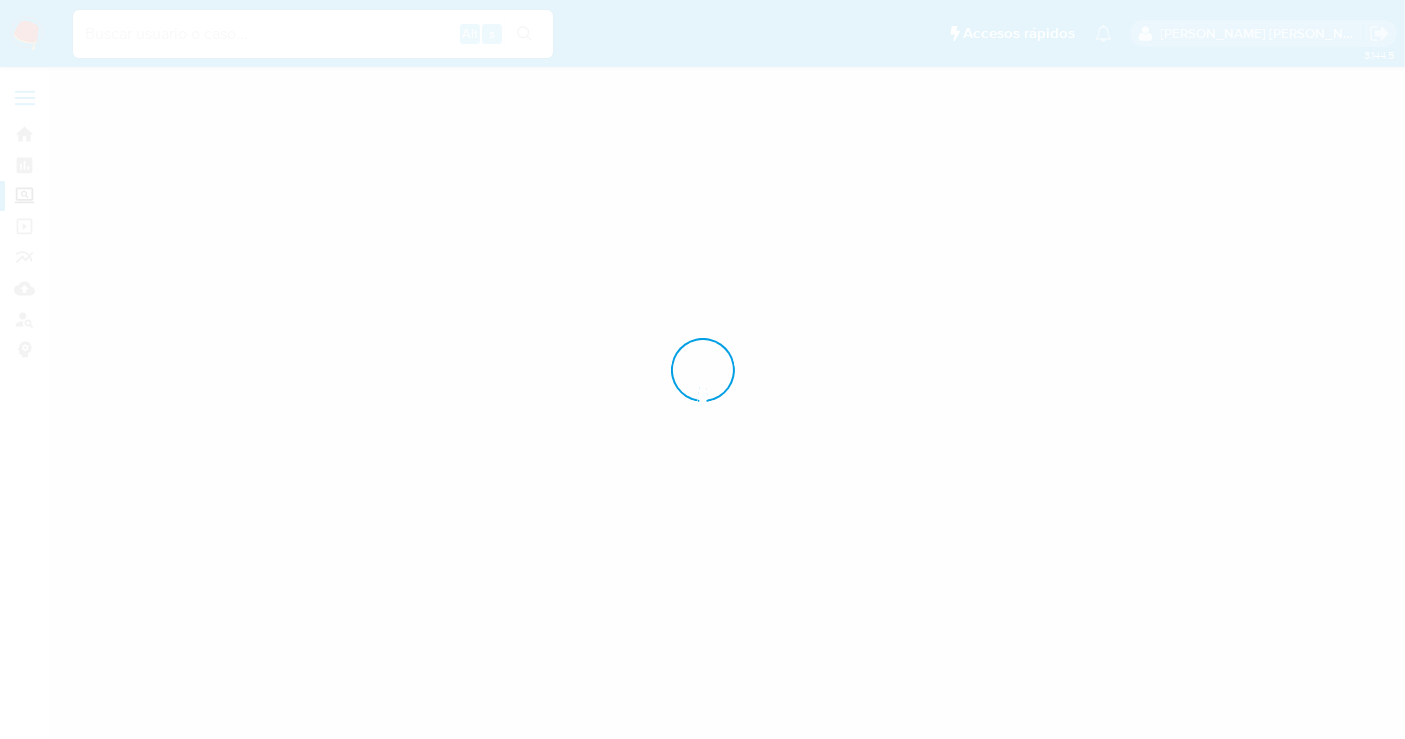 scroll, scrollTop: 0, scrollLeft: 0, axis: both 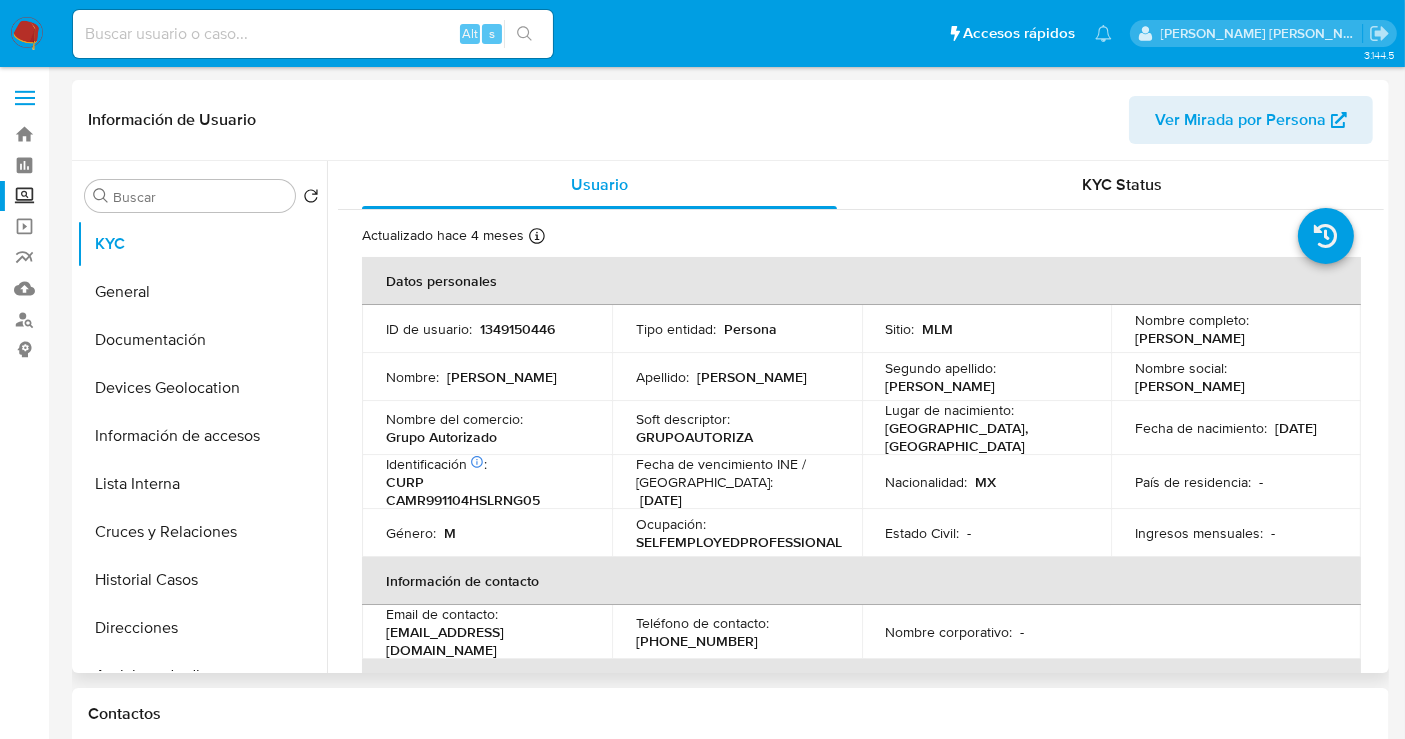 select on "10" 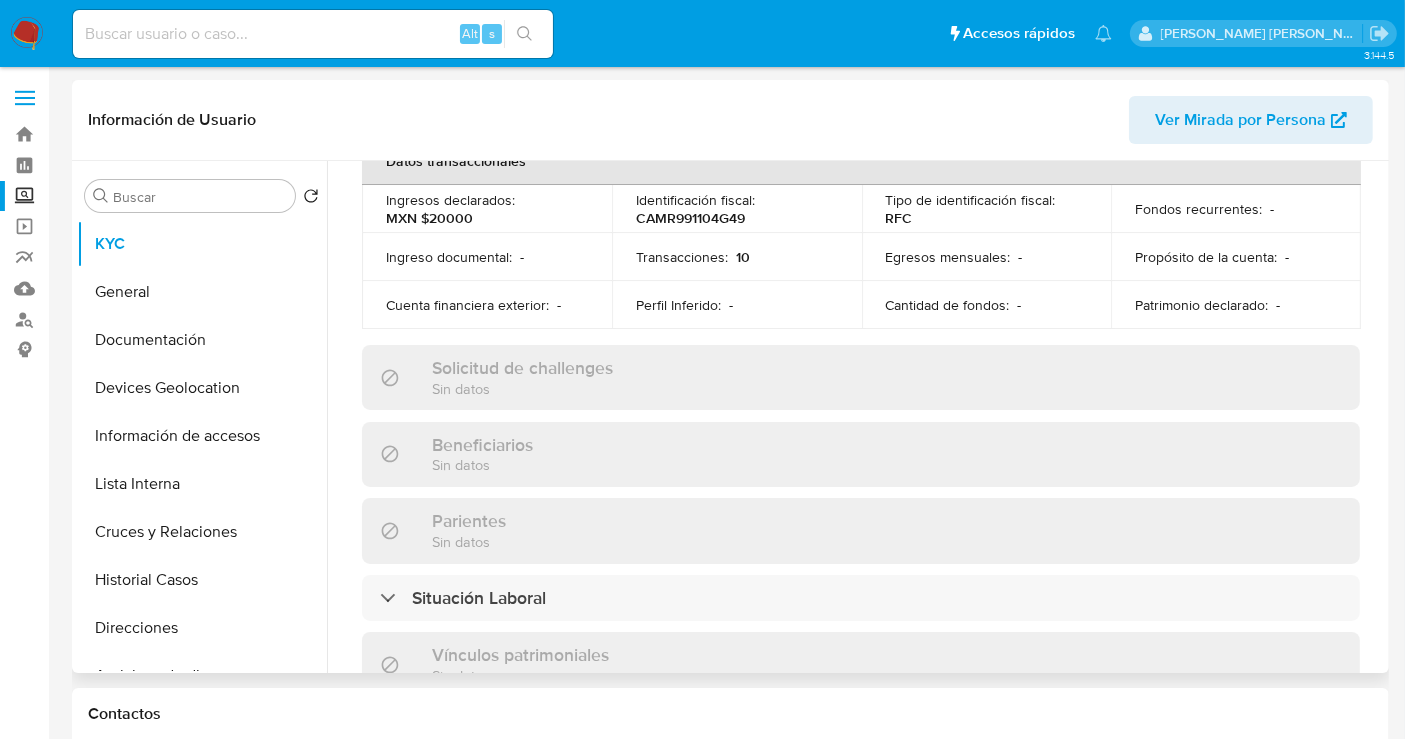 scroll, scrollTop: 1262, scrollLeft: 0, axis: vertical 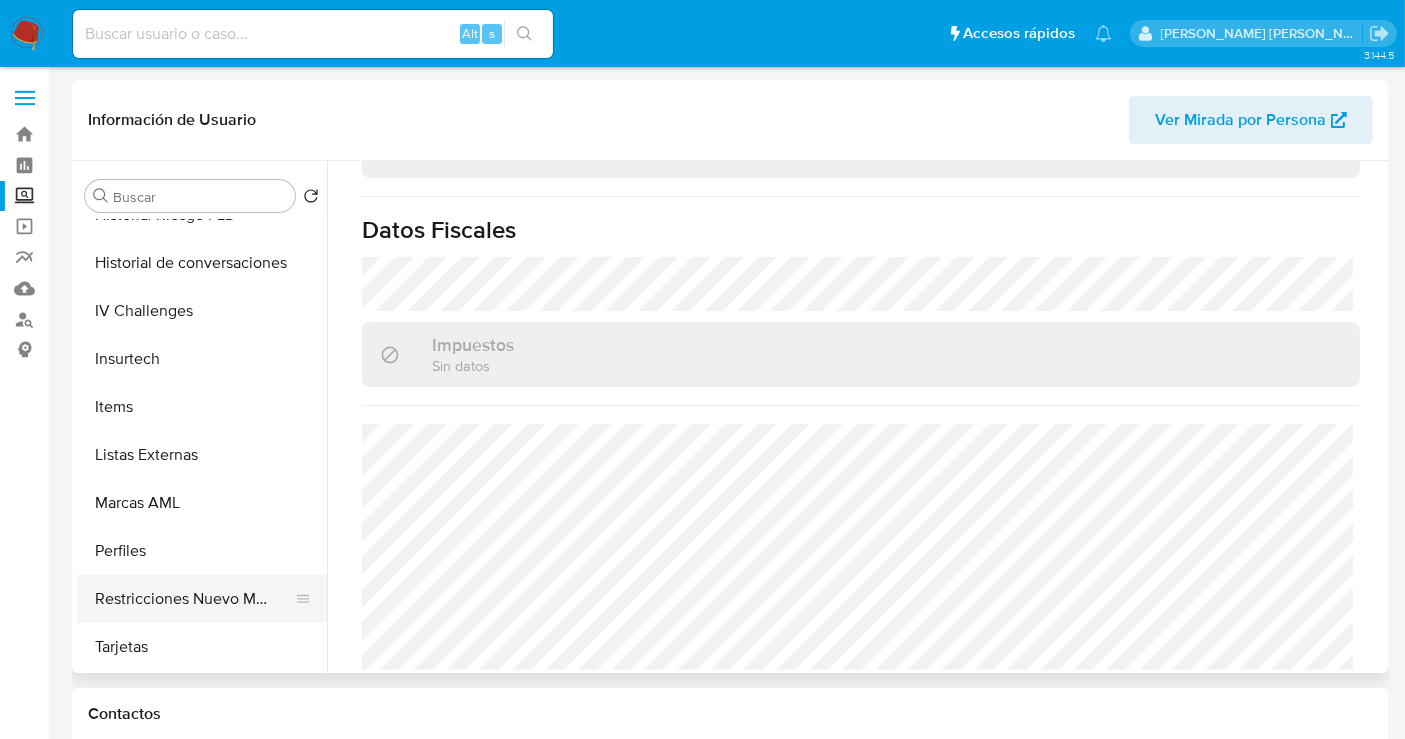 click on "Restricciones Nuevo Mundo" at bounding box center [194, 599] 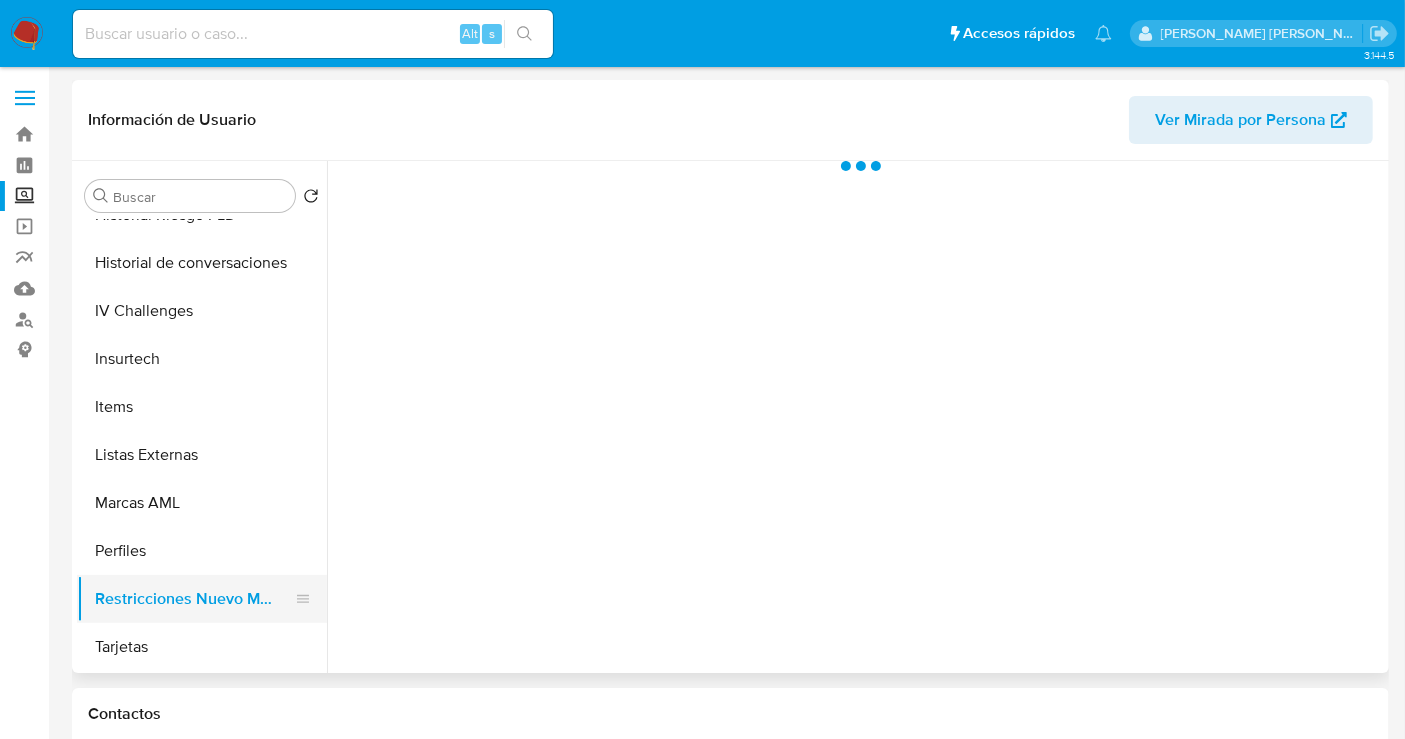 scroll, scrollTop: 0, scrollLeft: 0, axis: both 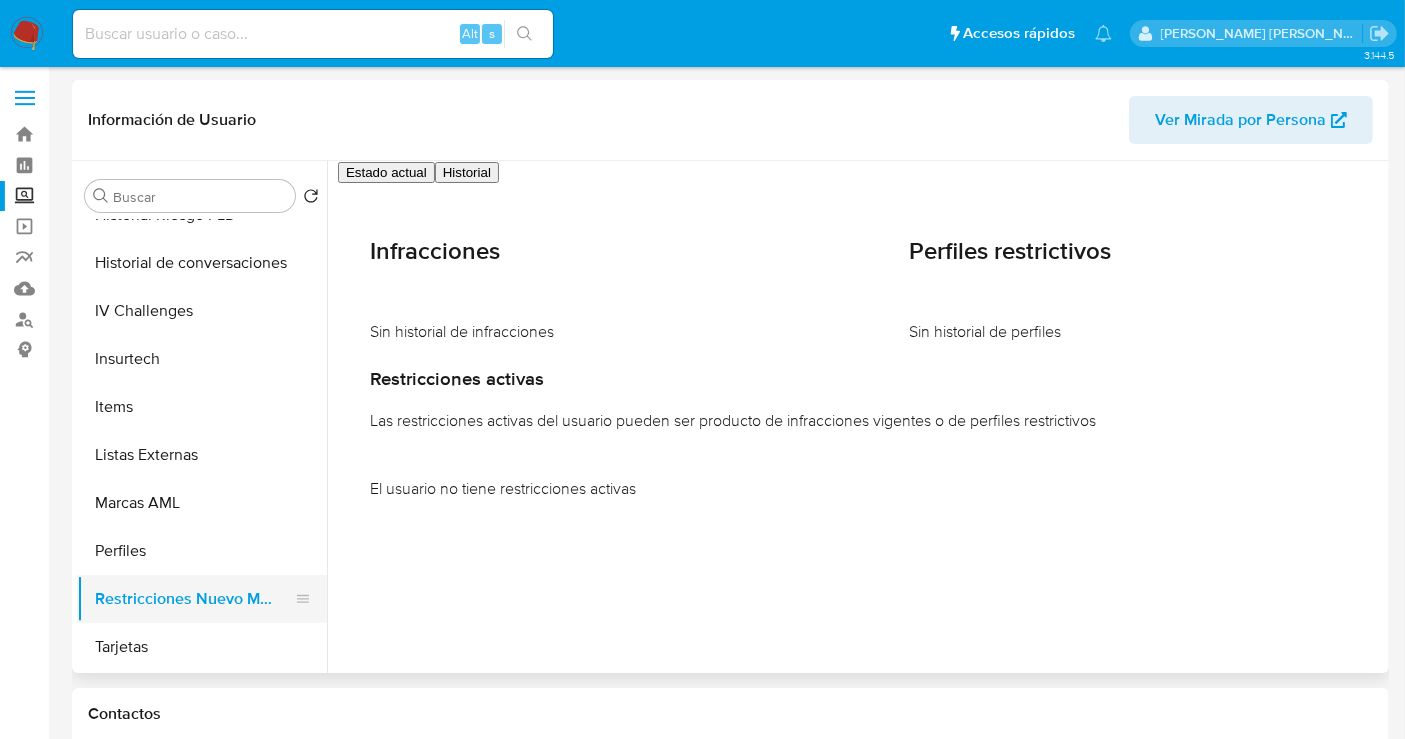 type 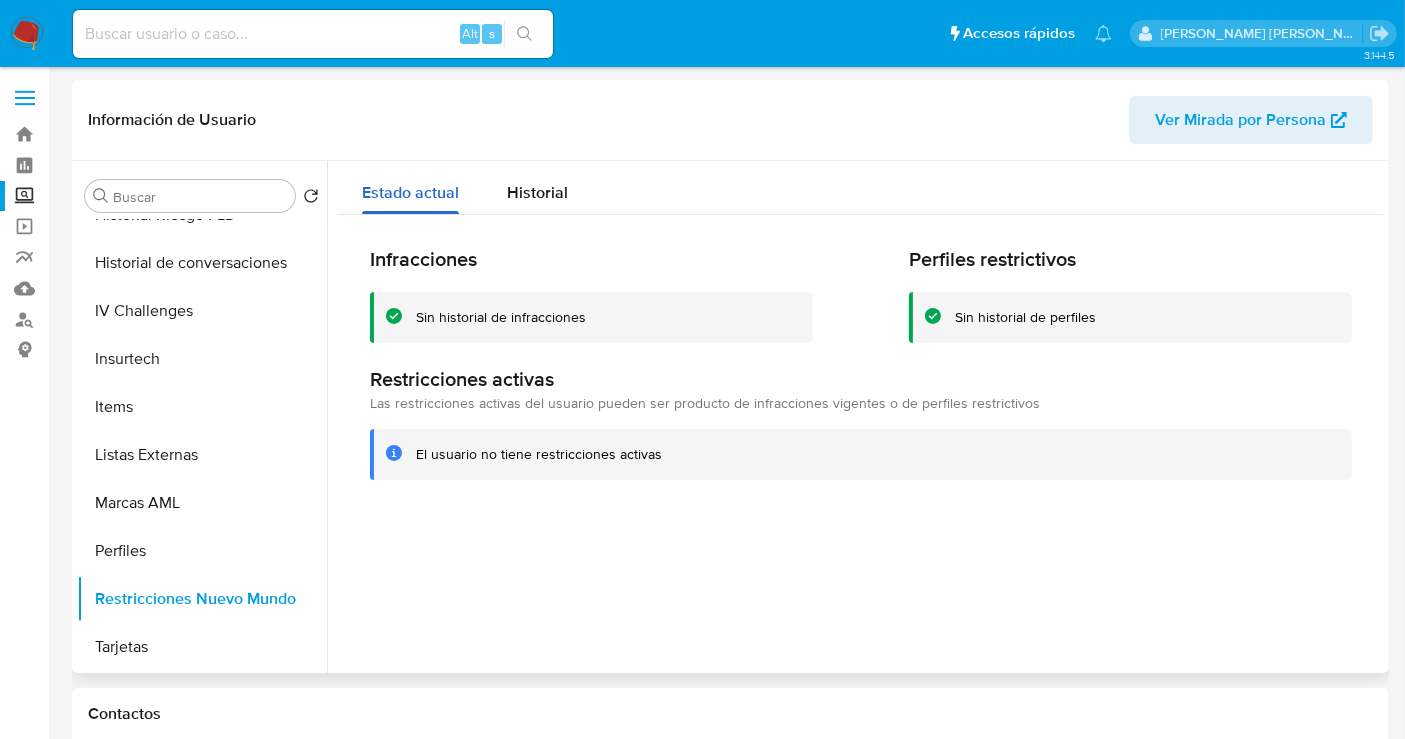 scroll, scrollTop: 796, scrollLeft: 0, axis: vertical 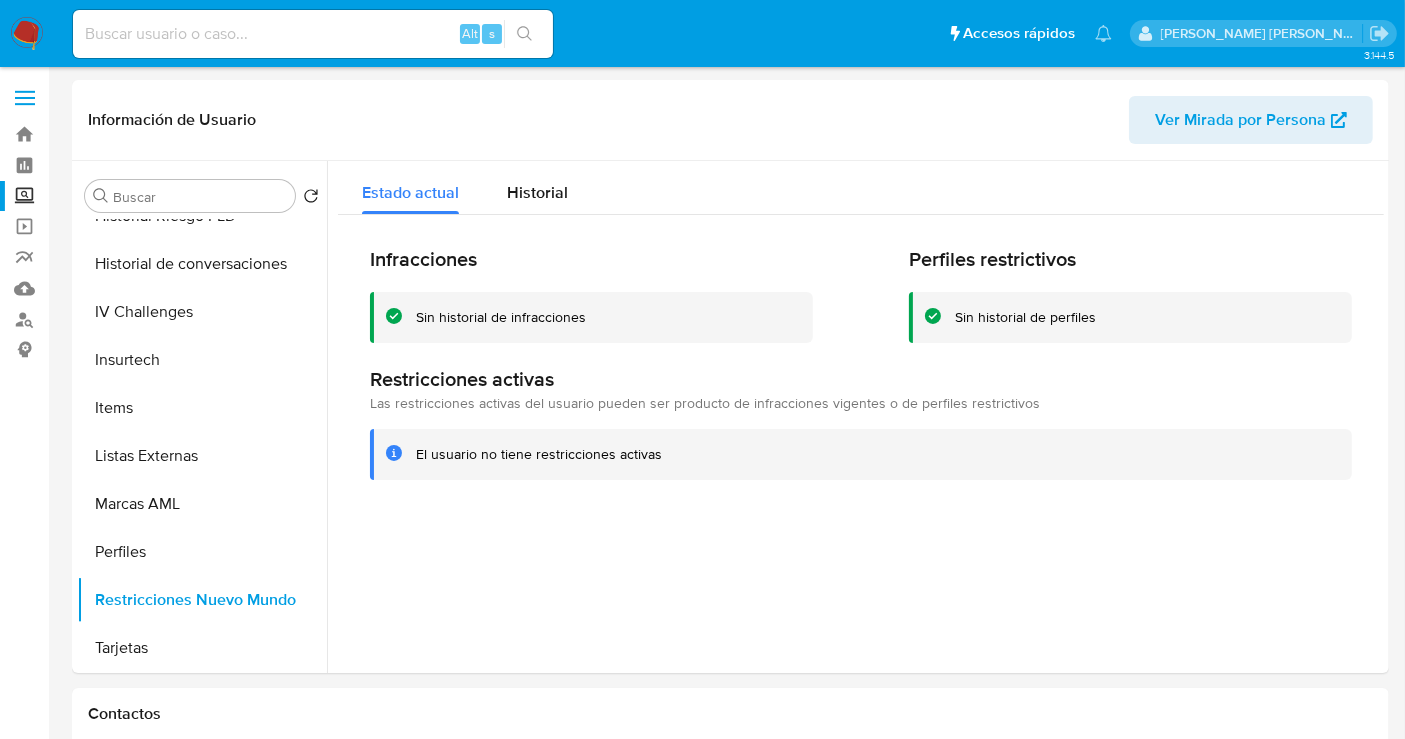 click at bounding box center [313, 34] 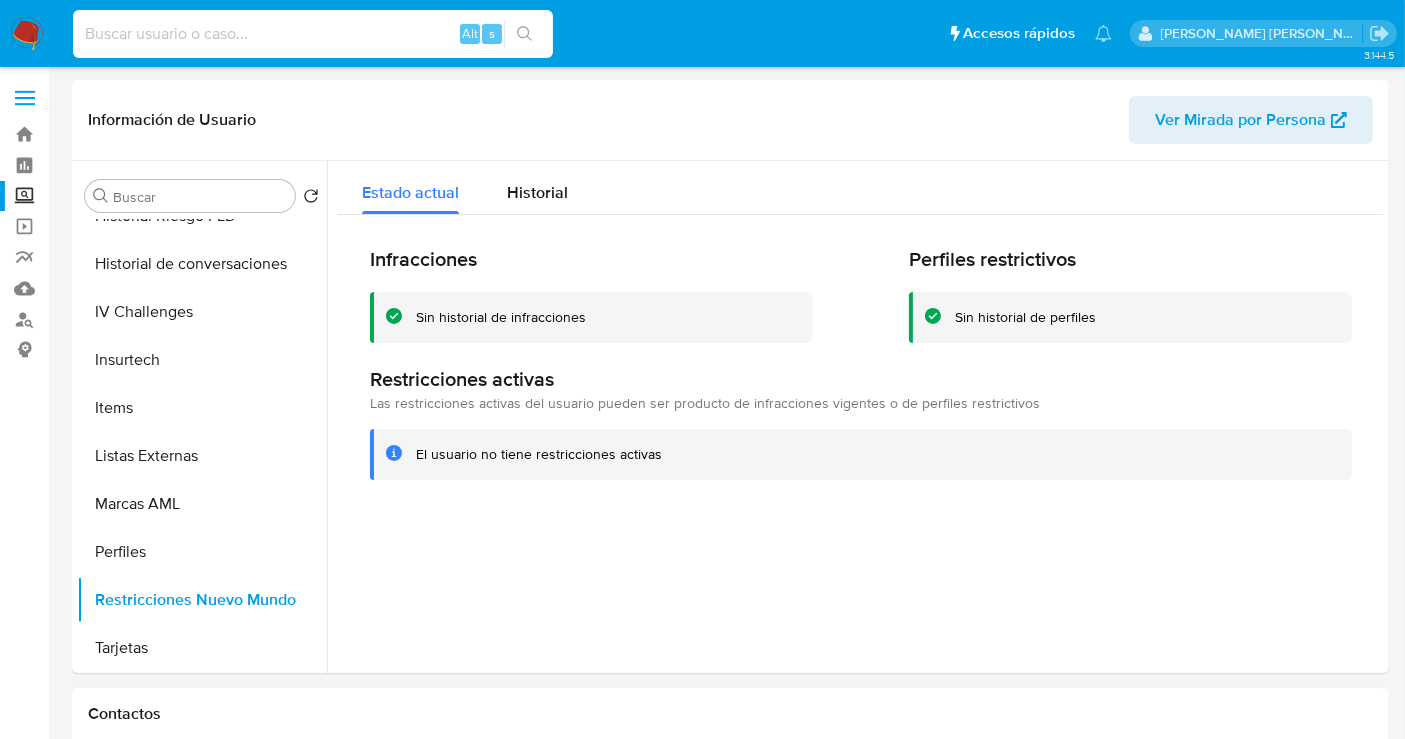 paste on "1033171501" 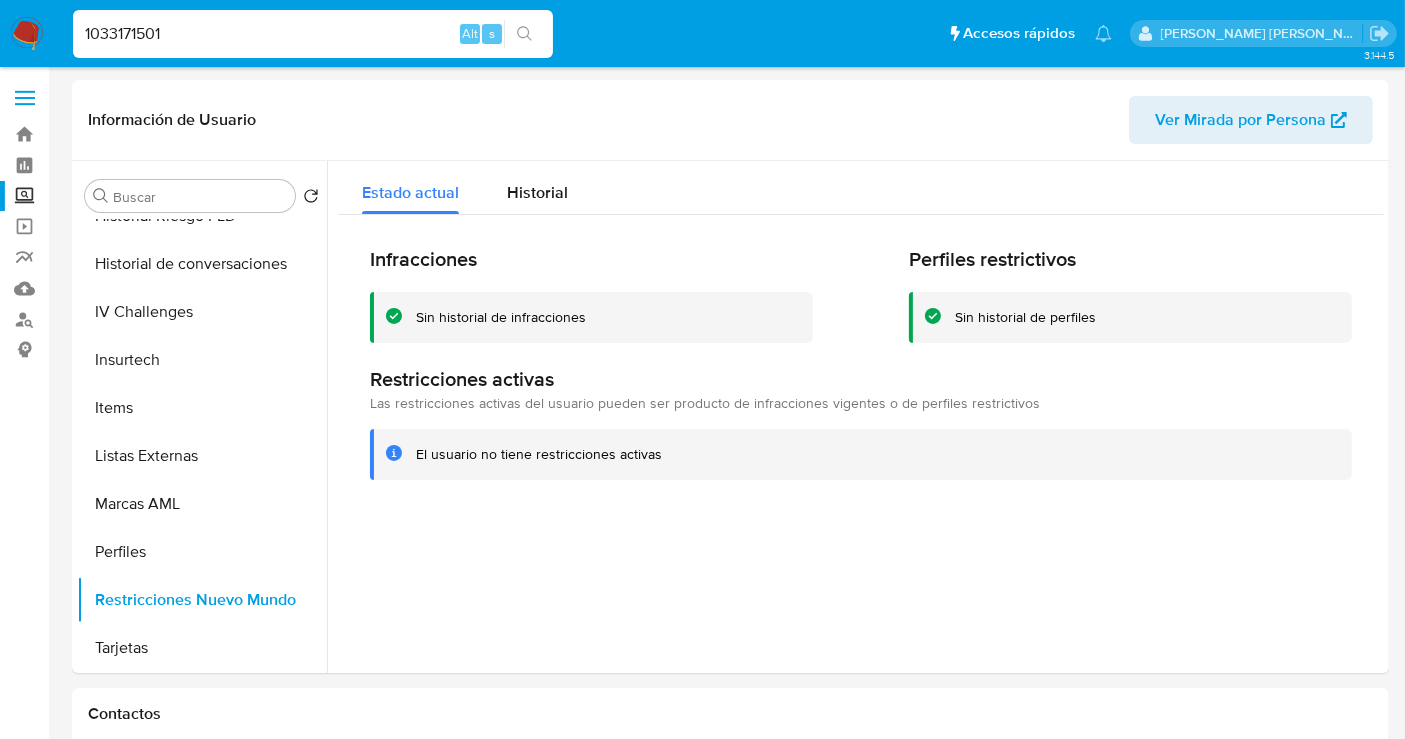 type on "1033171501" 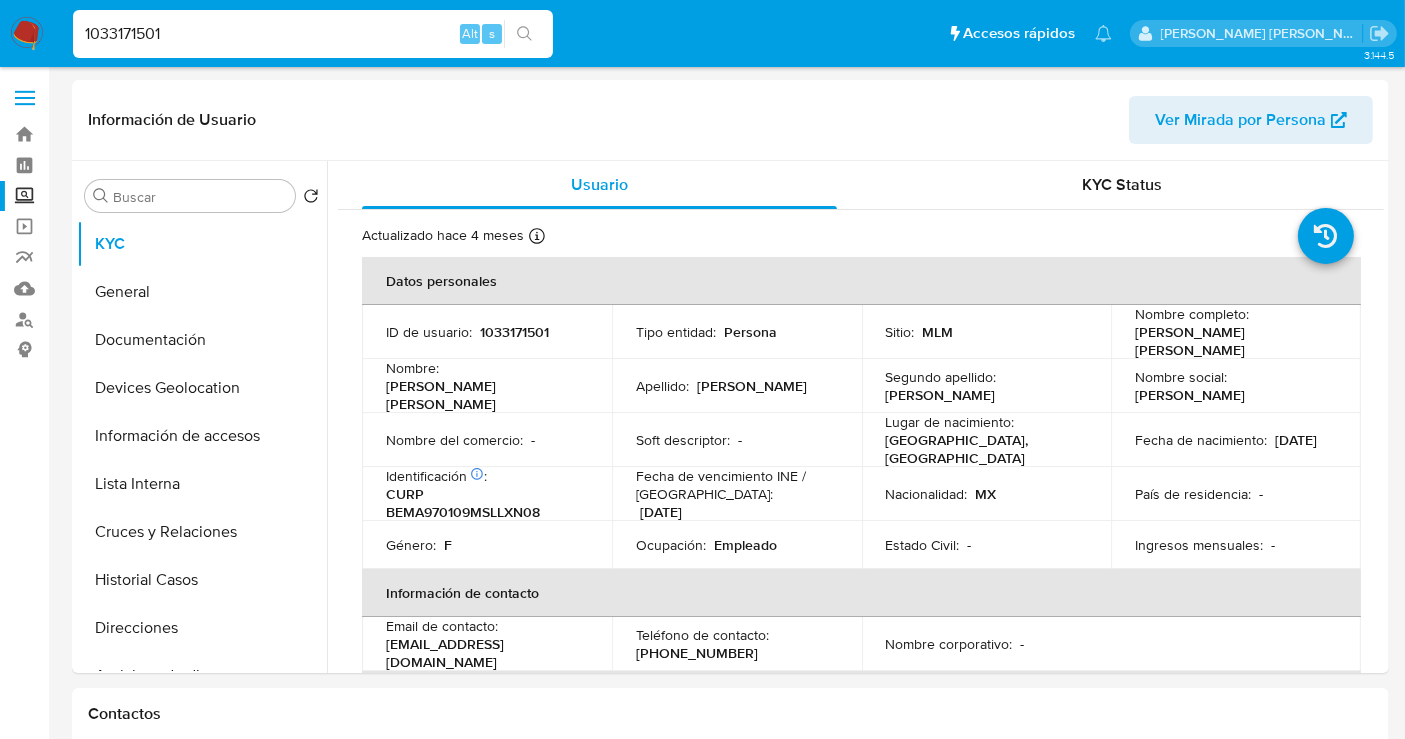 select on "10" 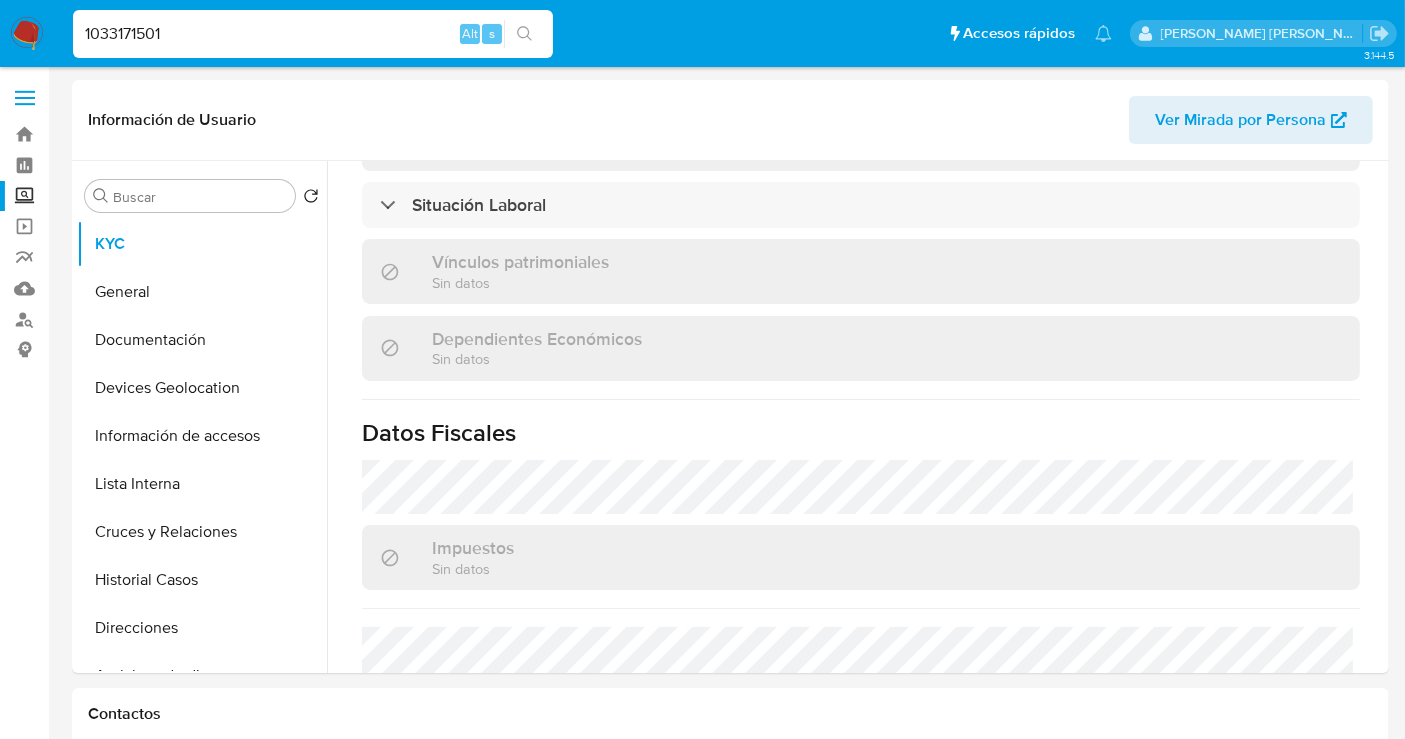 scroll, scrollTop: 1268, scrollLeft: 0, axis: vertical 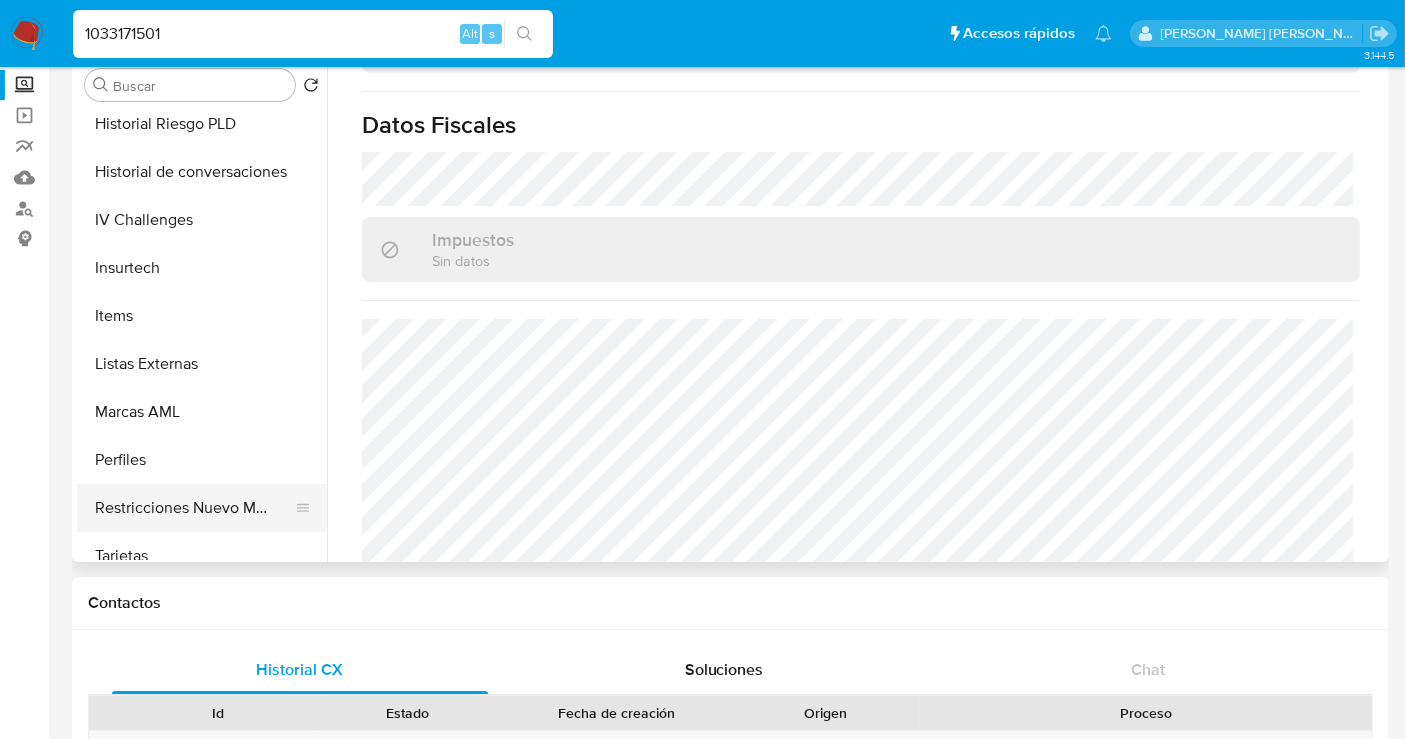 click on "Restricciones Nuevo Mundo" at bounding box center (194, 508) 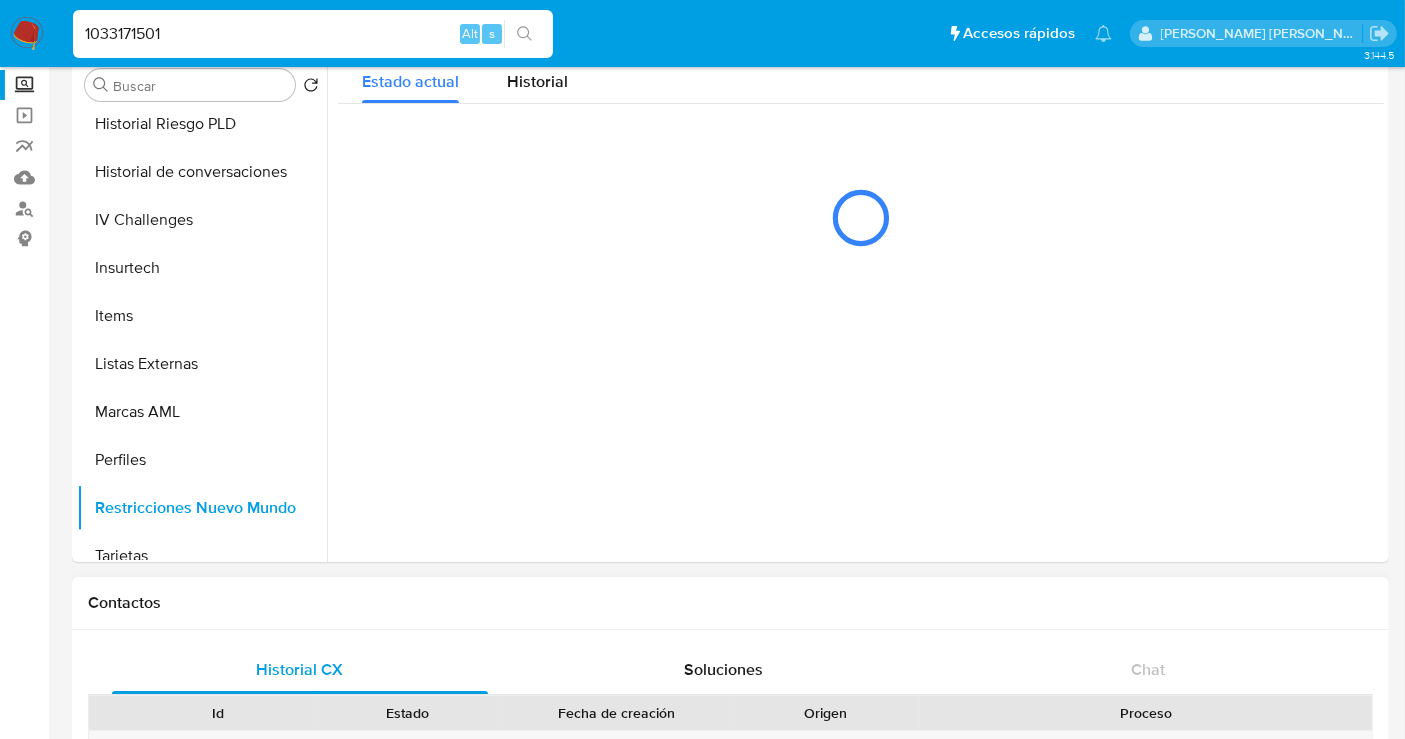 scroll, scrollTop: 0, scrollLeft: 0, axis: both 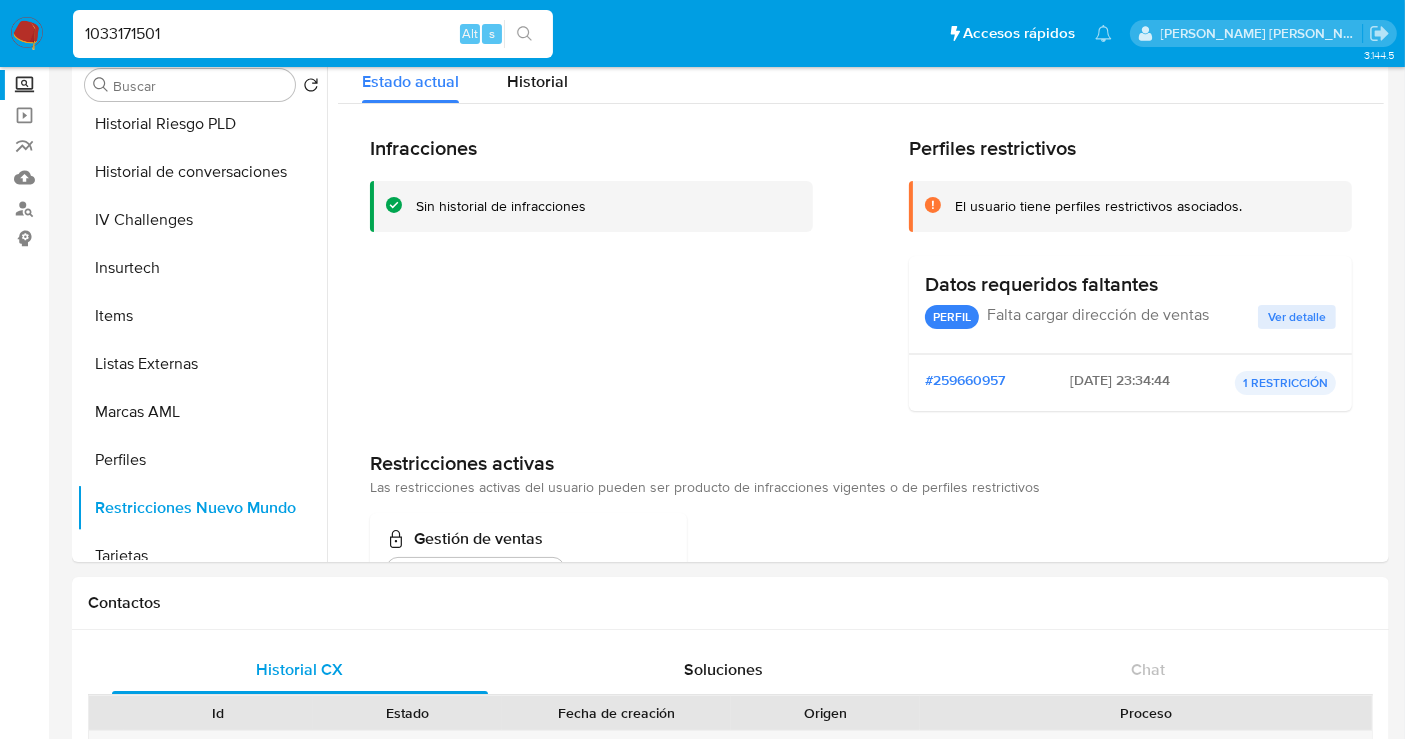 click on "1033171501" at bounding box center (313, 34) 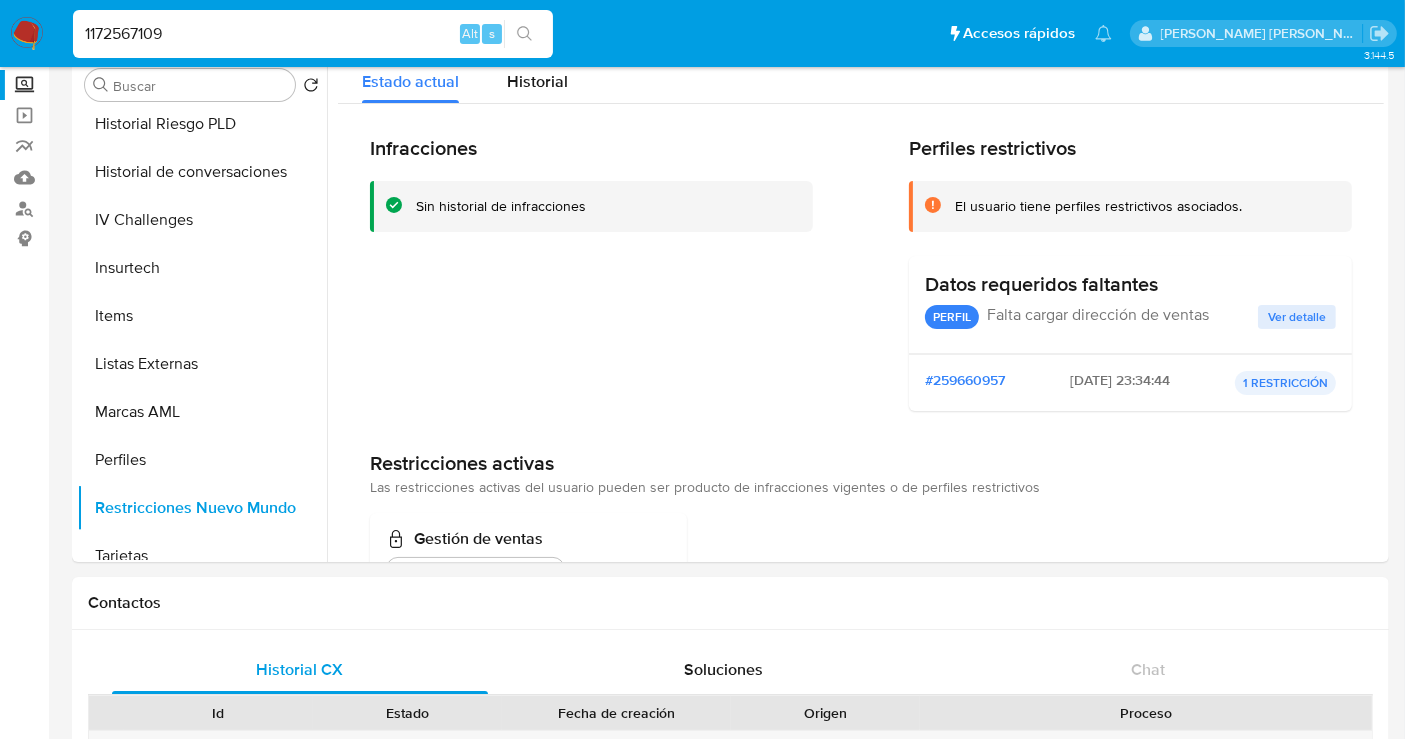 type on "1172567109" 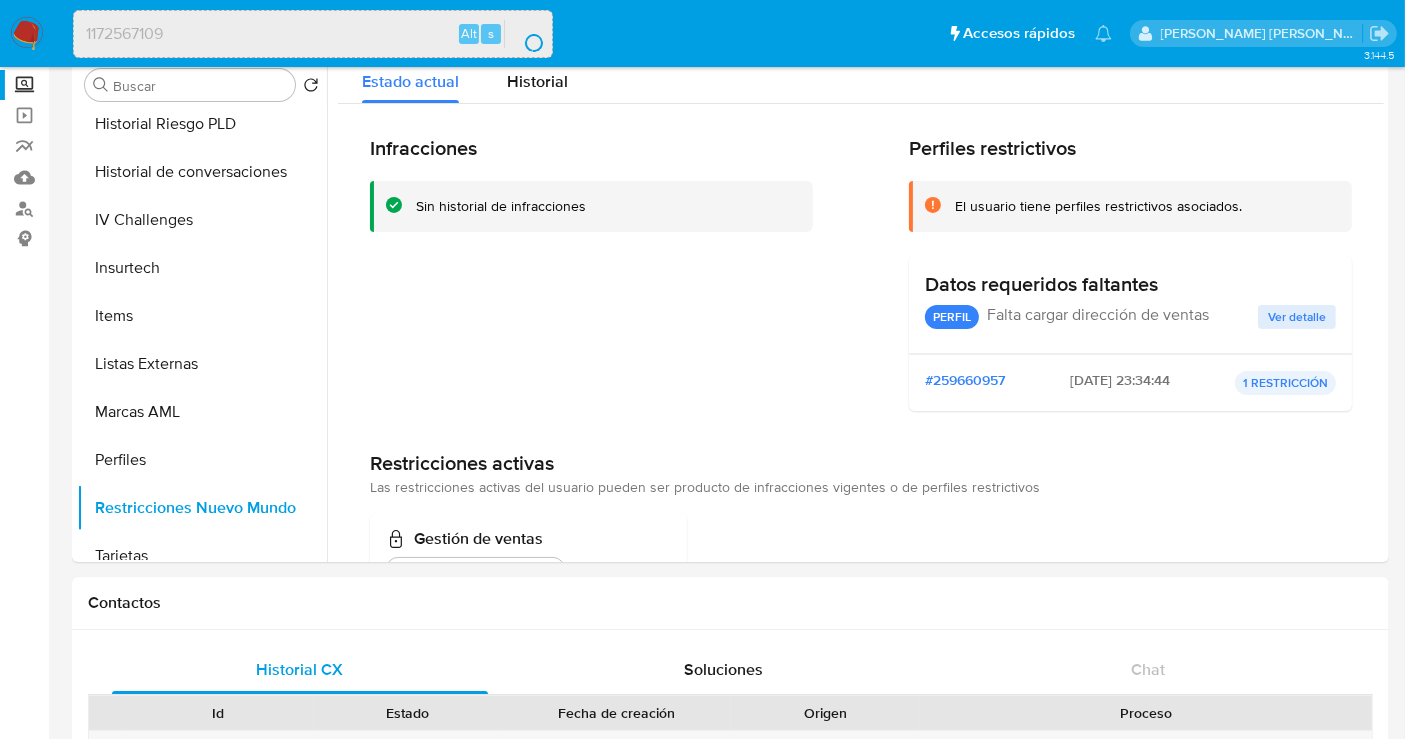 scroll, scrollTop: 0, scrollLeft: 0, axis: both 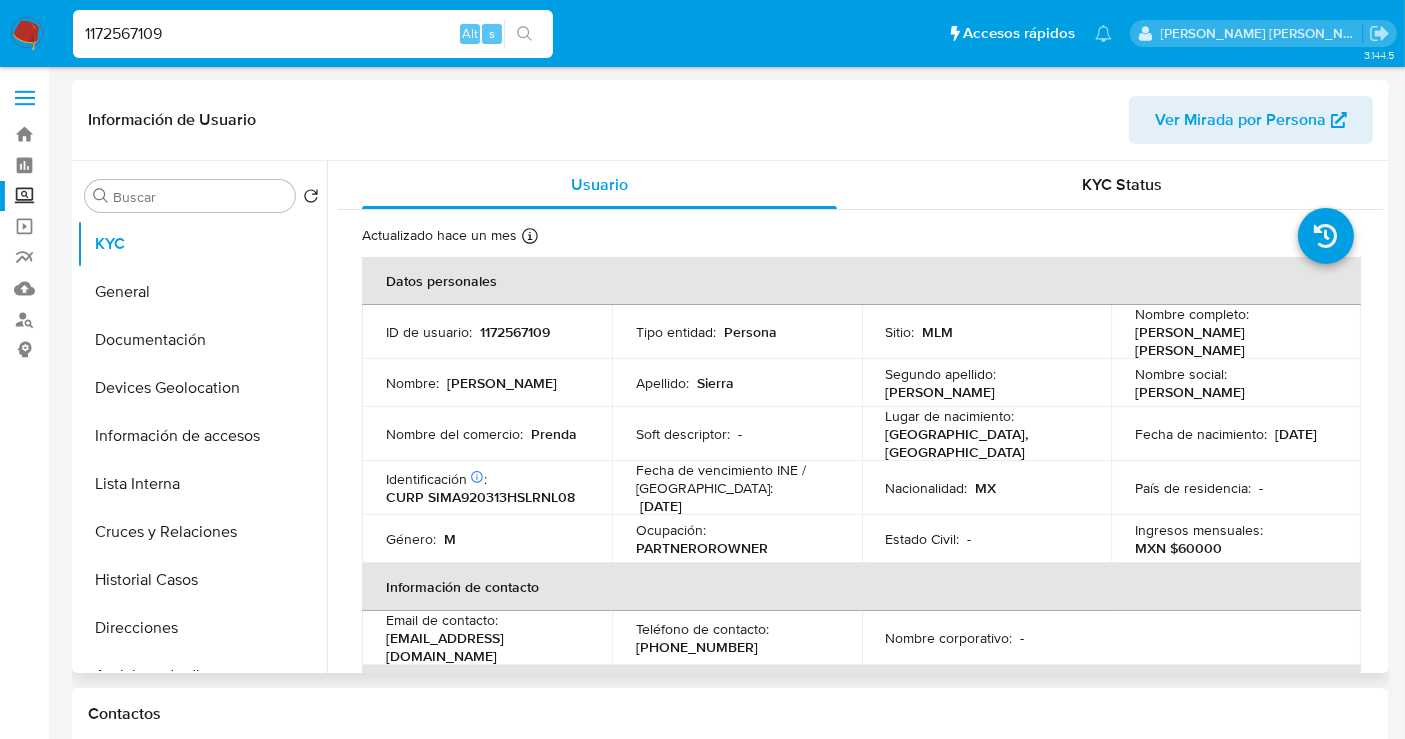 select on "10" 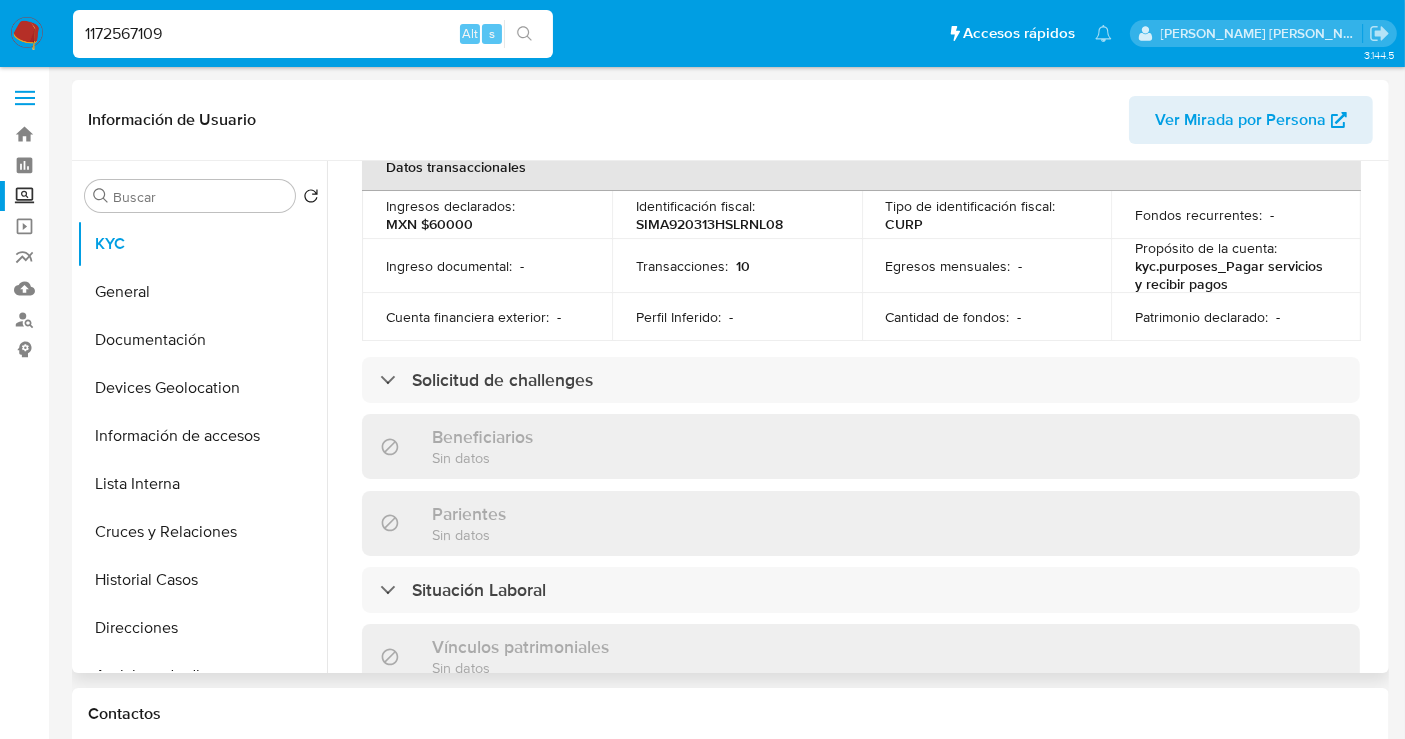 scroll, scrollTop: 1248, scrollLeft: 0, axis: vertical 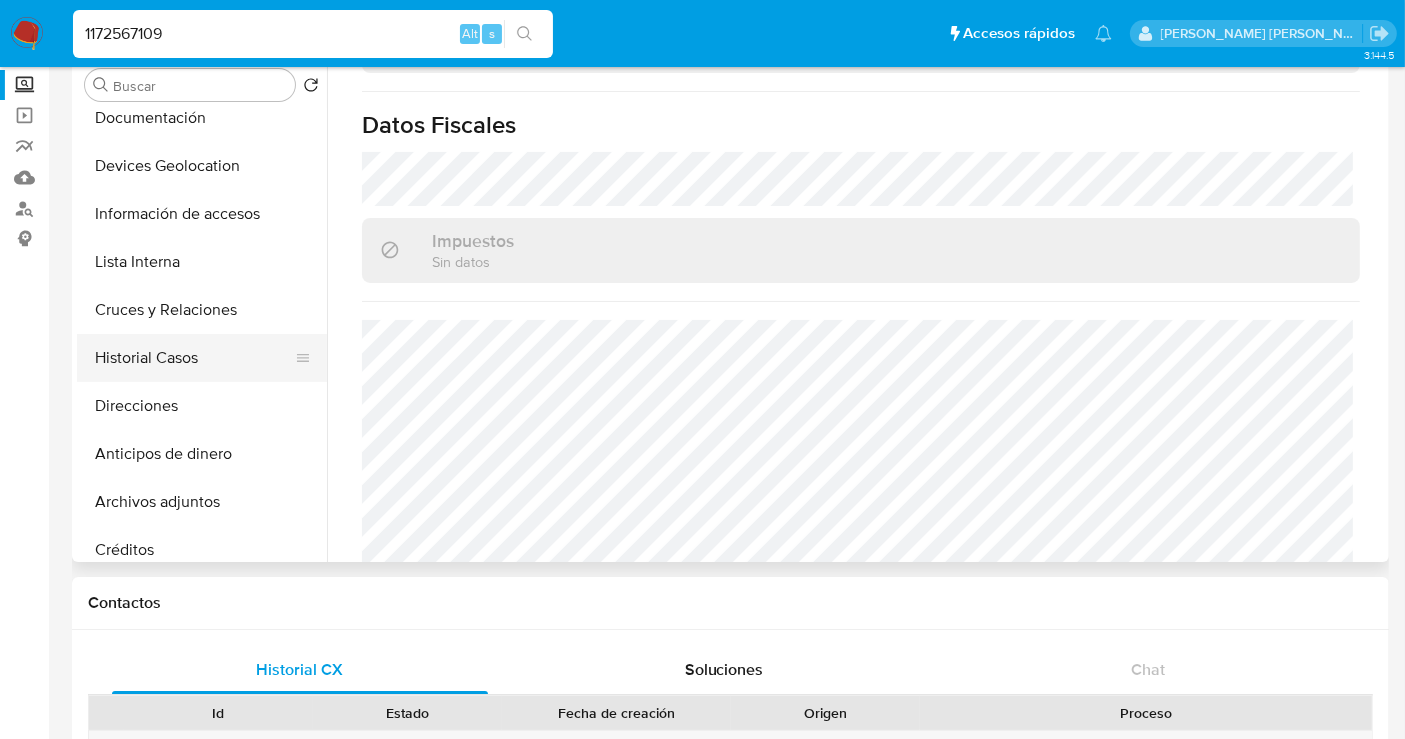 click on "Historial Casos" at bounding box center [194, 358] 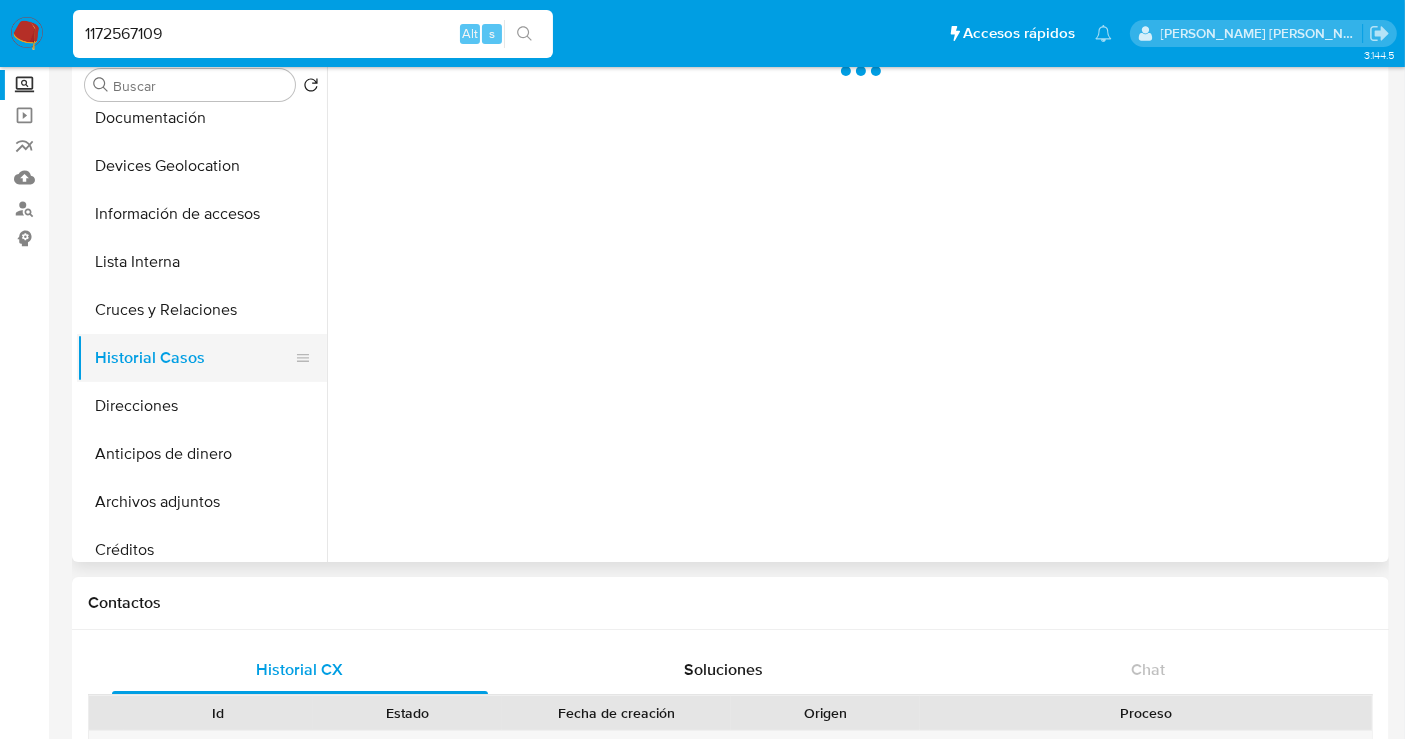 scroll, scrollTop: 0, scrollLeft: 0, axis: both 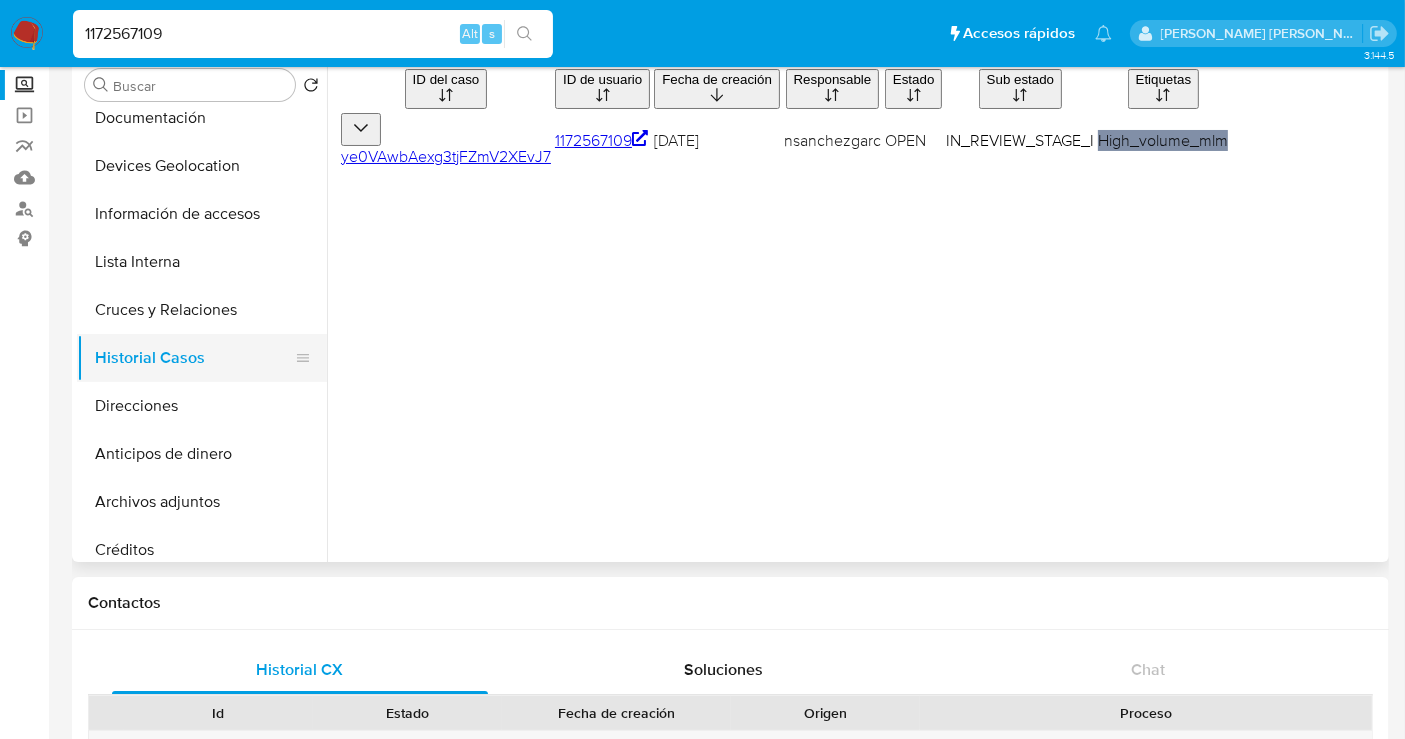 type 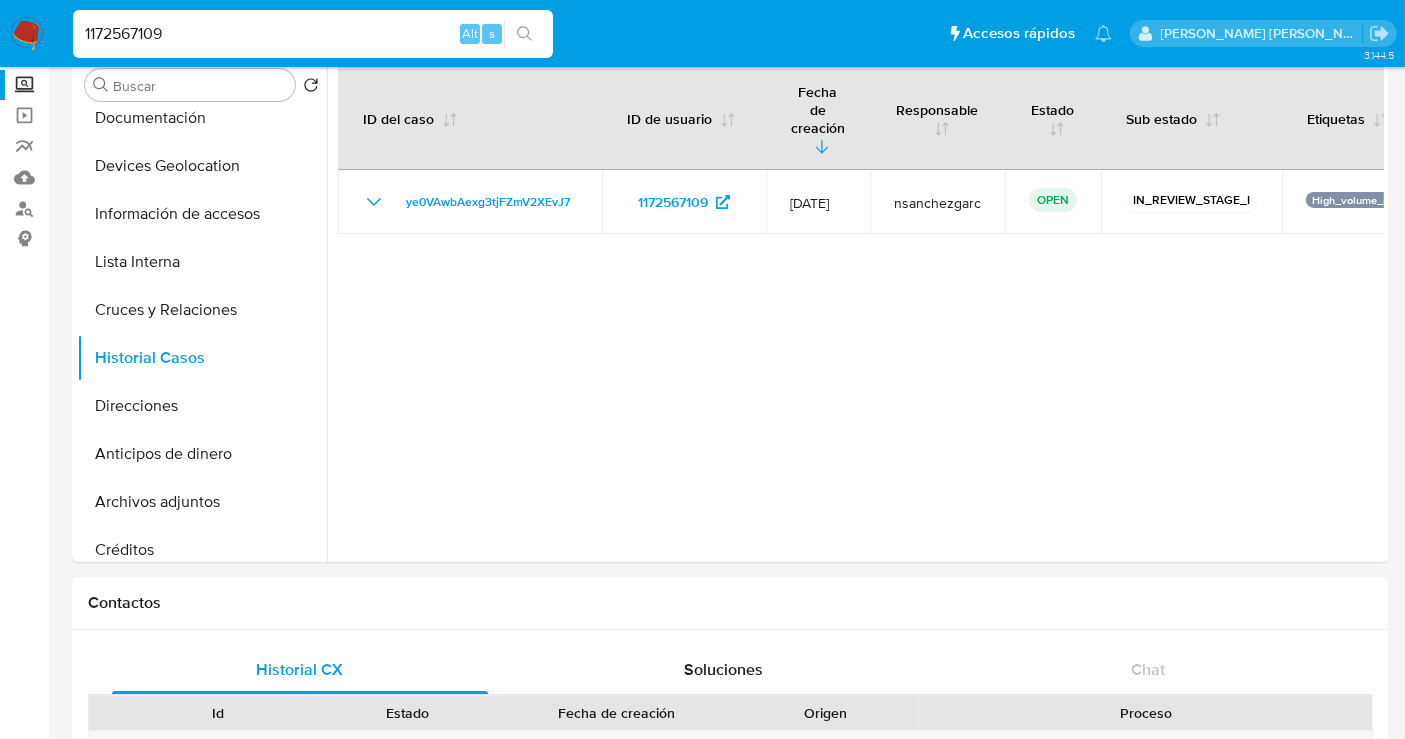 click on "1172567109" at bounding box center [313, 34] 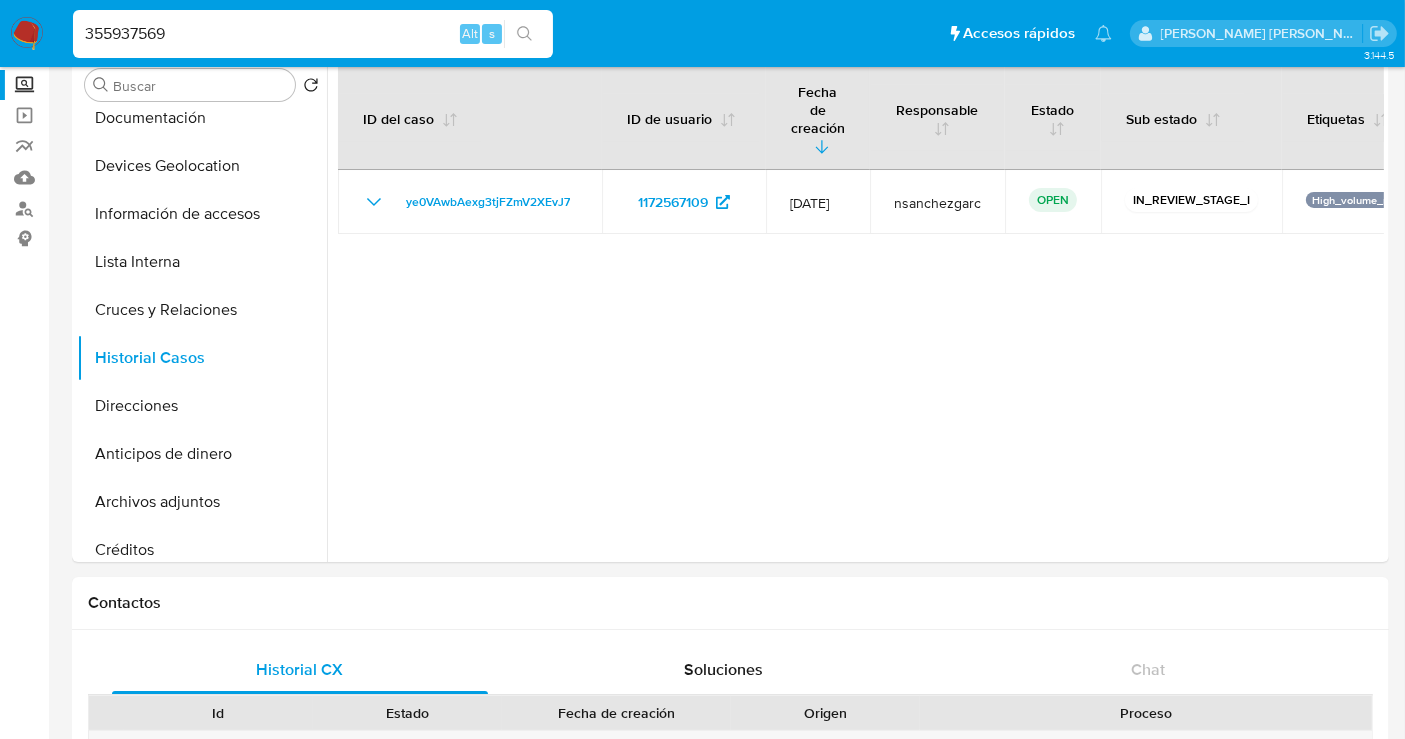 type on "355937569" 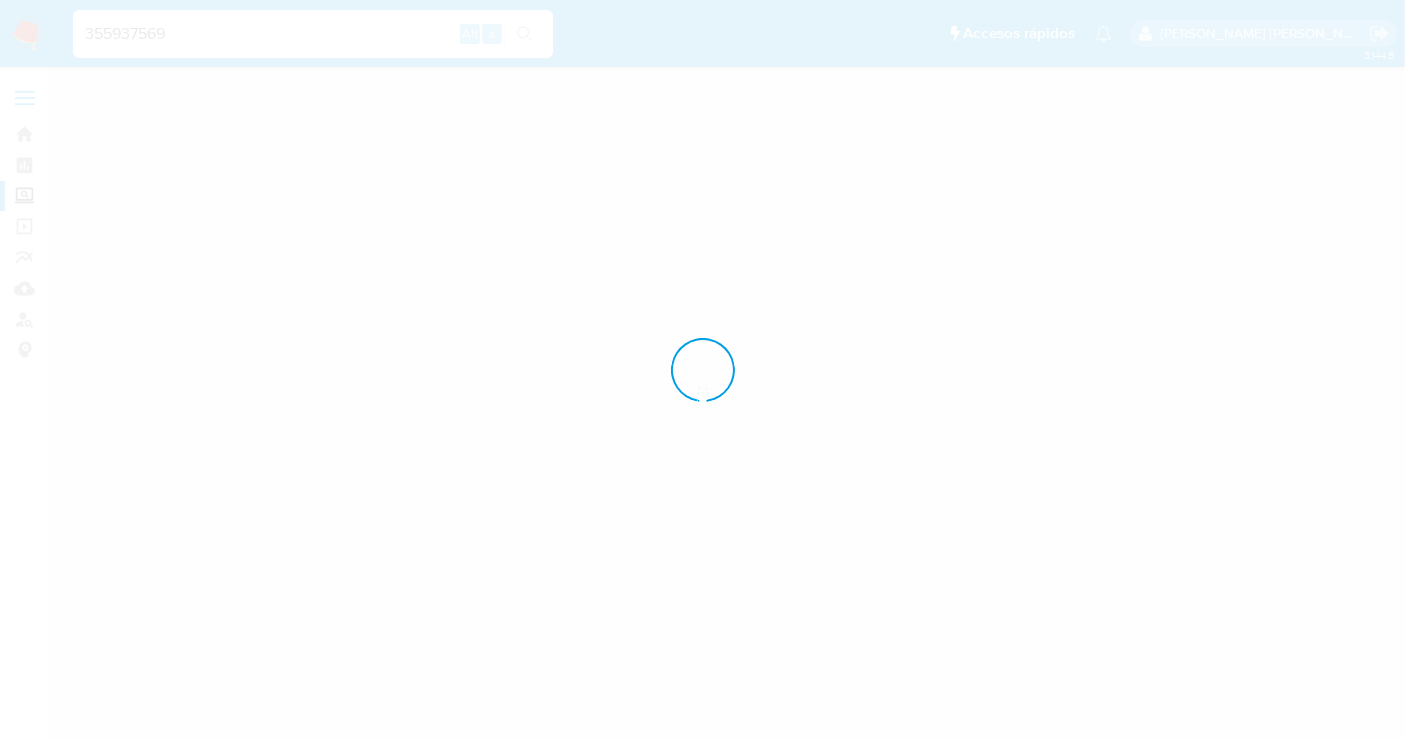 scroll, scrollTop: 0, scrollLeft: 0, axis: both 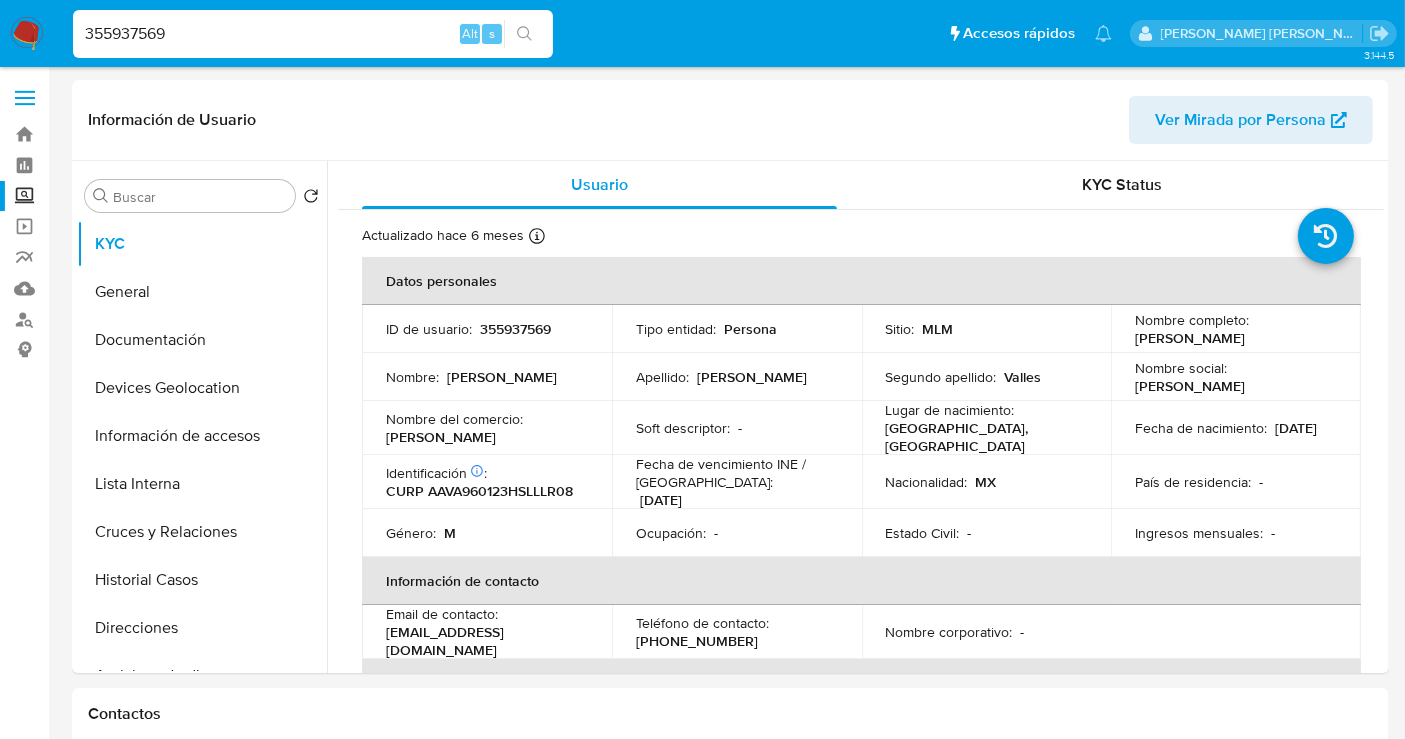 select on "10" 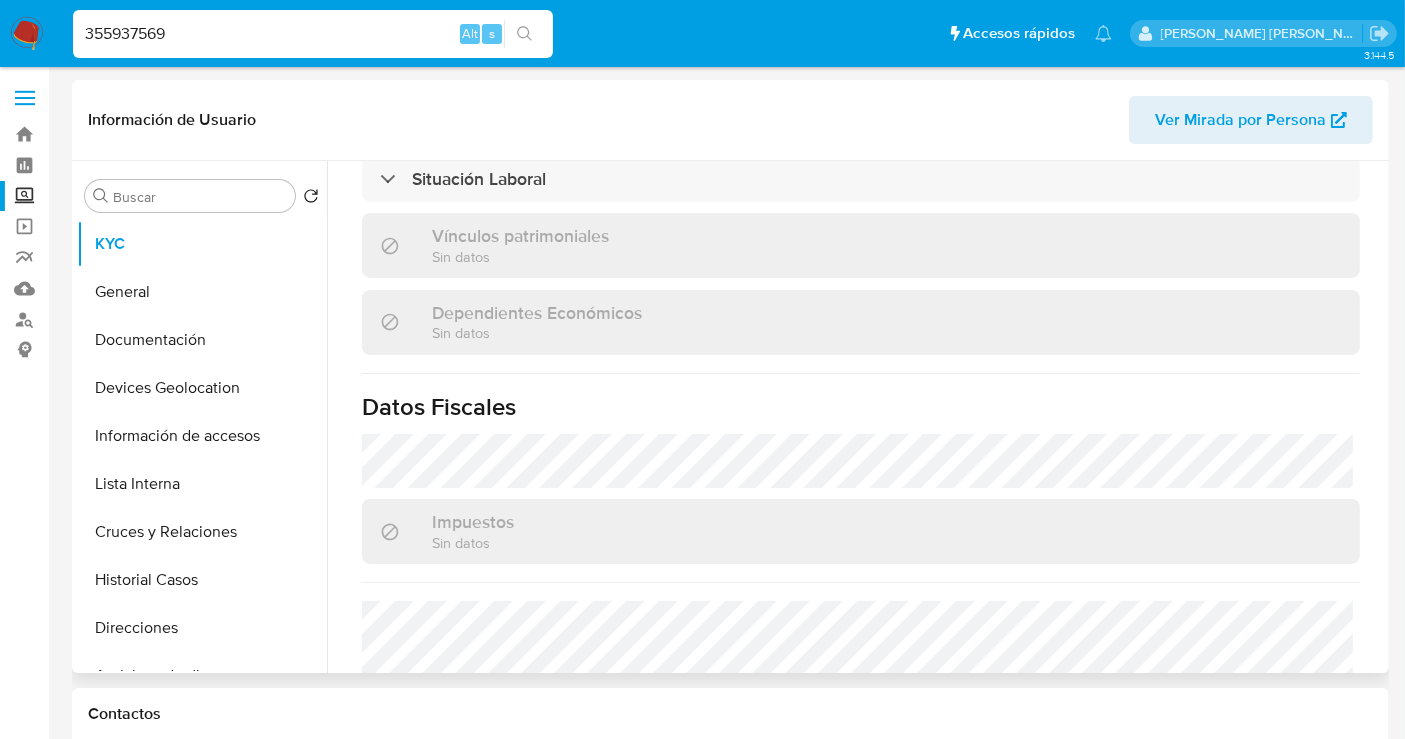 scroll, scrollTop: 1262, scrollLeft: 0, axis: vertical 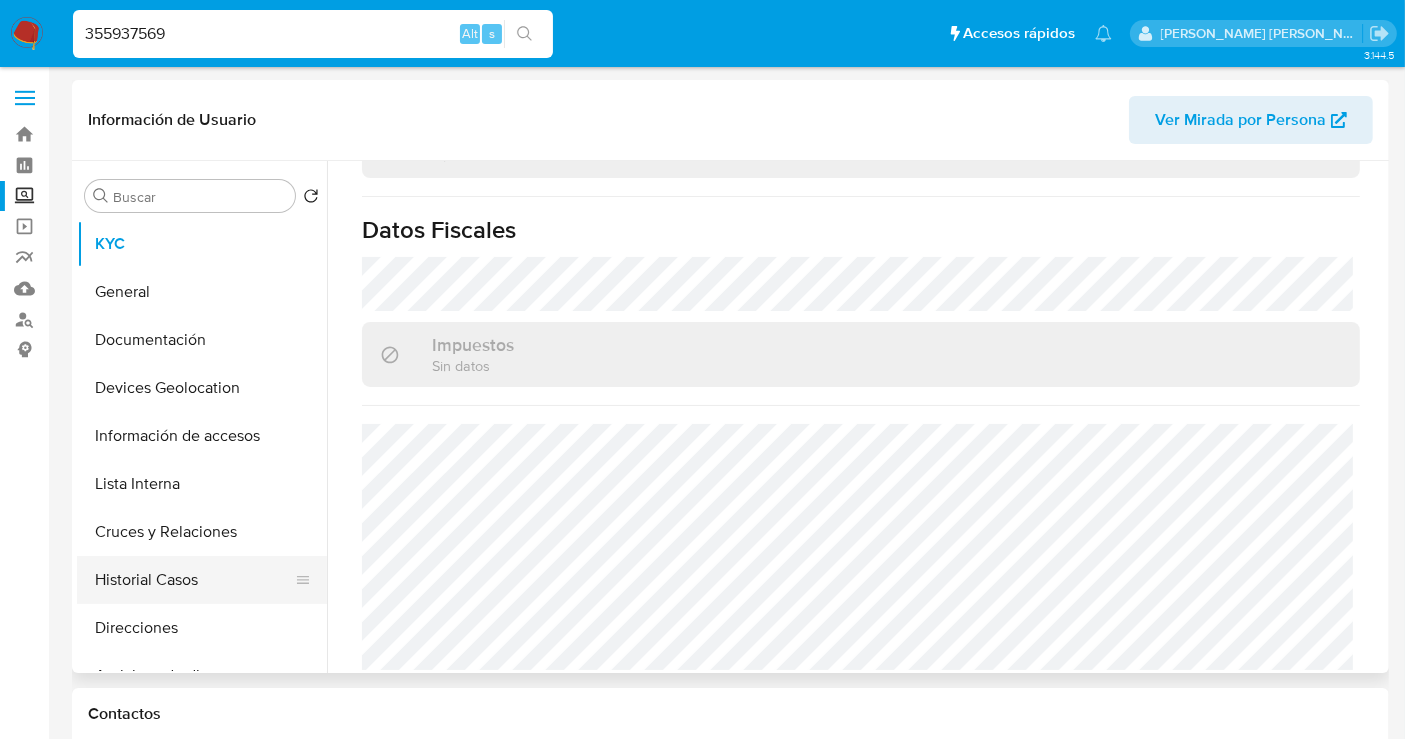 click on "Historial Casos" at bounding box center (194, 580) 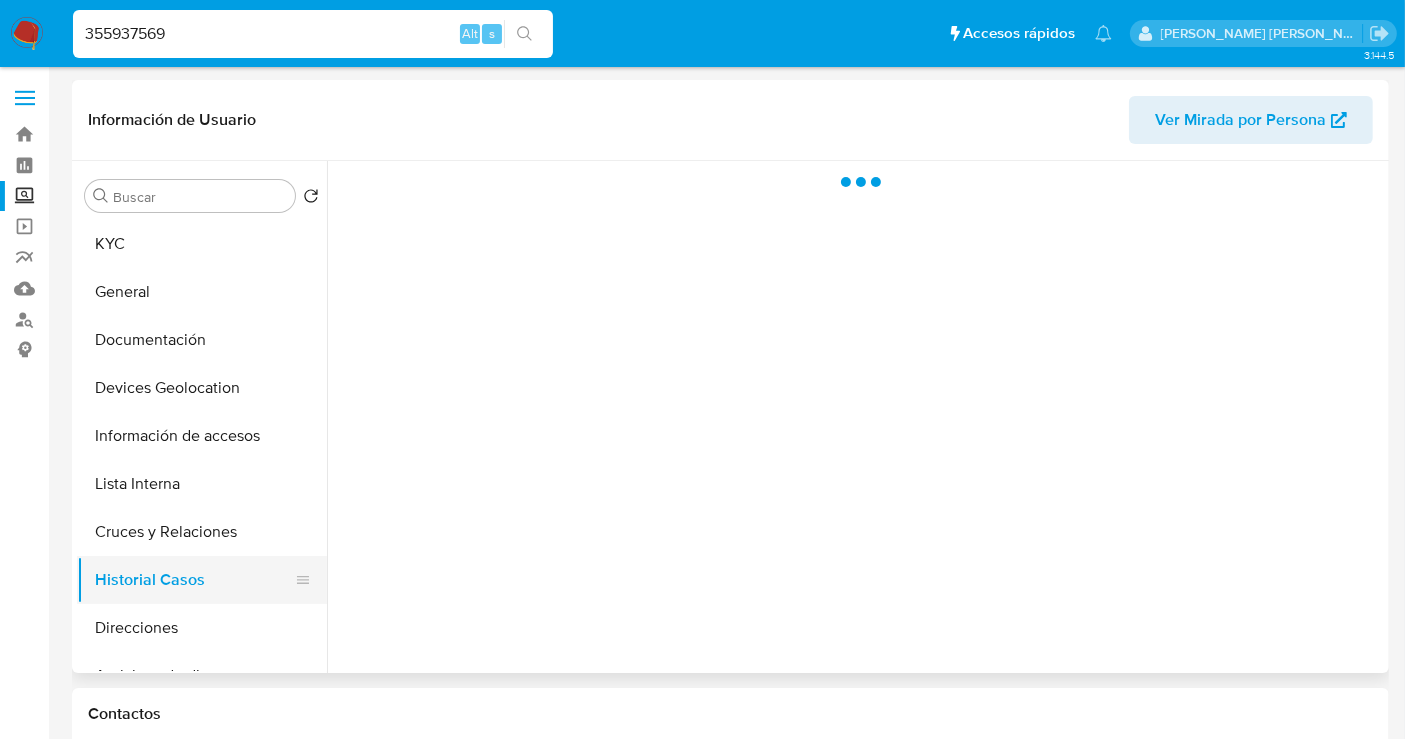 scroll, scrollTop: 0, scrollLeft: 0, axis: both 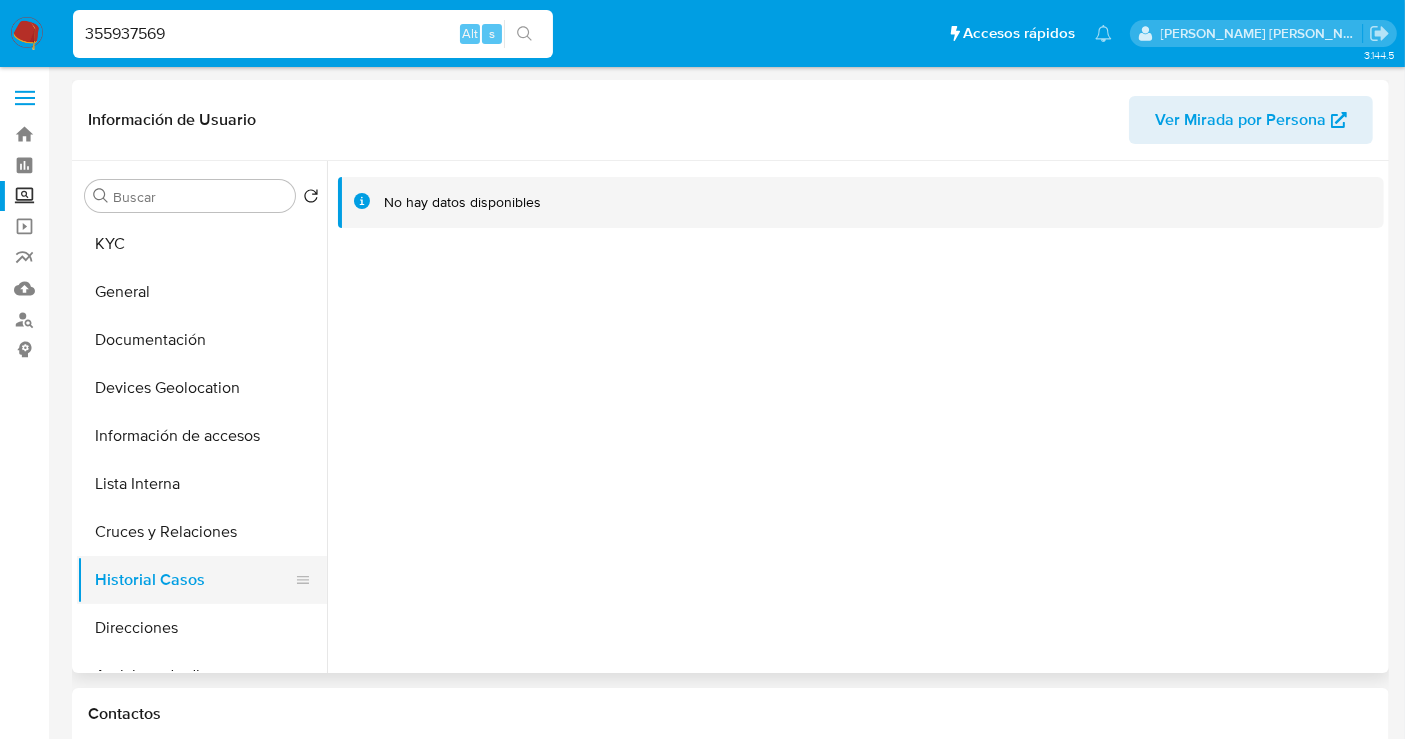 type 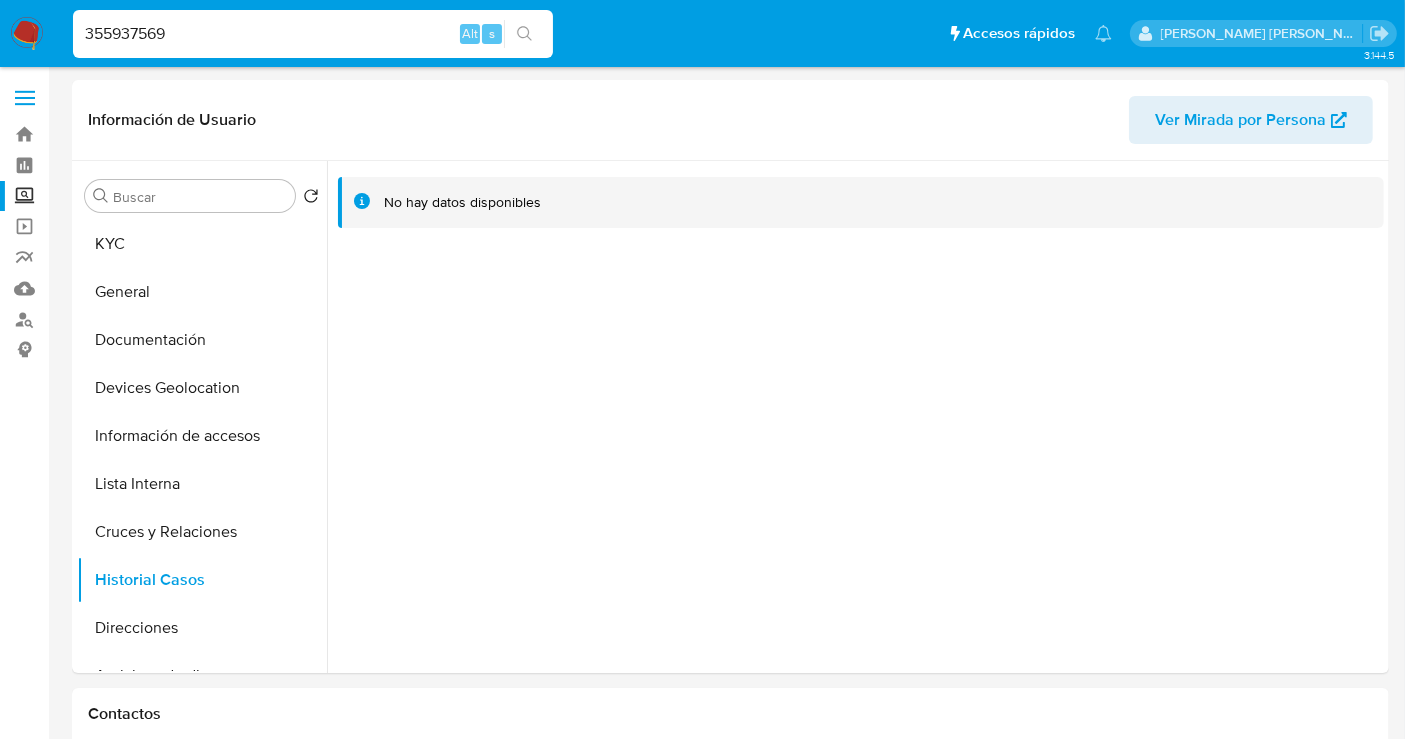 click on "355937569" at bounding box center (313, 34) 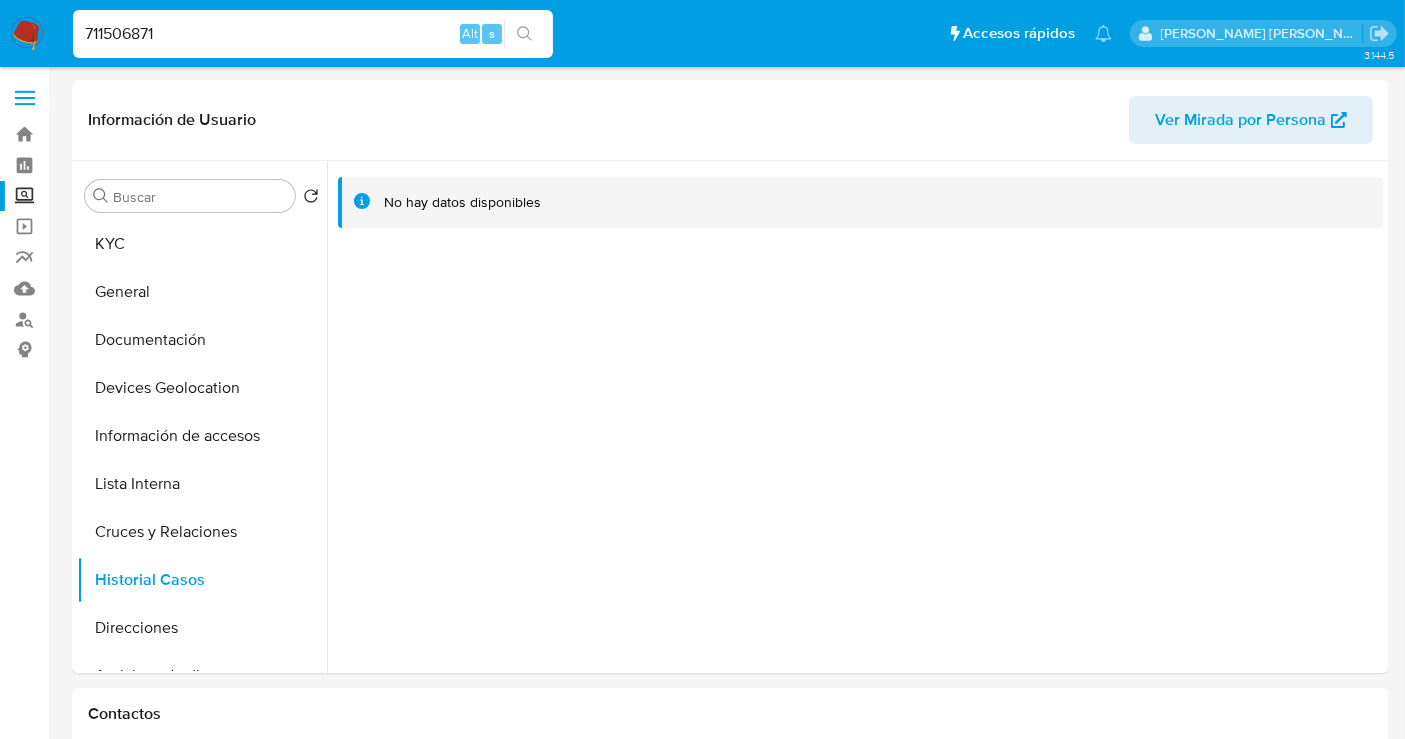 type on "711506871" 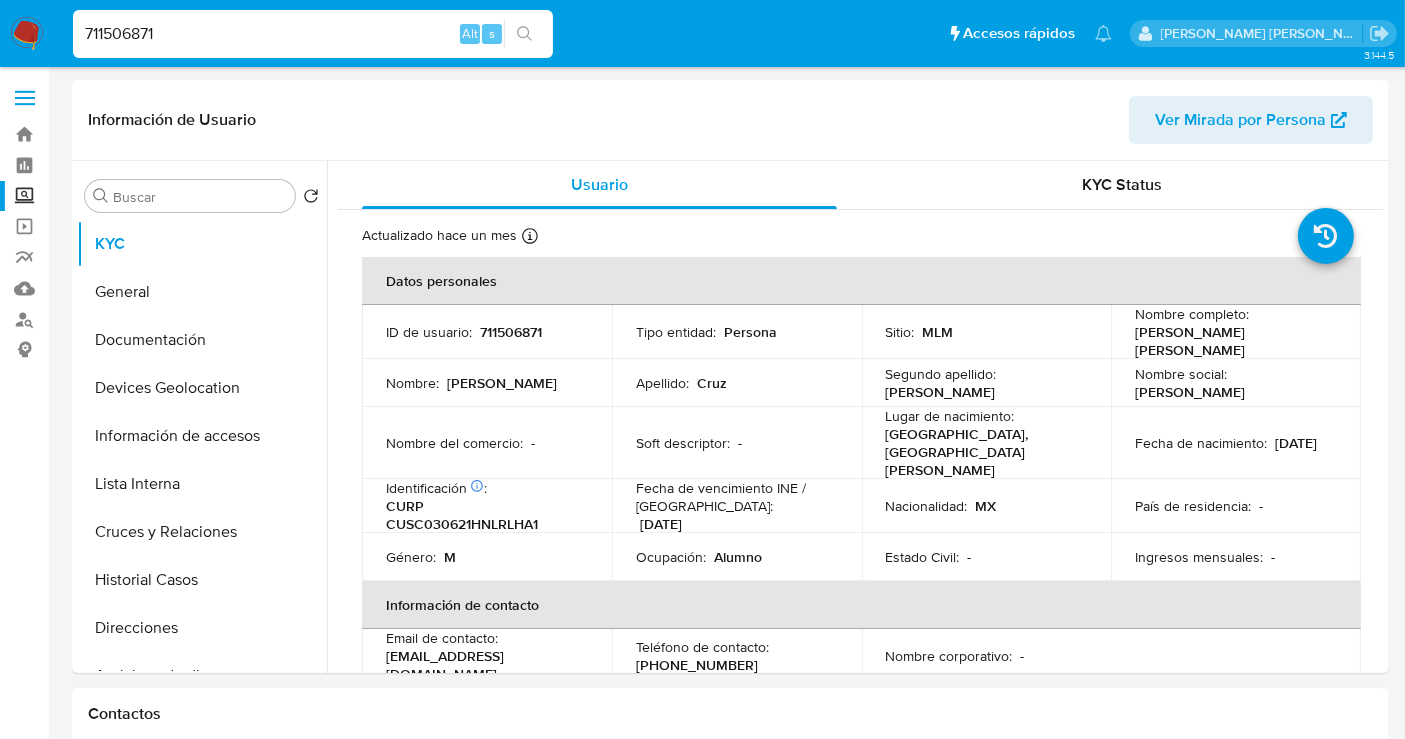 select on "10" 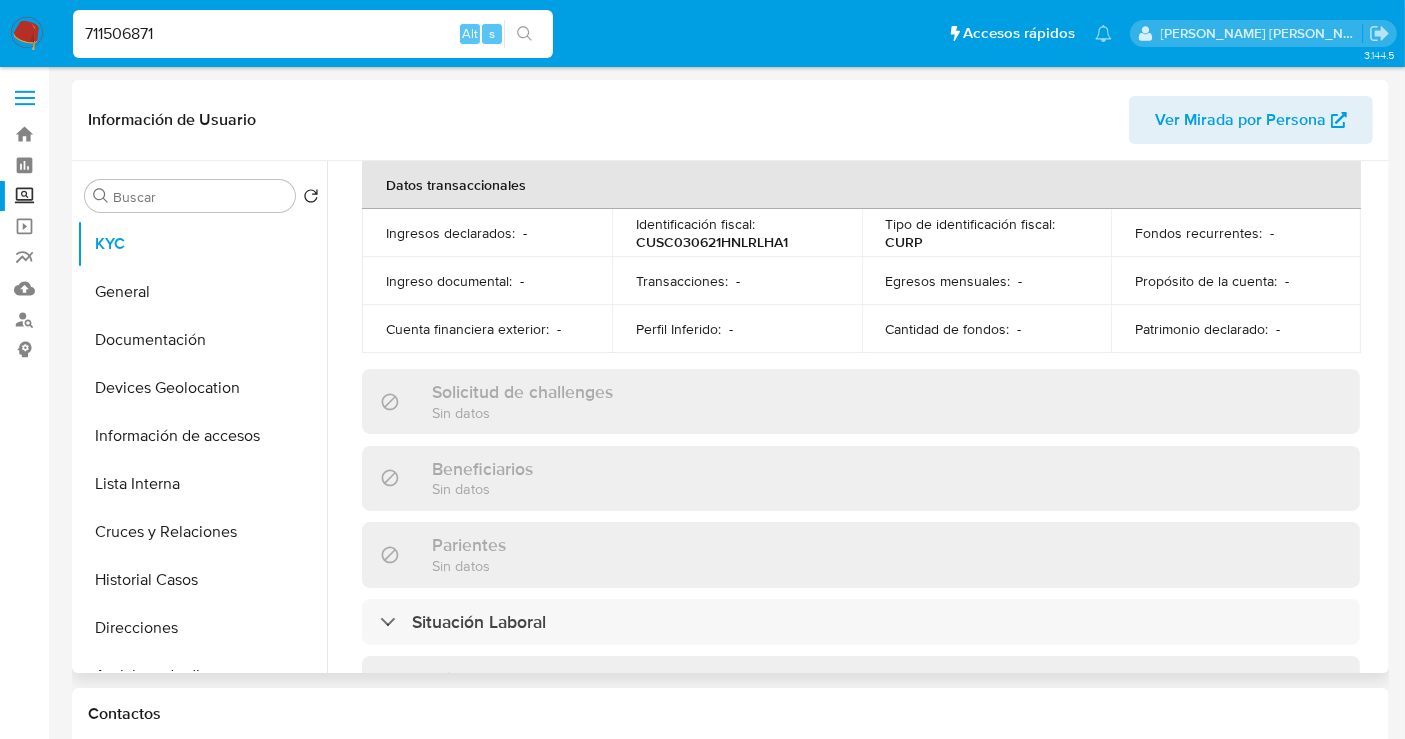 scroll, scrollTop: 1262, scrollLeft: 0, axis: vertical 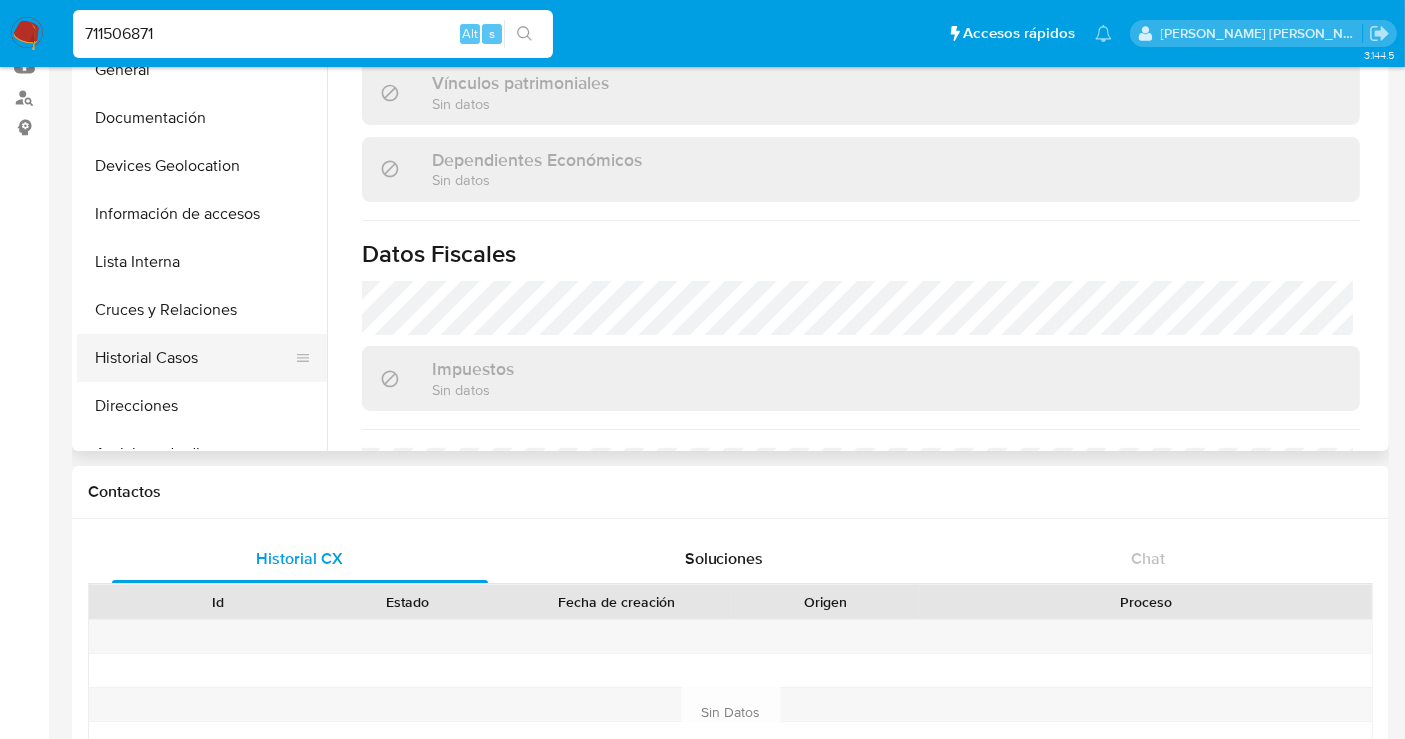 click on "Historial Casos" at bounding box center (194, 358) 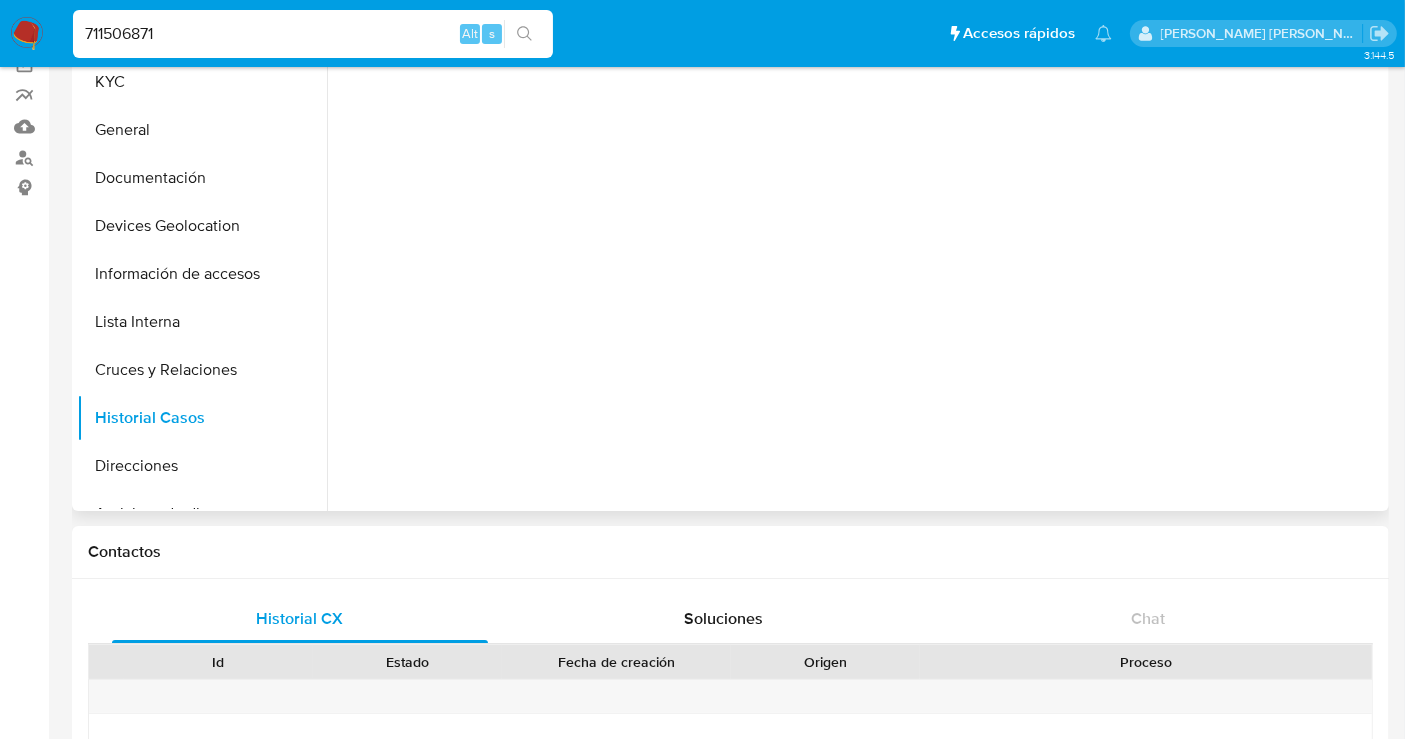 scroll, scrollTop: 0, scrollLeft: 0, axis: both 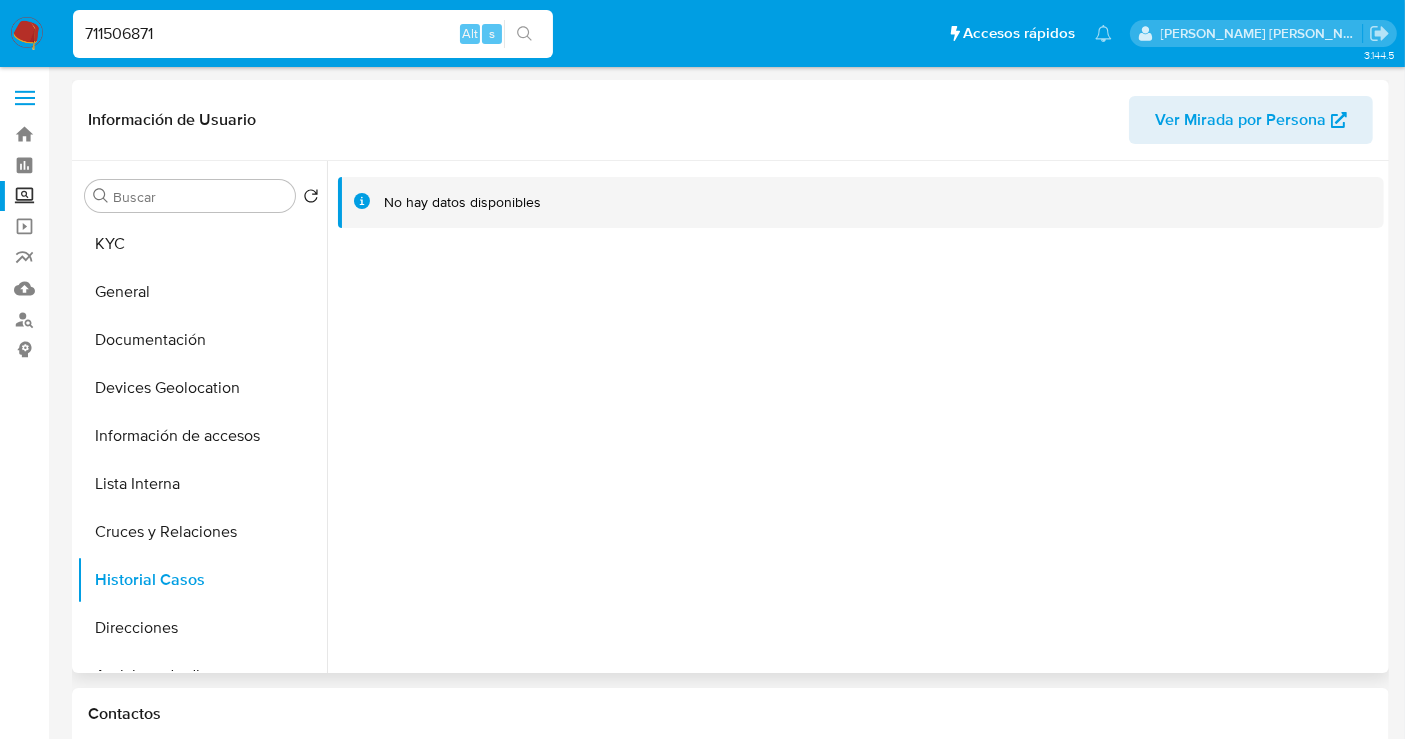 type 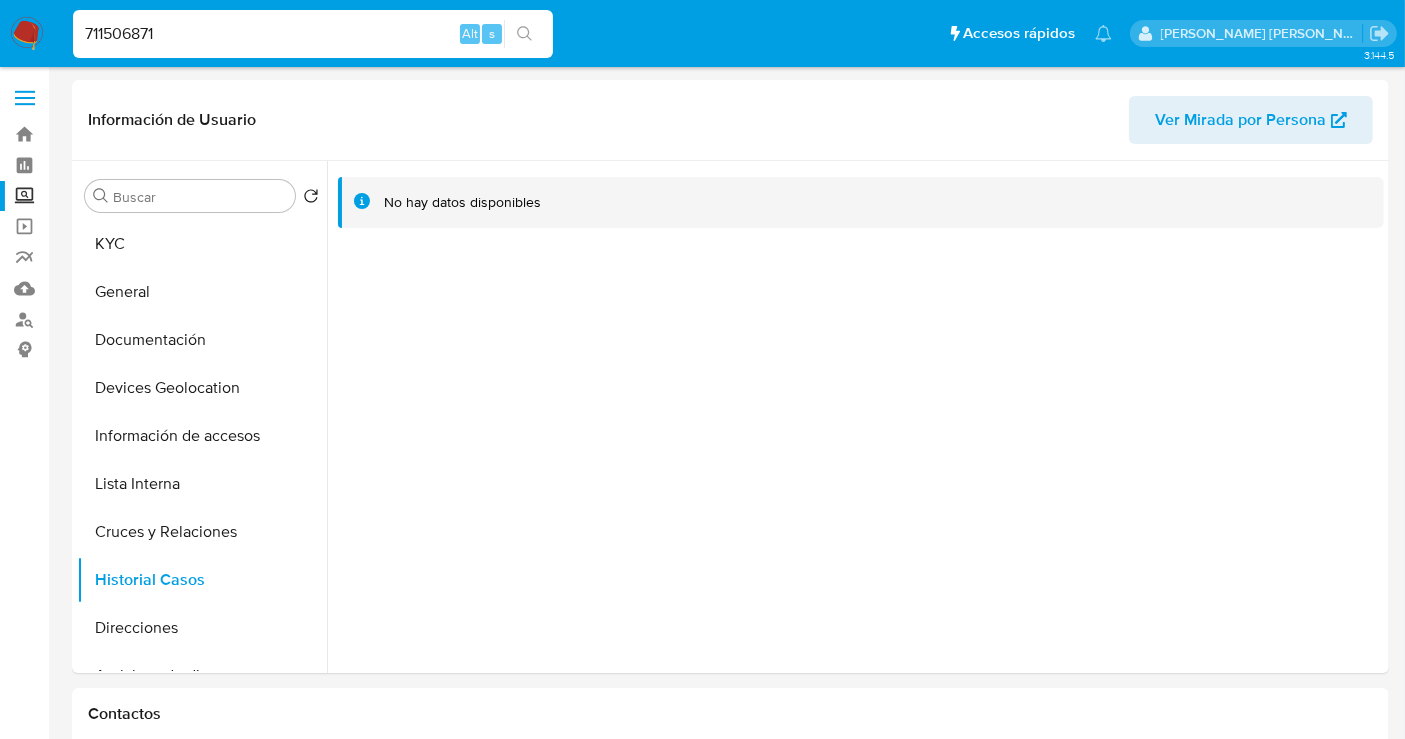 click on "711506871" at bounding box center [313, 34] 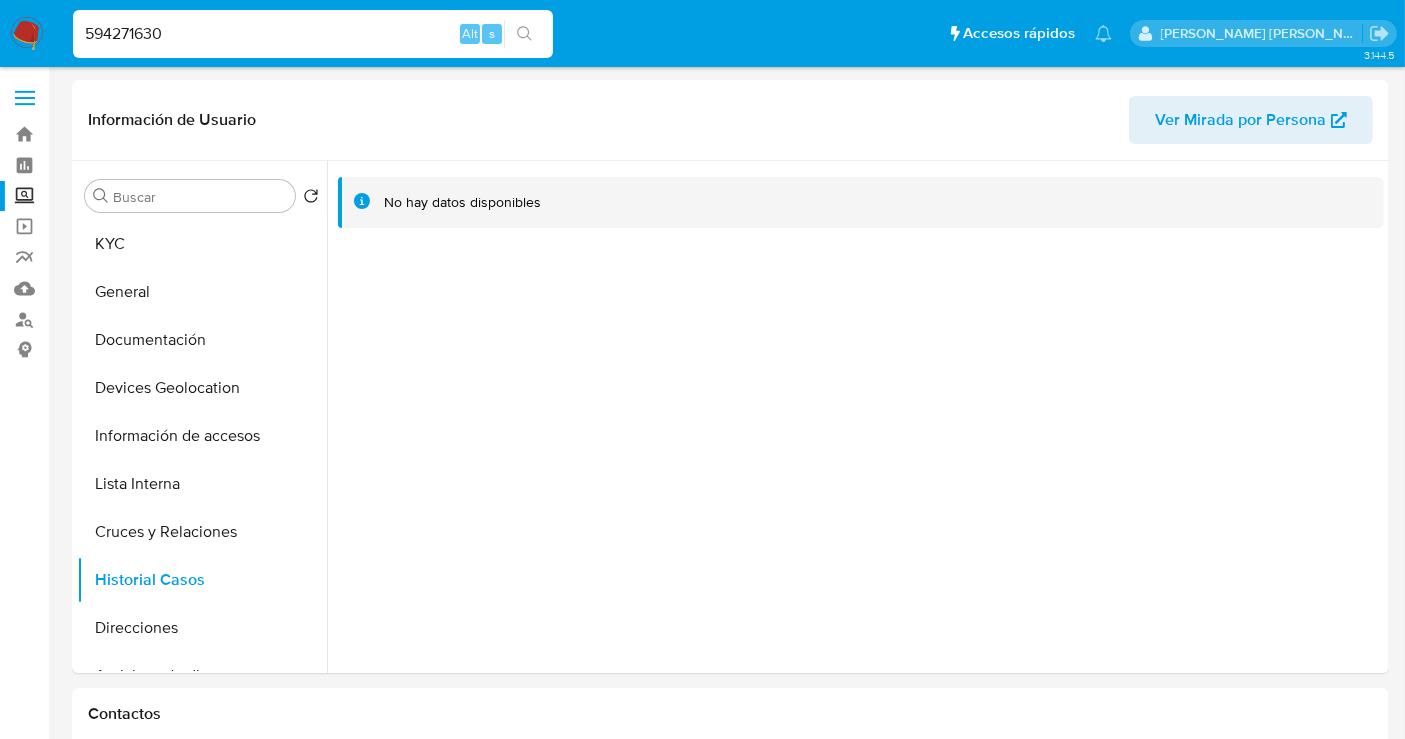 type on "594271630" 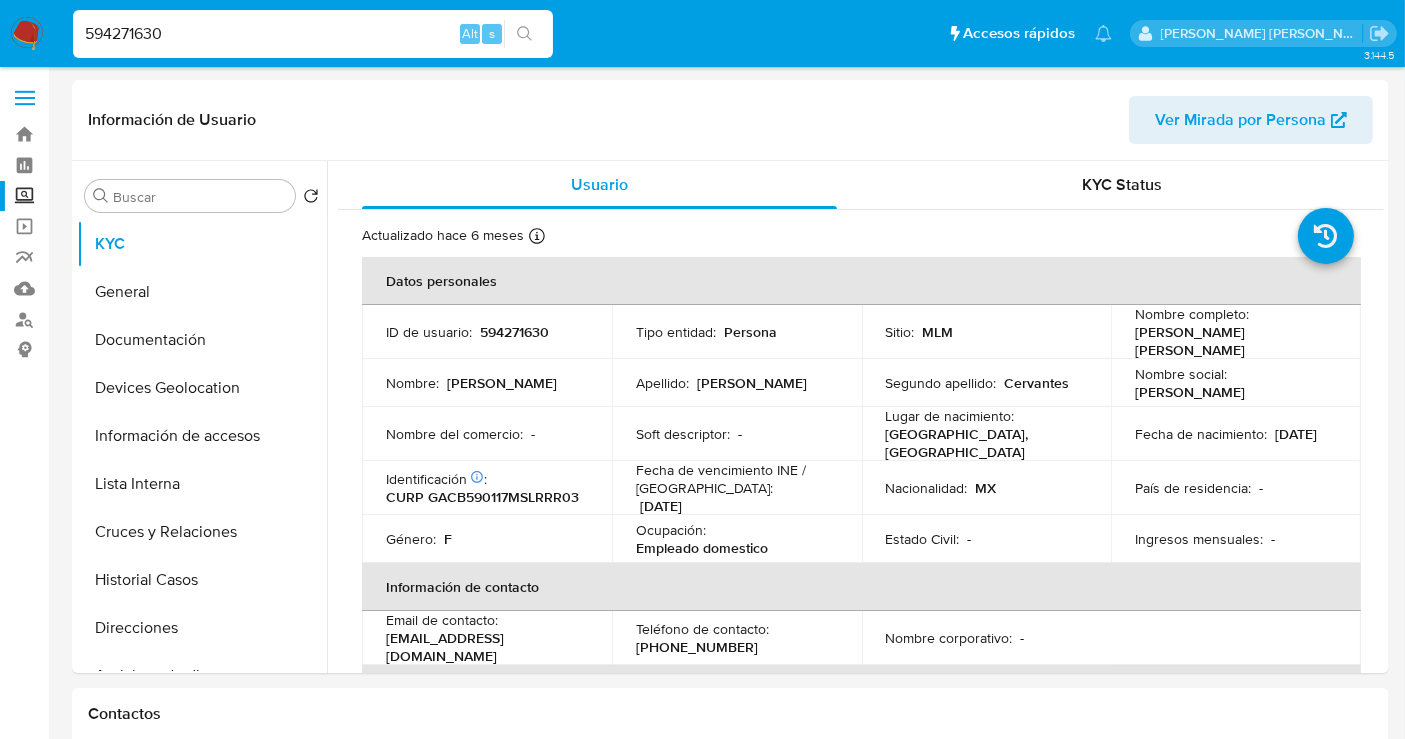 select on "10" 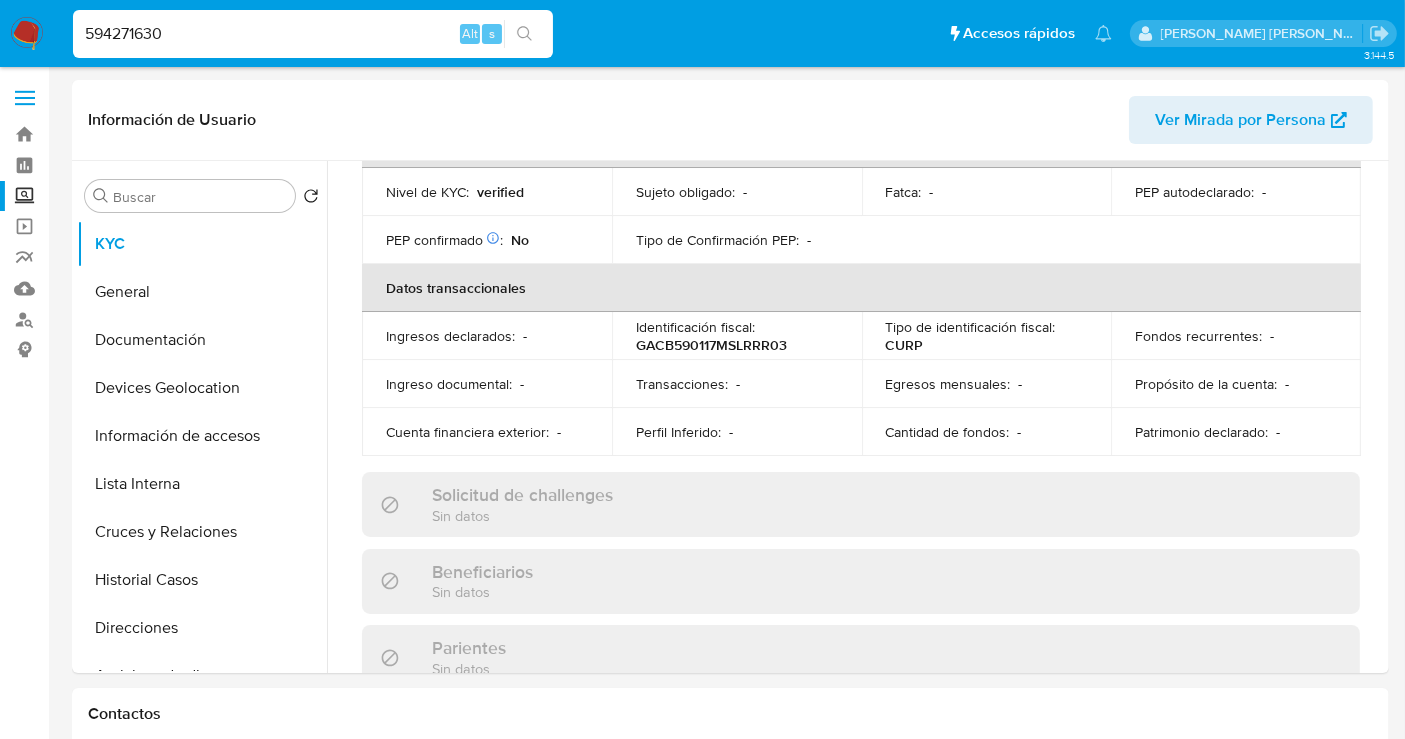 scroll, scrollTop: 555, scrollLeft: 0, axis: vertical 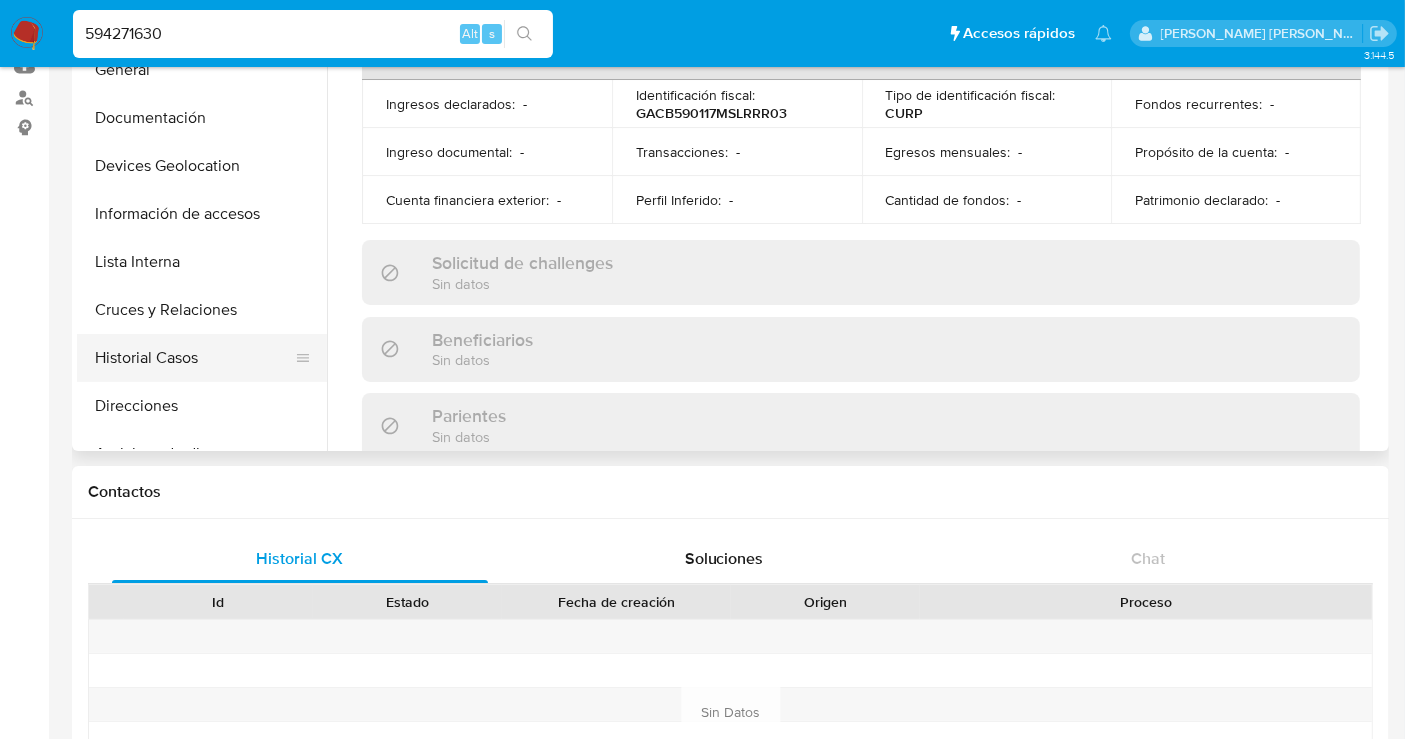 click on "Historial Casos" at bounding box center [194, 358] 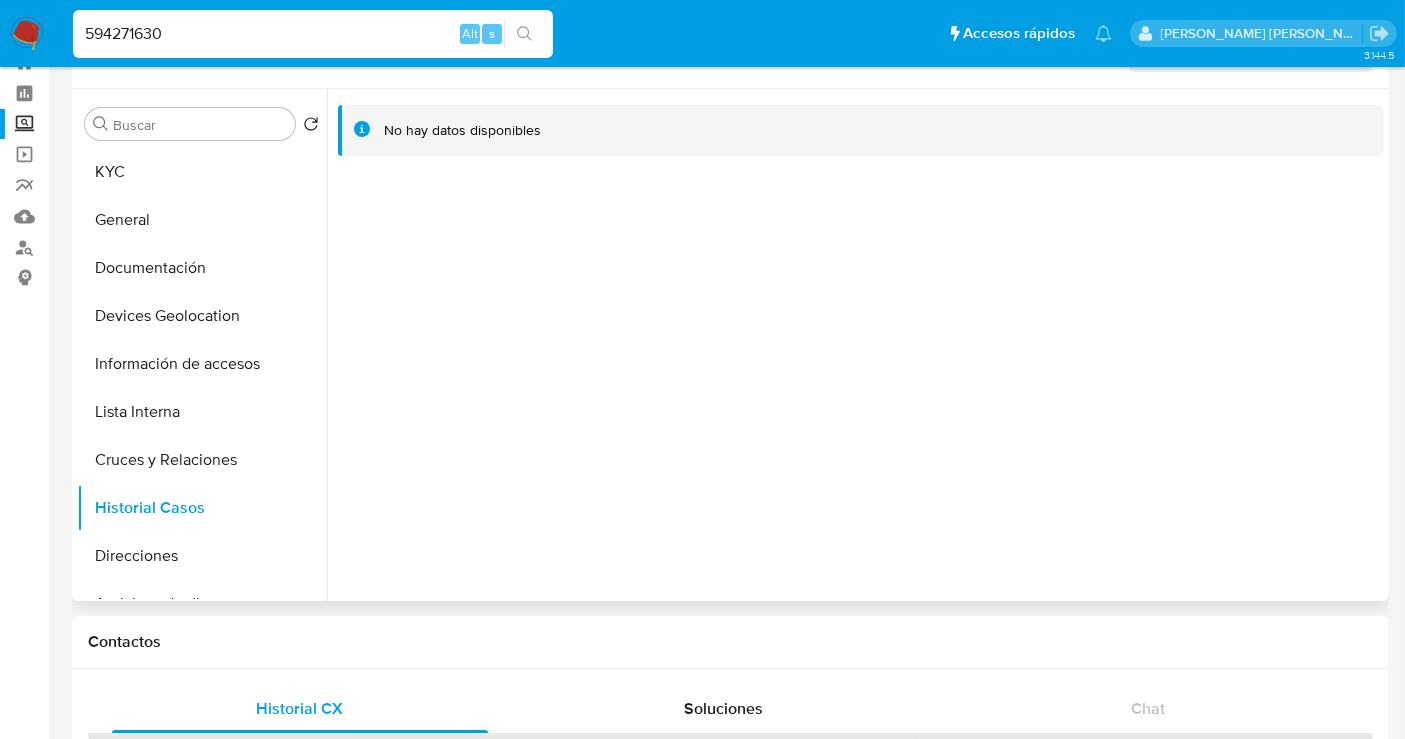 scroll, scrollTop: 0, scrollLeft: 0, axis: both 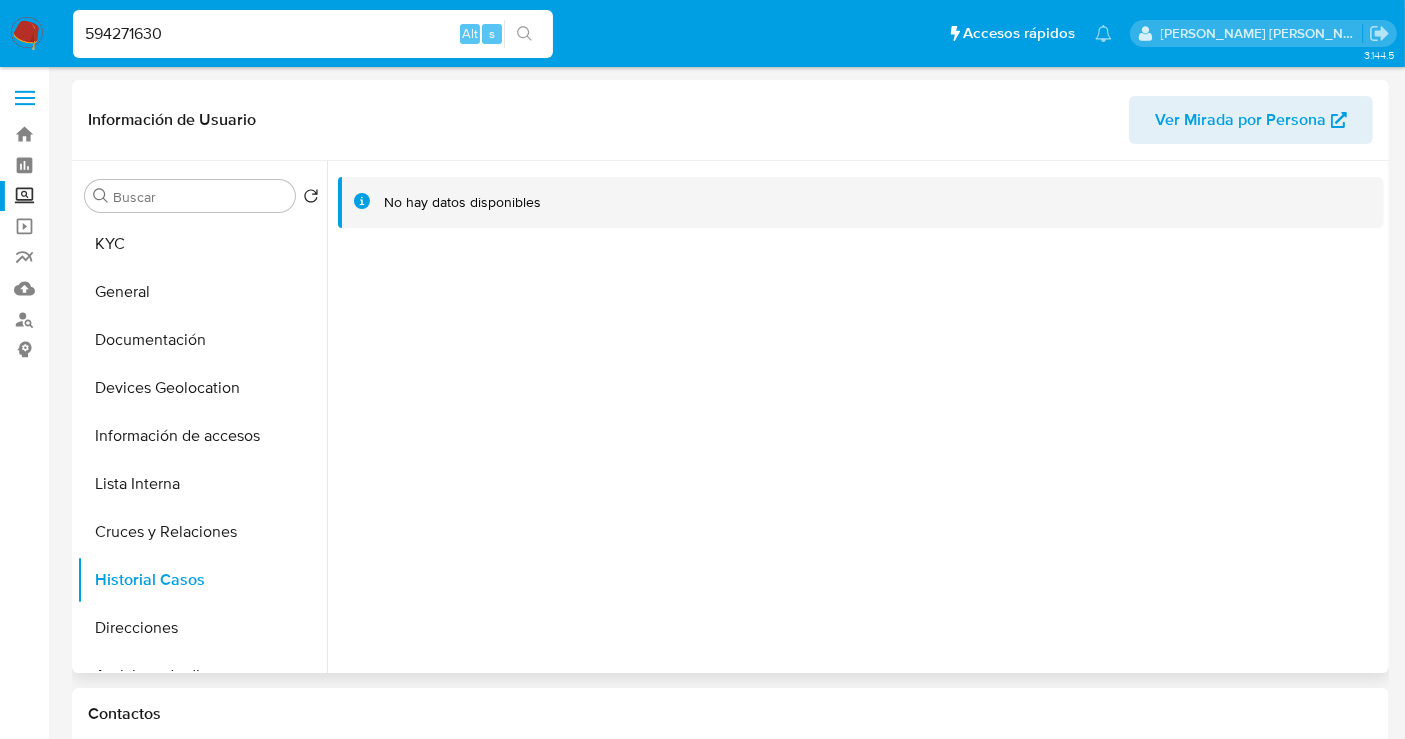 type 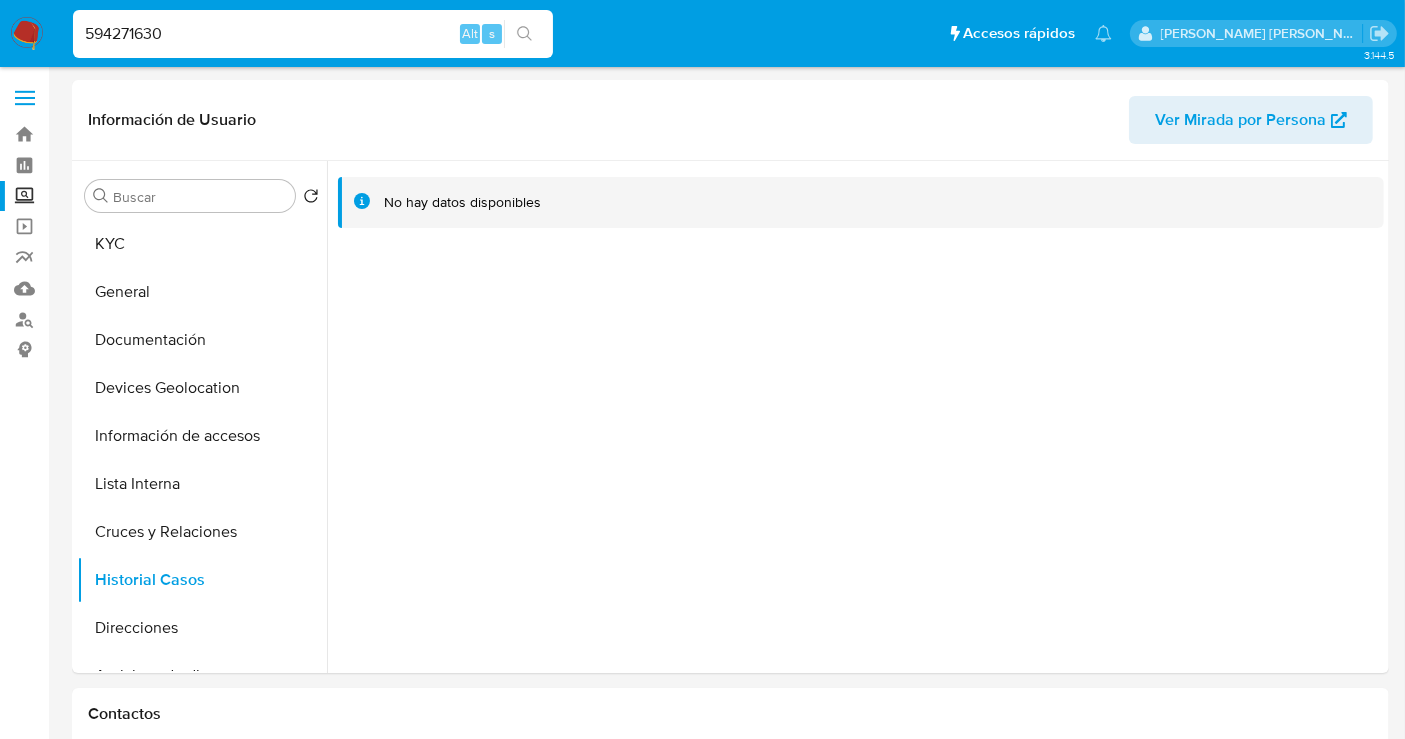 click on "594271630" at bounding box center (313, 34) 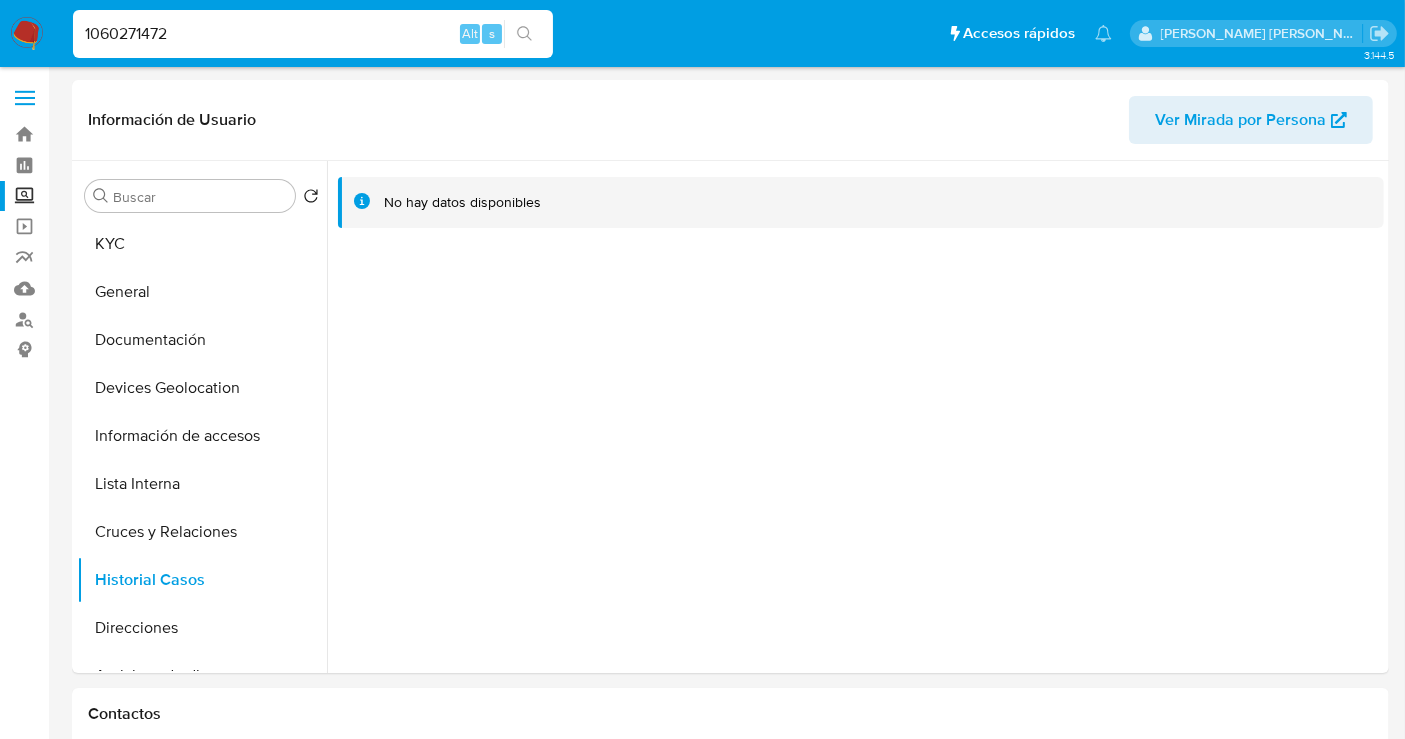 type on "1060271472" 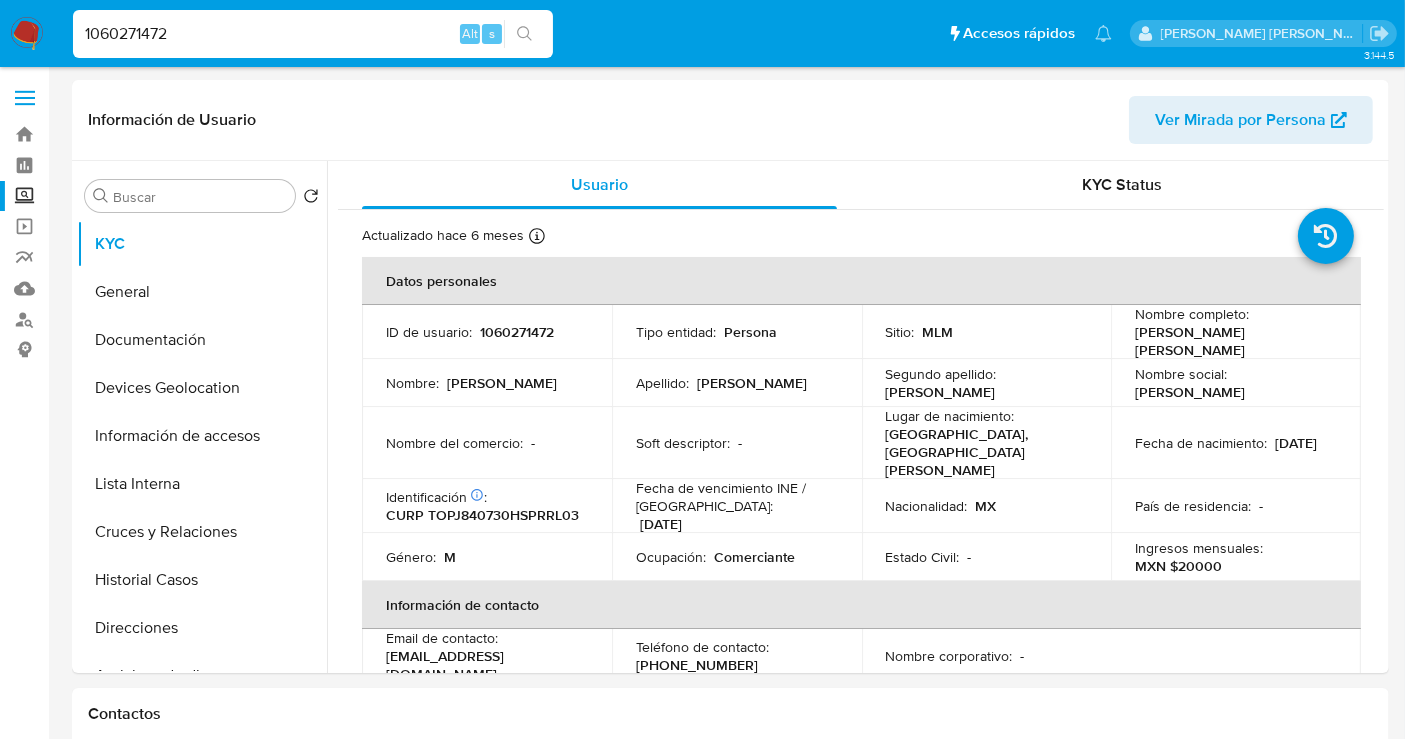 select on "10" 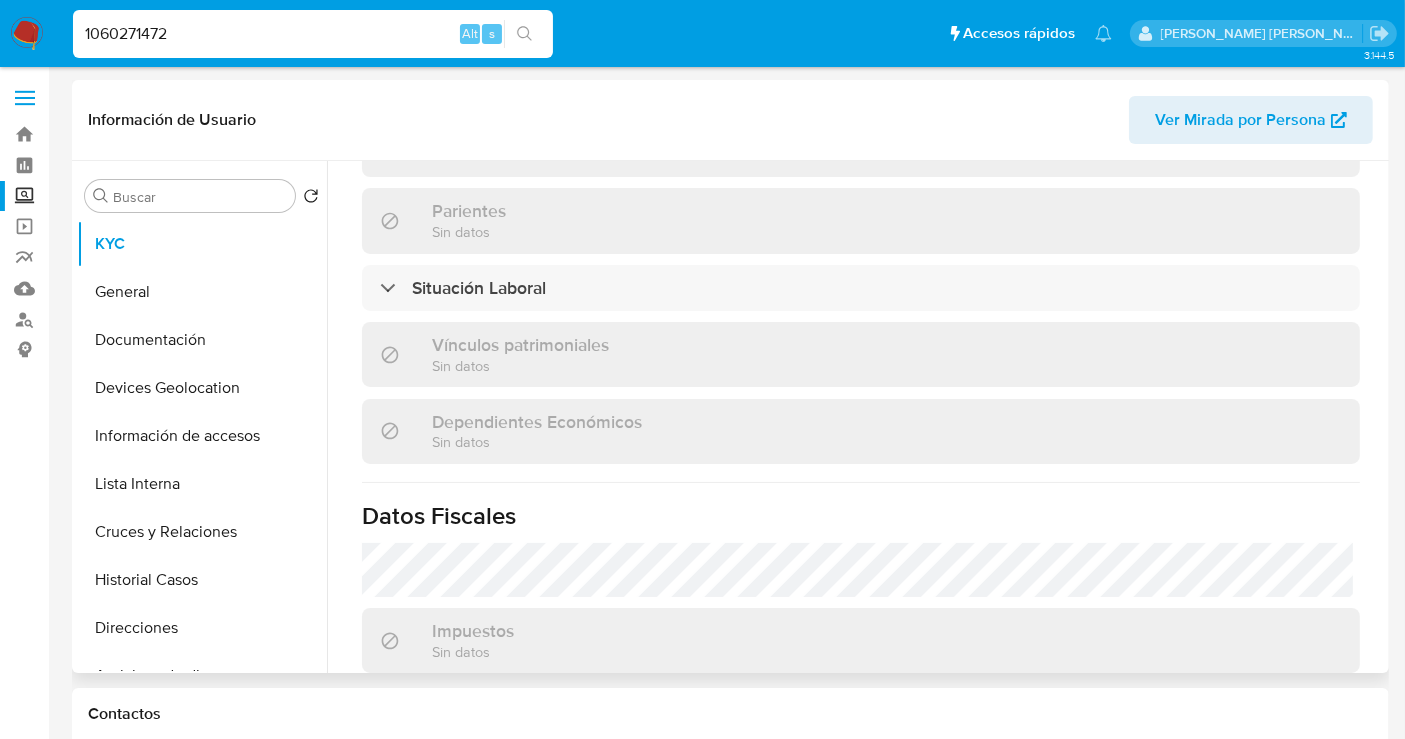 scroll, scrollTop: 1262, scrollLeft: 0, axis: vertical 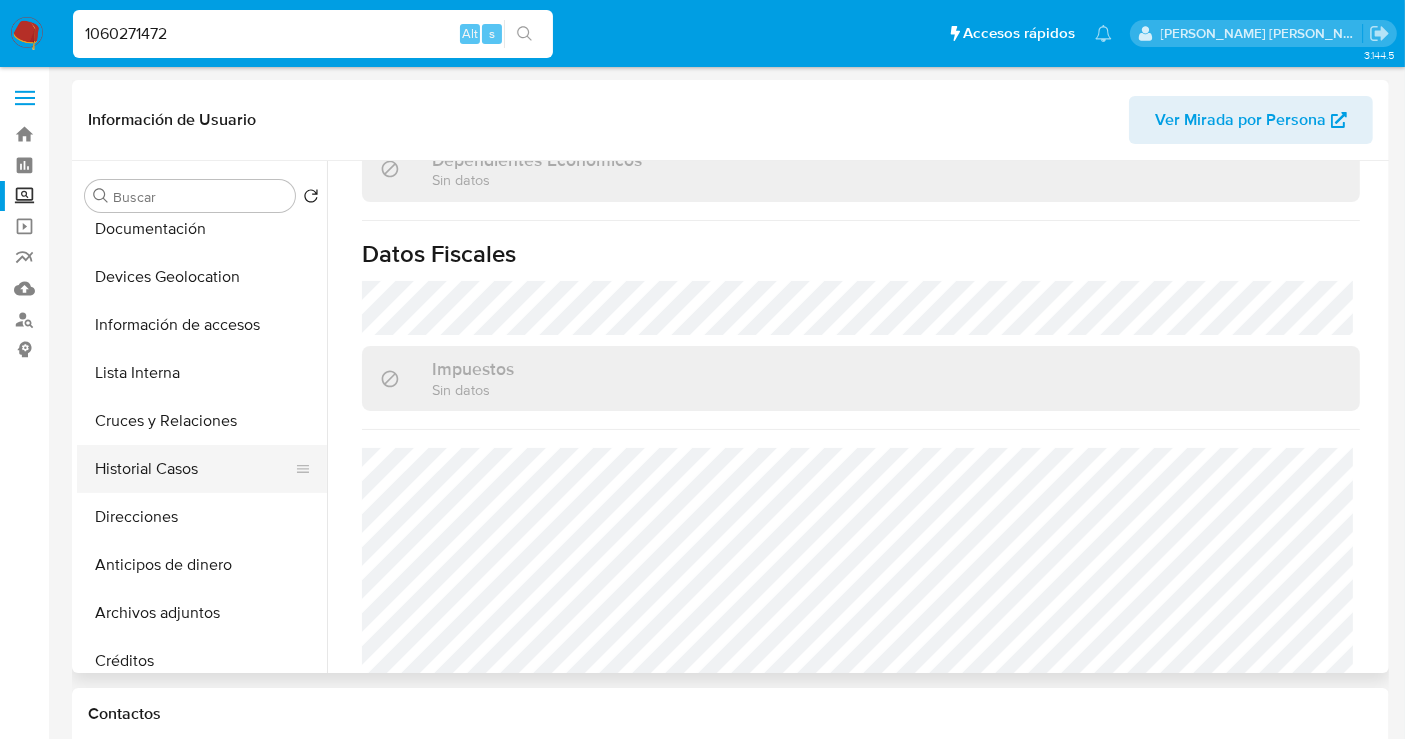 click on "Historial Casos" at bounding box center [194, 469] 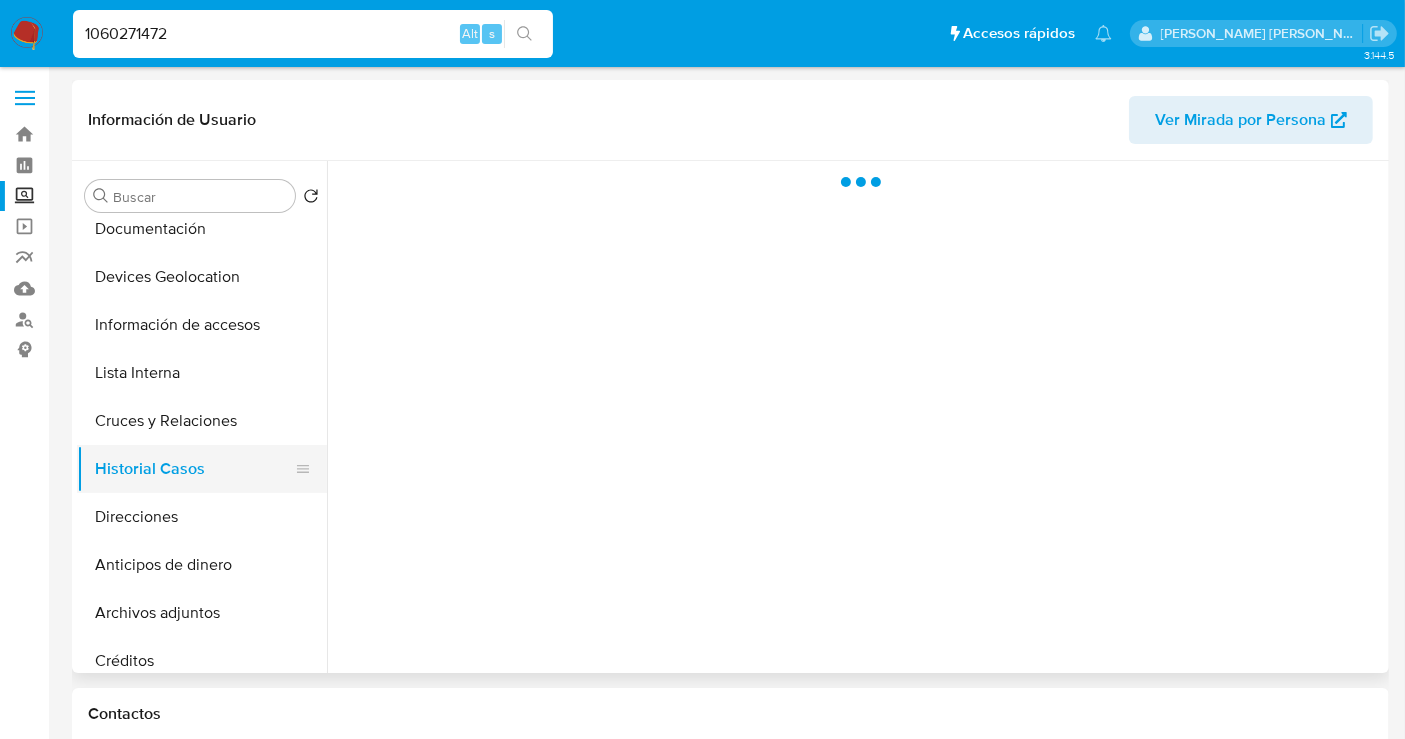 type 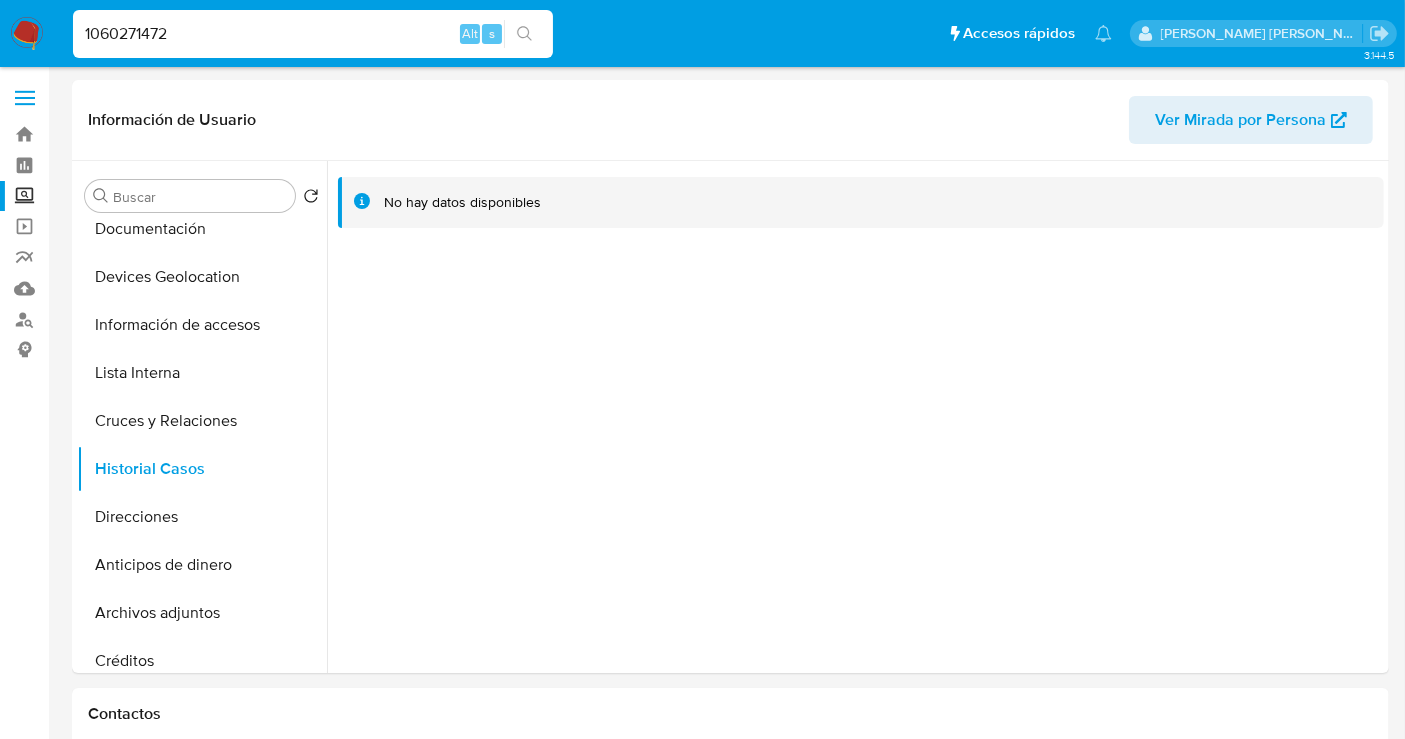 click on "1060271472" at bounding box center (313, 34) 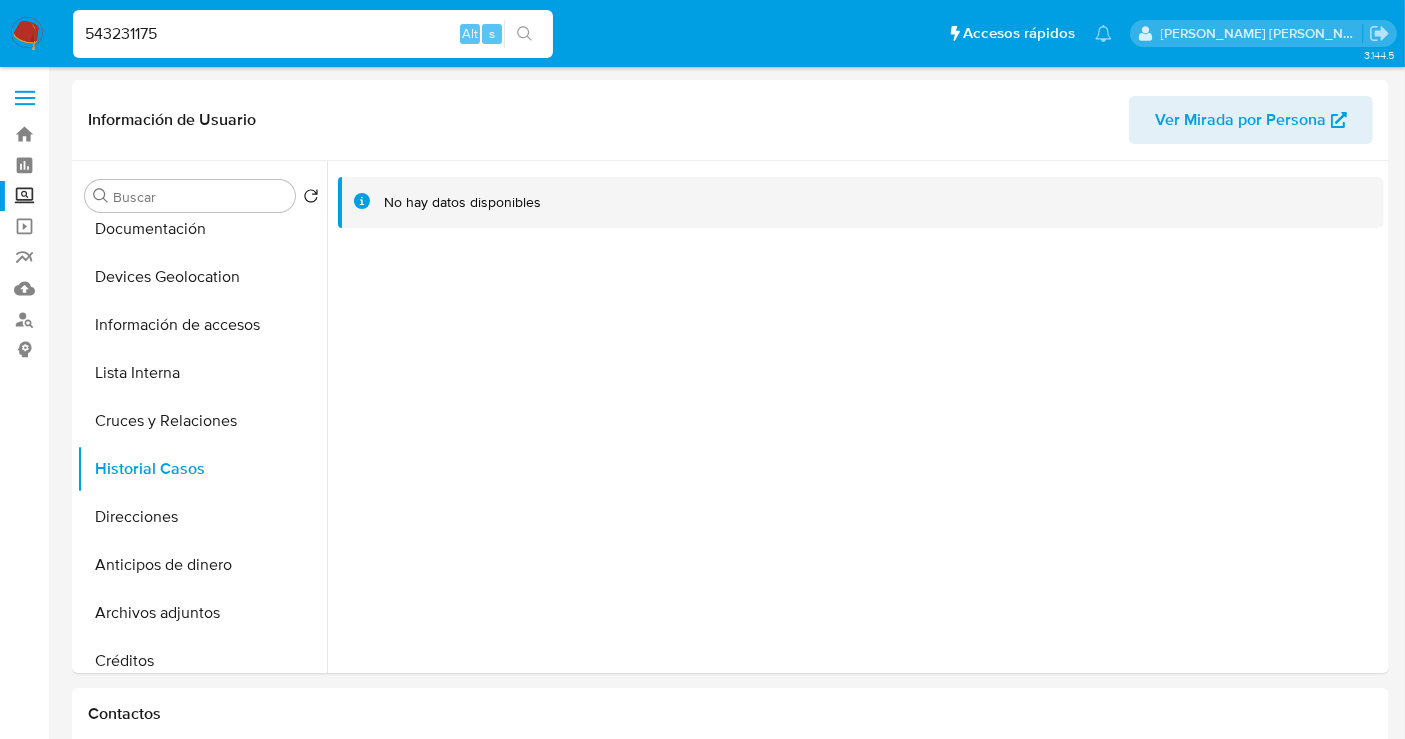 type on "543231175" 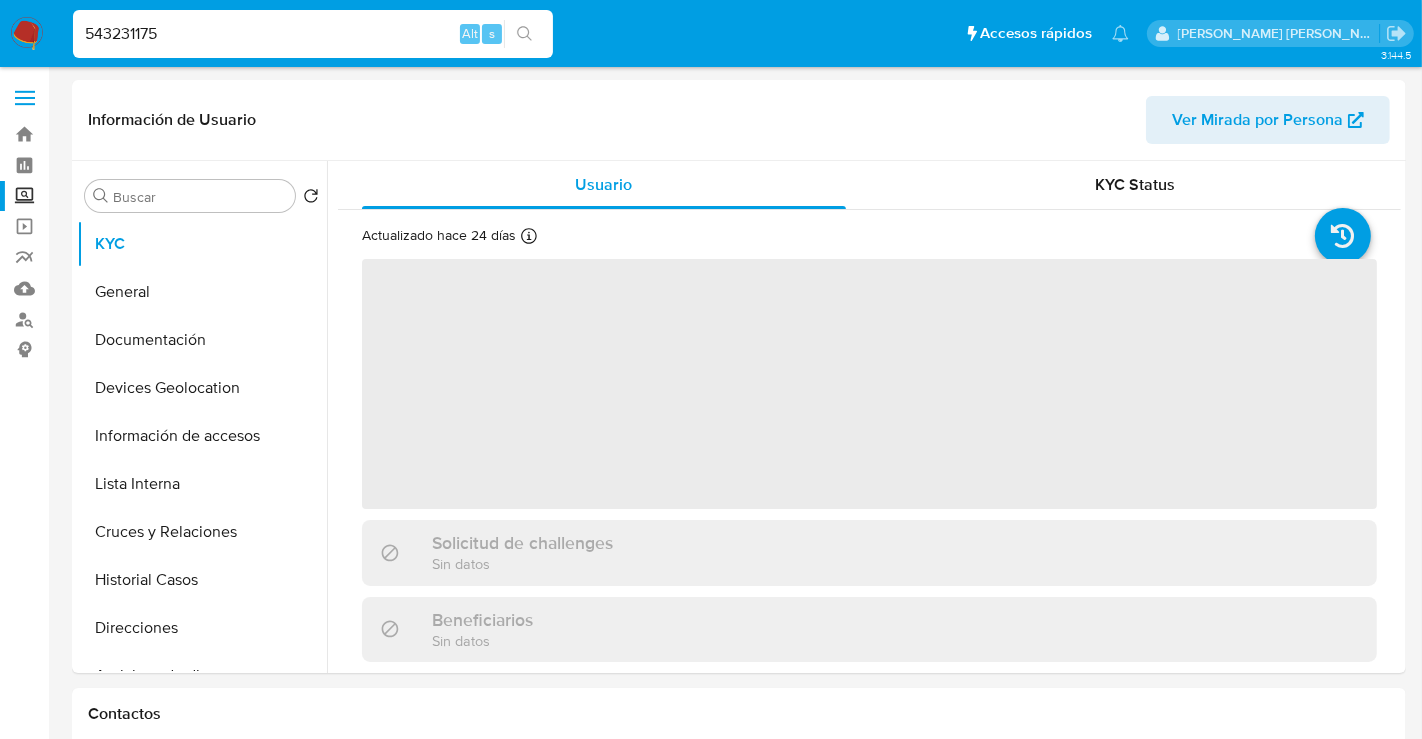 select on "10" 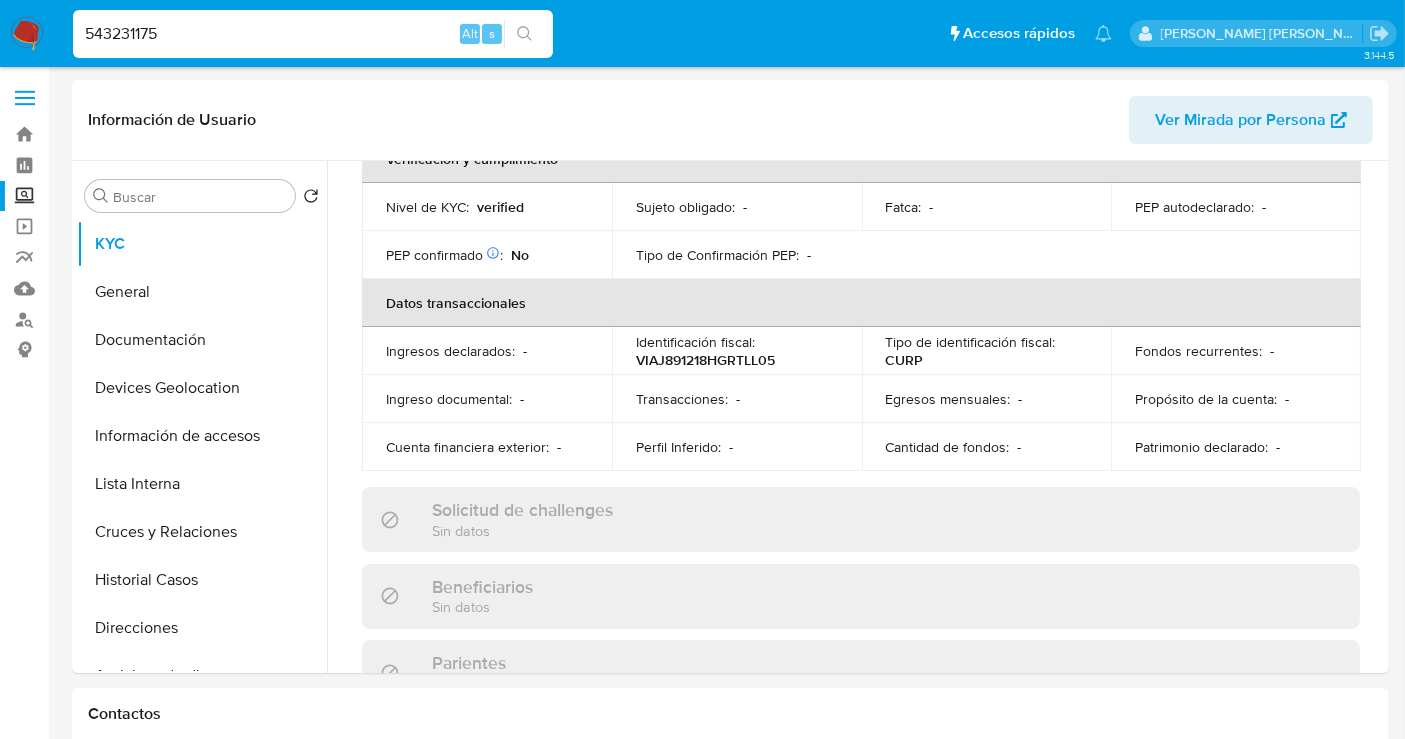 scroll, scrollTop: 666, scrollLeft: 0, axis: vertical 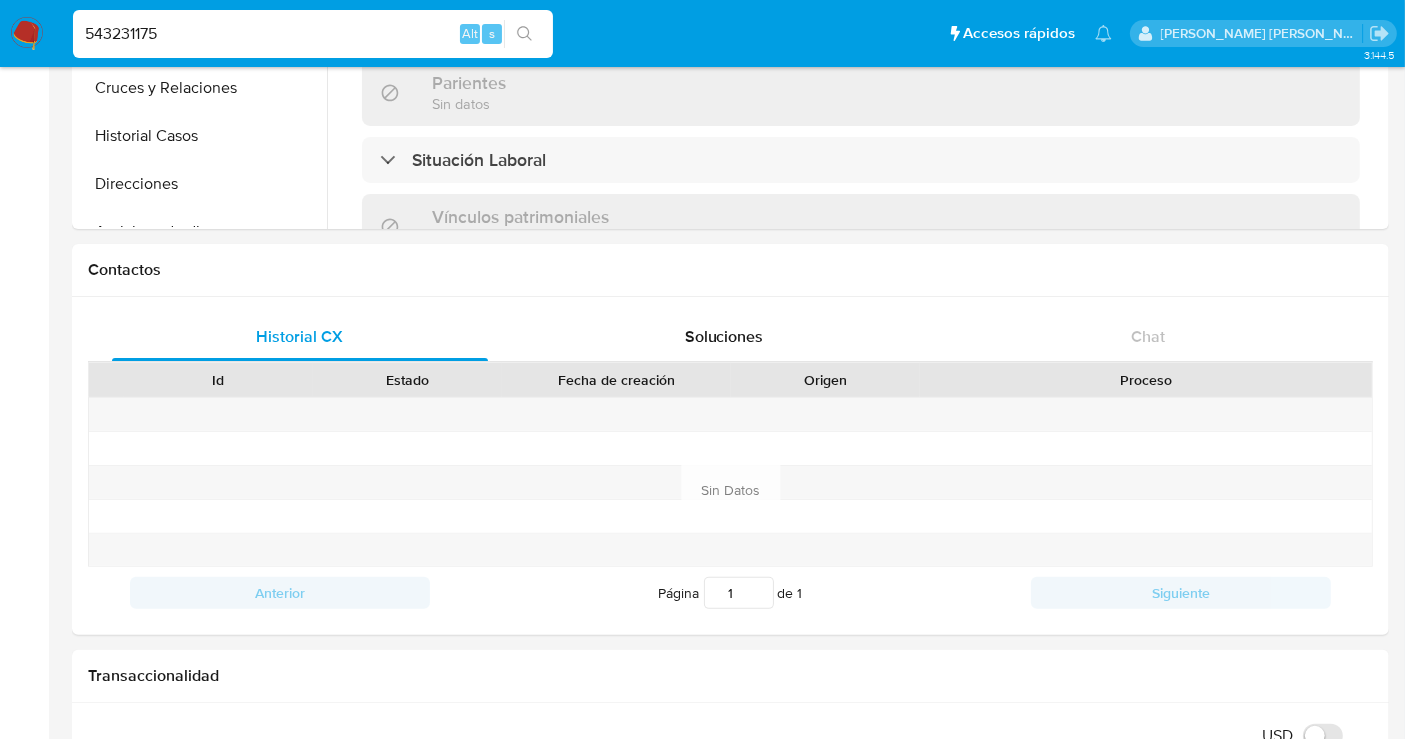 click on "543231175" at bounding box center (313, 34) 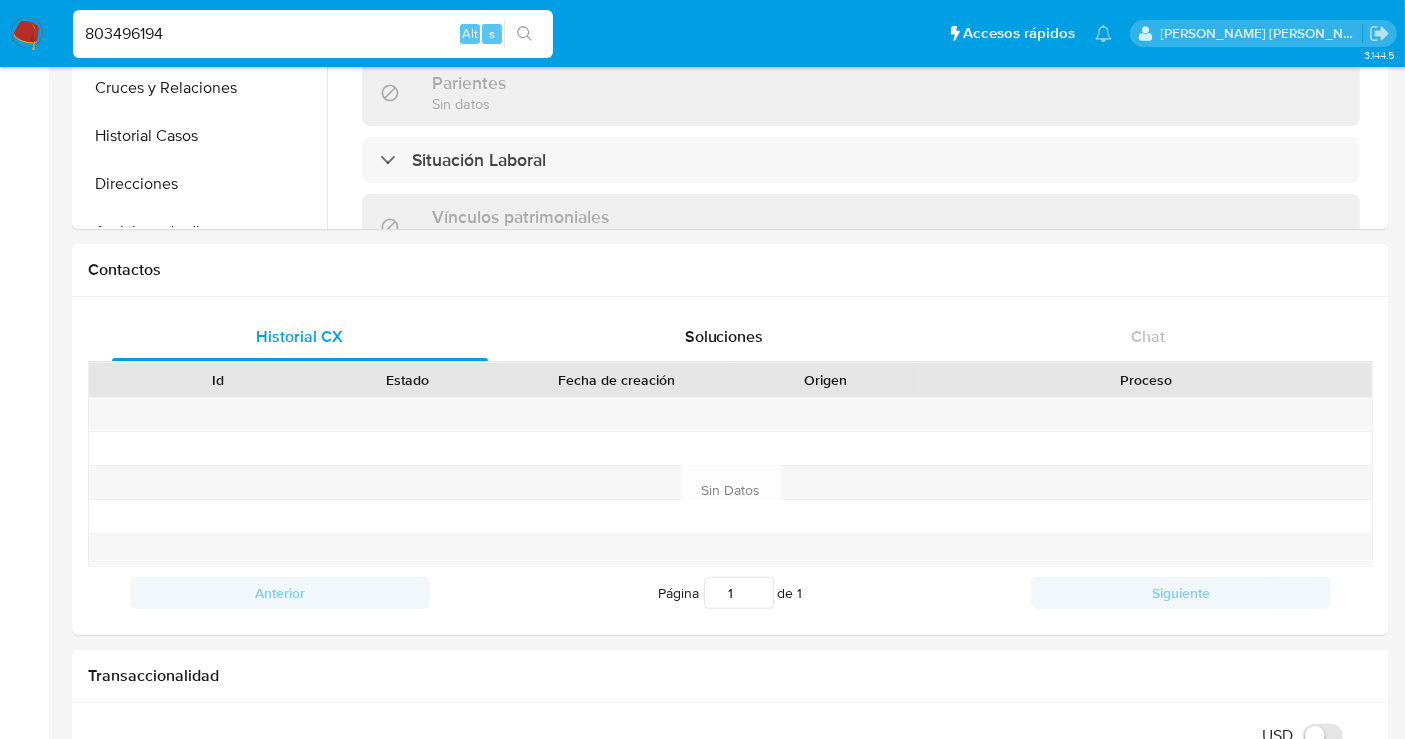 type on "803496194" 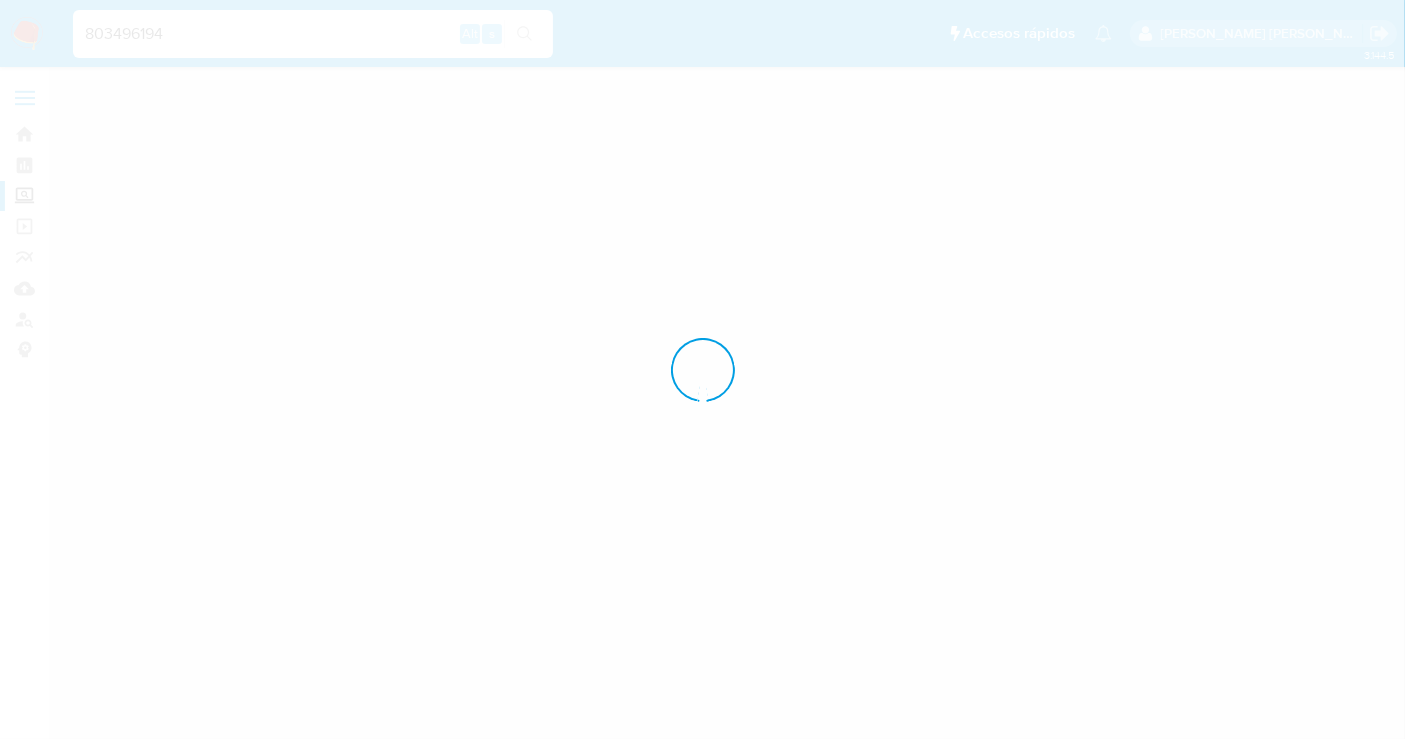 scroll, scrollTop: 0, scrollLeft: 0, axis: both 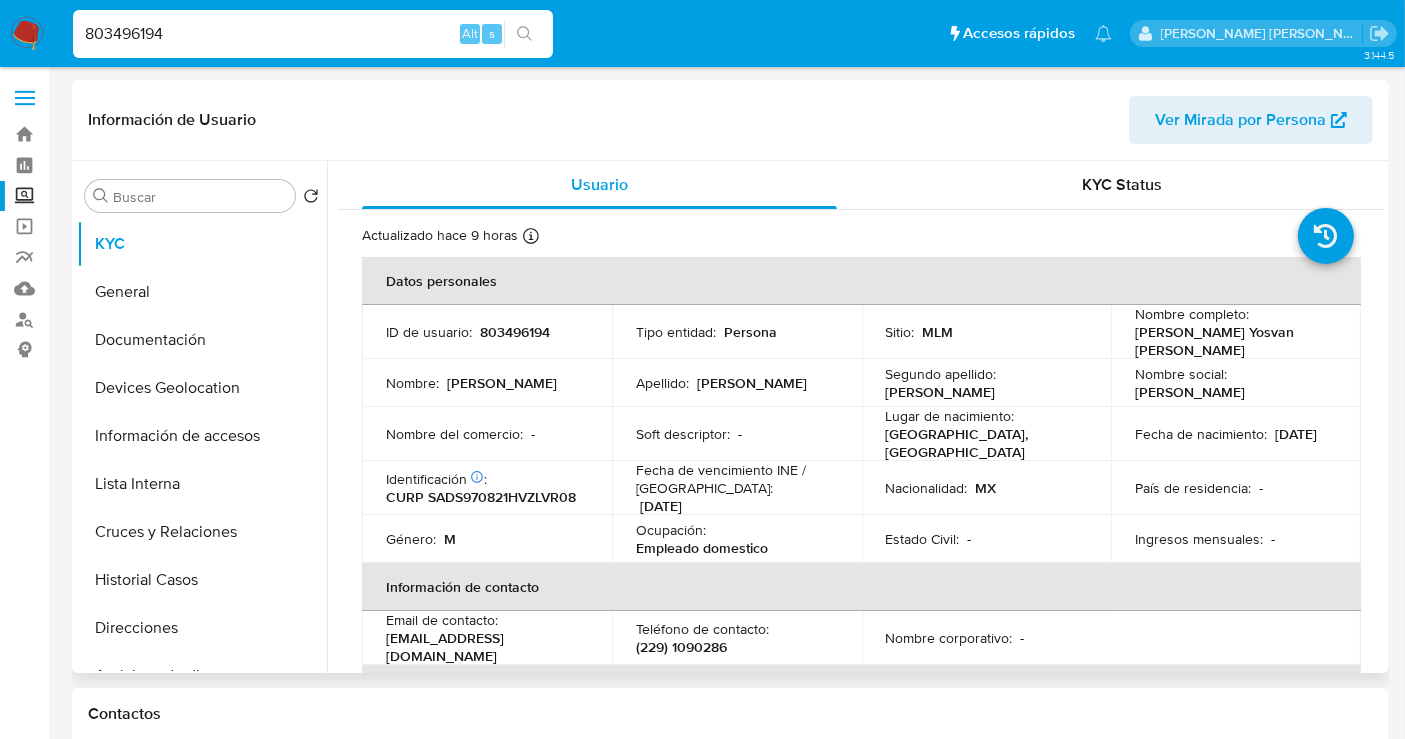 select on "10" 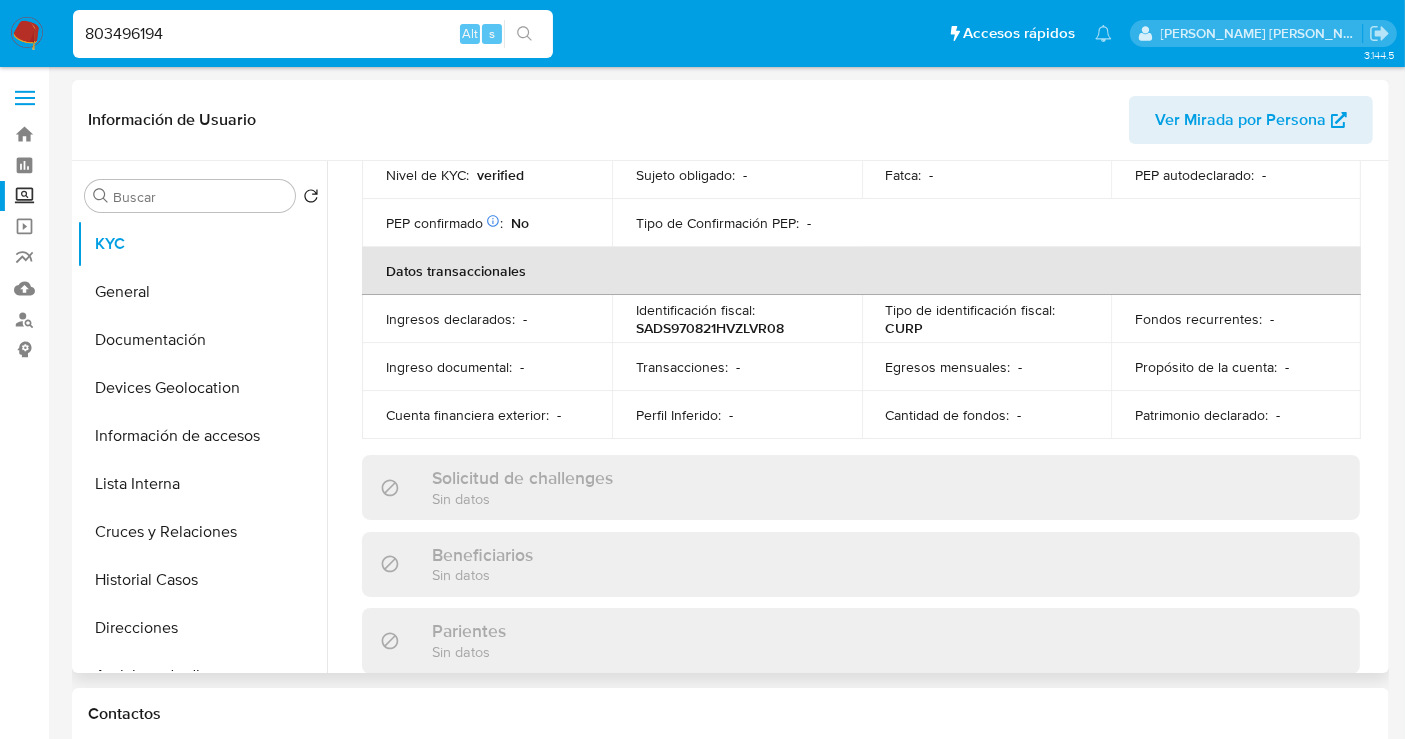 scroll, scrollTop: 666, scrollLeft: 0, axis: vertical 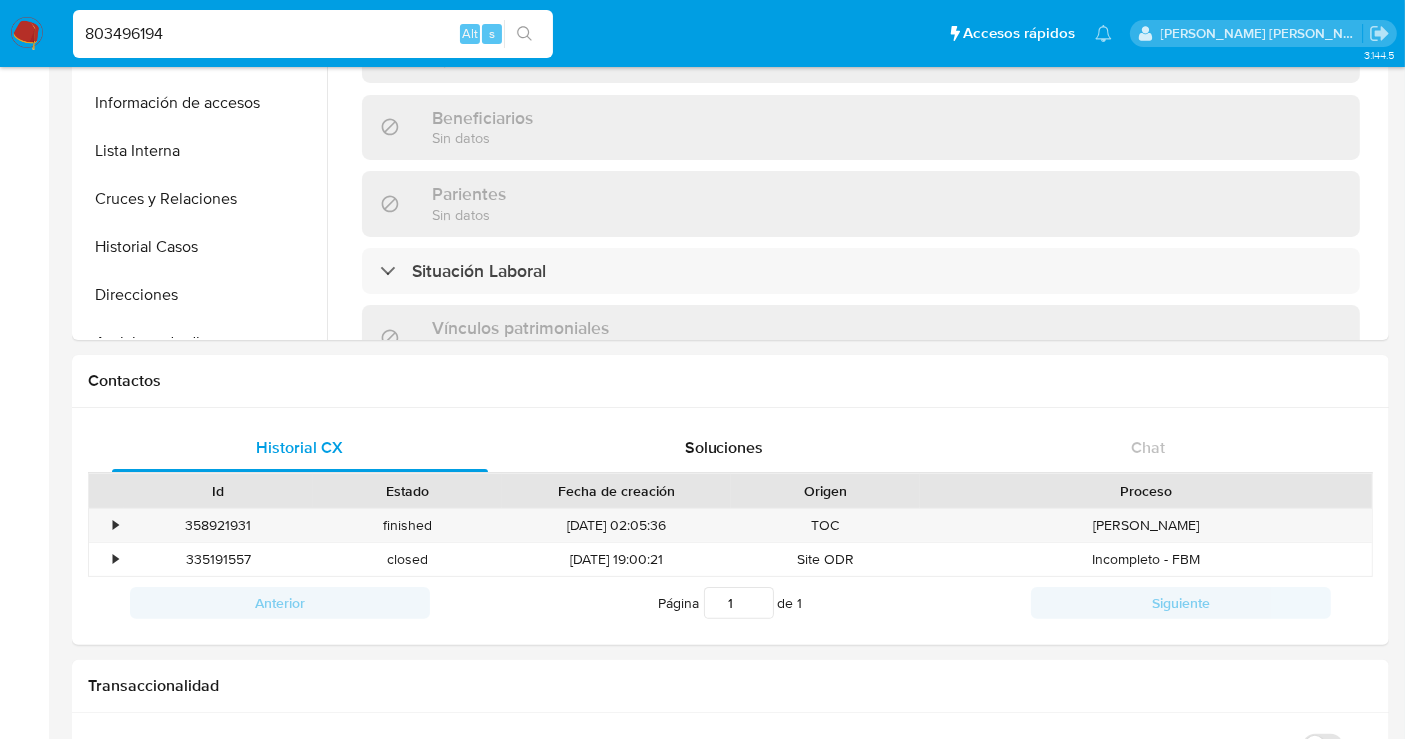 click on "803496194" at bounding box center [313, 34] 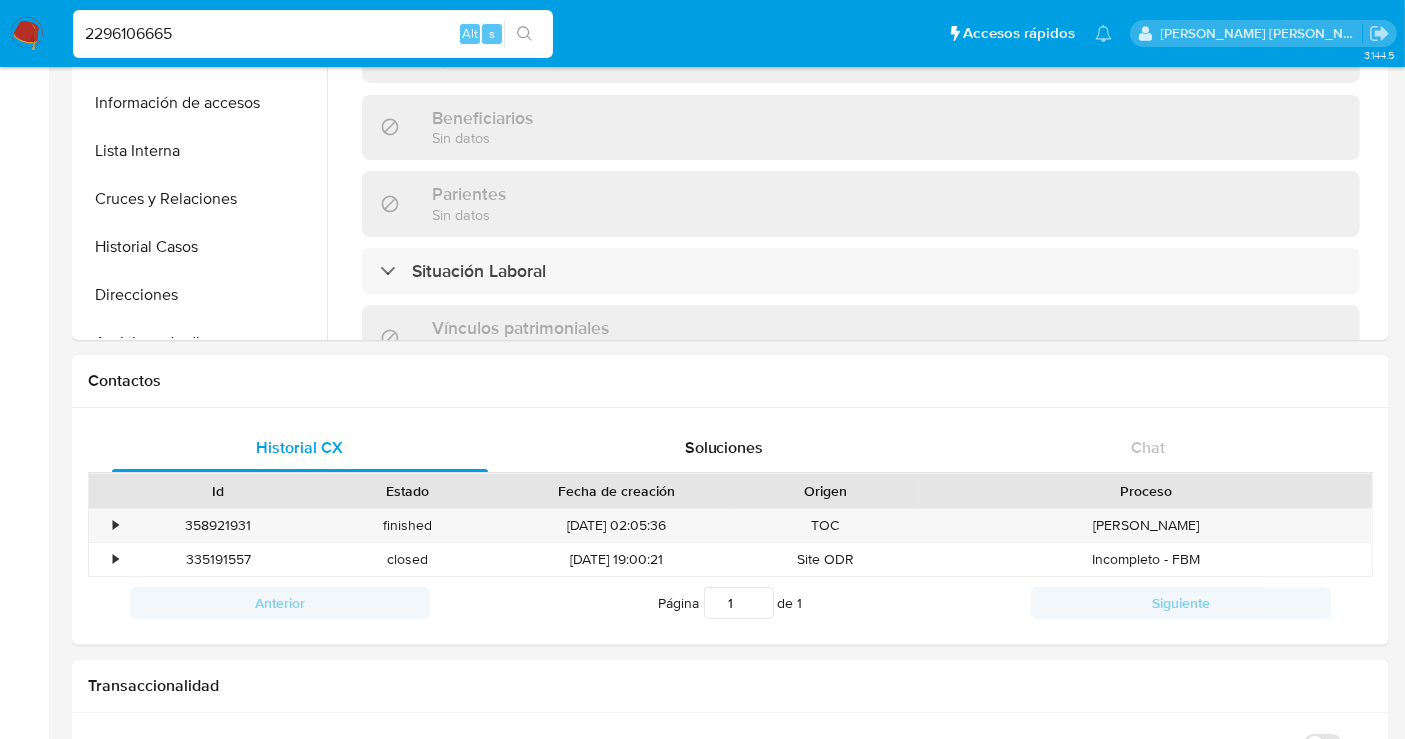 type on "2296106665" 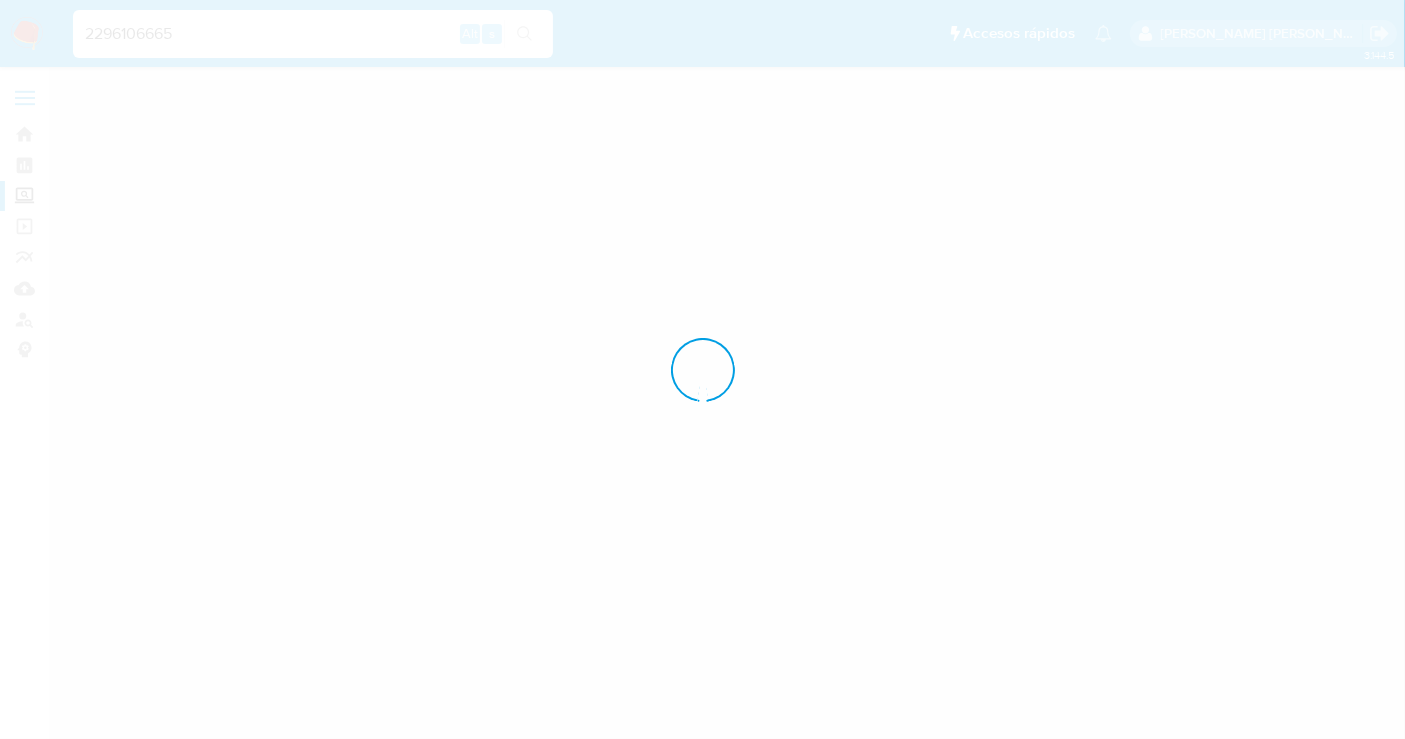 scroll, scrollTop: 0, scrollLeft: 0, axis: both 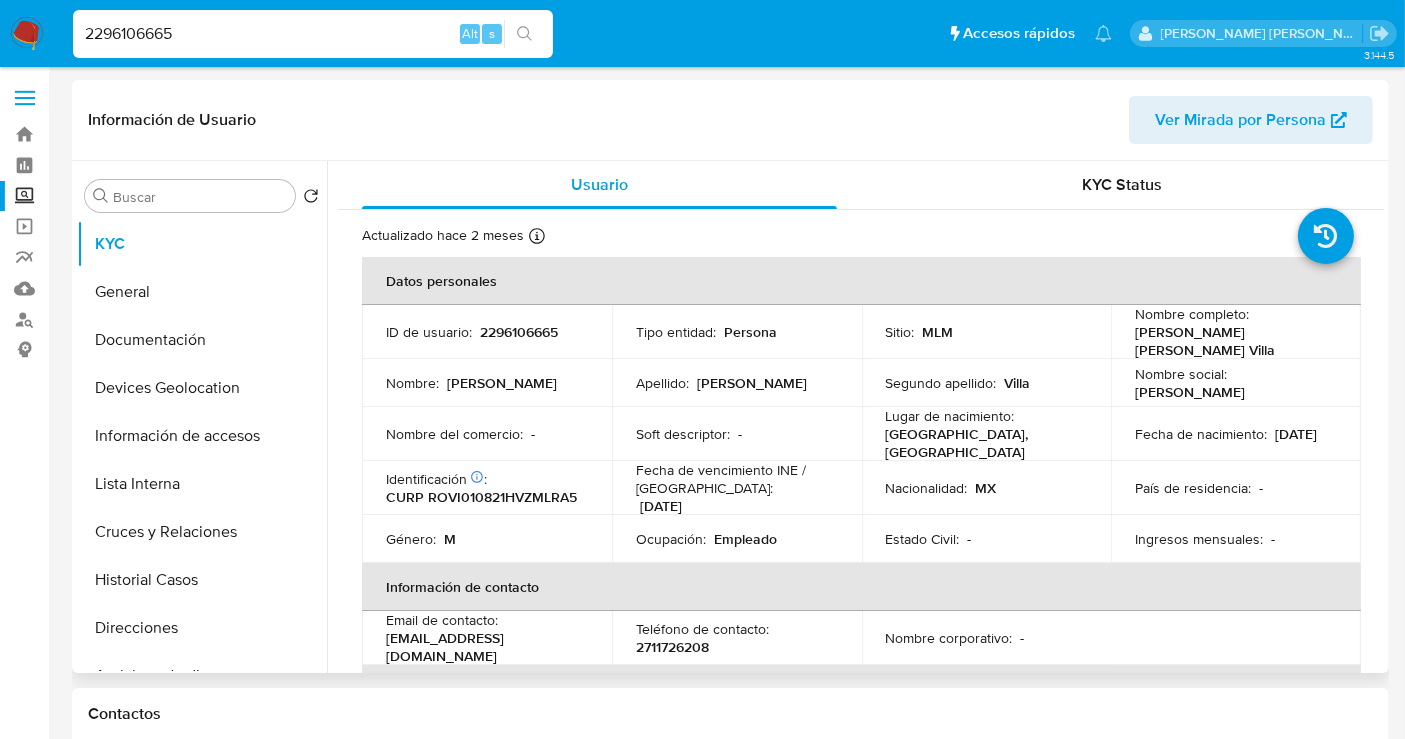 select on "10" 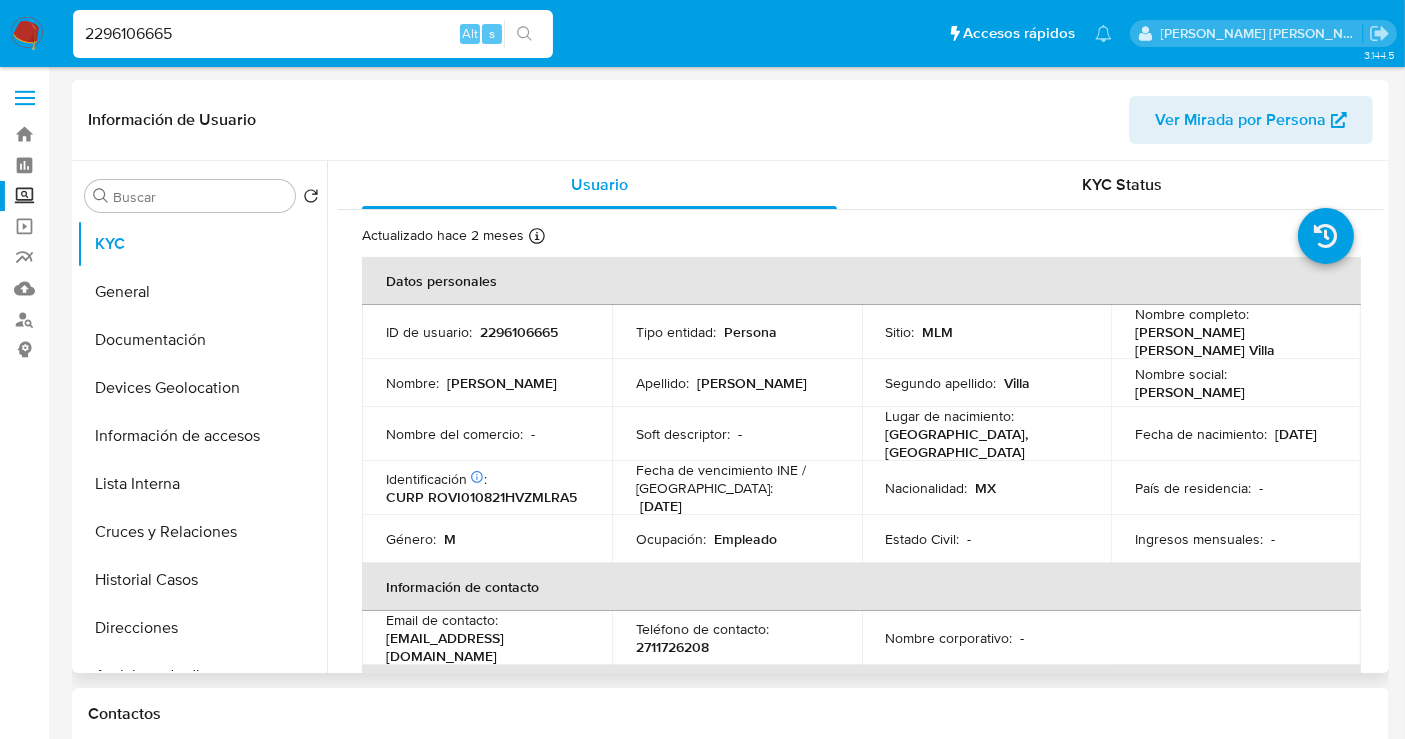 scroll, scrollTop: 555, scrollLeft: 0, axis: vertical 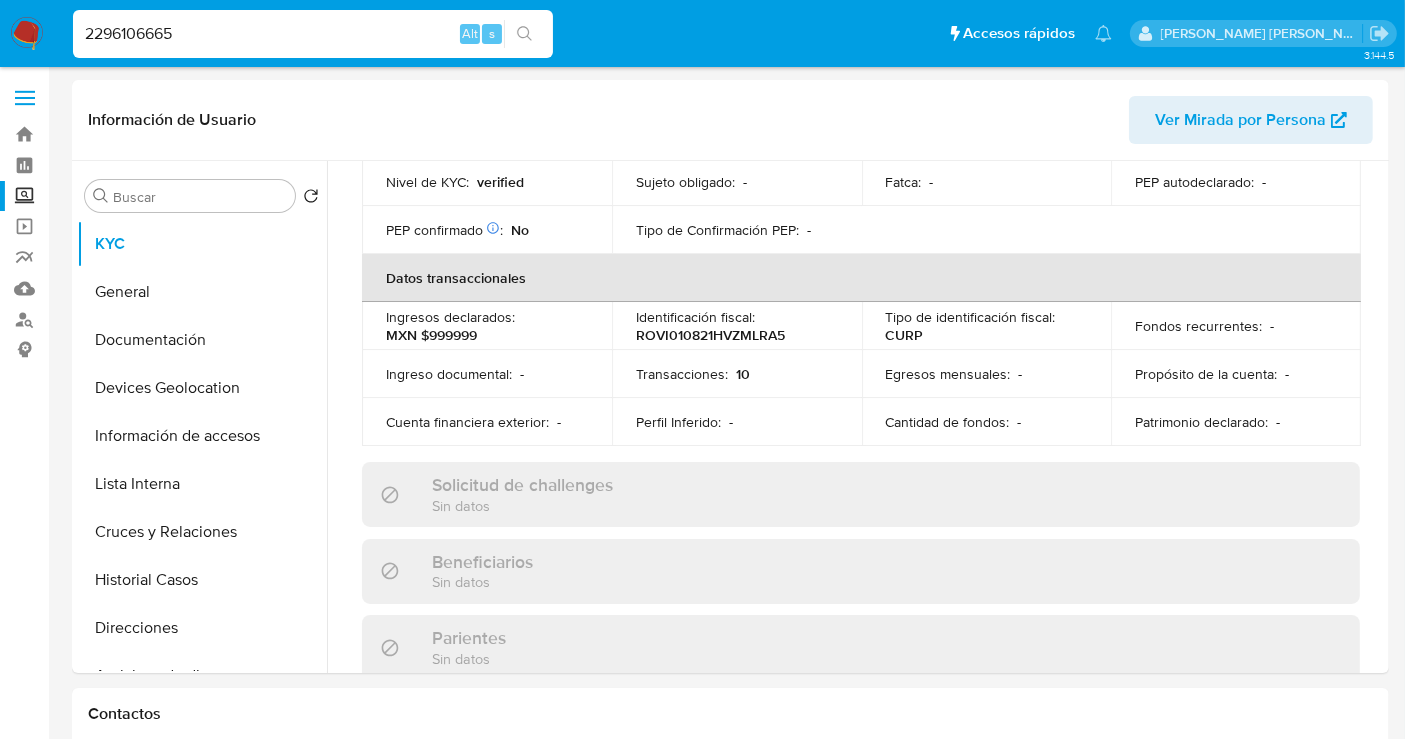 click on "2296106665" at bounding box center (313, 34) 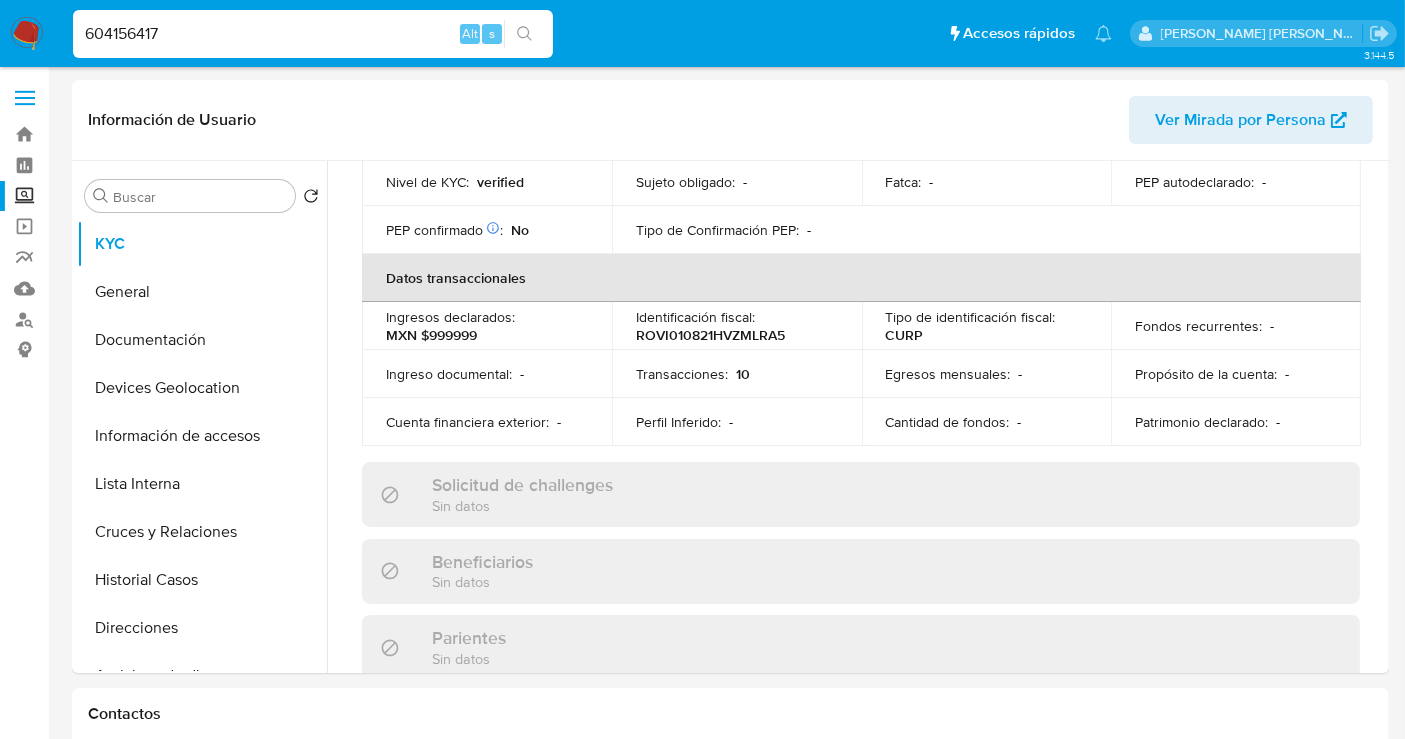 type on "604156417" 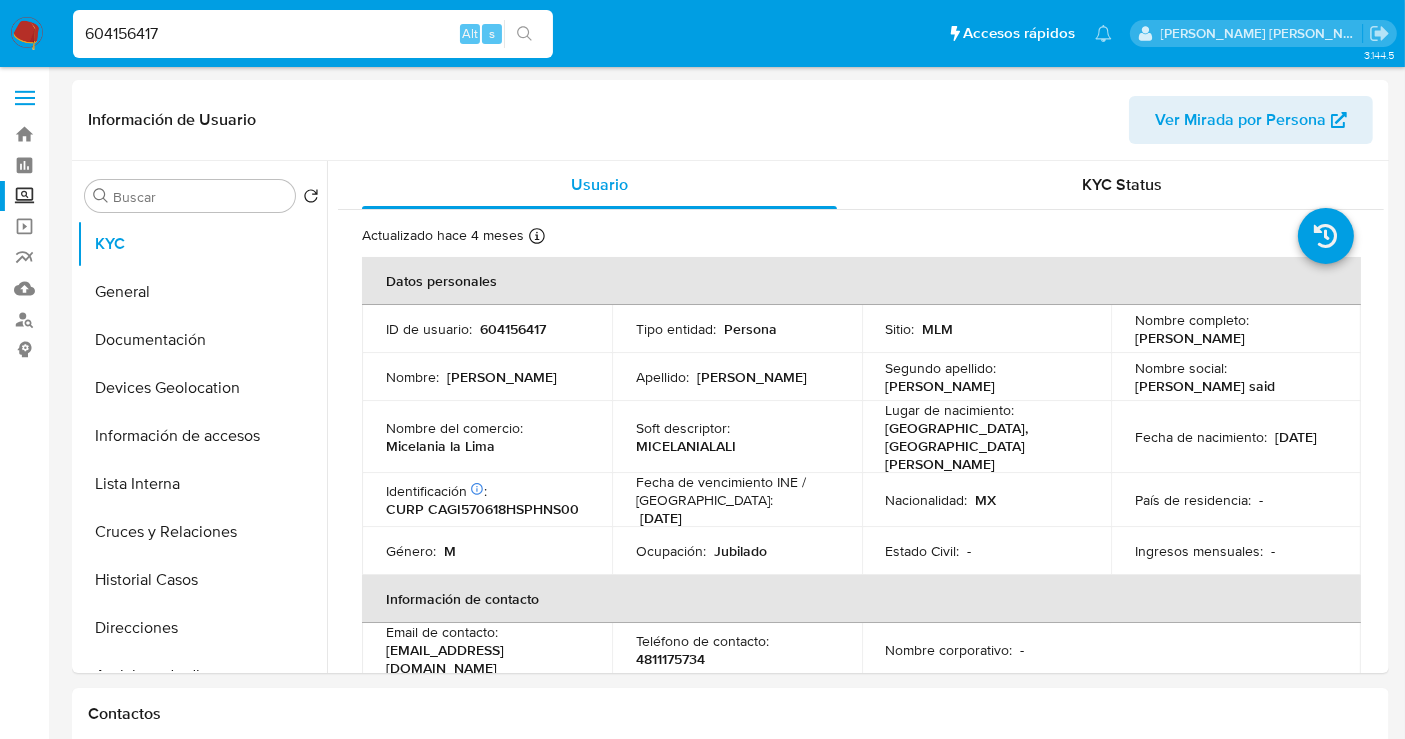 select on "10" 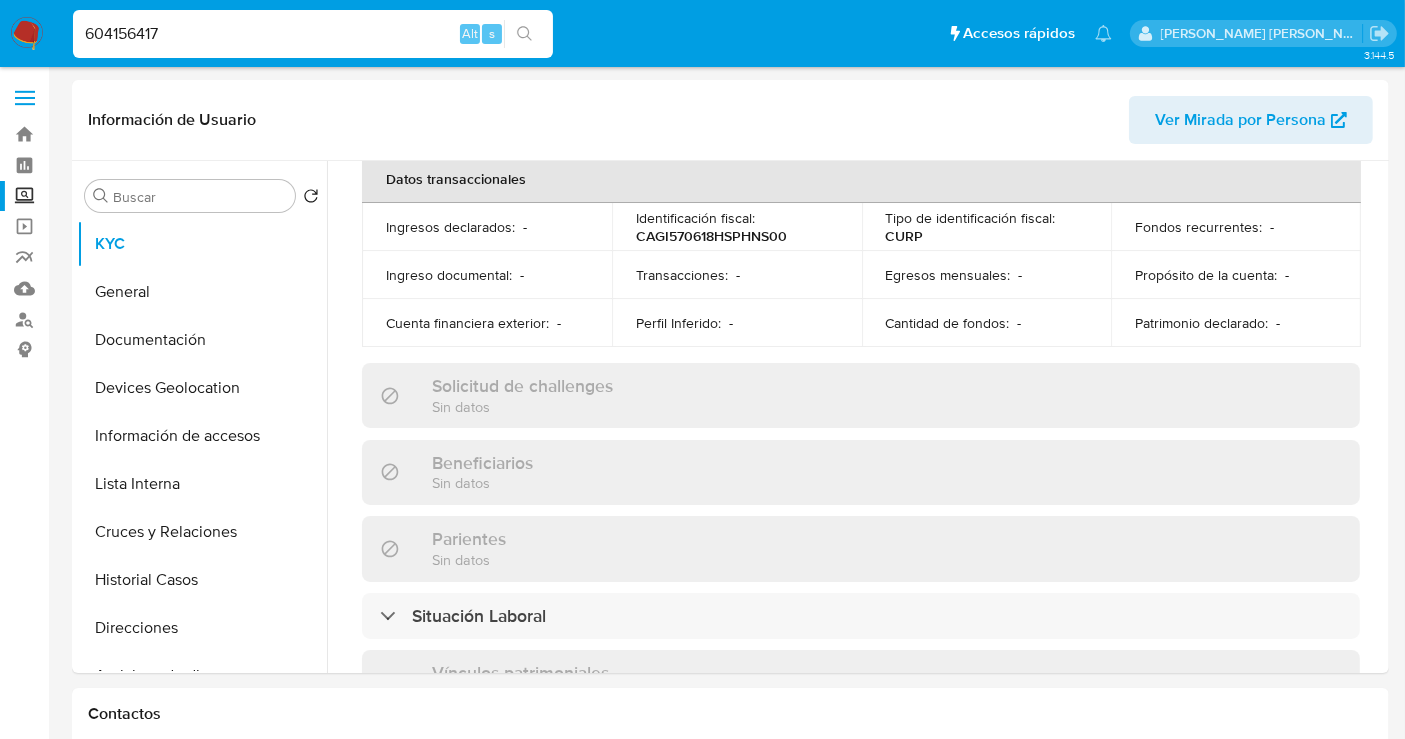 scroll, scrollTop: 1262, scrollLeft: 0, axis: vertical 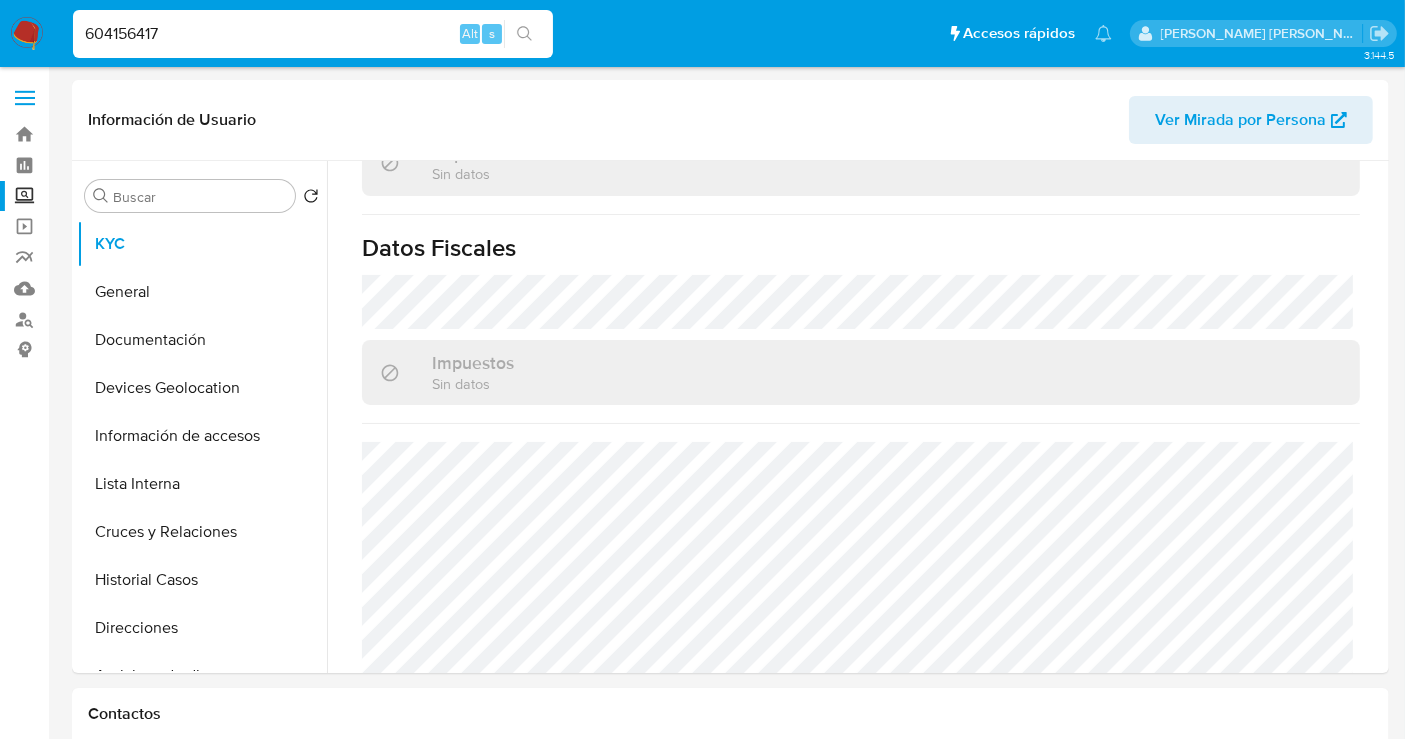 click on "604156417" at bounding box center (313, 34) 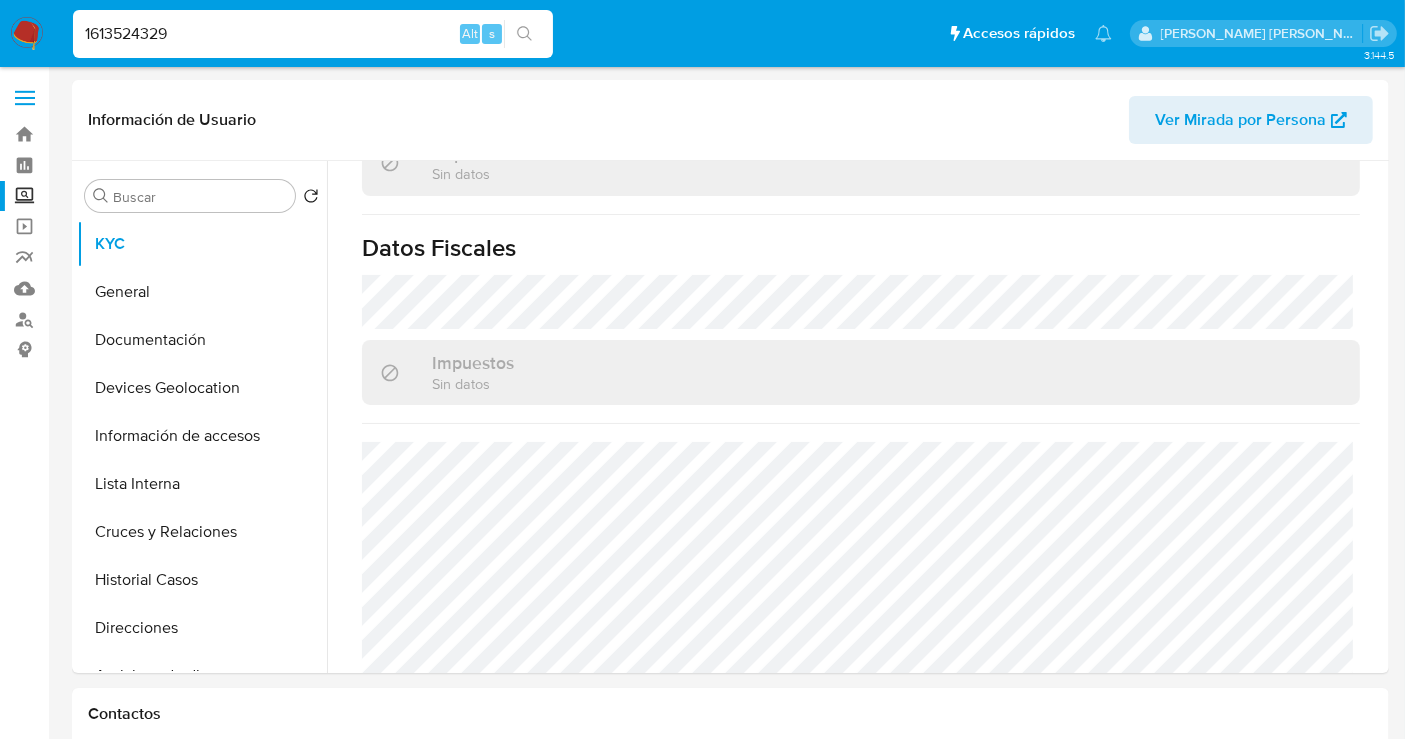 type on "1613524329" 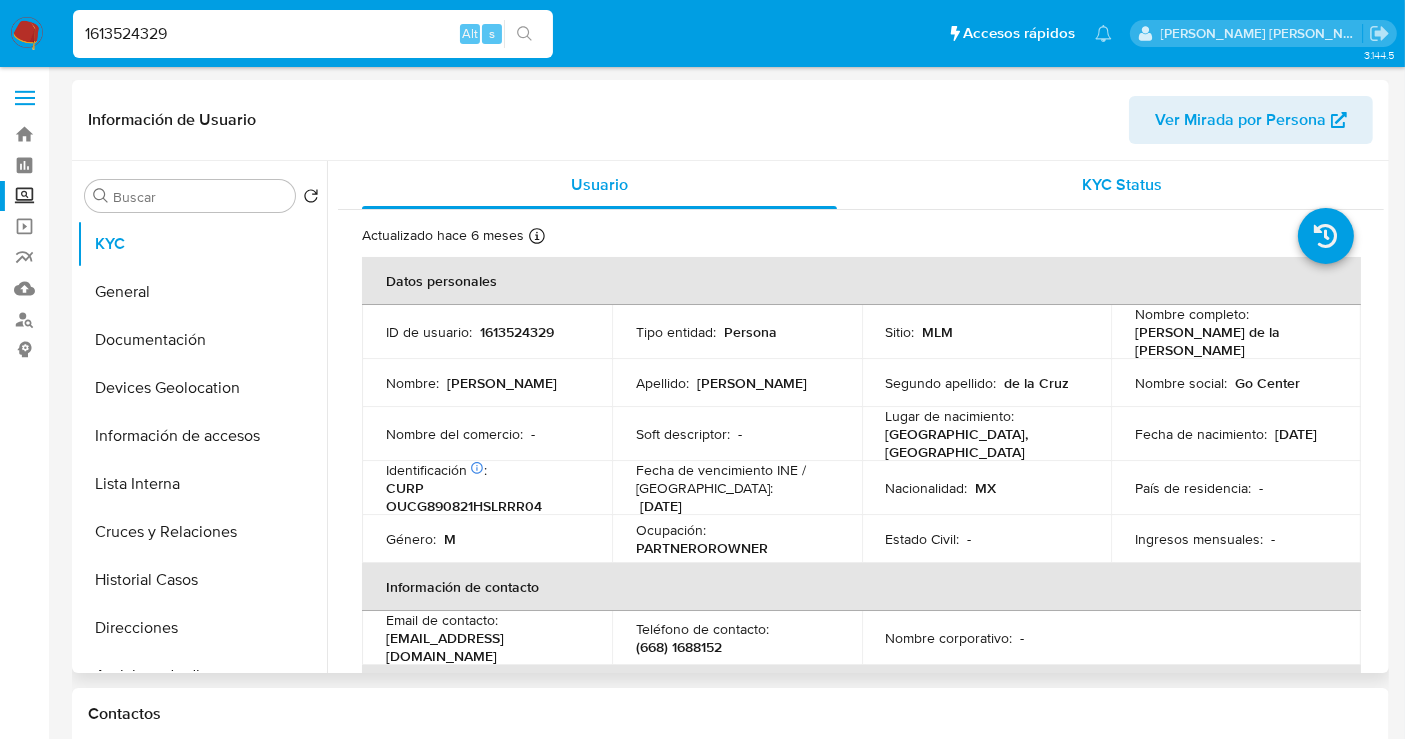 select on "10" 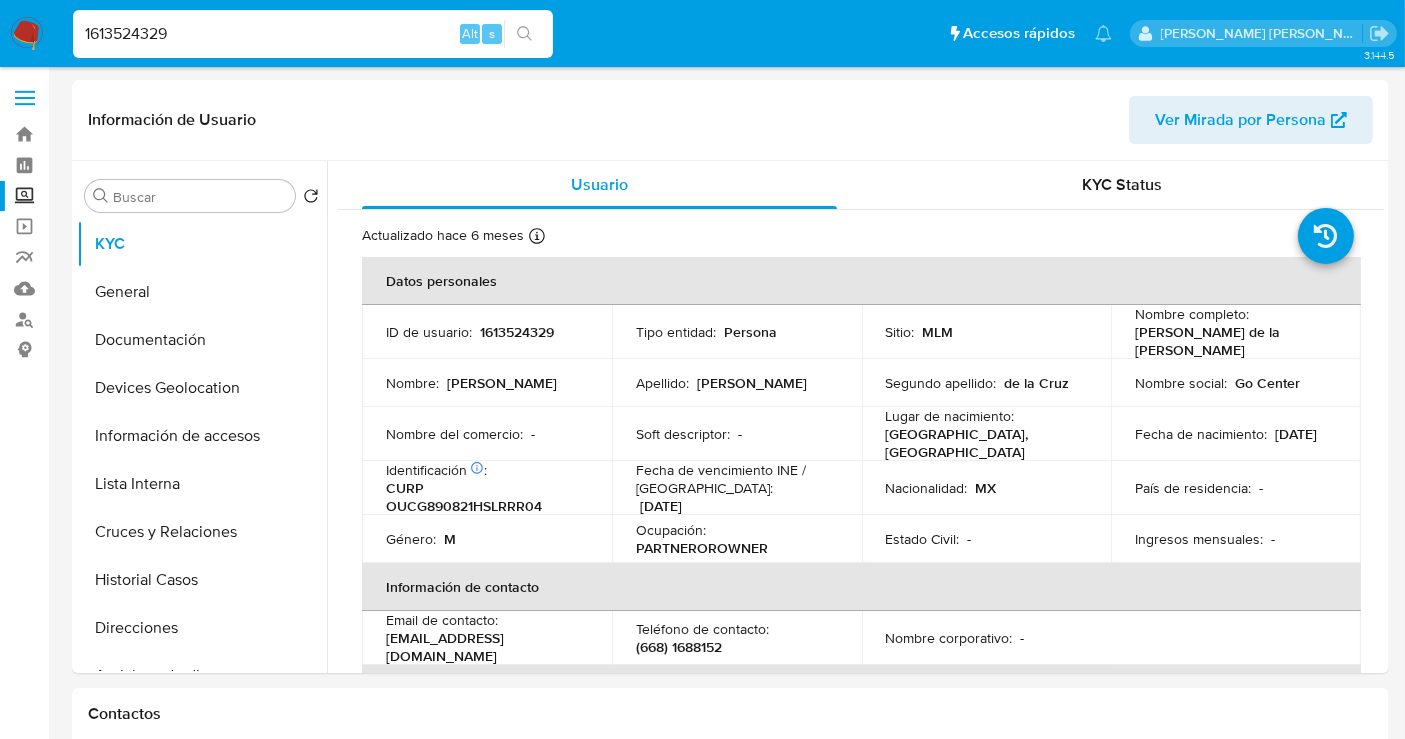 click on "1613524329" at bounding box center (313, 34) 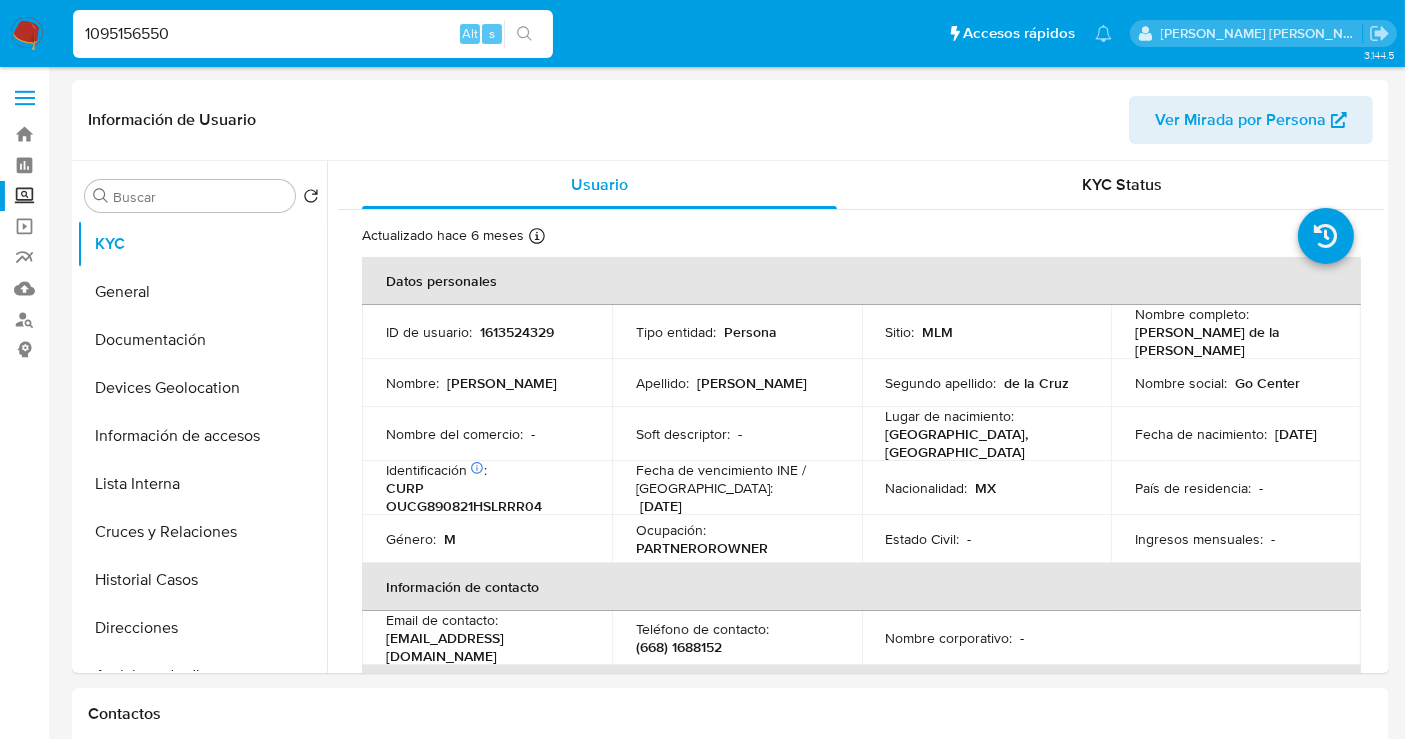 type on "1095156550" 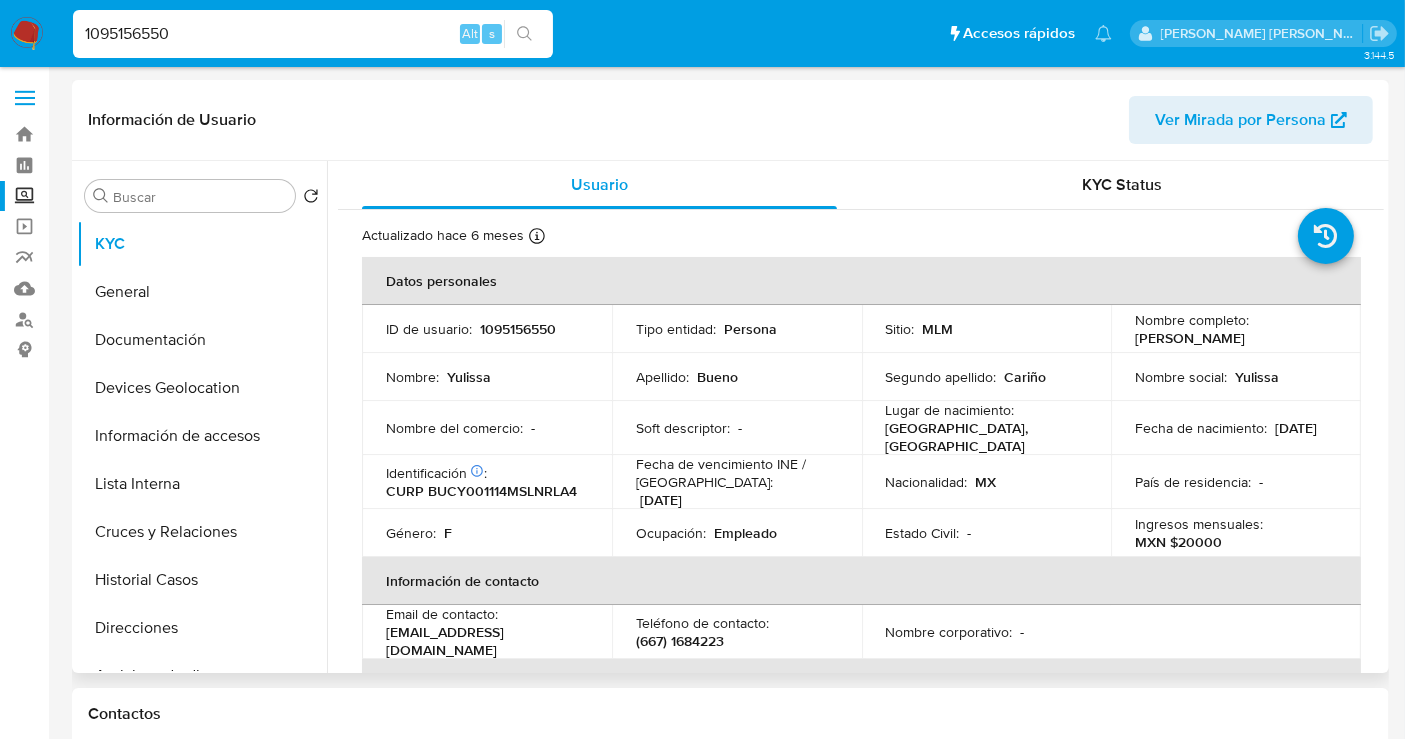 select on "10" 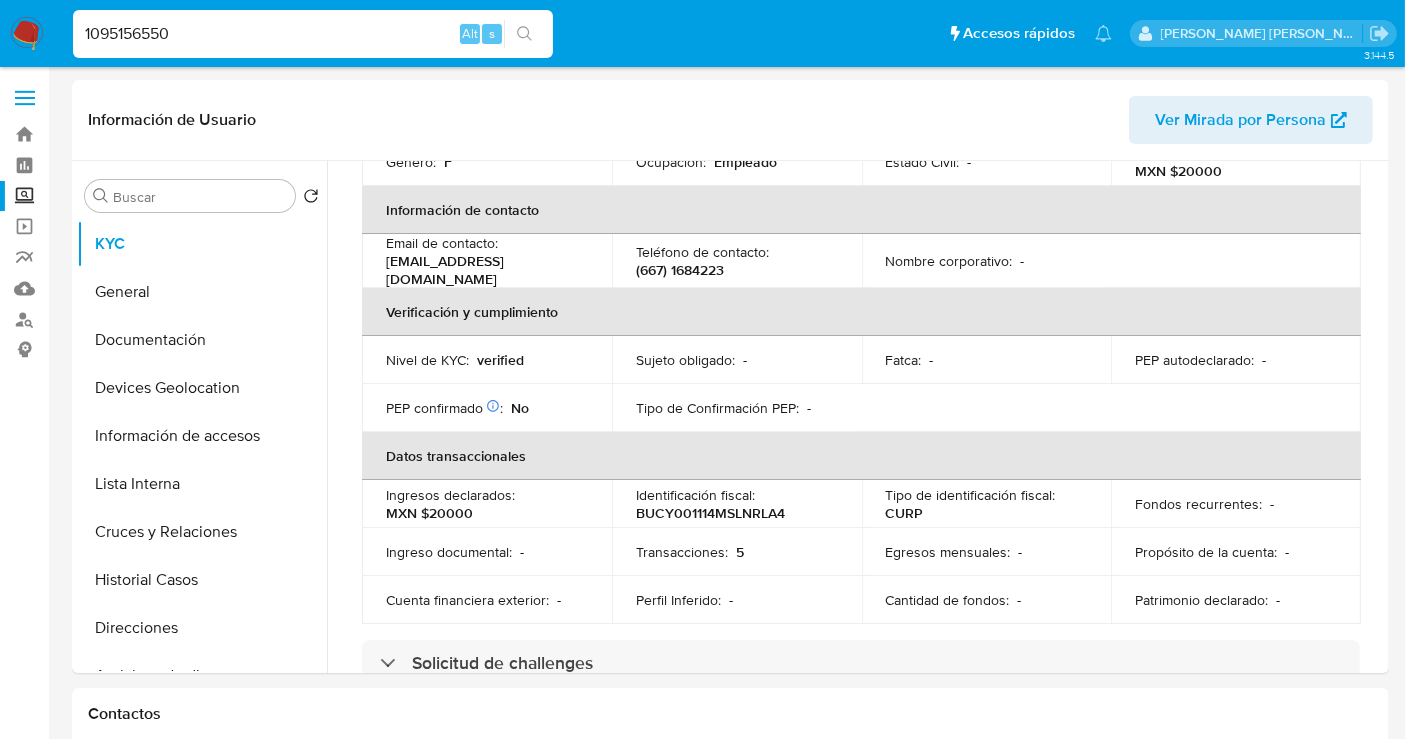 scroll, scrollTop: 444, scrollLeft: 0, axis: vertical 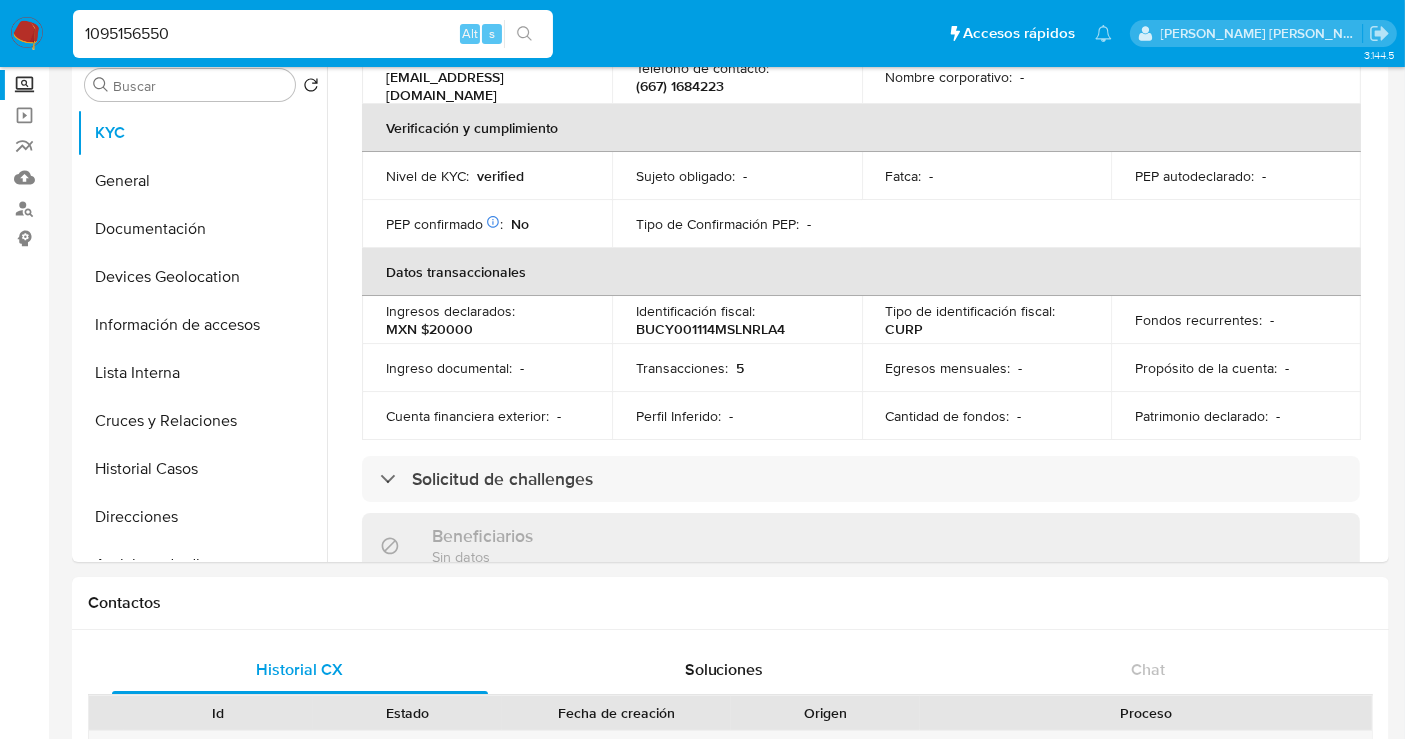 click on "1095156550 Alt s" at bounding box center (313, 34) 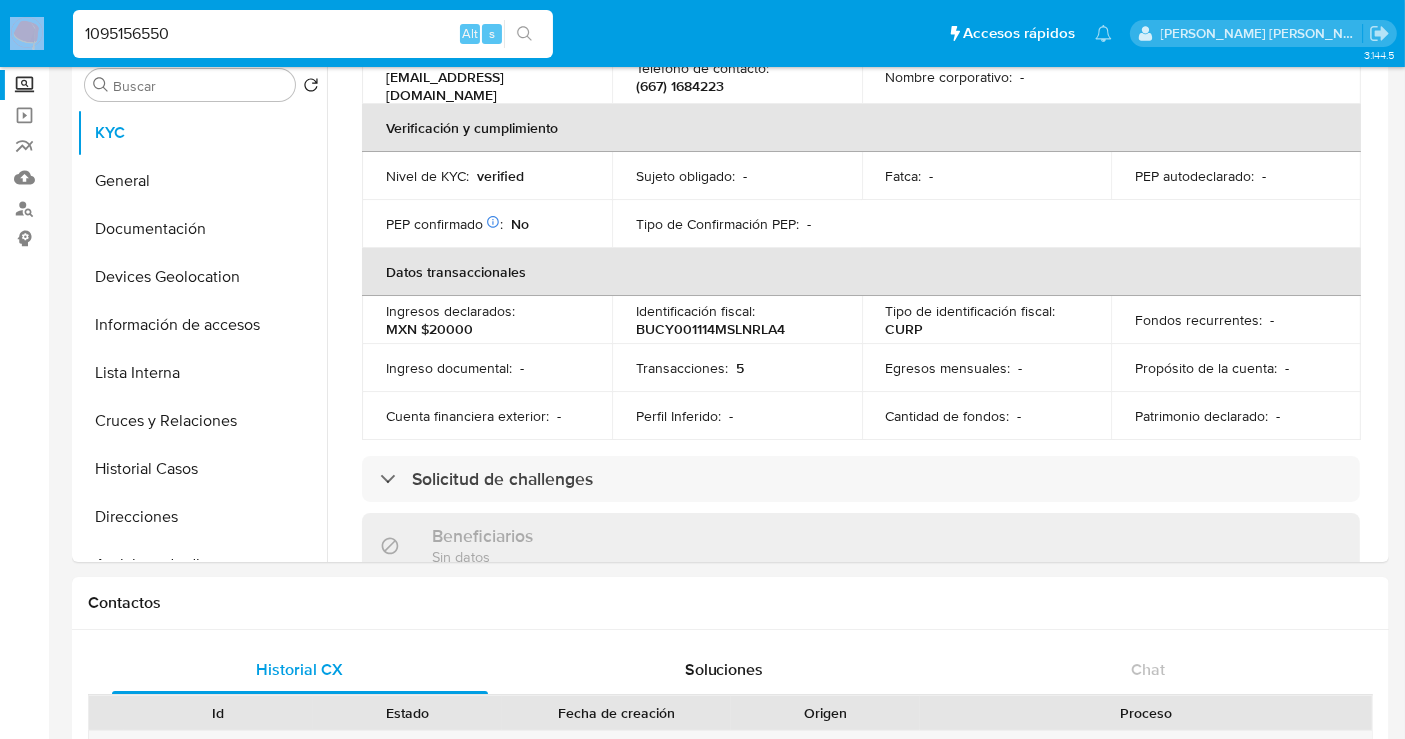 click on "1095156550 Alt s" at bounding box center (313, 34) 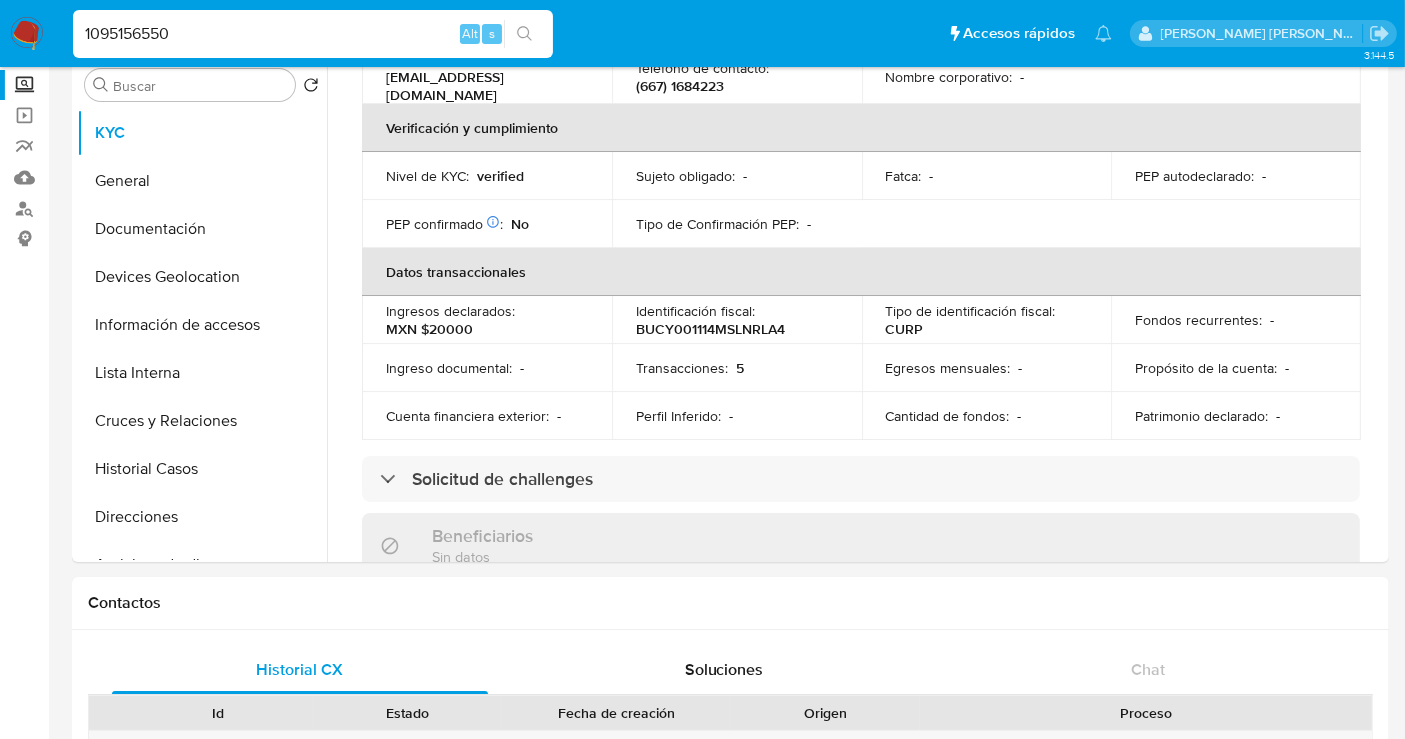 click on "1095156550" at bounding box center (313, 34) 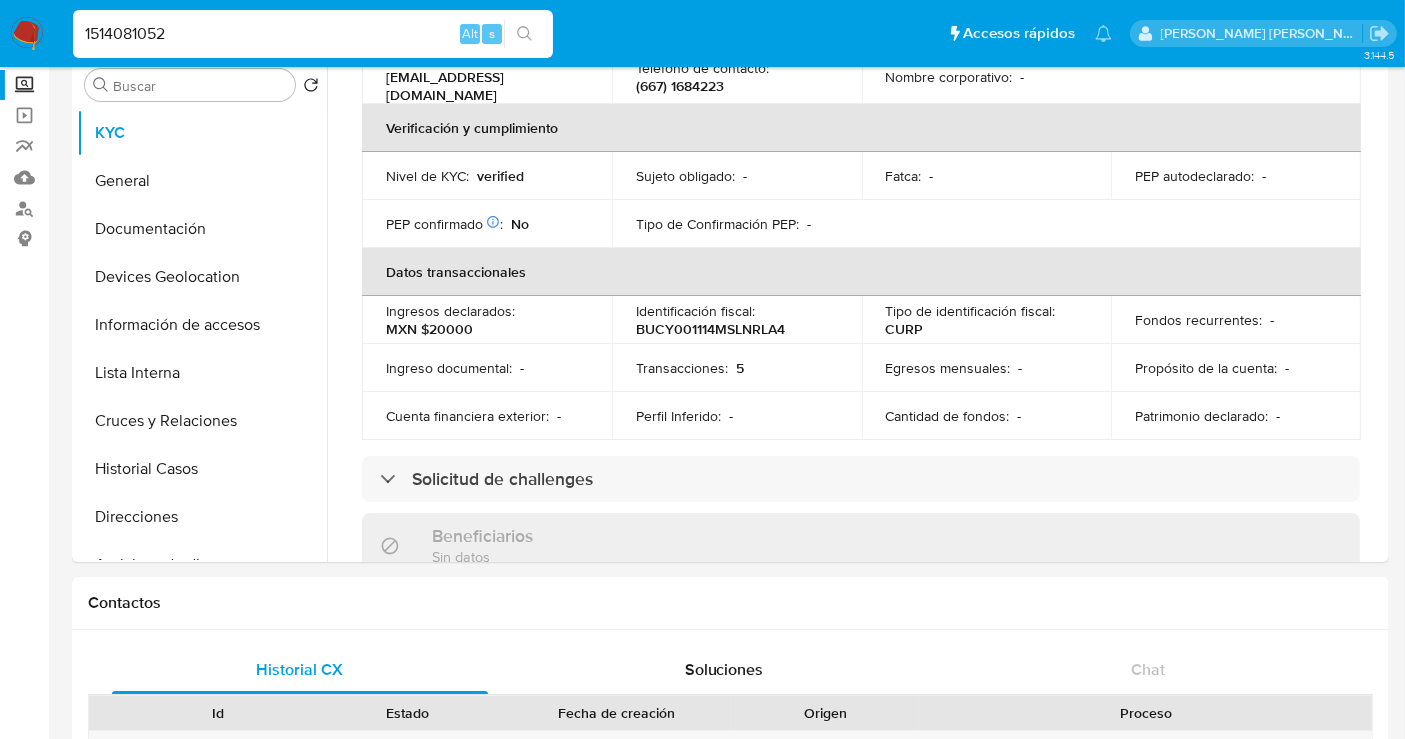 type on "1514081052" 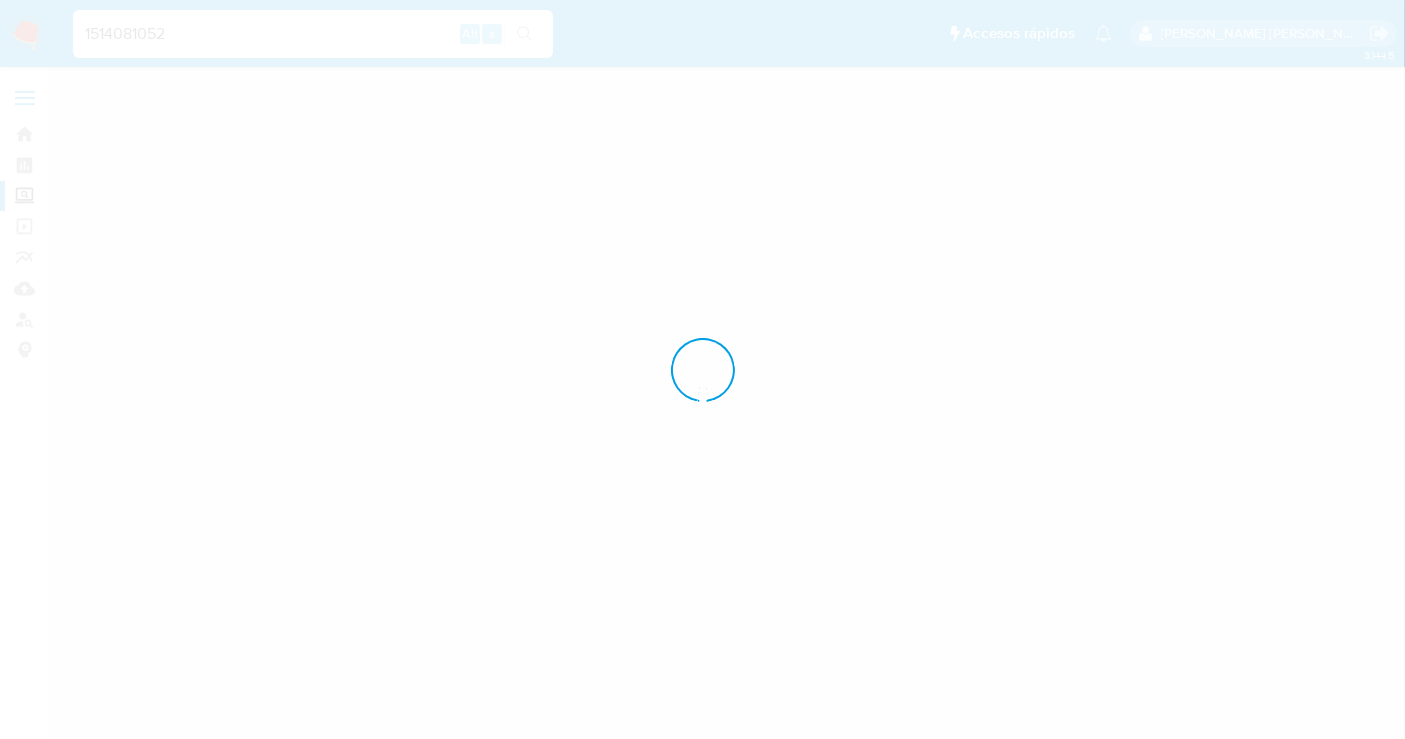 scroll, scrollTop: 0, scrollLeft: 0, axis: both 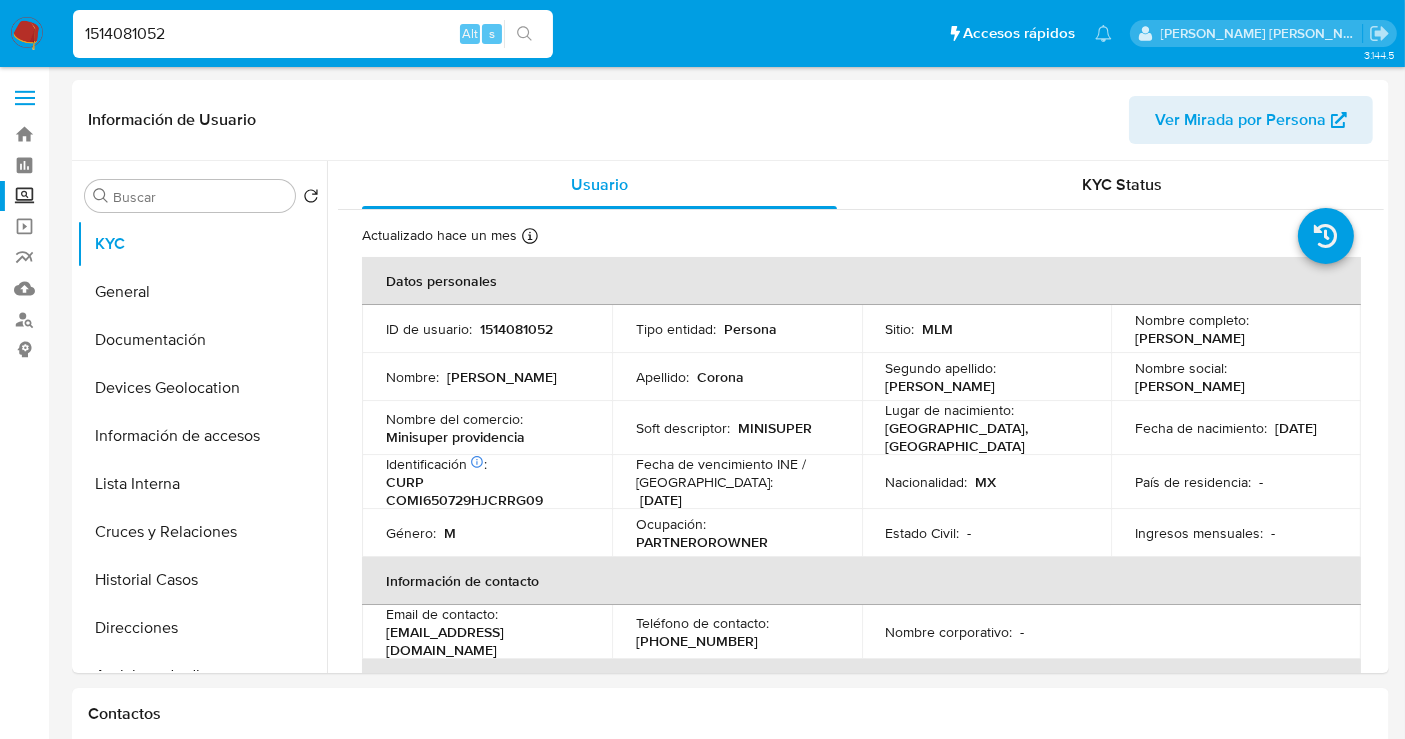 select on "10" 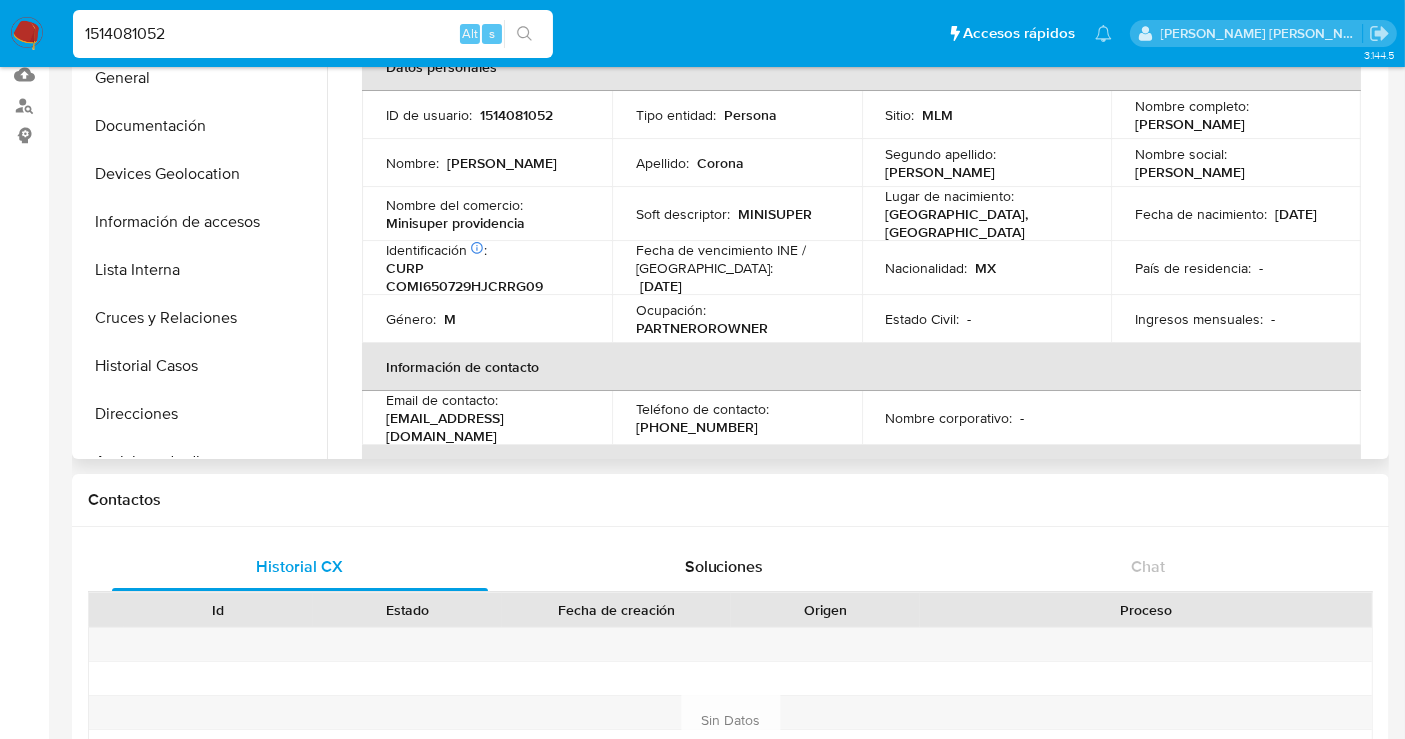 scroll, scrollTop: 222, scrollLeft: 0, axis: vertical 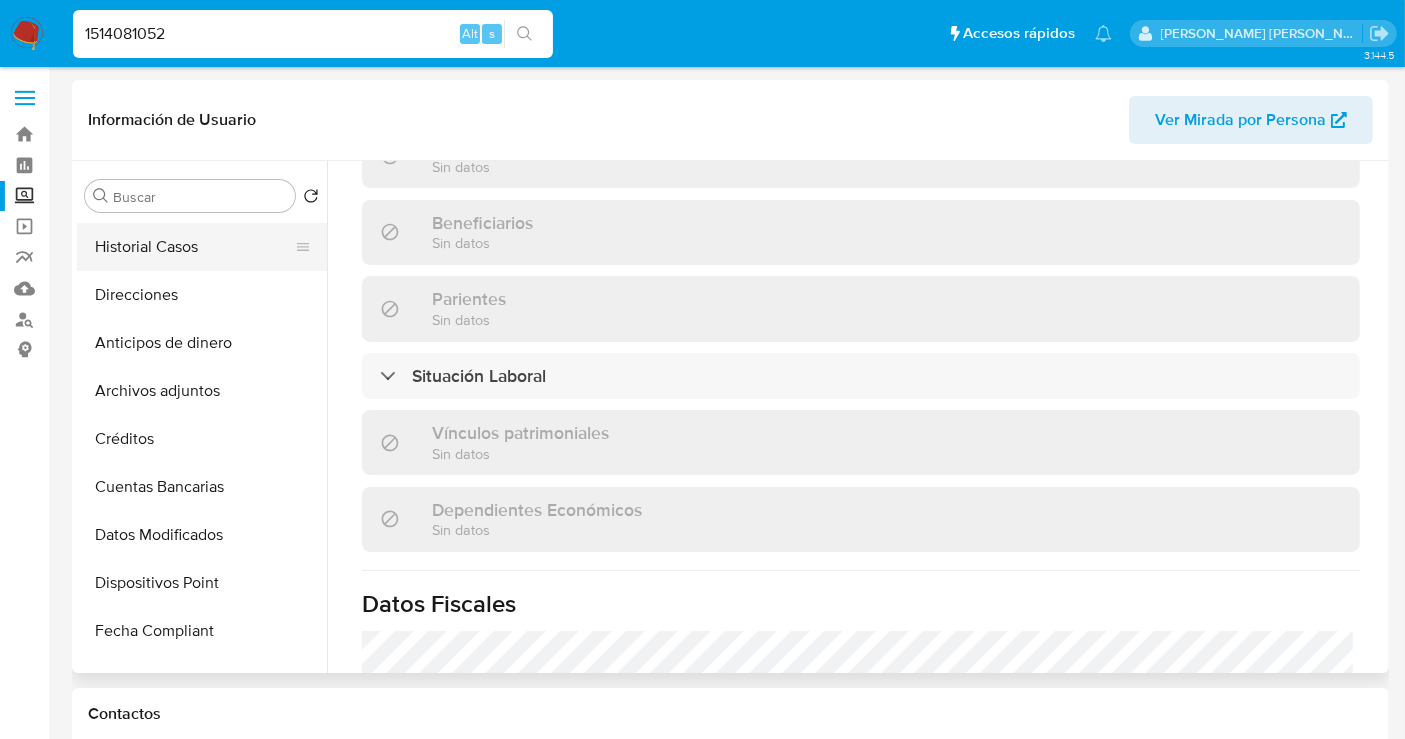 click on "Historial Casos" at bounding box center (194, 247) 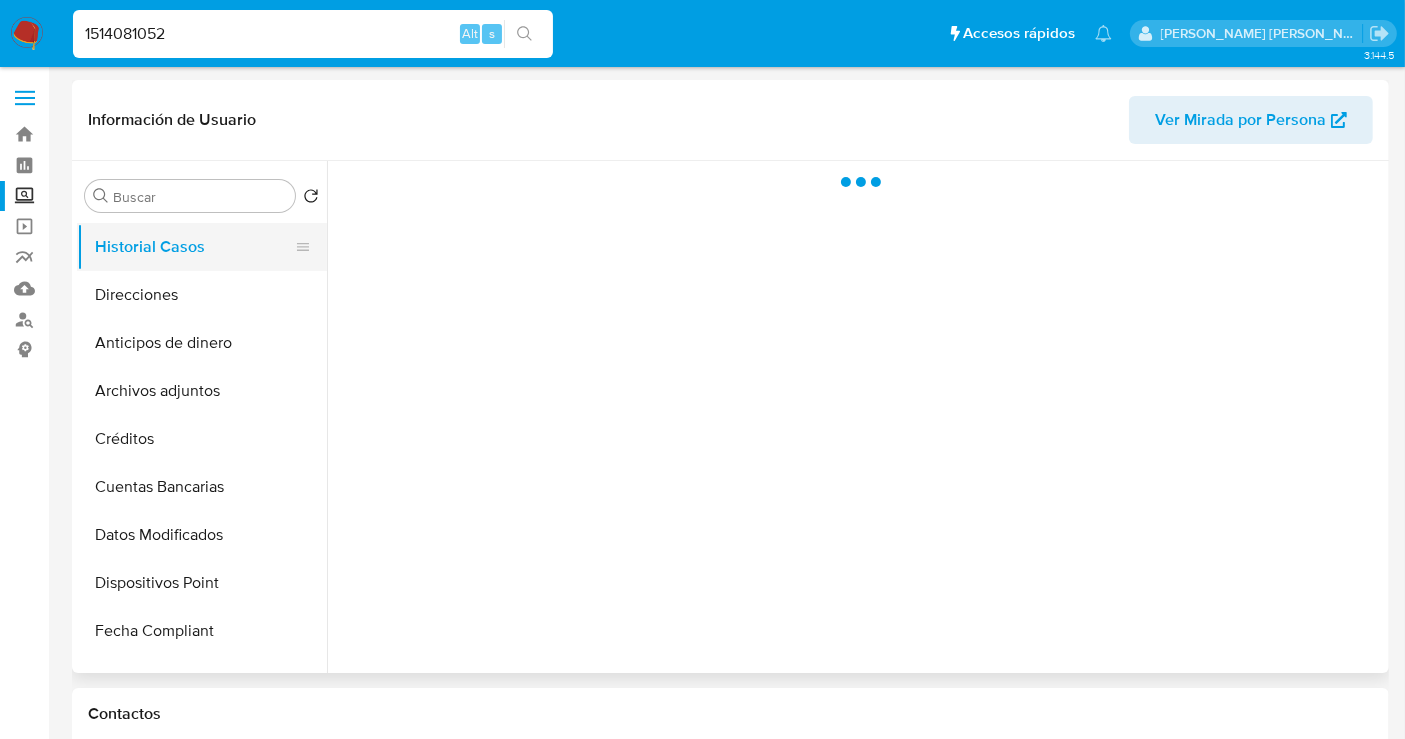 scroll, scrollTop: 0, scrollLeft: 0, axis: both 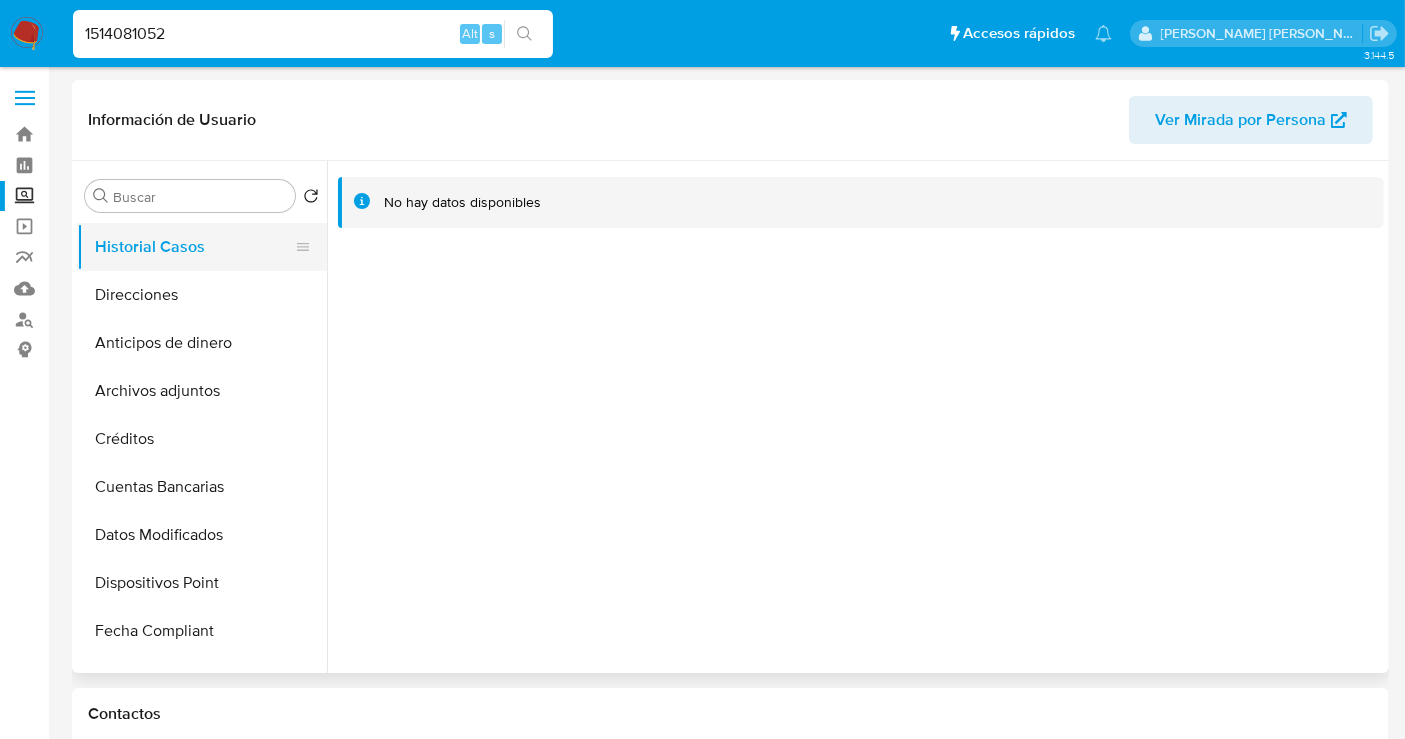 type 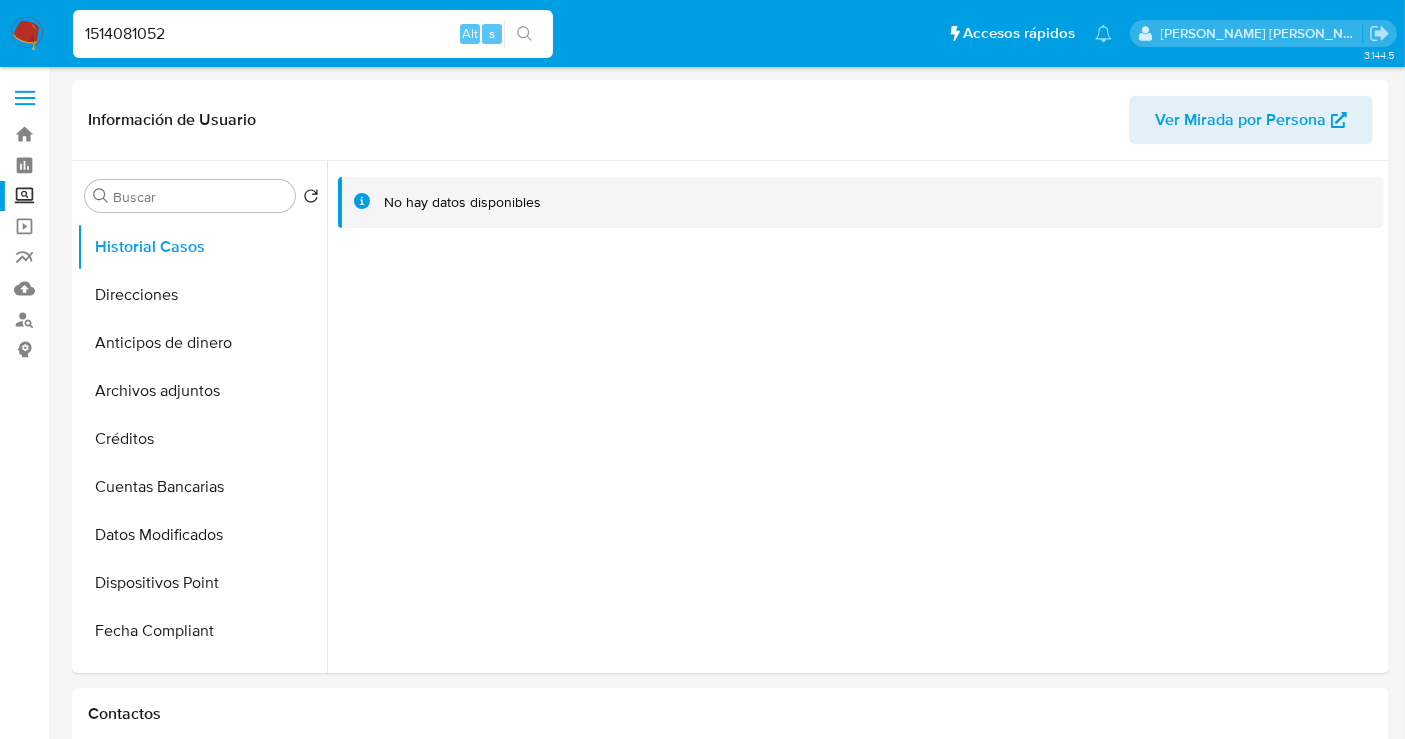 click on "1514081052" at bounding box center [313, 34] 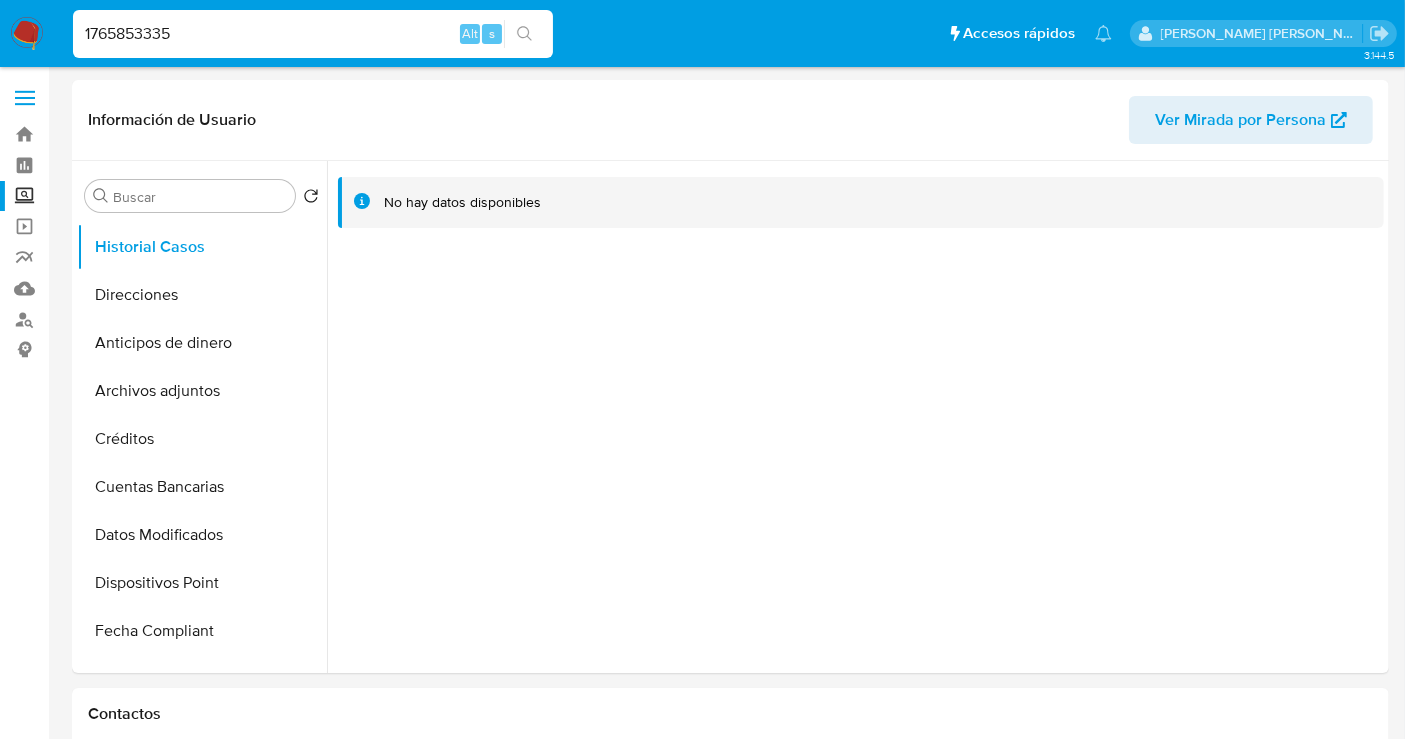 type on "1765853335" 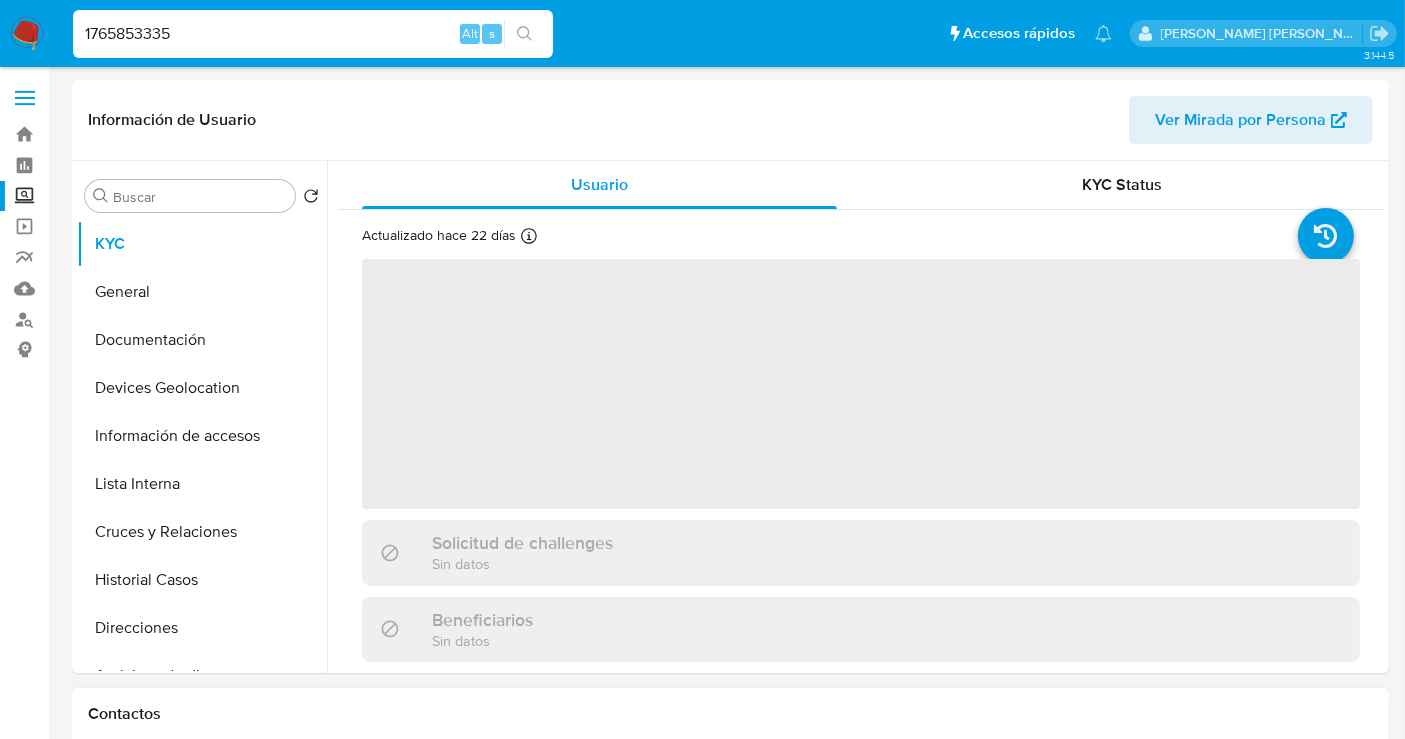 select on "10" 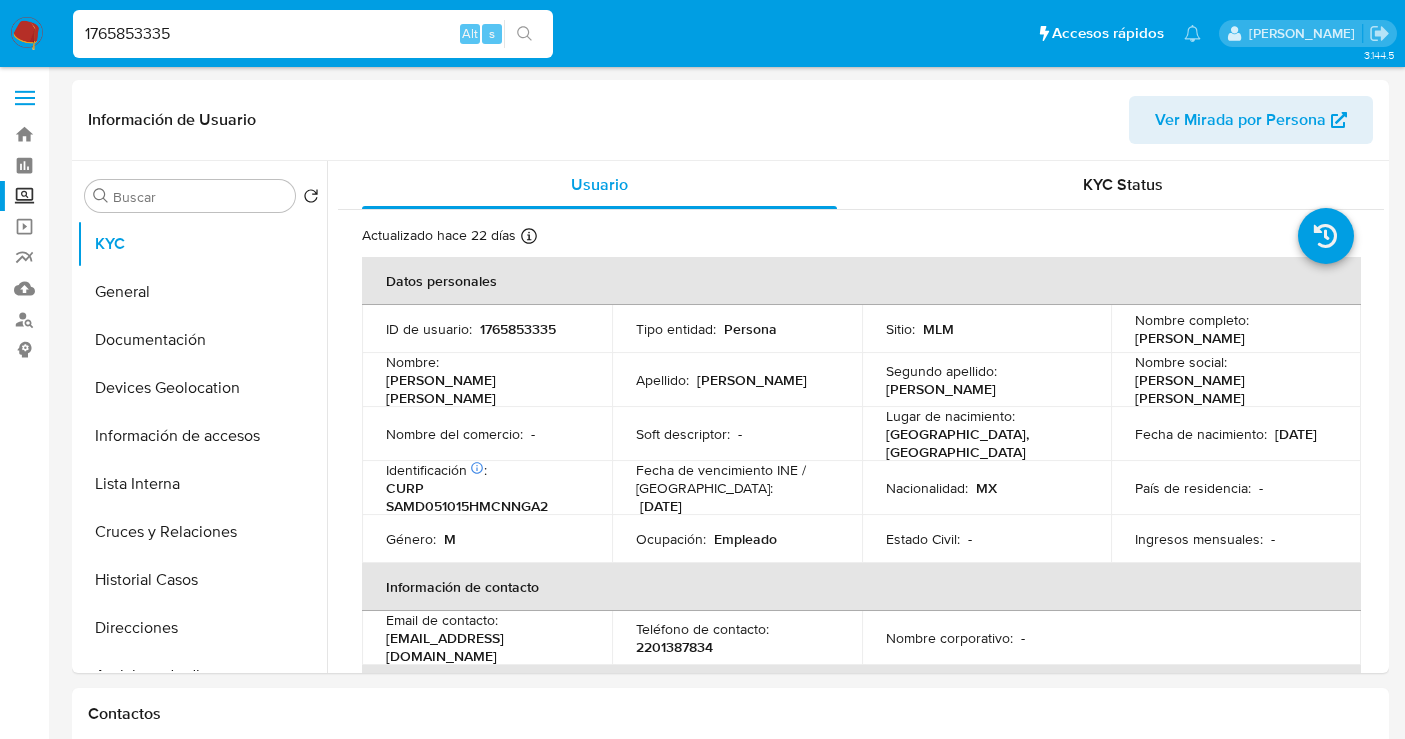select on "10" 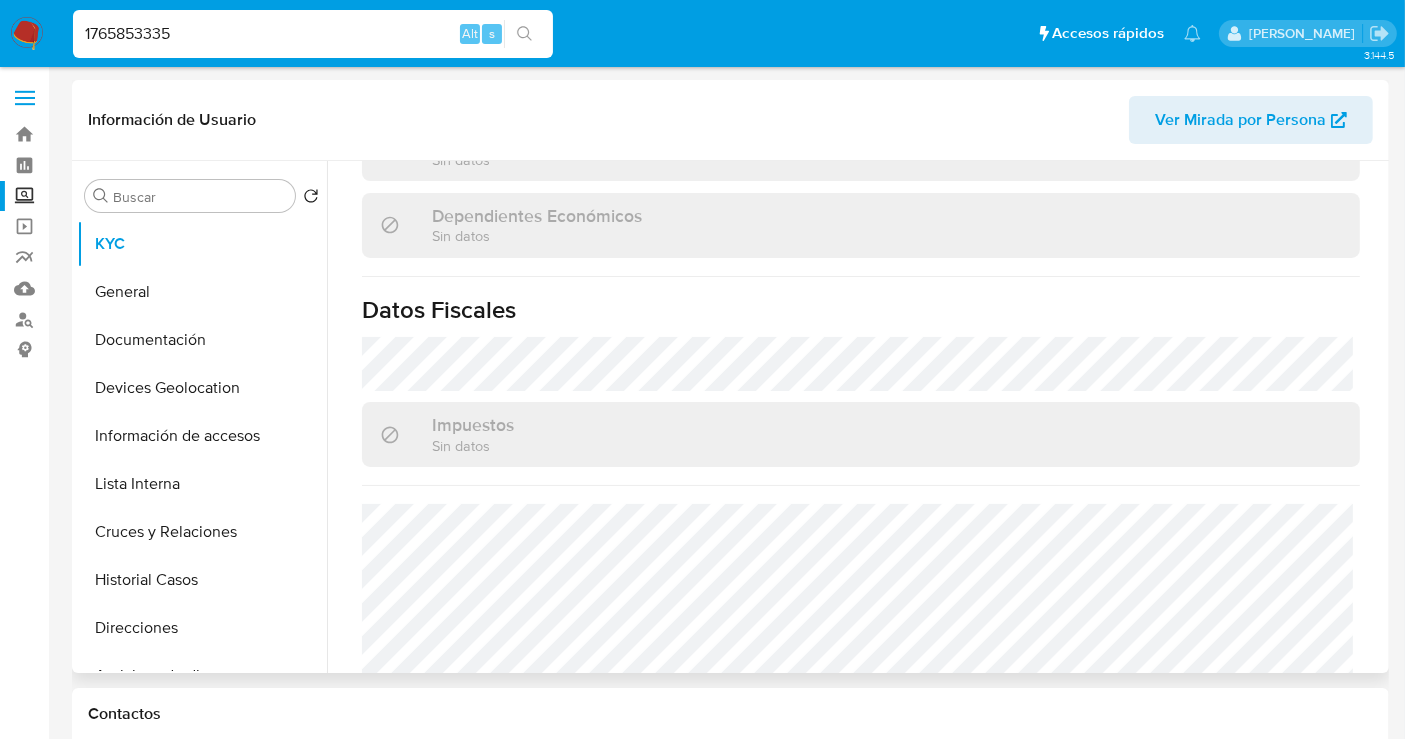 scroll, scrollTop: 1262, scrollLeft: 0, axis: vertical 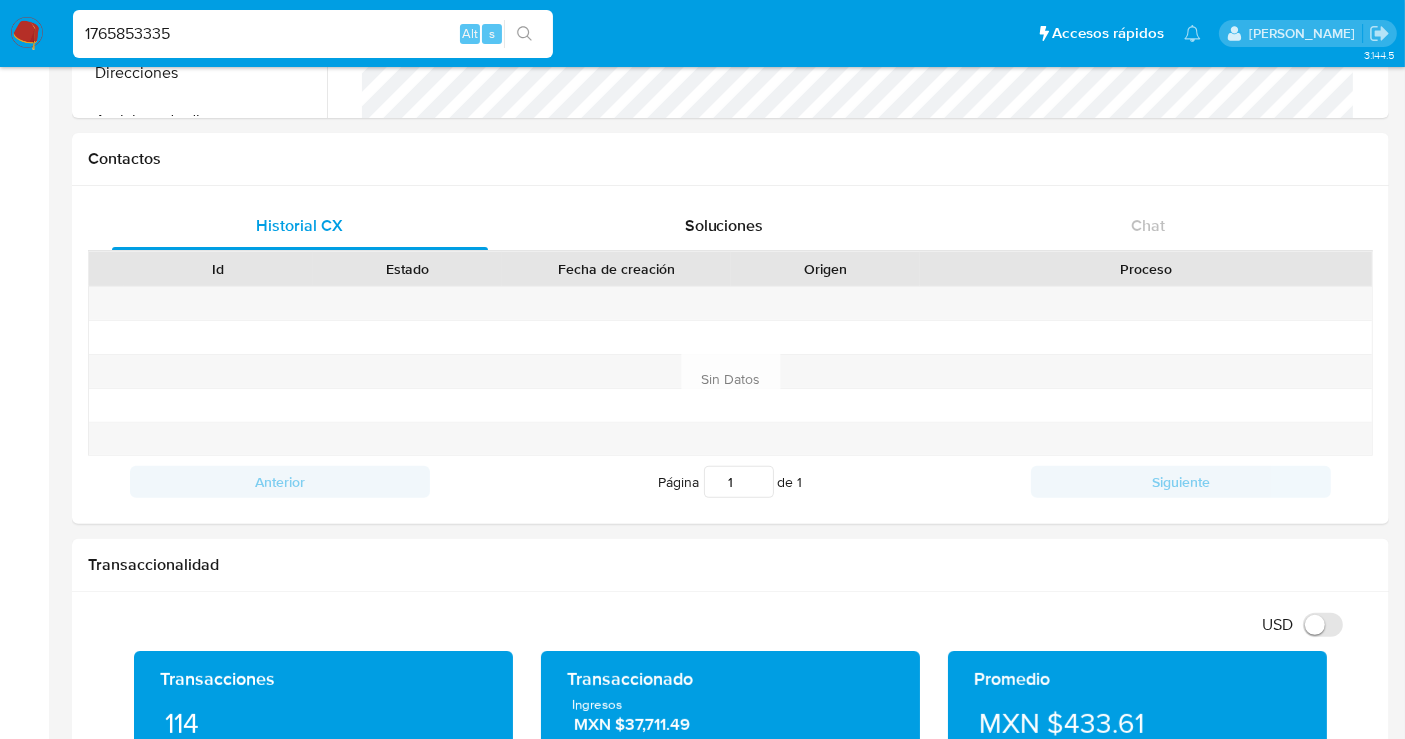 click on "1765853335" at bounding box center (313, 34) 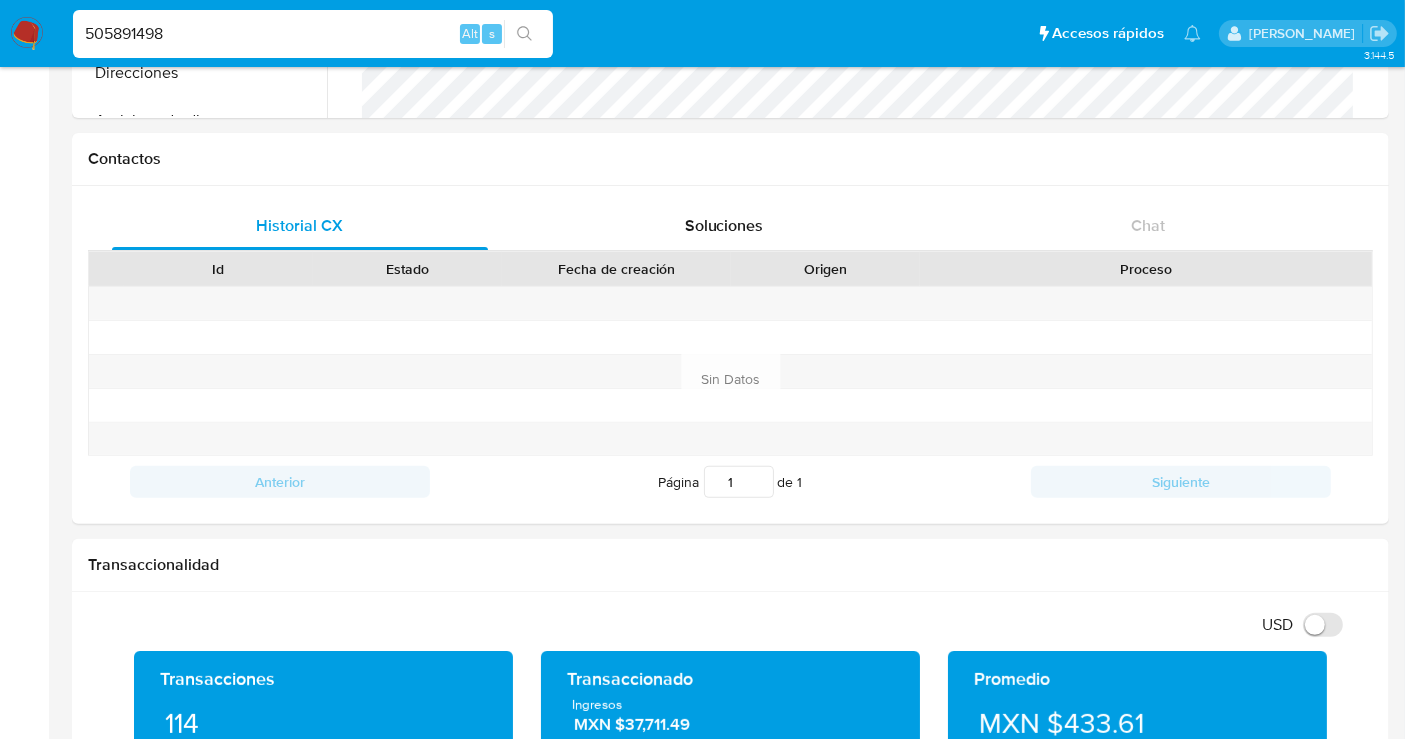 type on "505891498" 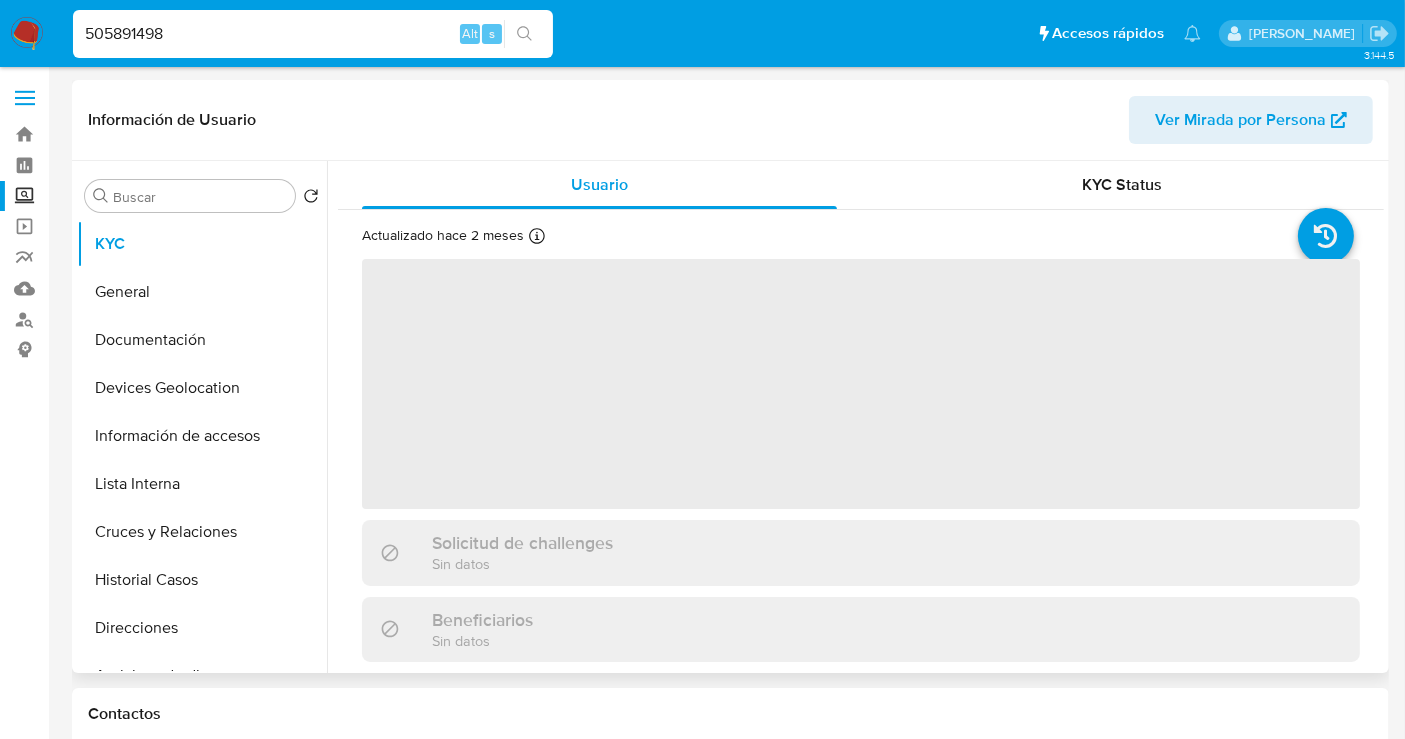 select on "10" 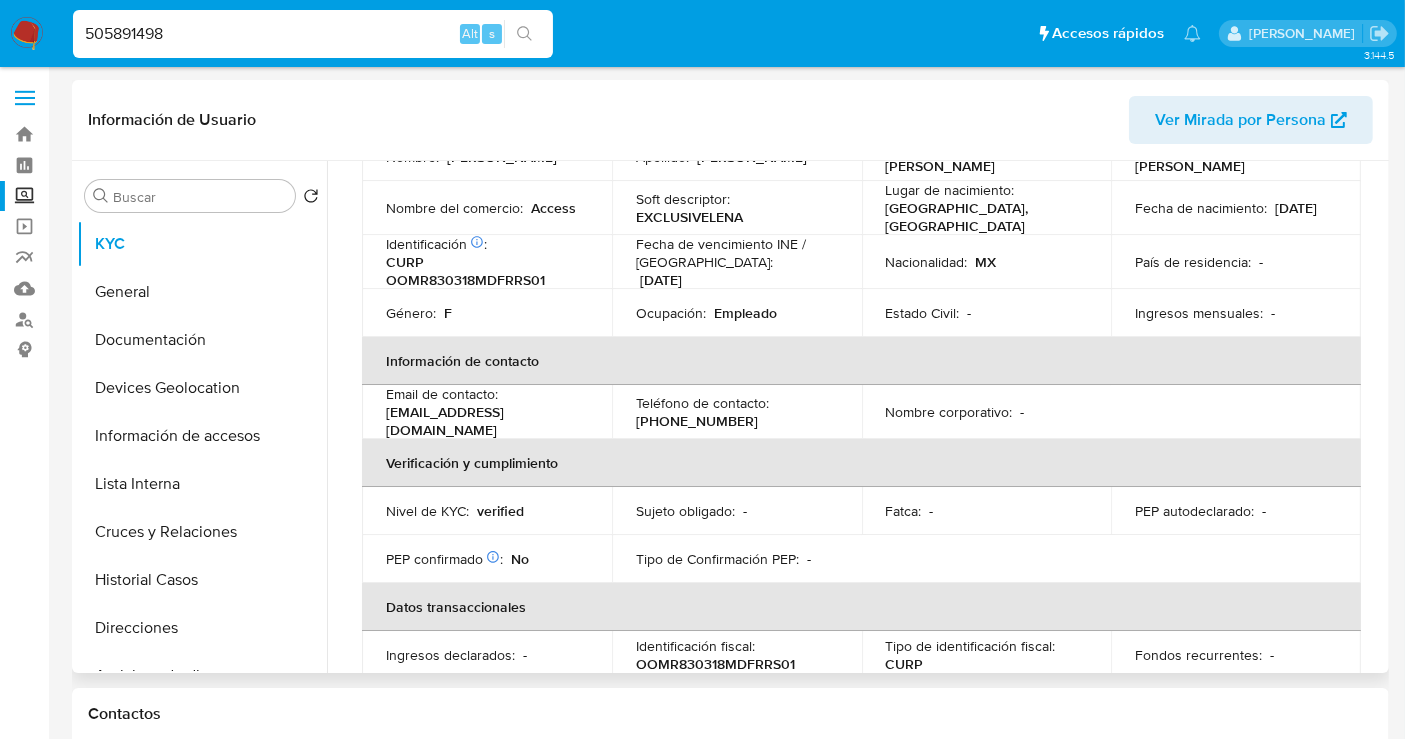 scroll, scrollTop: 0, scrollLeft: 0, axis: both 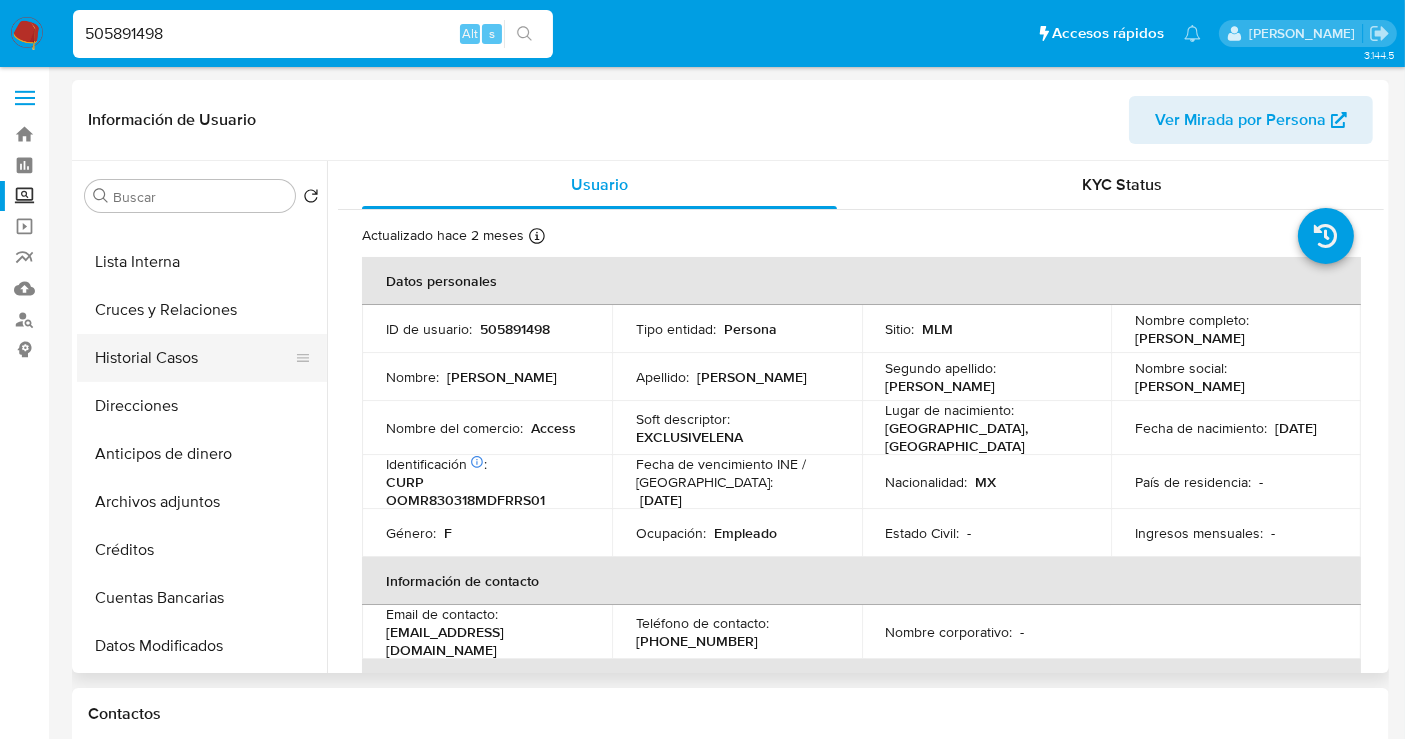 click on "Historial Casos" at bounding box center (194, 358) 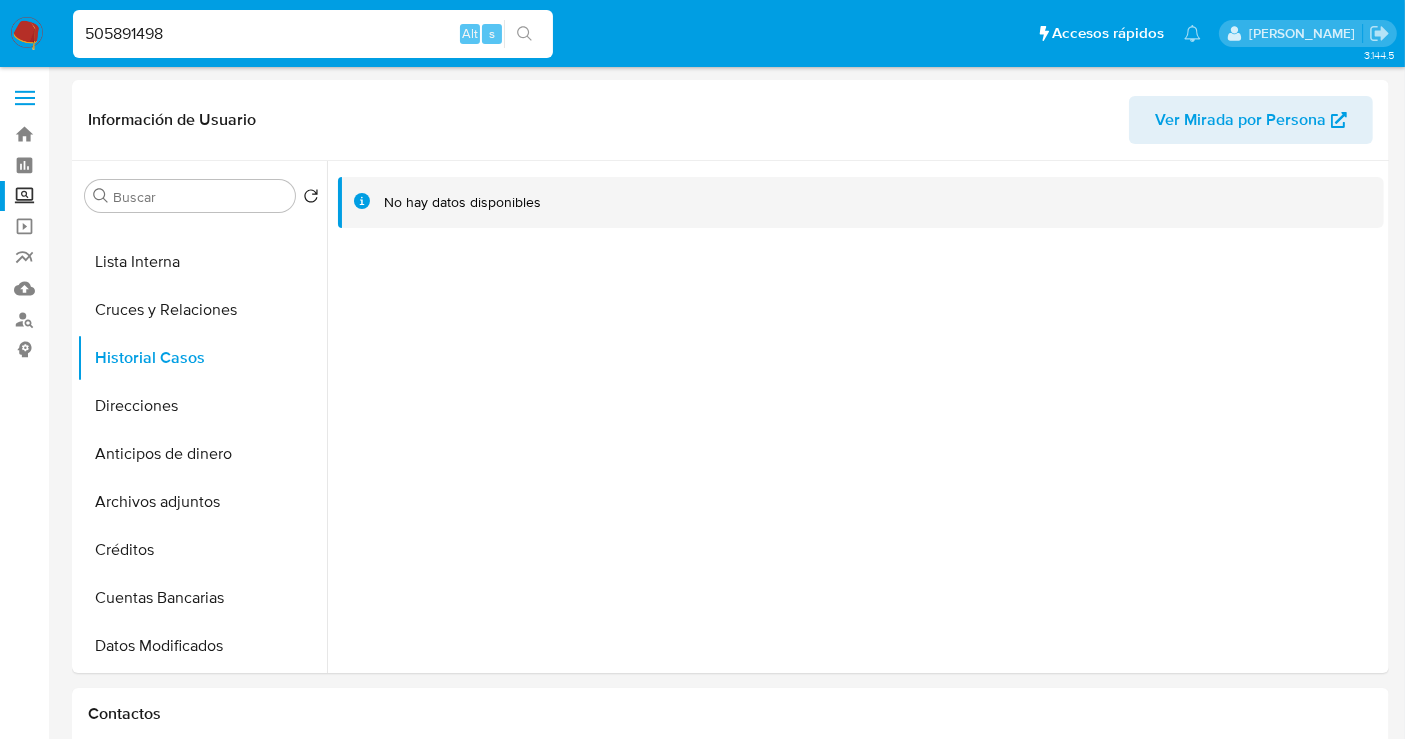 click on "505891498" at bounding box center (313, 34) 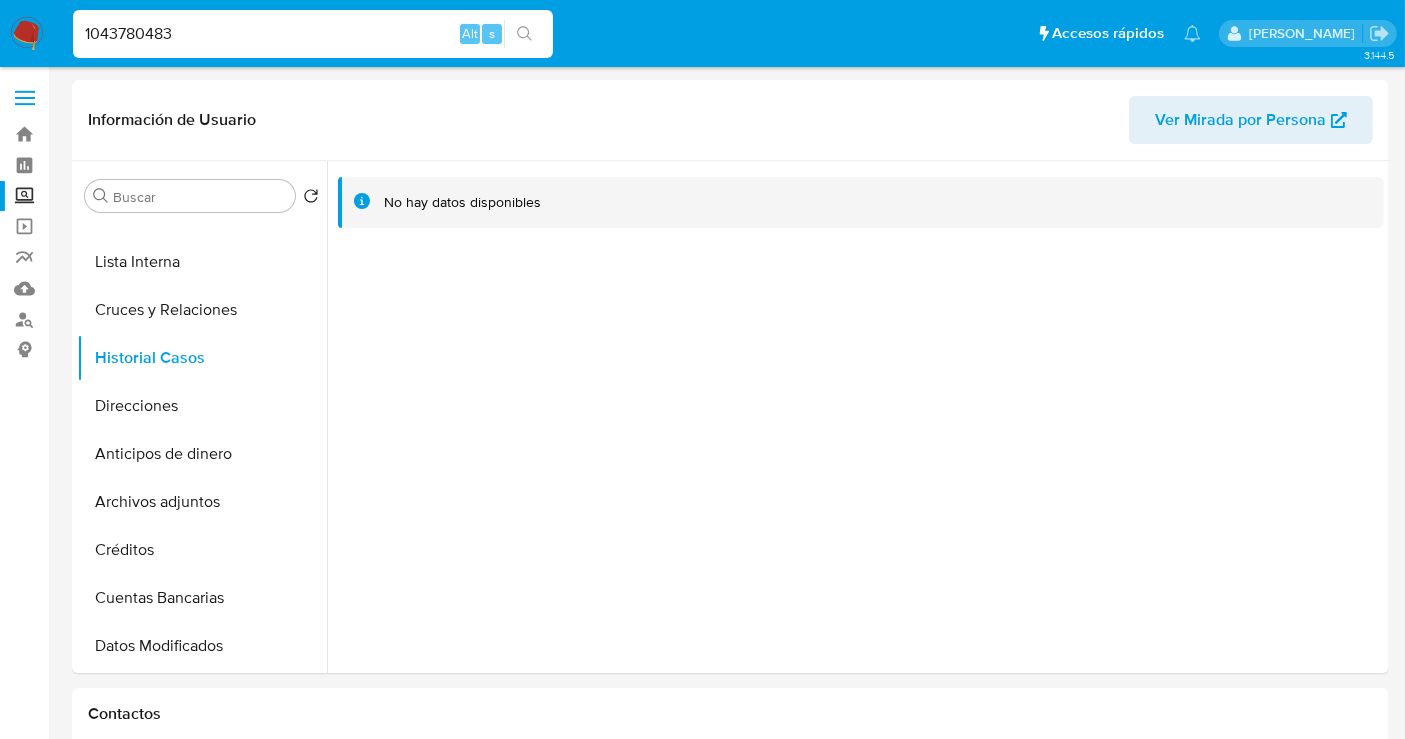 type on "1043780483" 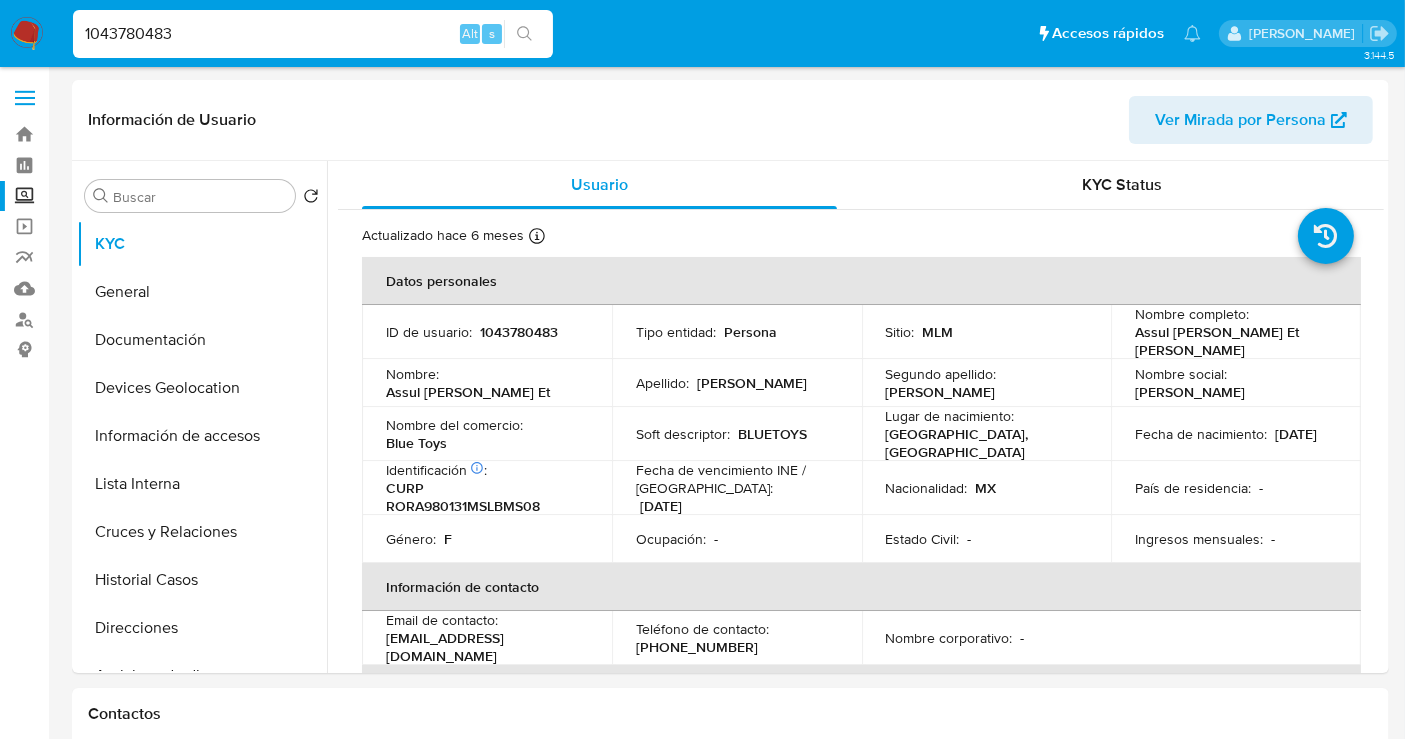 select on "10" 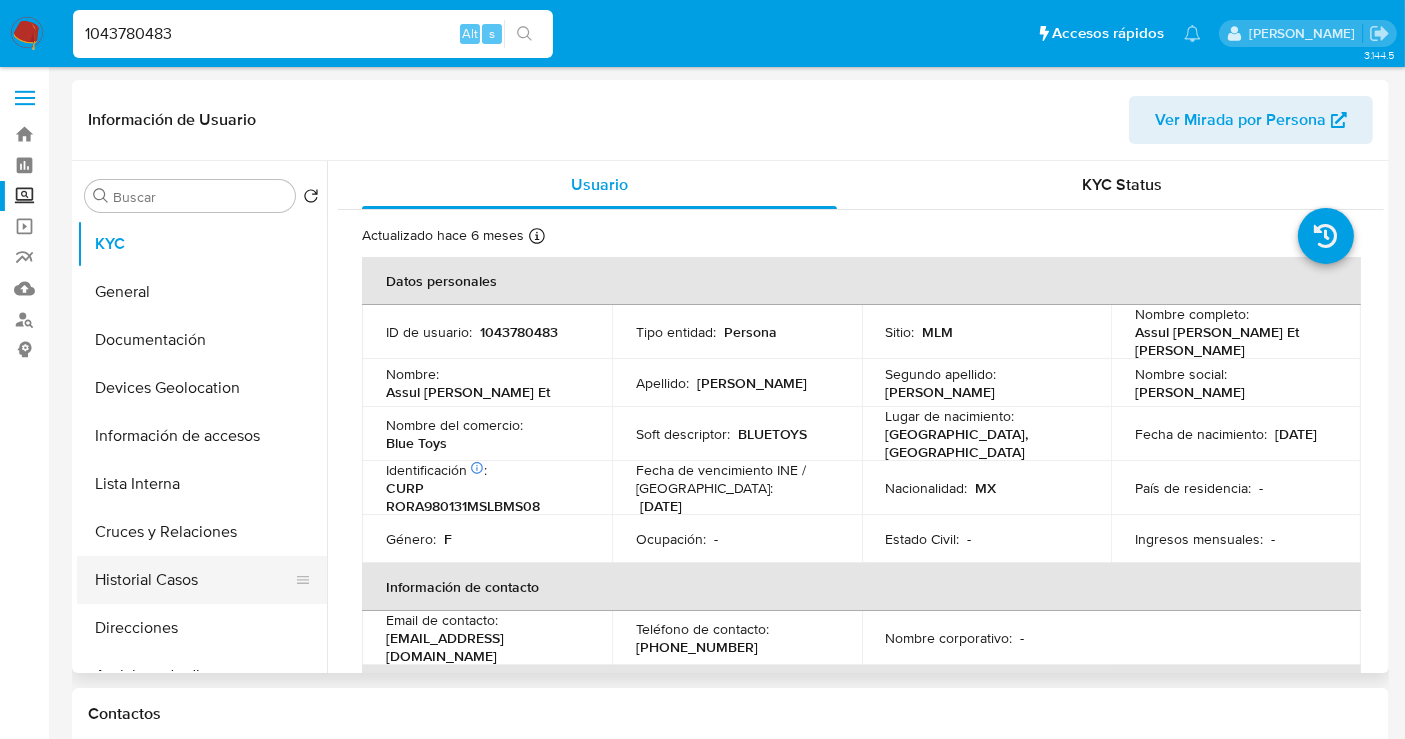 click on "Historial Casos" at bounding box center [194, 580] 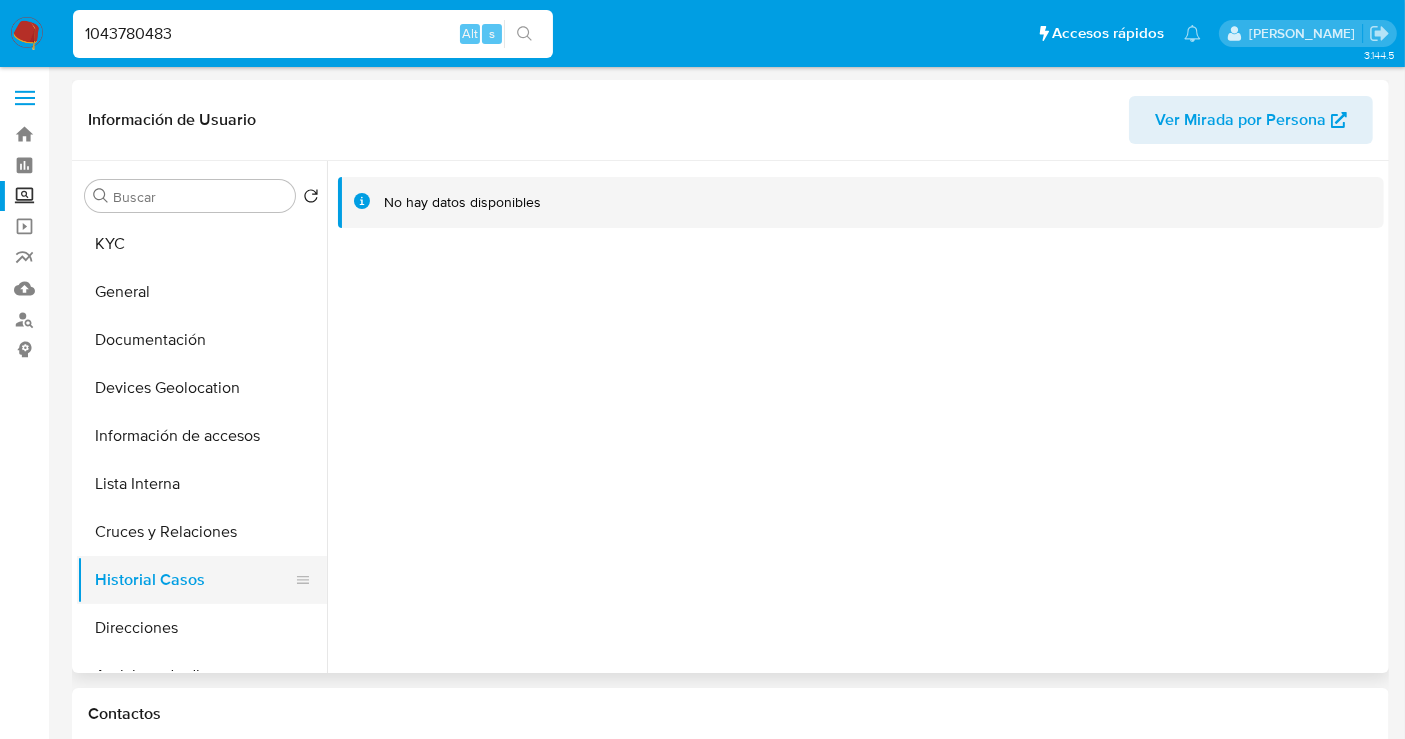 type 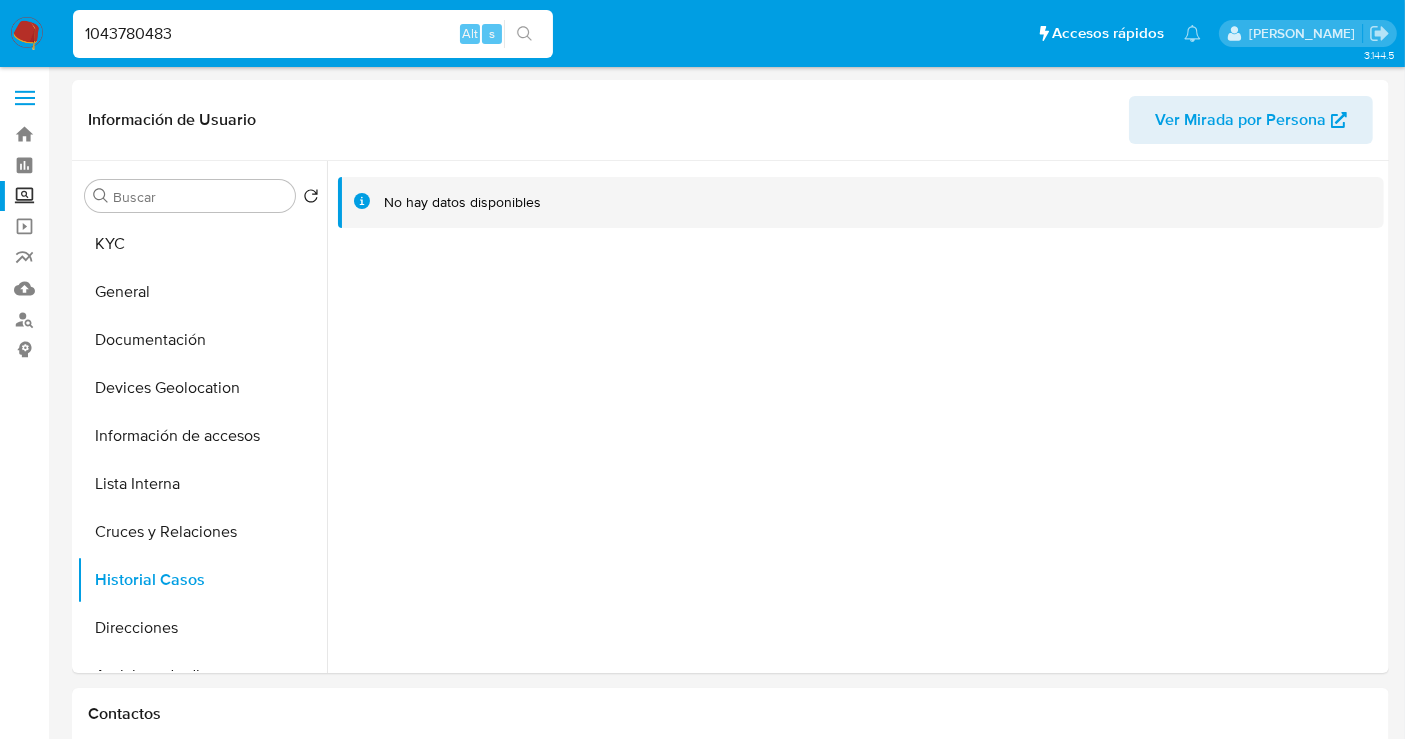 click on "1043780483" at bounding box center [313, 34] 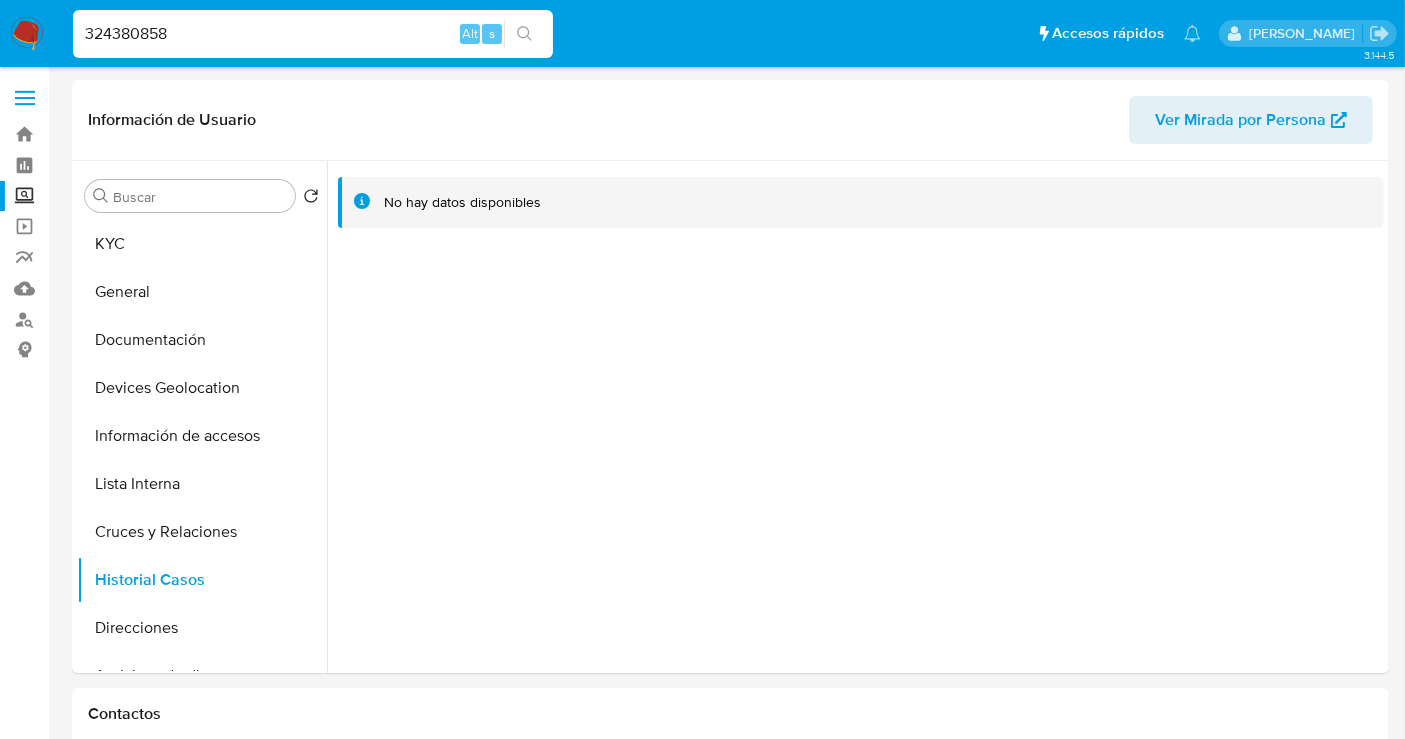 type on "324380858" 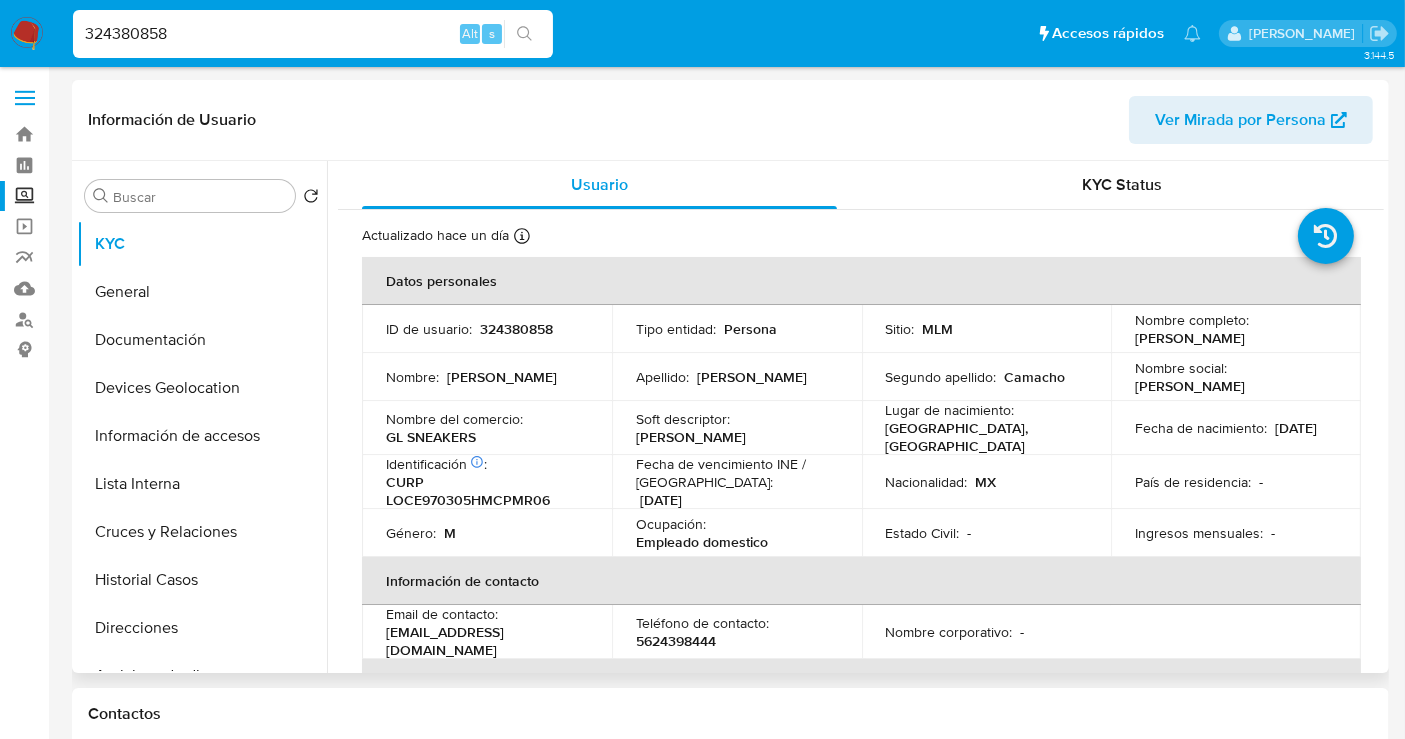 select on "10" 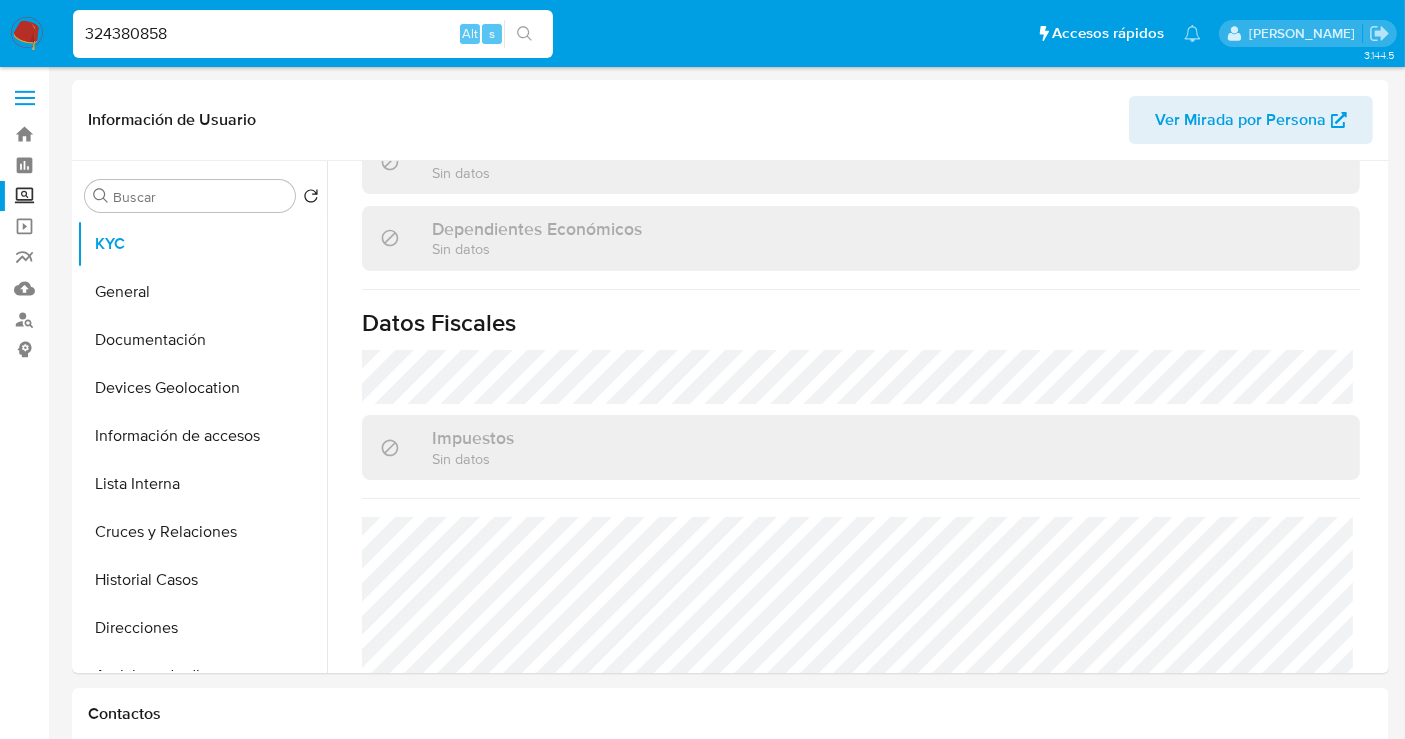 scroll, scrollTop: 1262, scrollLeft: 0, axis: vertical 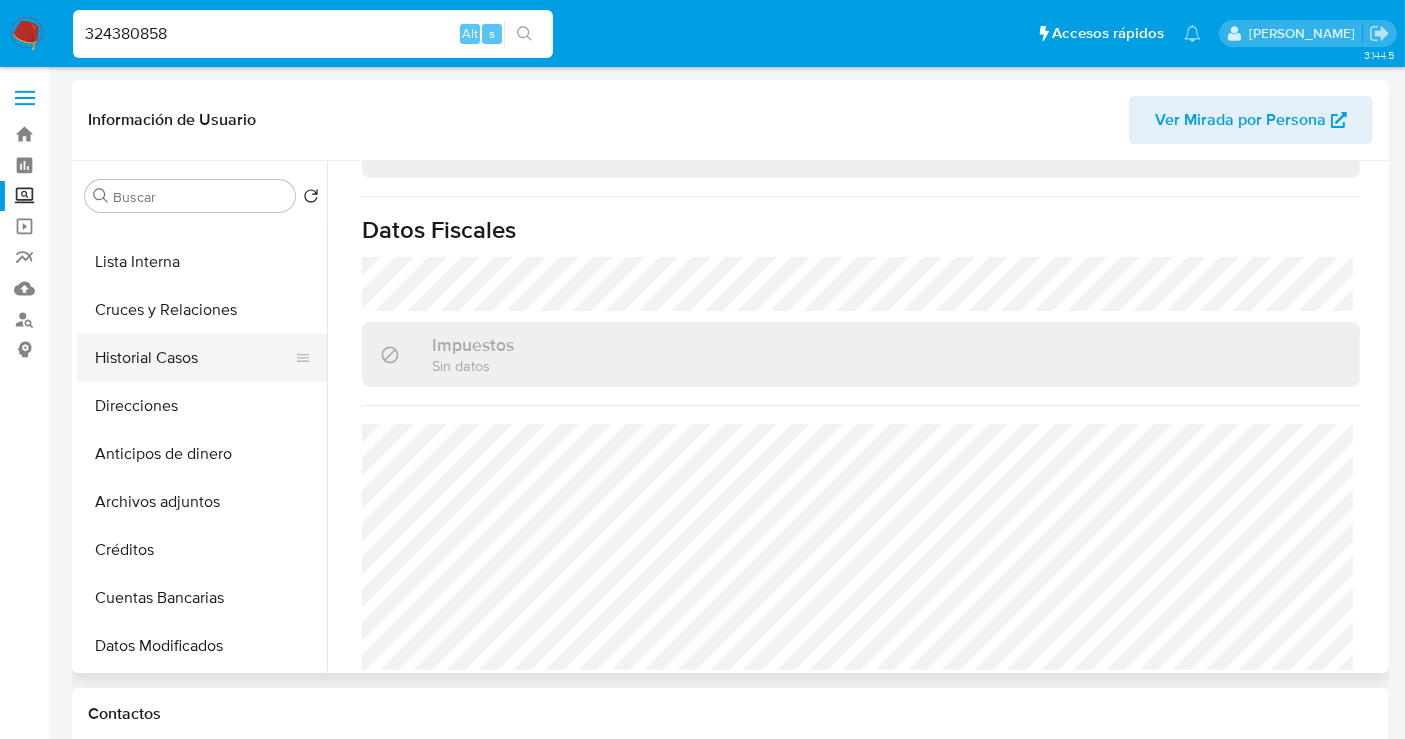 click on "Historial Casos" at bounding box center (194, 358) 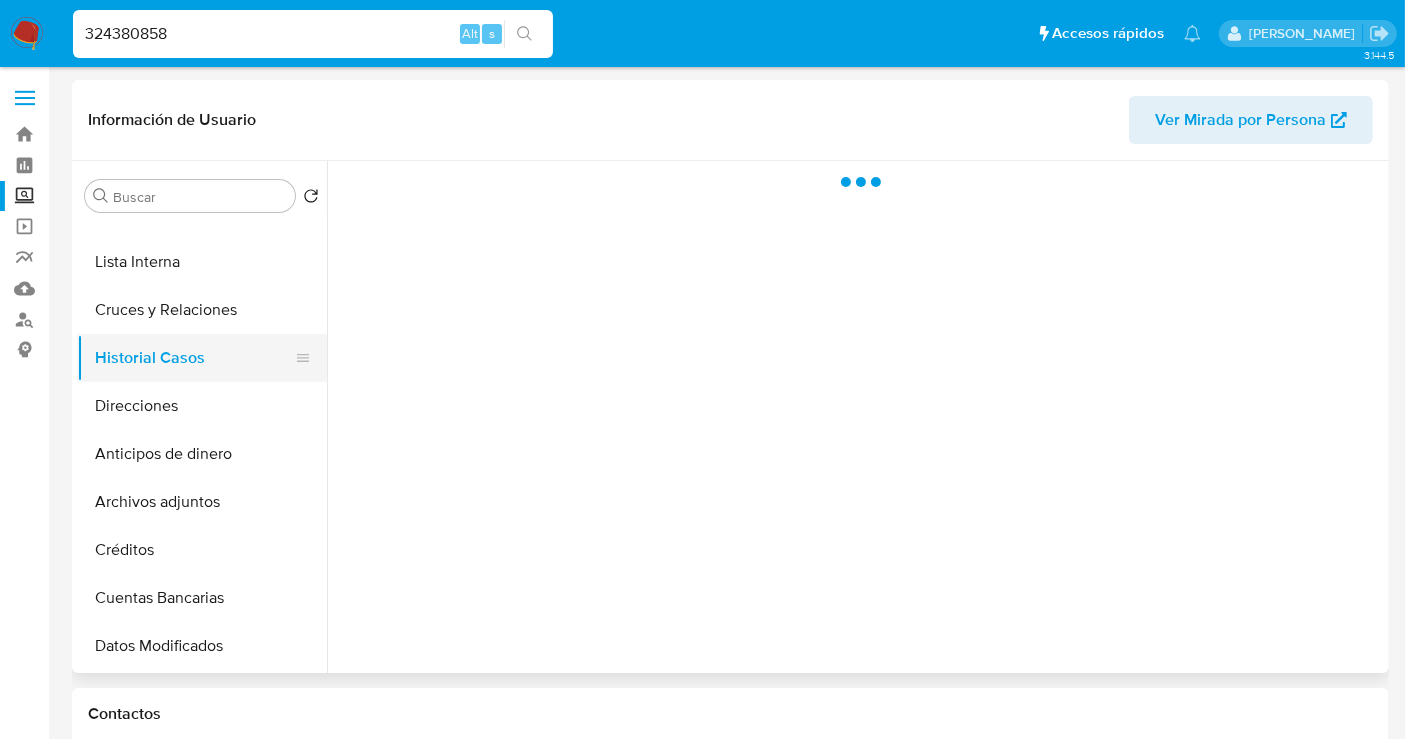 type 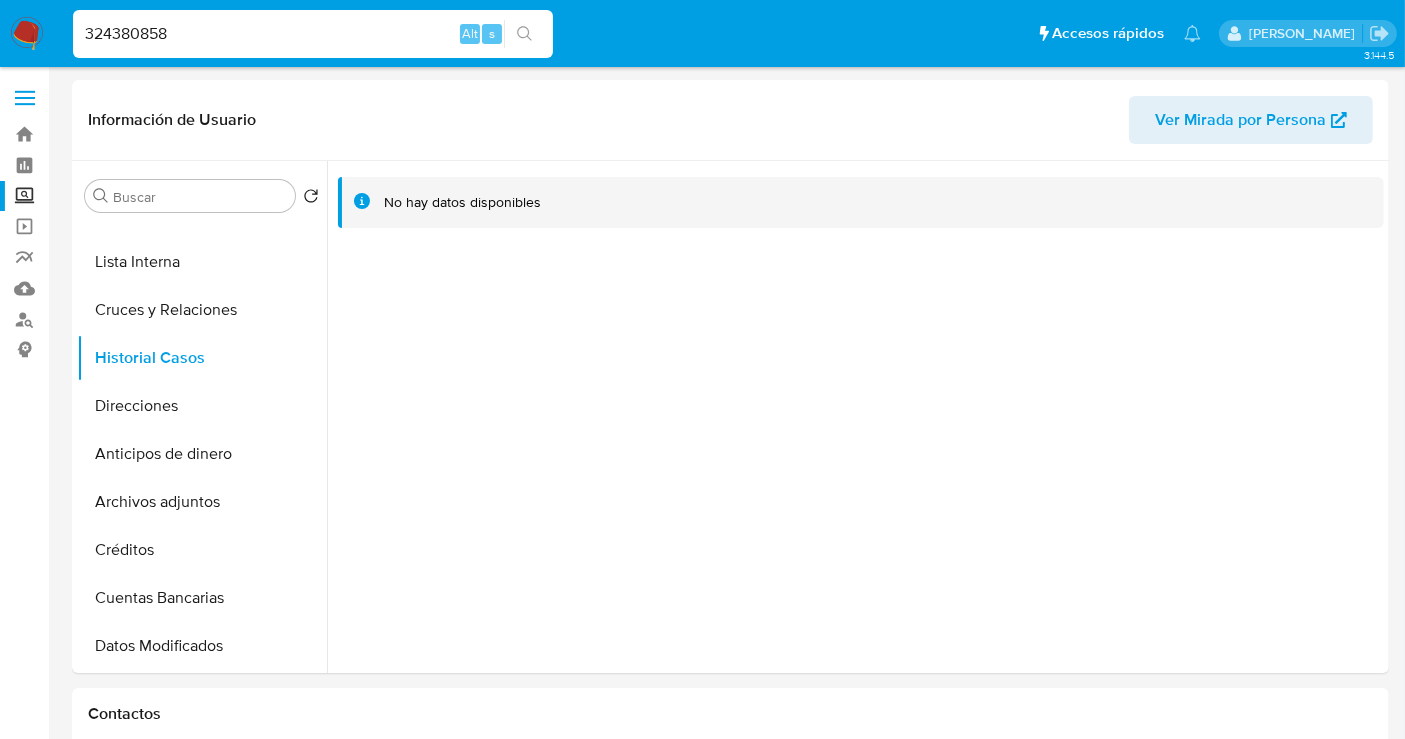 click on "324380858" at bounding box center [313, 34] 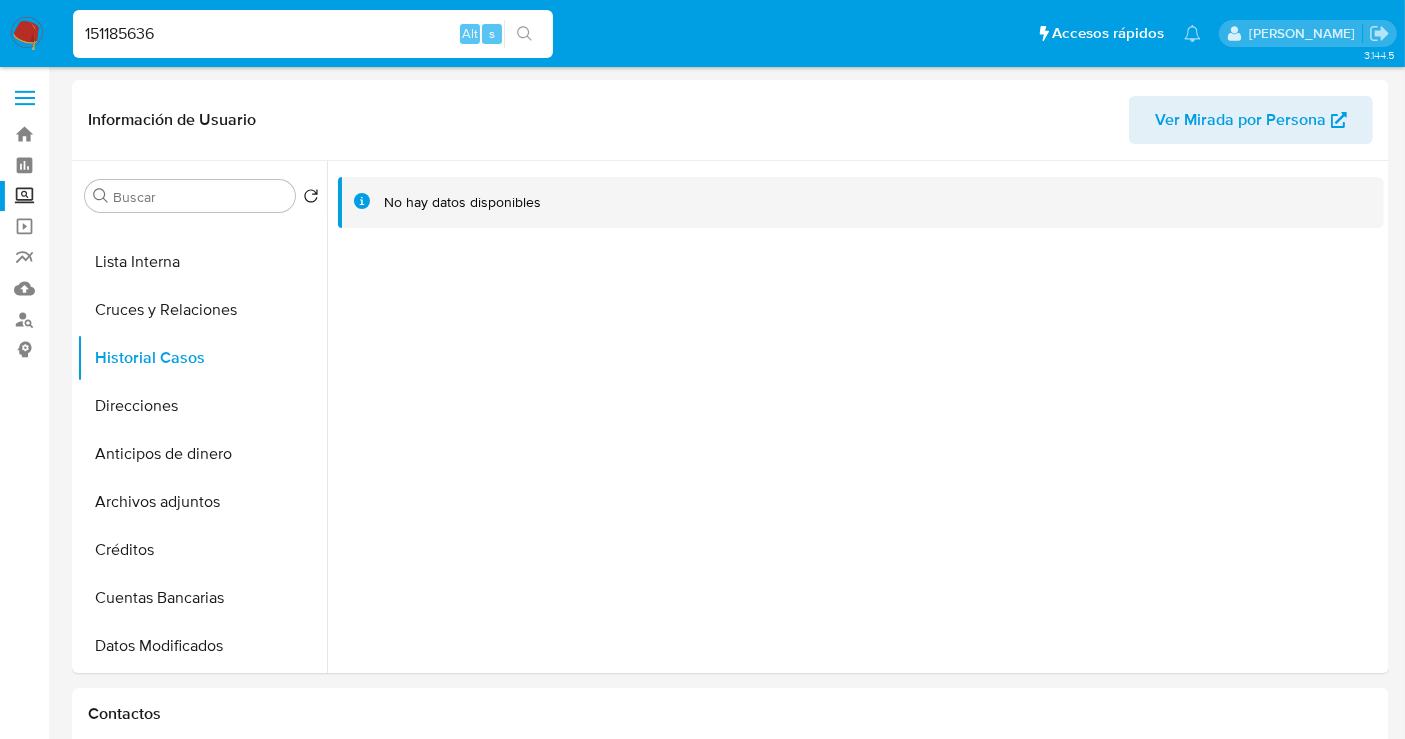 type on "151185636" 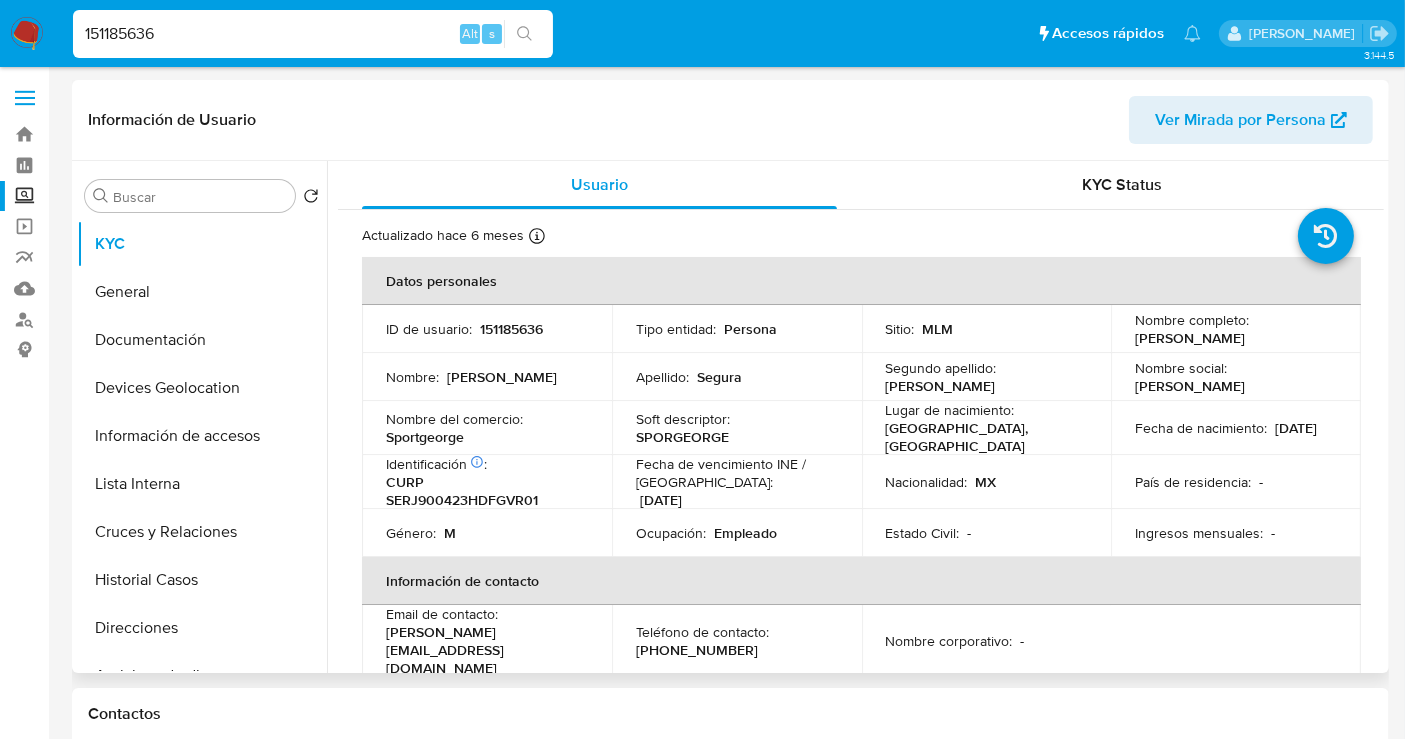 select on "10" 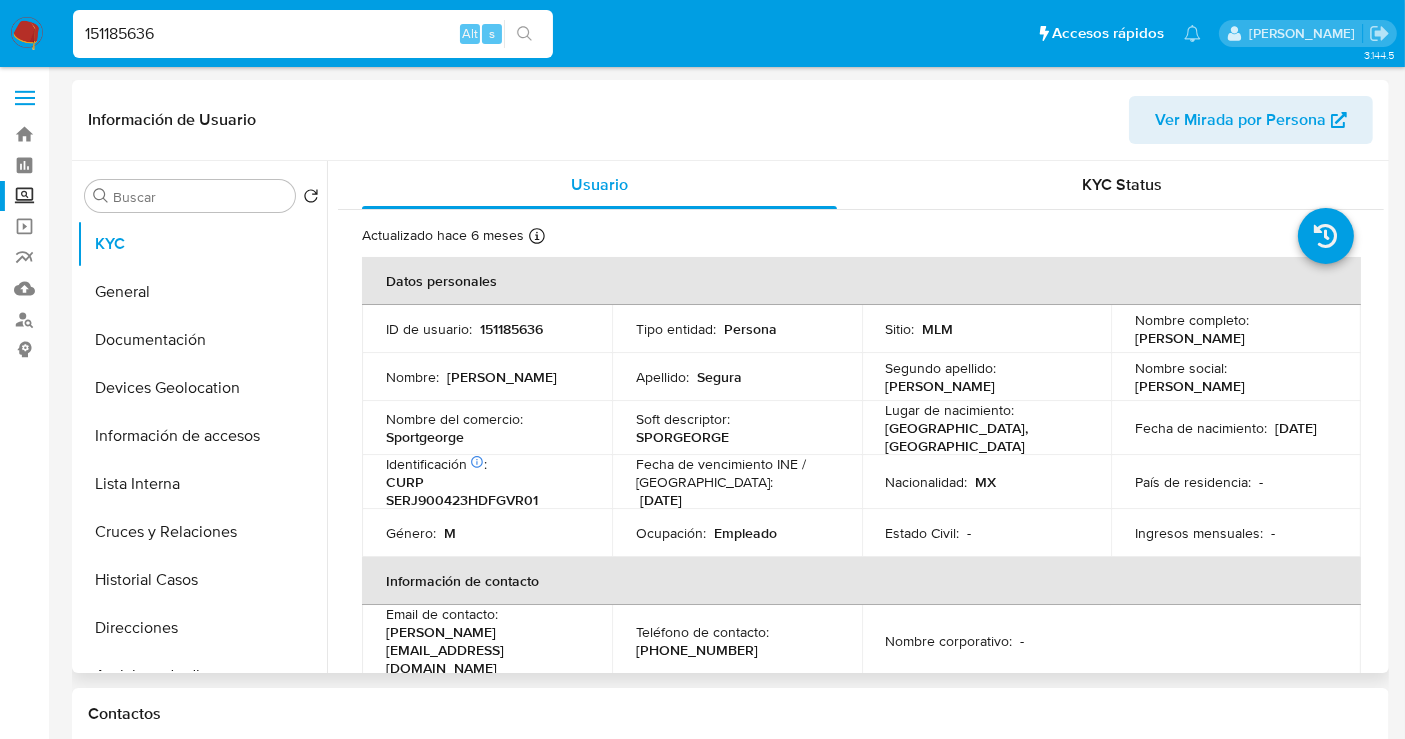 click on "151185636" at bounding box center [511, 329] 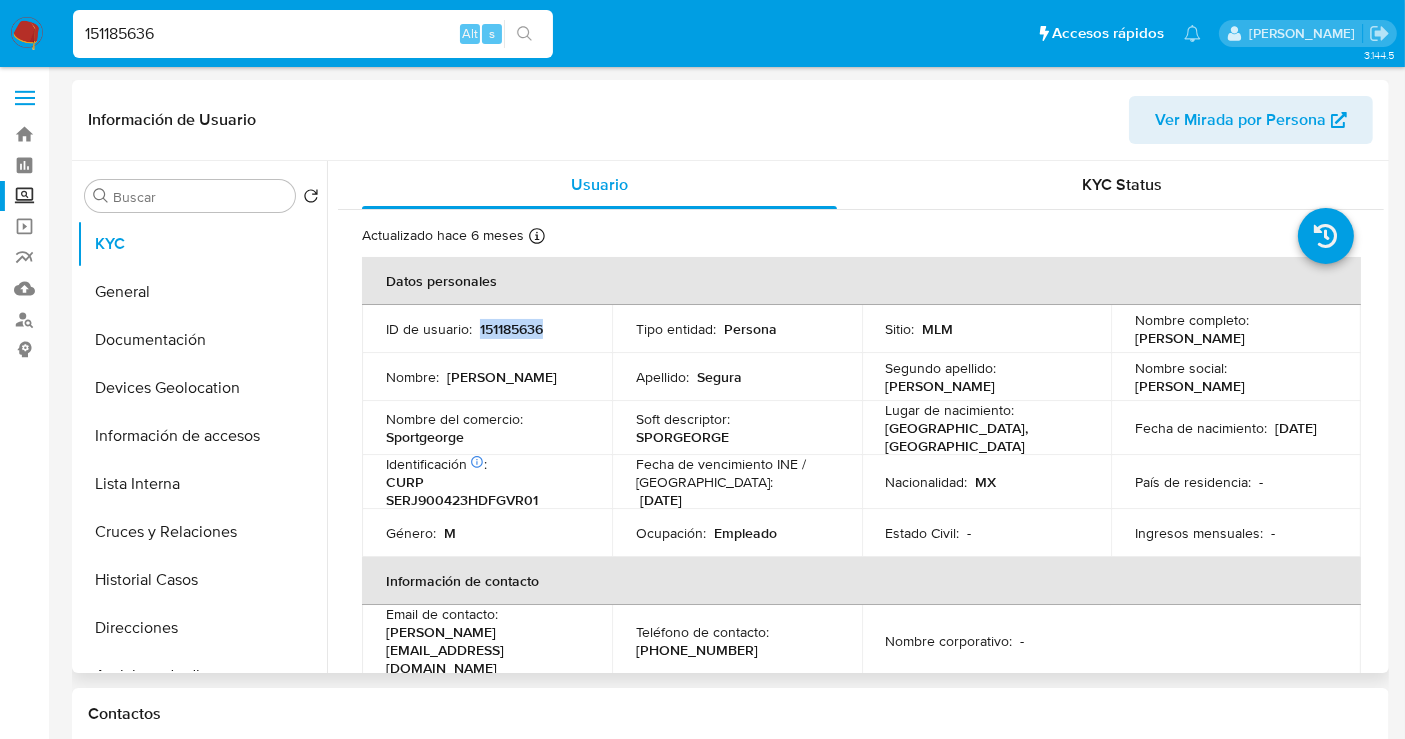 click on "151185636" at bounding box center (511, 329) 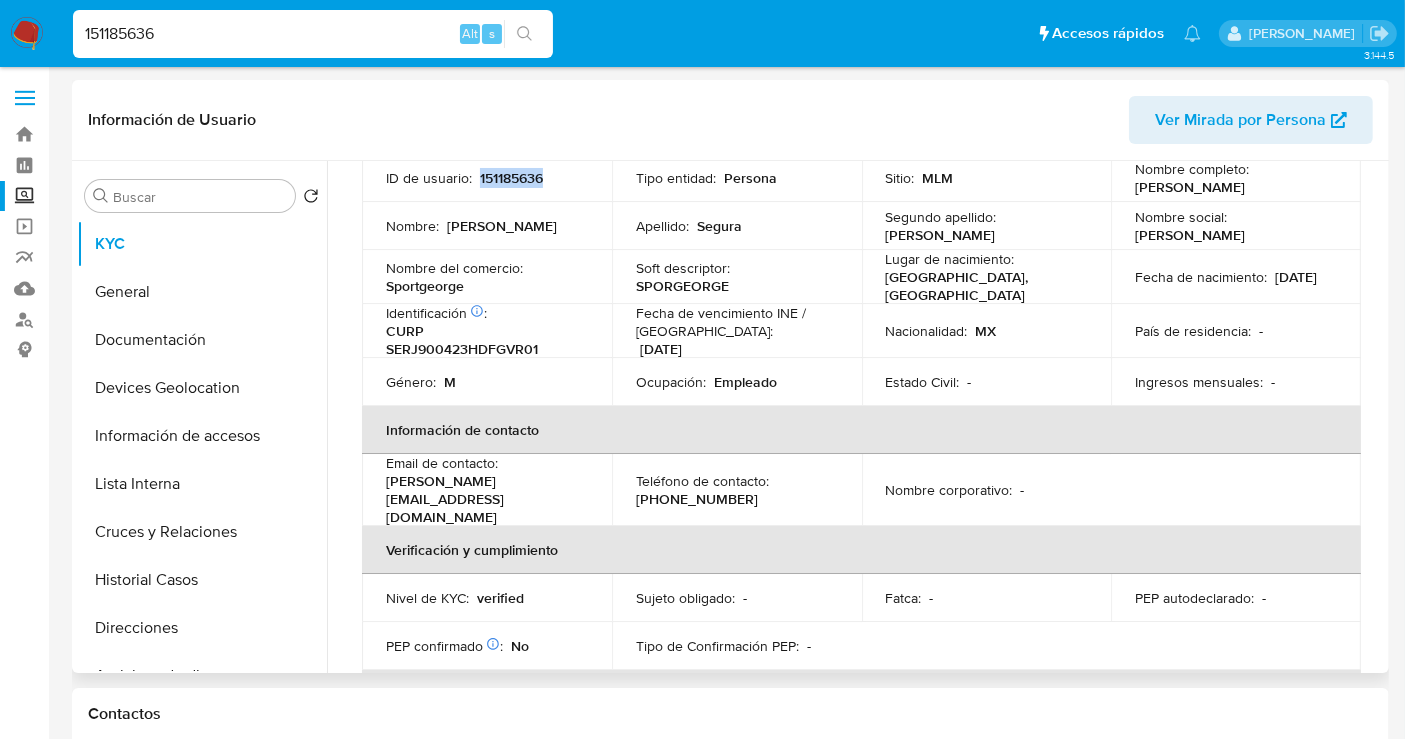 scroll, scrollTop: 0, scrollLeft: 0, axis: both 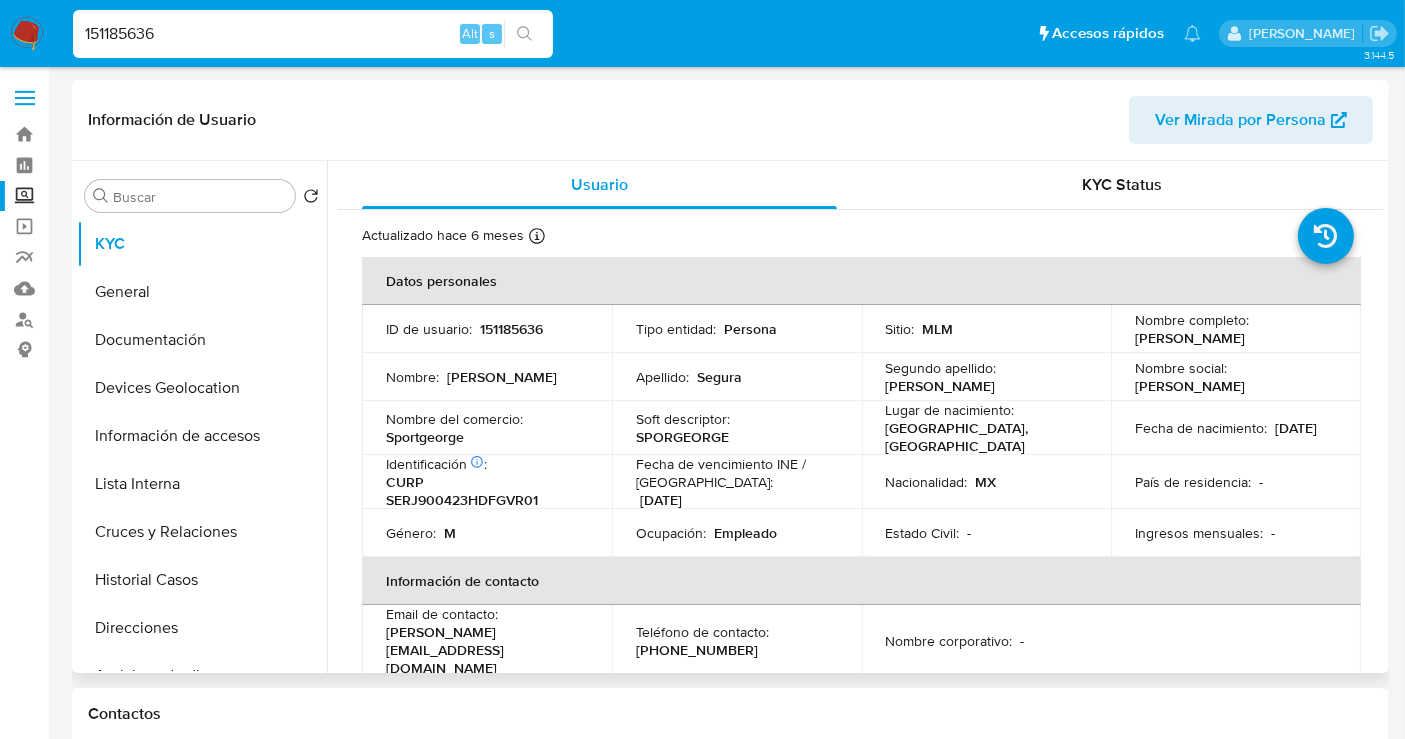 click on "Sportgeorge" at bounding box center (425, 437) 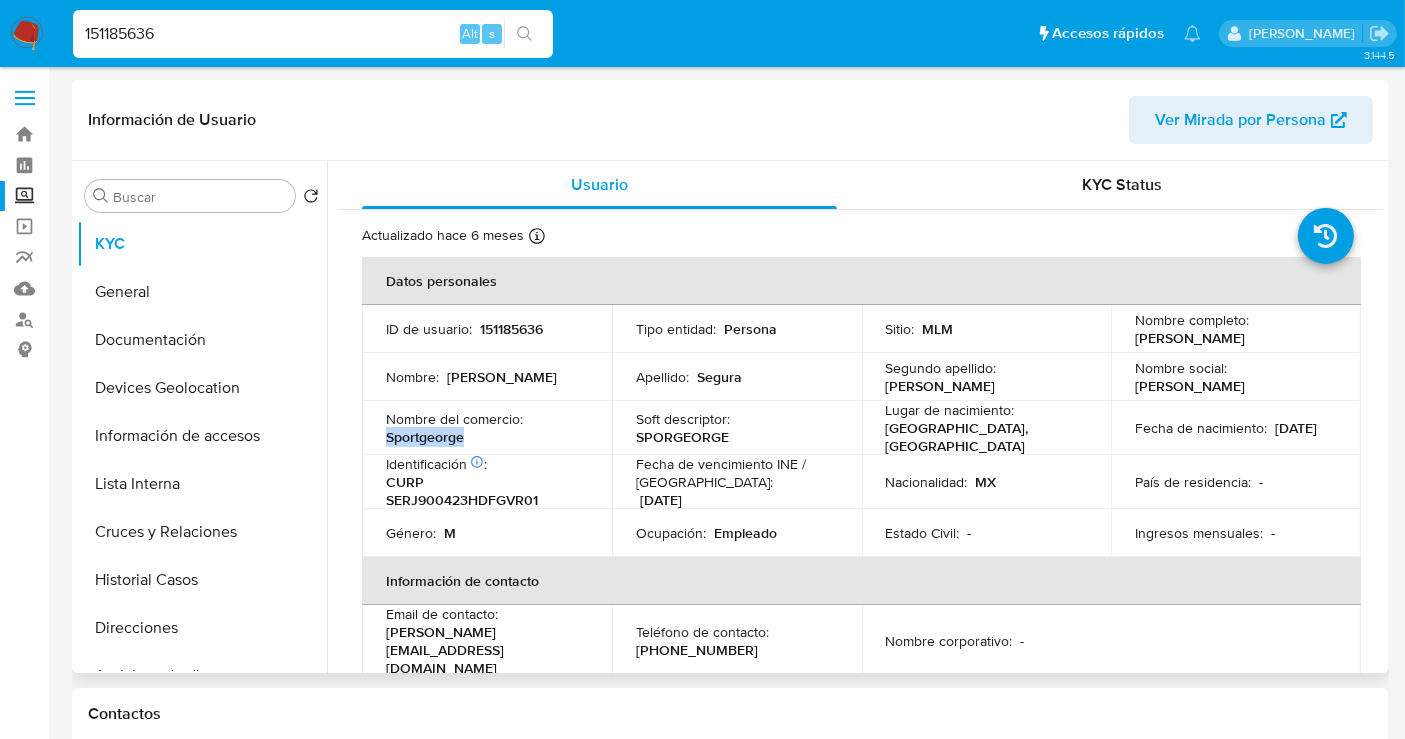 click on "Sportgeorge" at bounding box center [425, 437] 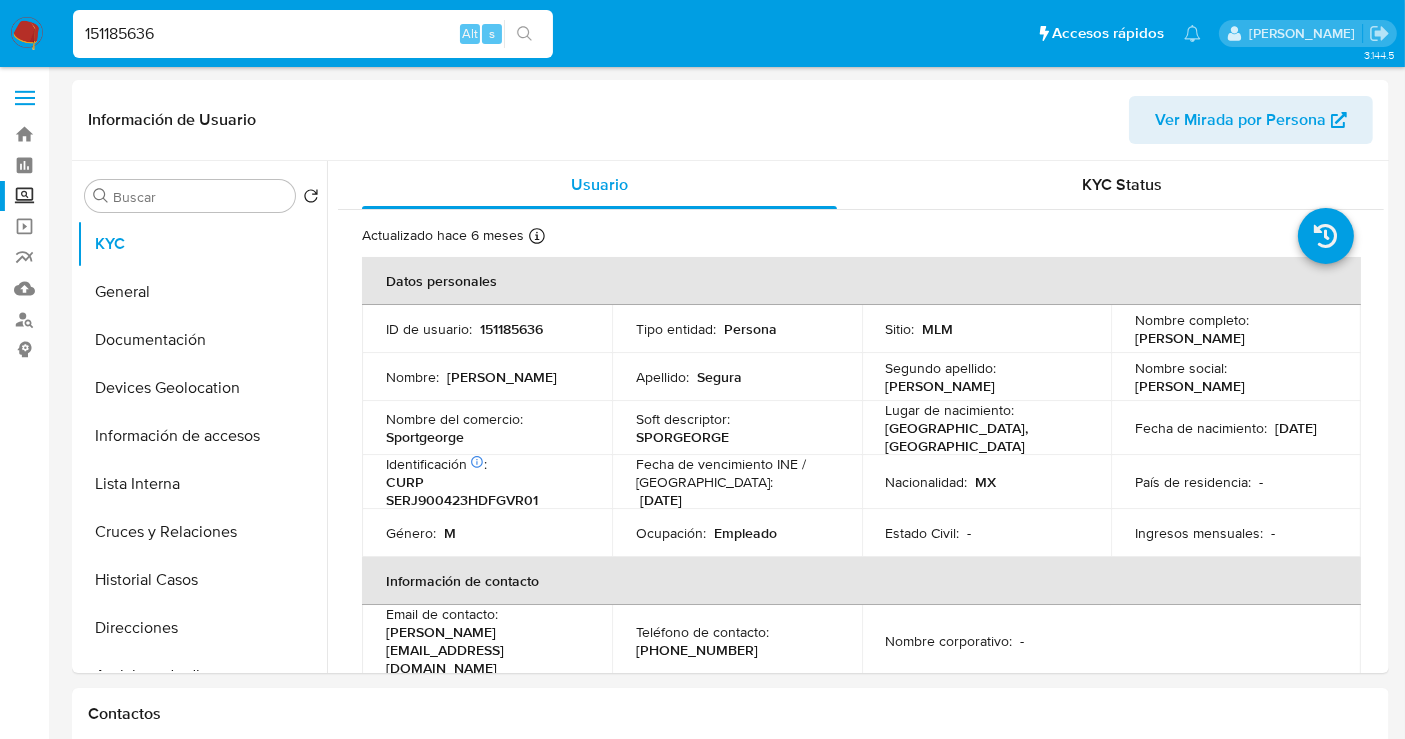click on "151185636" at bounding box center [313, 34] 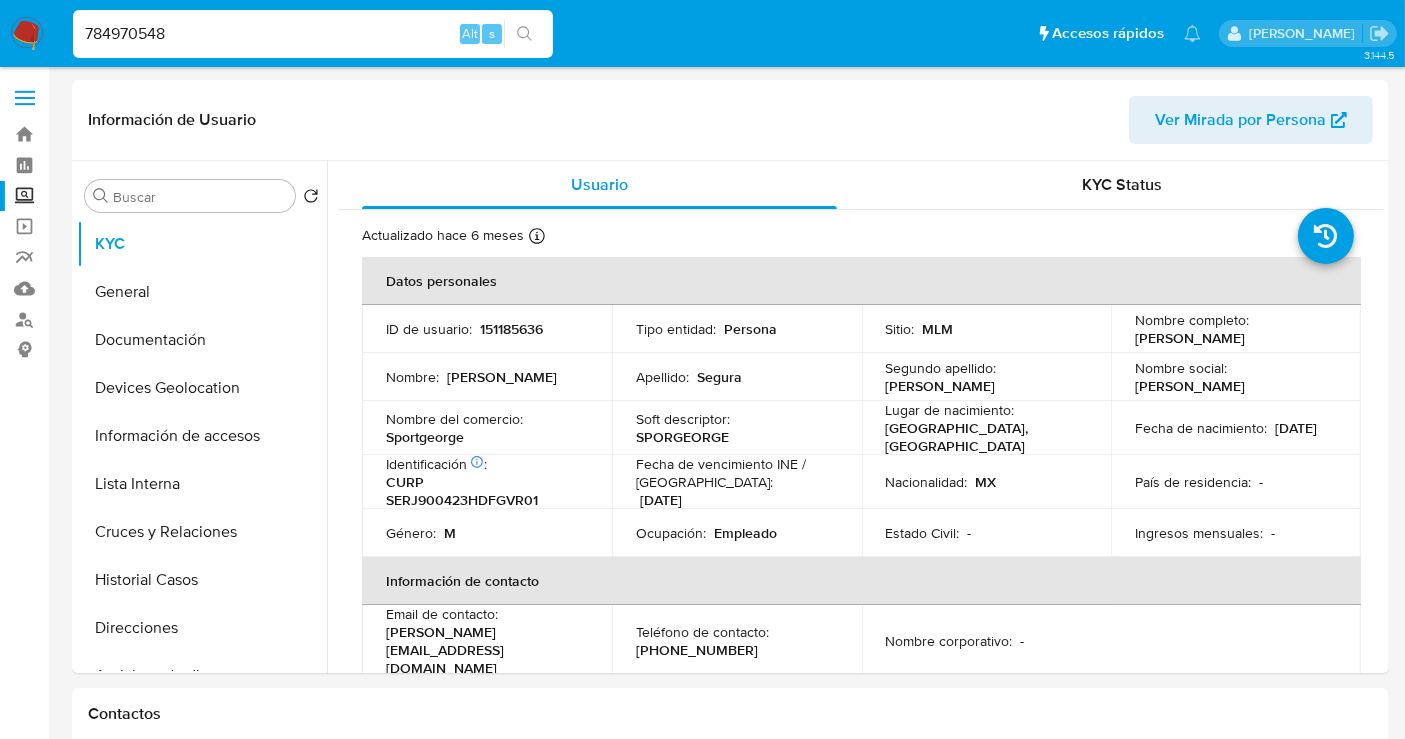 type on "784970548" 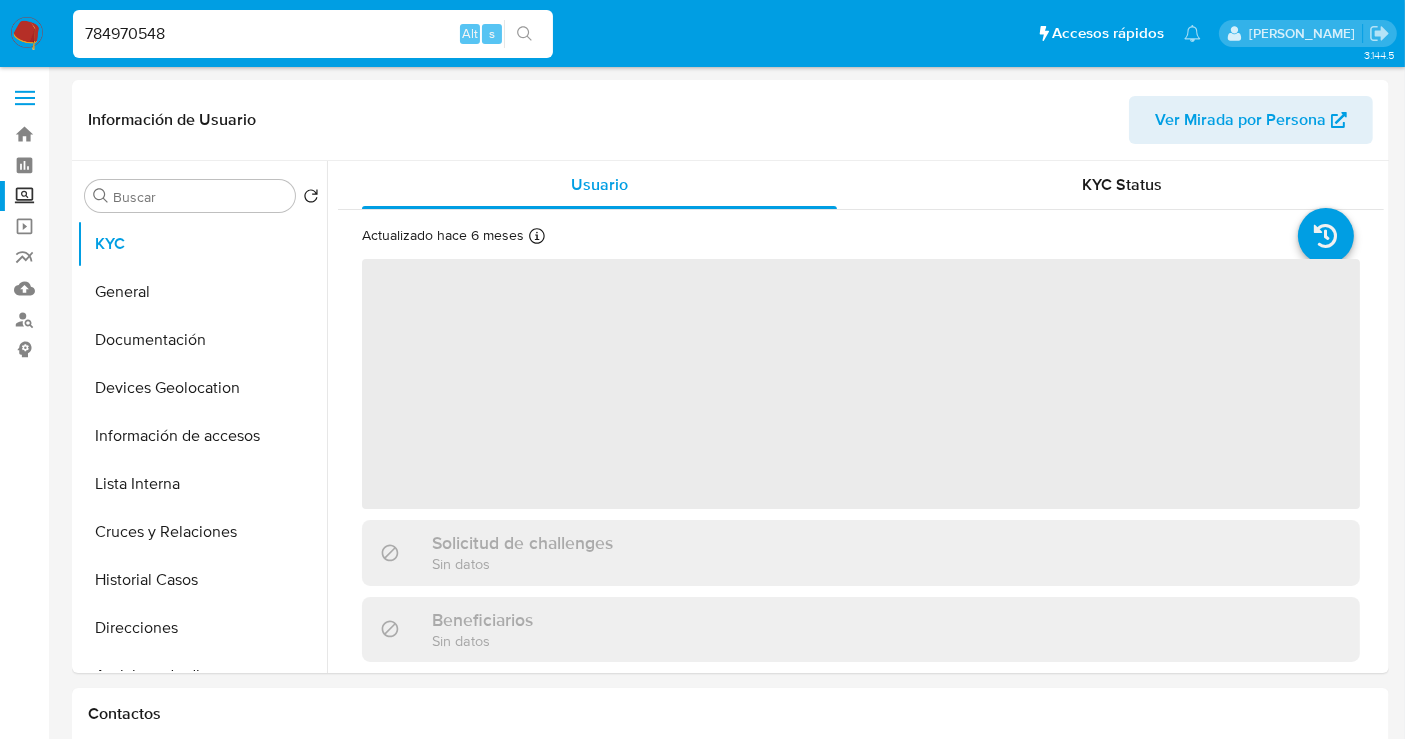 select on "10" 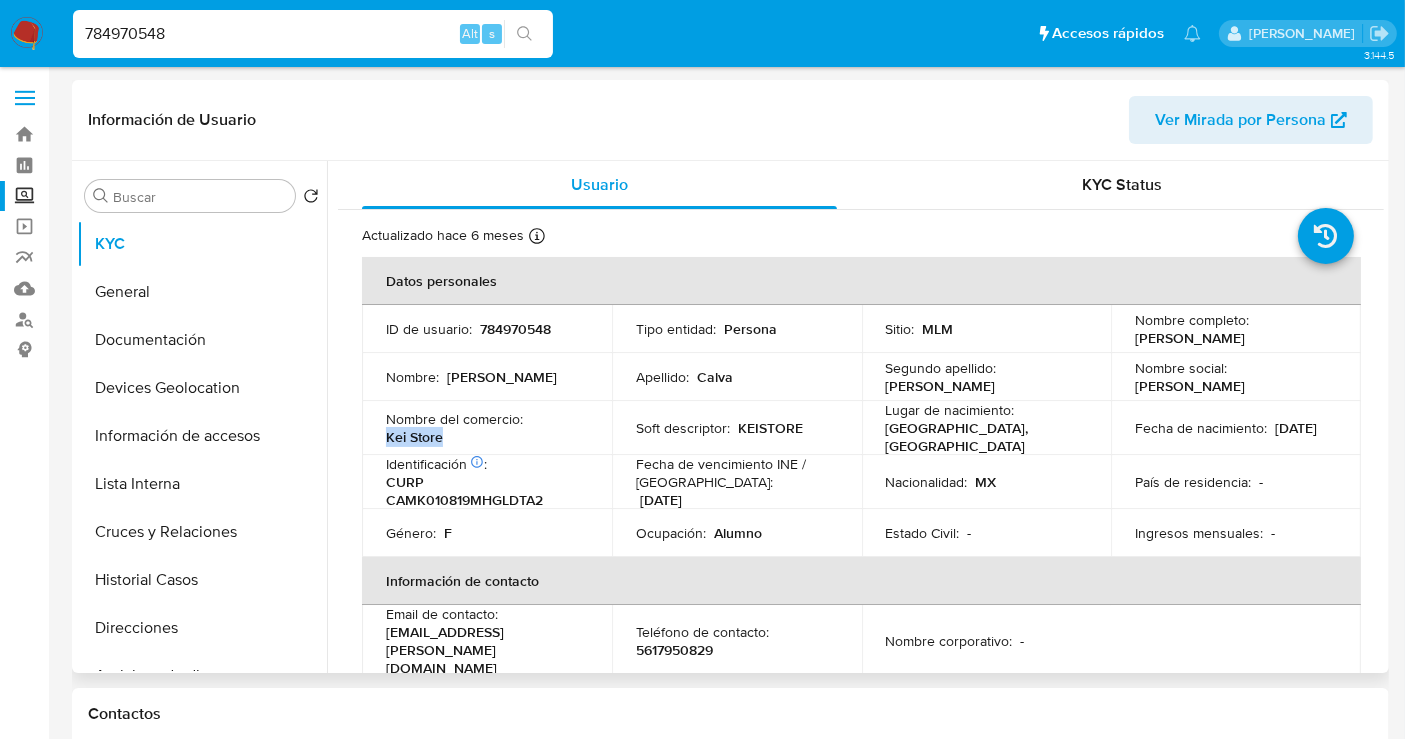 drag, startPoint x: 460, startPoint y: 443, endPoint x: 376, endPoint y: 442, distance: 84.00595 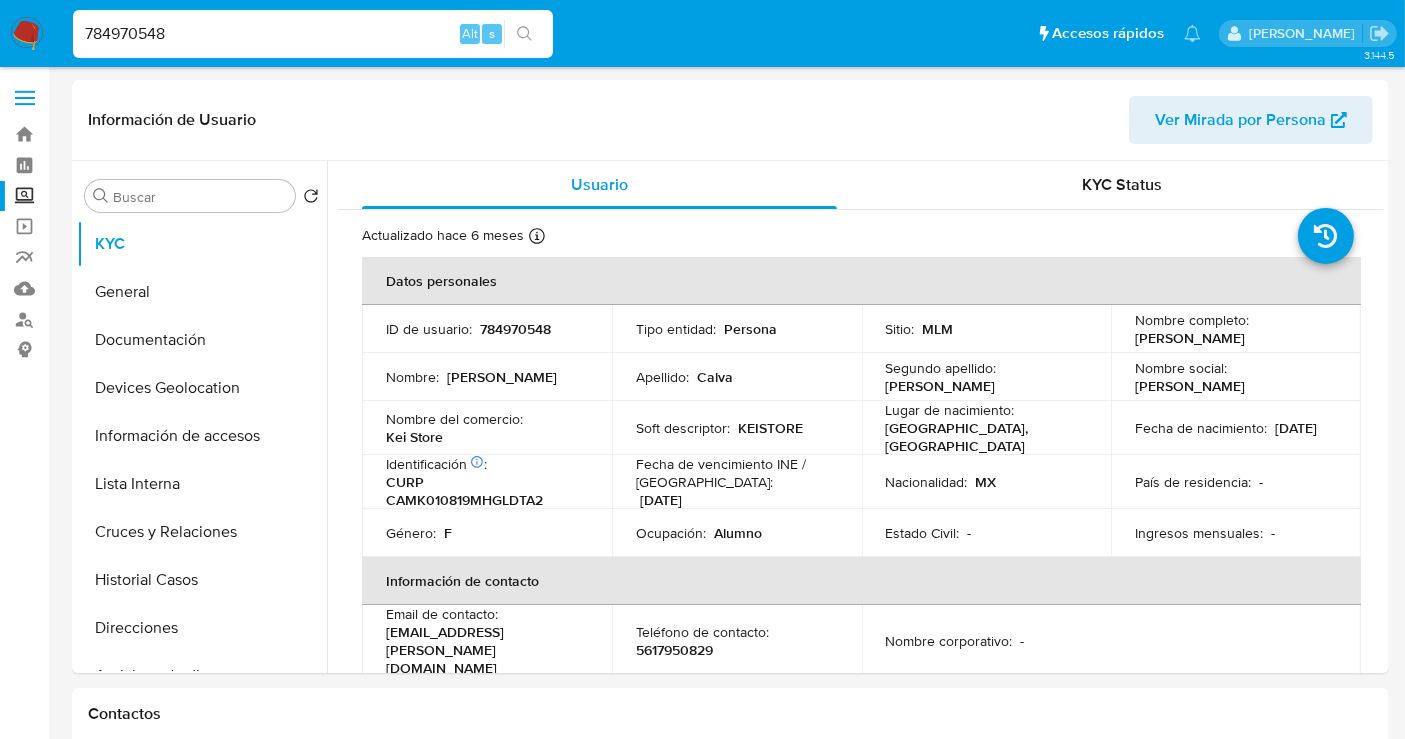 click on "784970548" at bounding box center (313, 34) 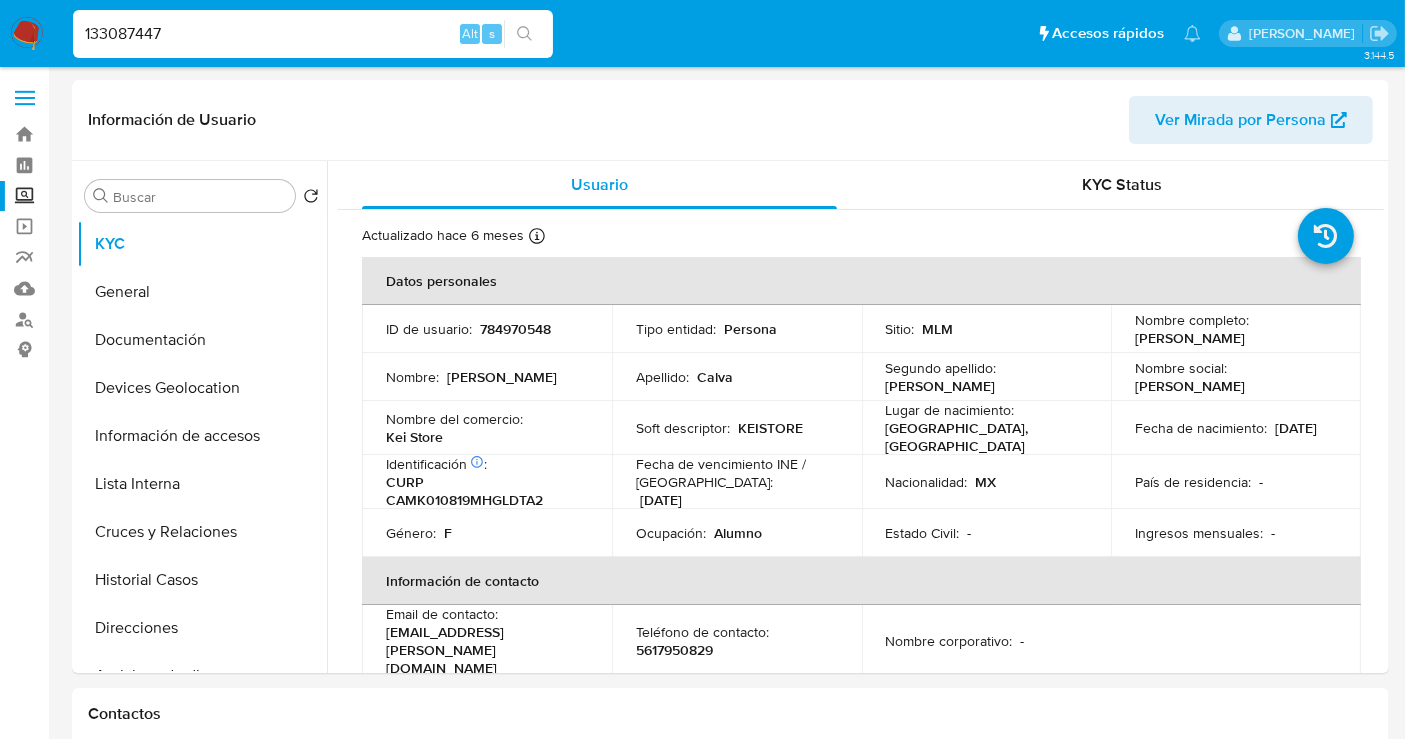 type on "133087447" 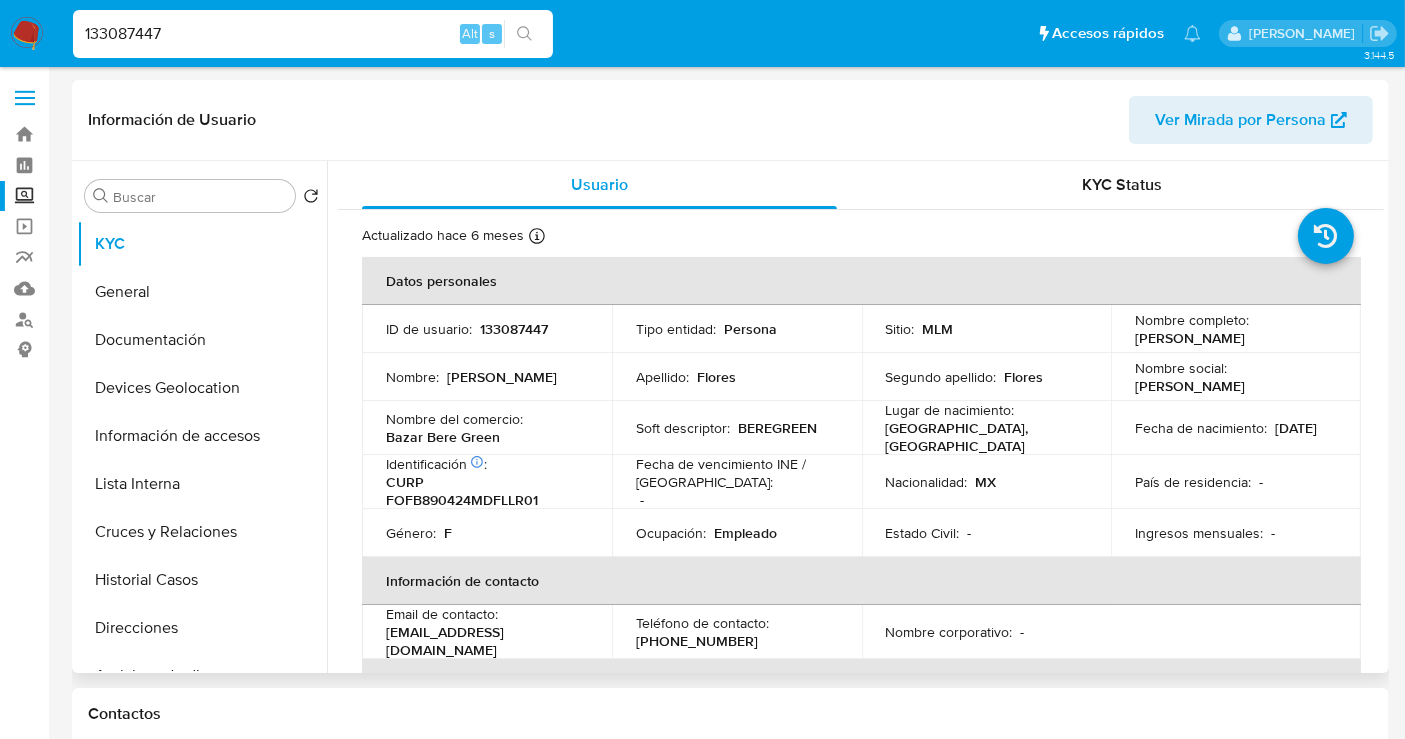 select on "10" 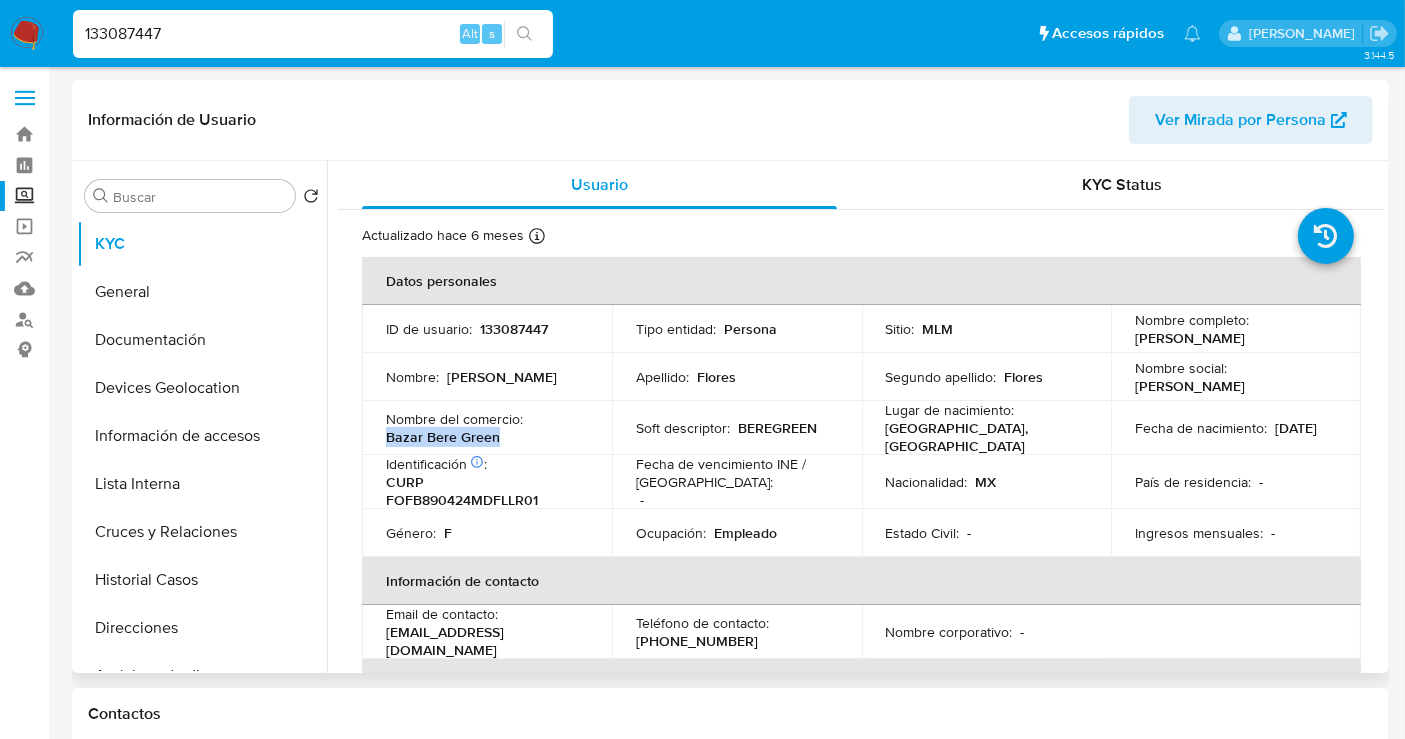 drag, startPoint x: 497, startPoint y: 433, endPoint x: 388, endPoint y: 437, distance: 109.07337 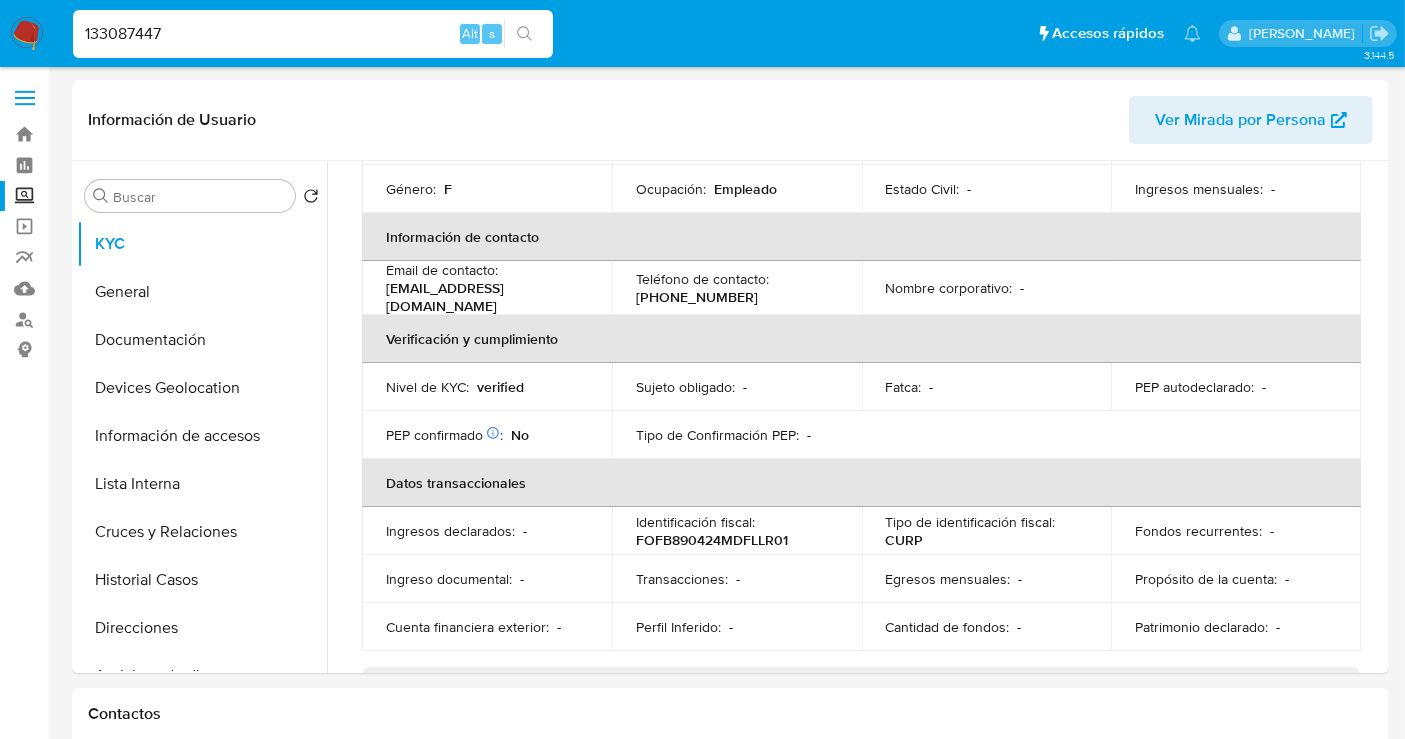 scroll, scrollTop: 555, scrollLeft: 0, axis: vertical 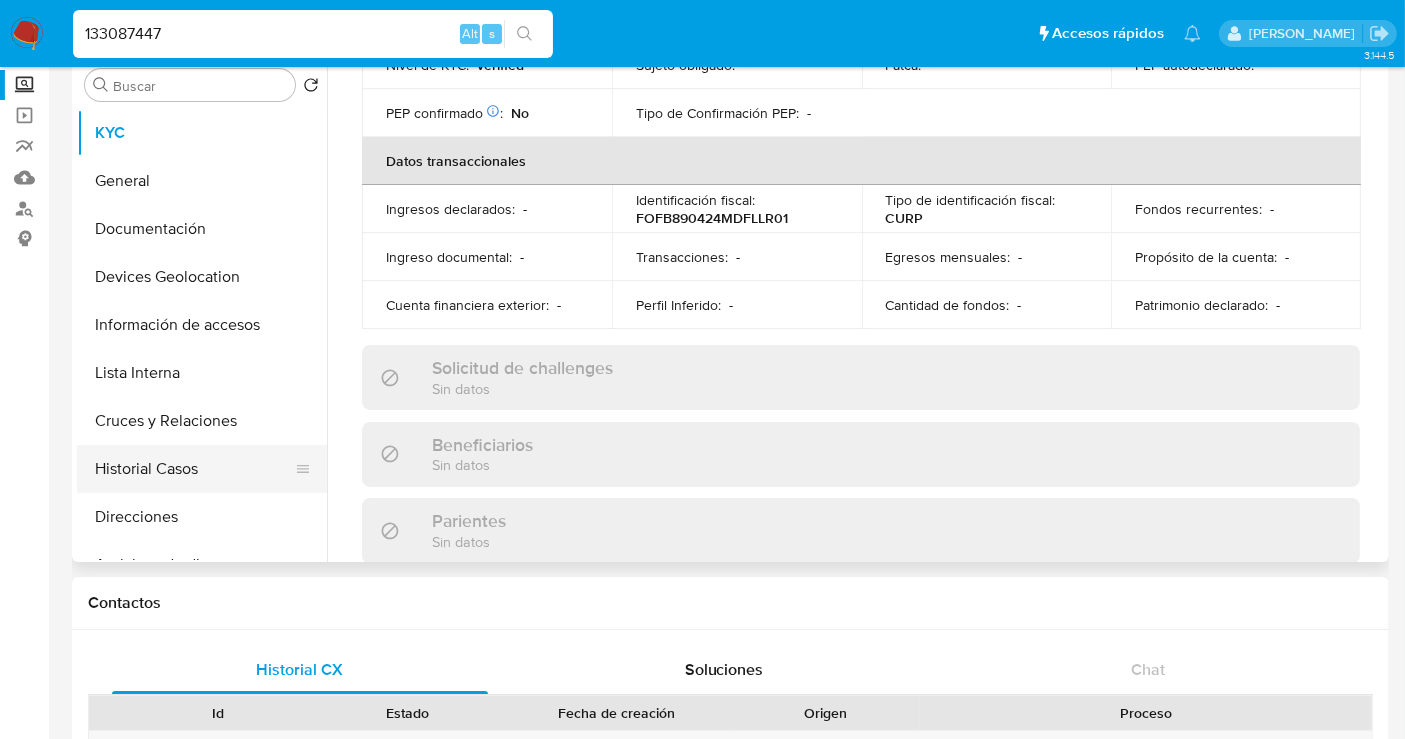 click on "Historial Casos" at bounding box center (194, 469) 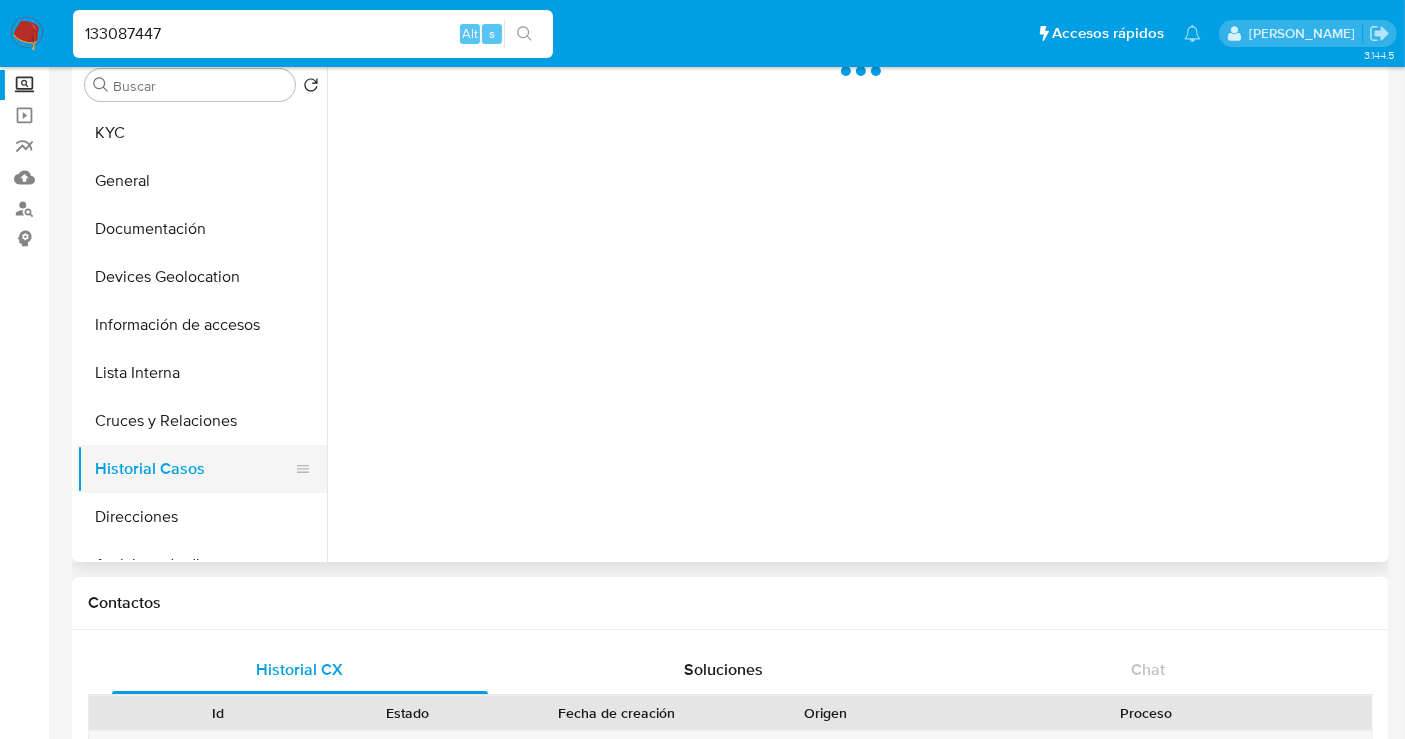 scroll, scrollTop: 0, scrollLeft: 0, axis: both 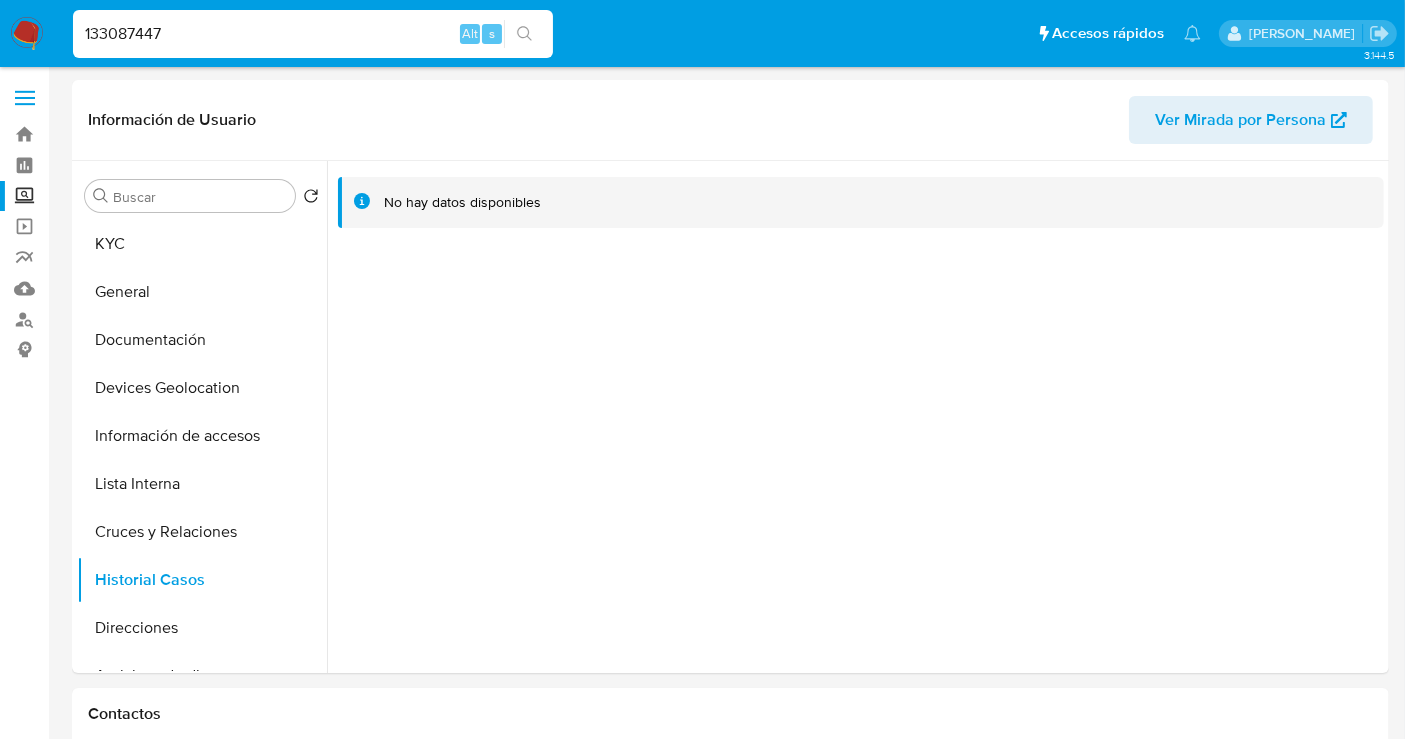 click at bounding box center (27, 34) 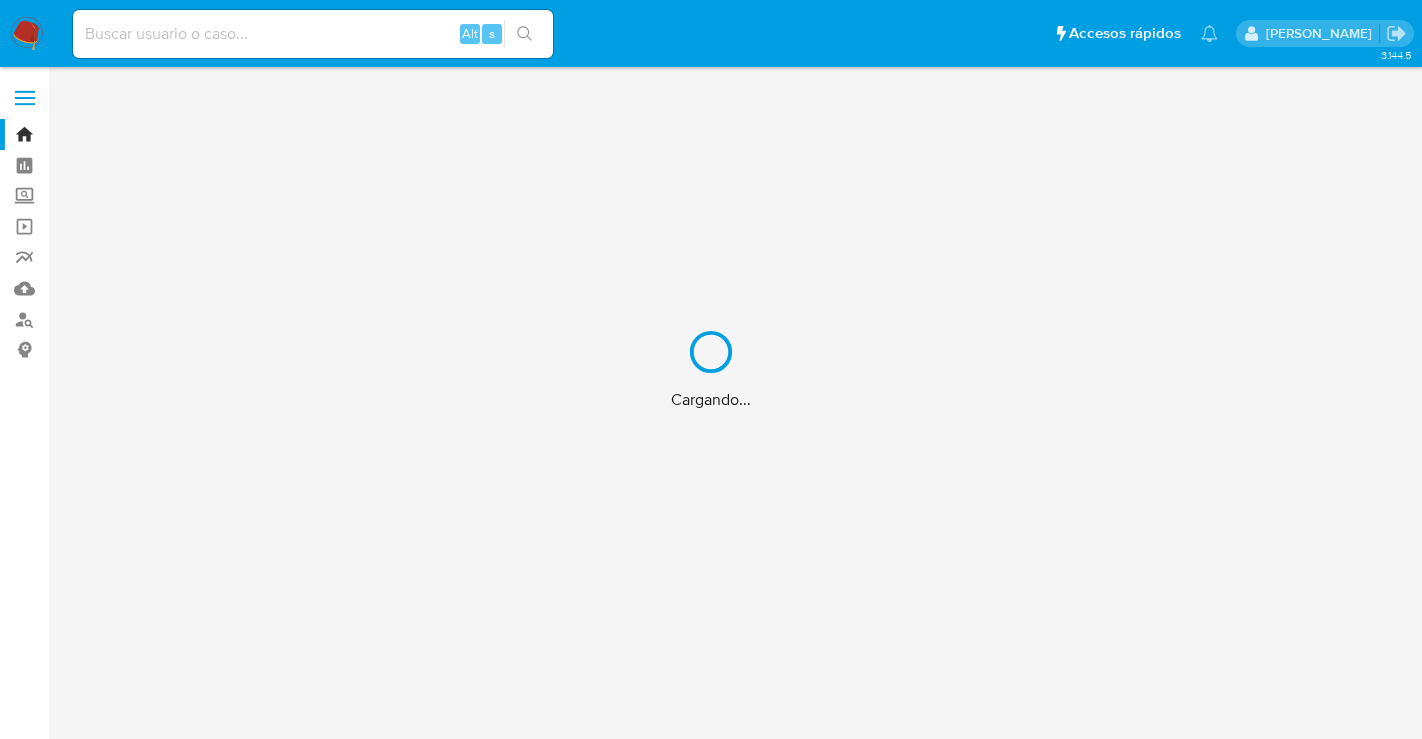 scroll, scrollTop: 0, scrollLeft: 0, axis: both 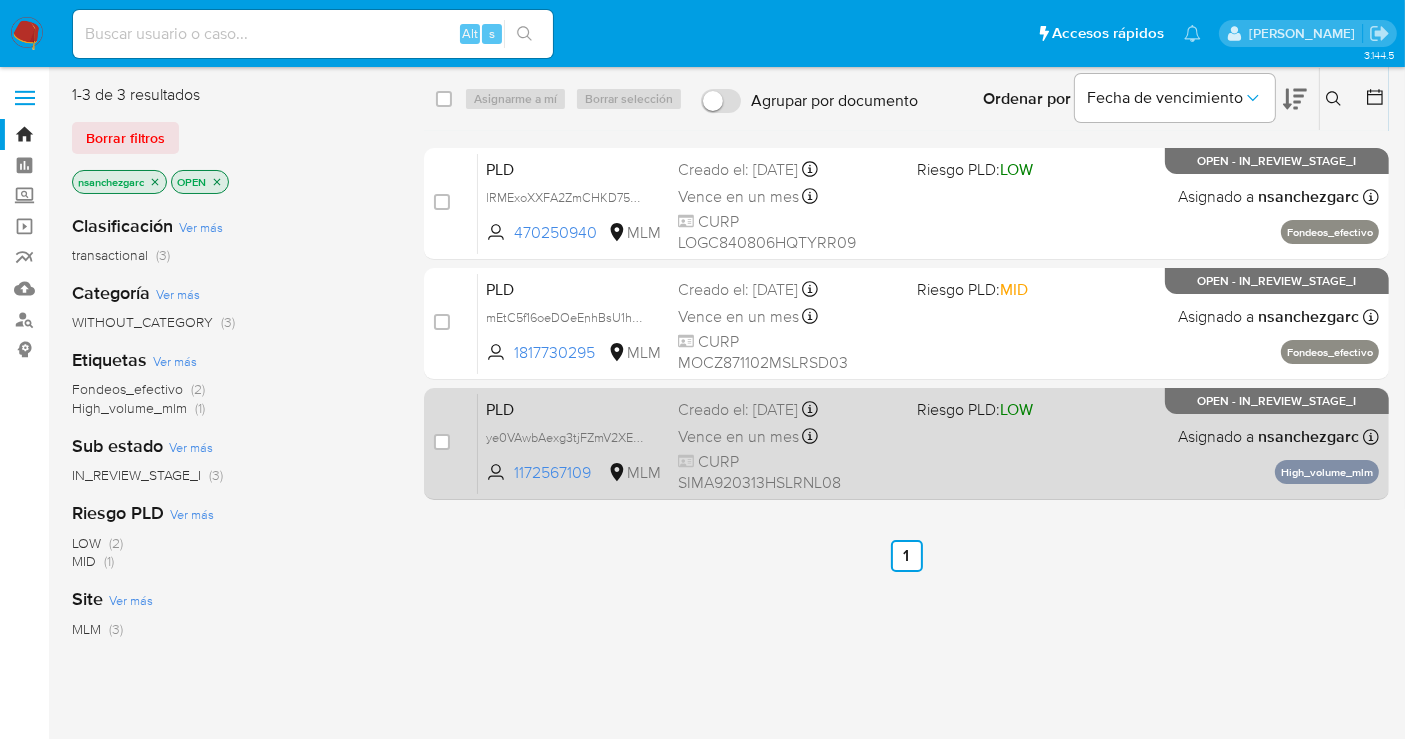 click on "Creado el: [DATE]   Creado el: [DATE] 02:03:21" at bounding box center (789, 410) 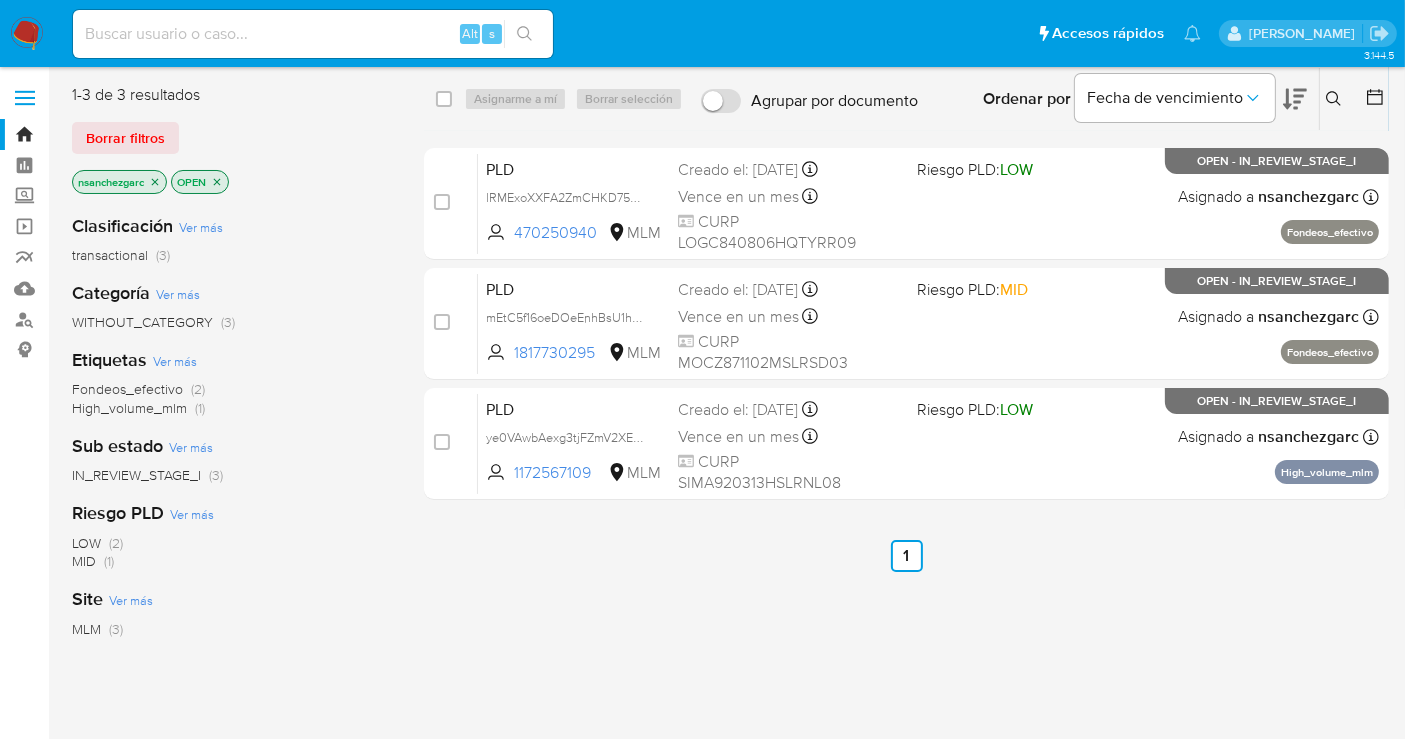 click 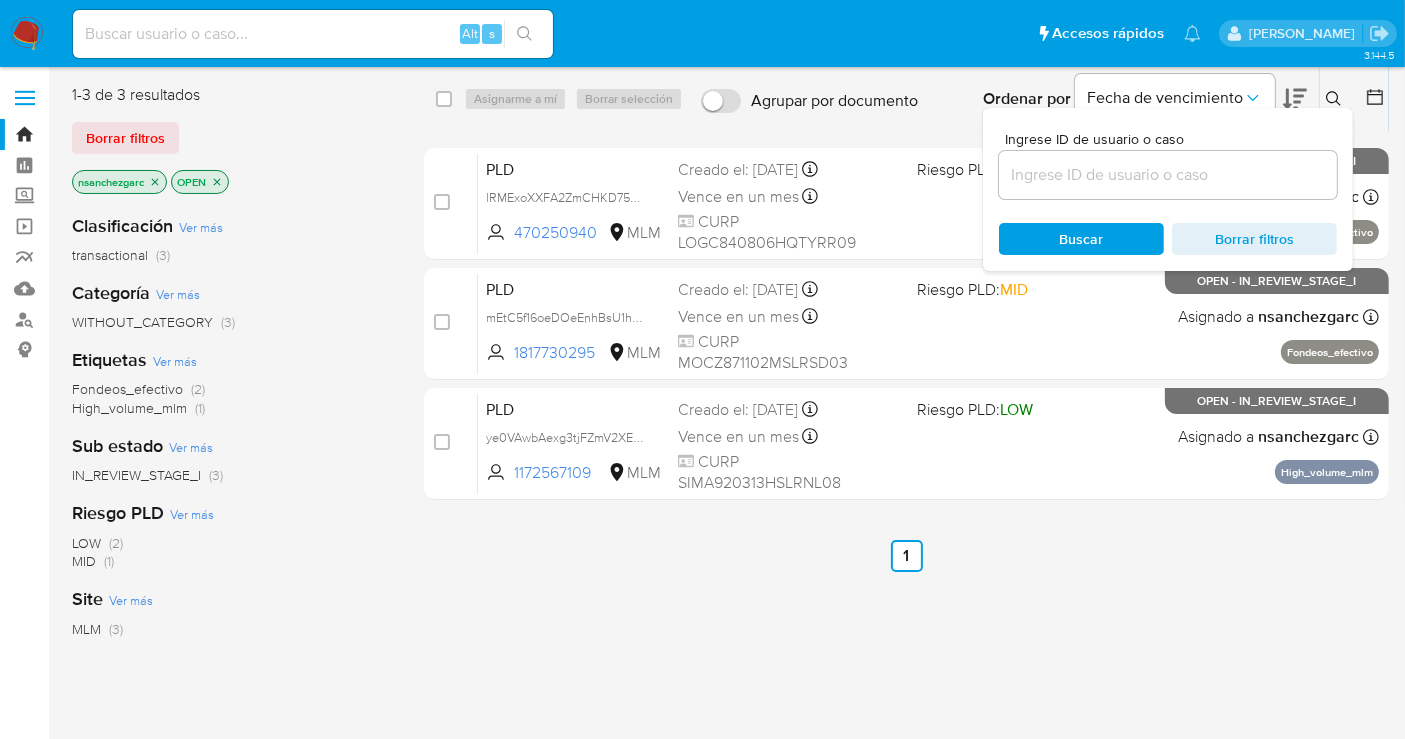 click at bounding box center [1168, 175] 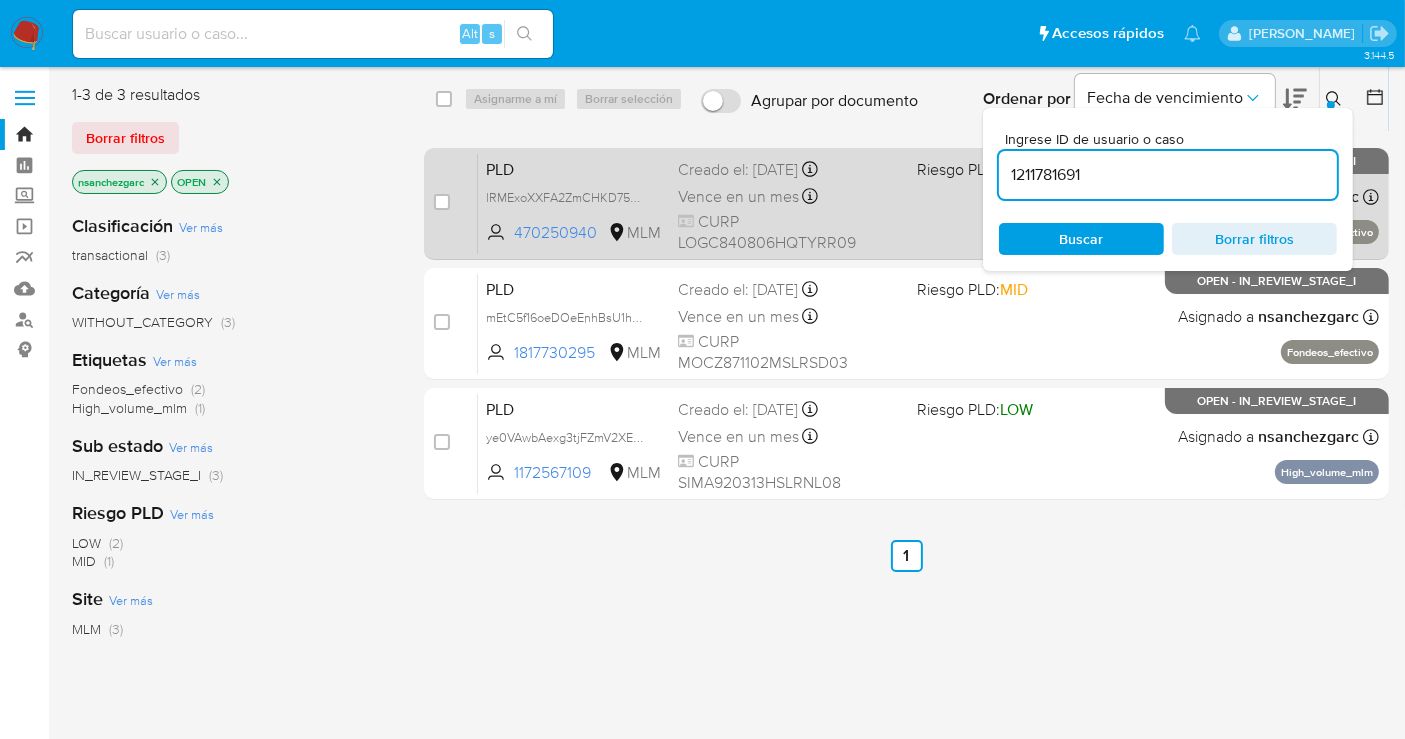type on "1211781691" 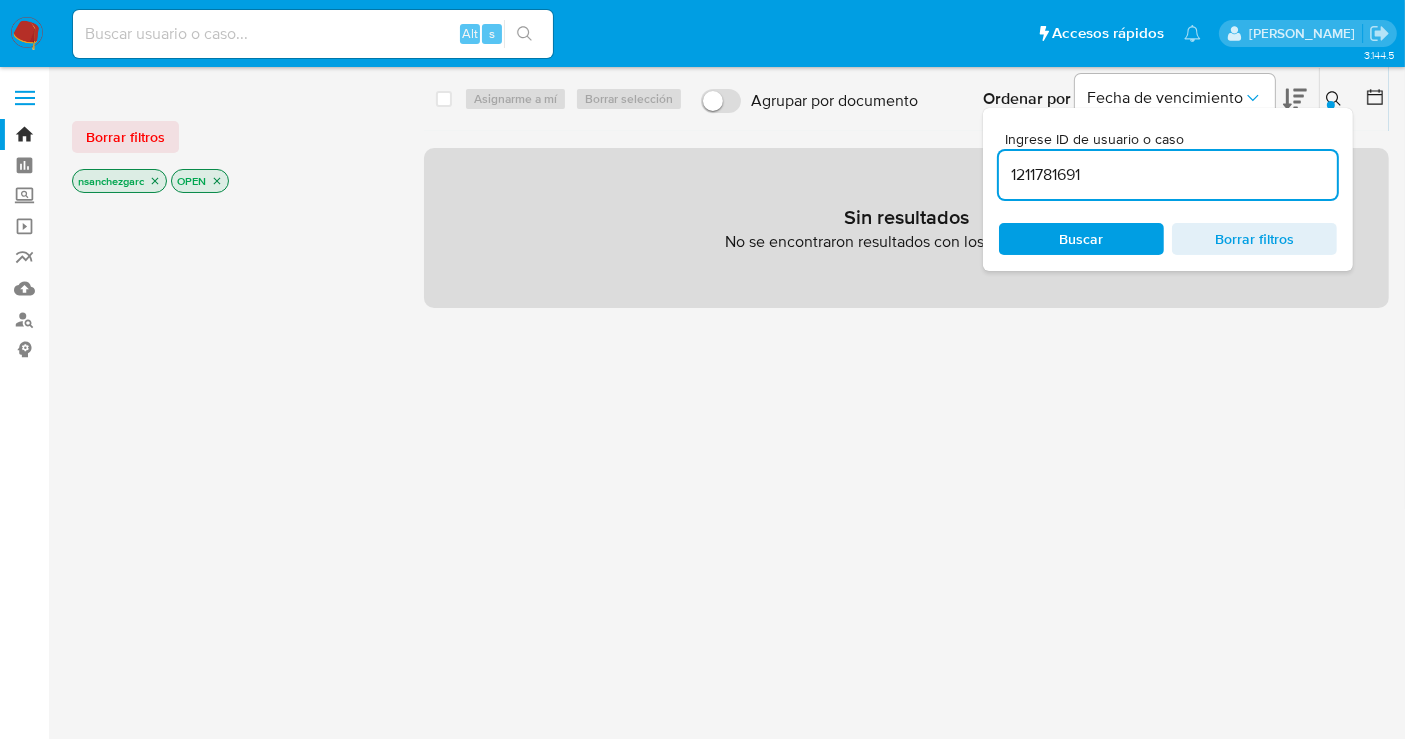 click 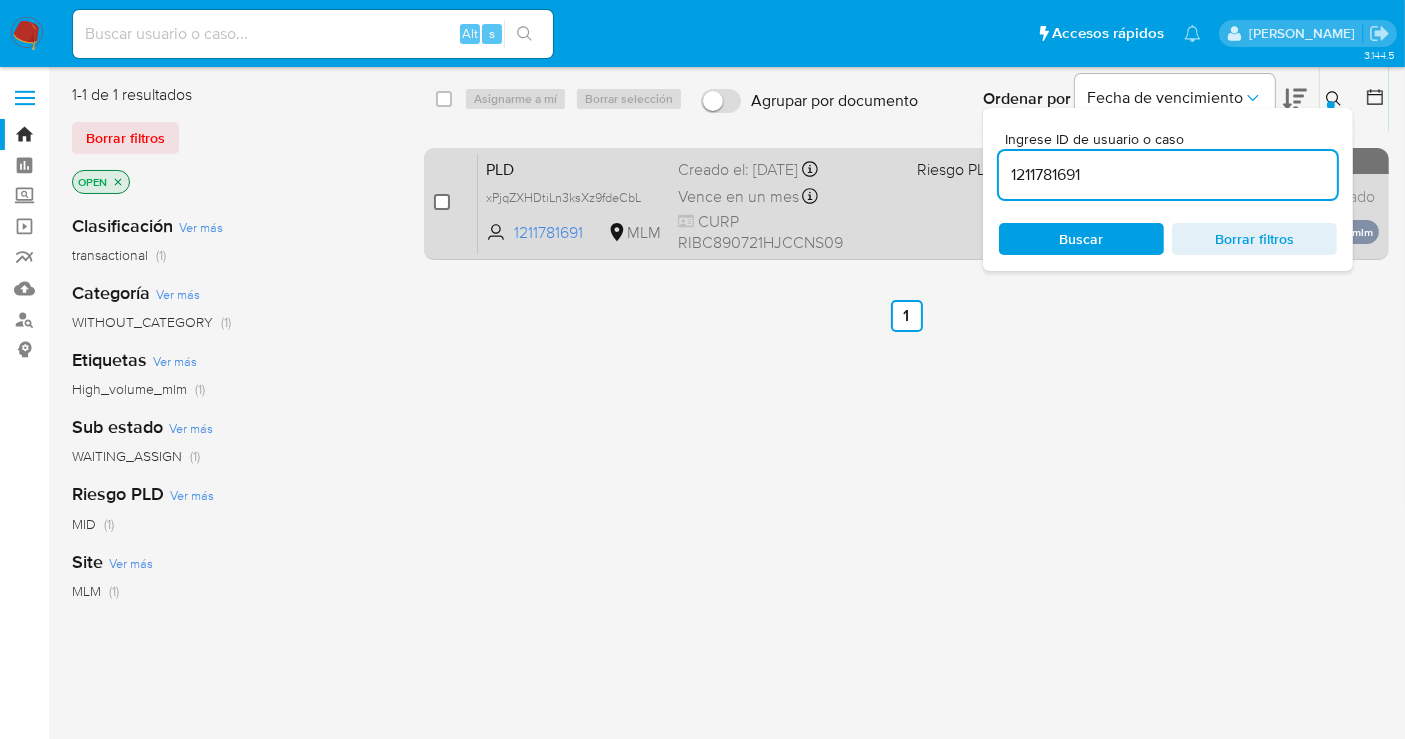 click at bounding box center (442, 202) 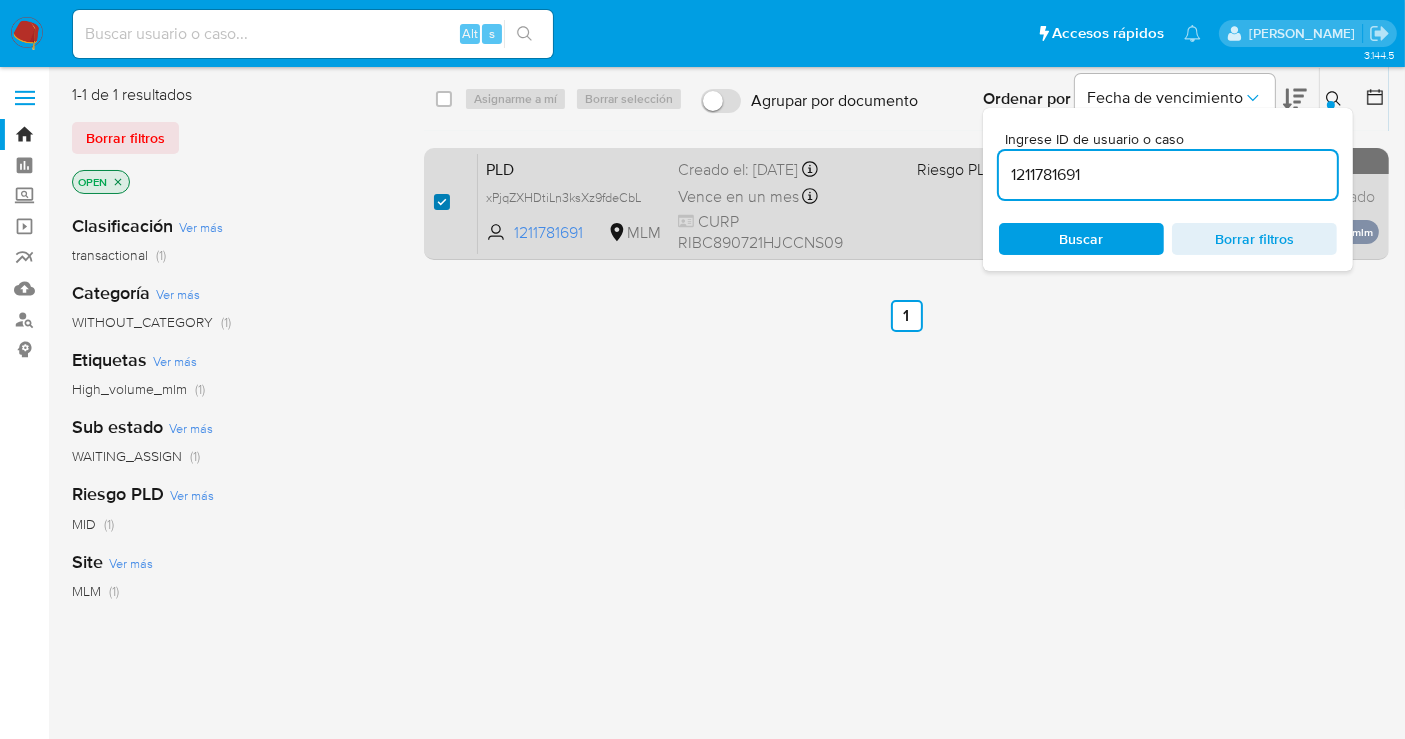 checkbox on "true" 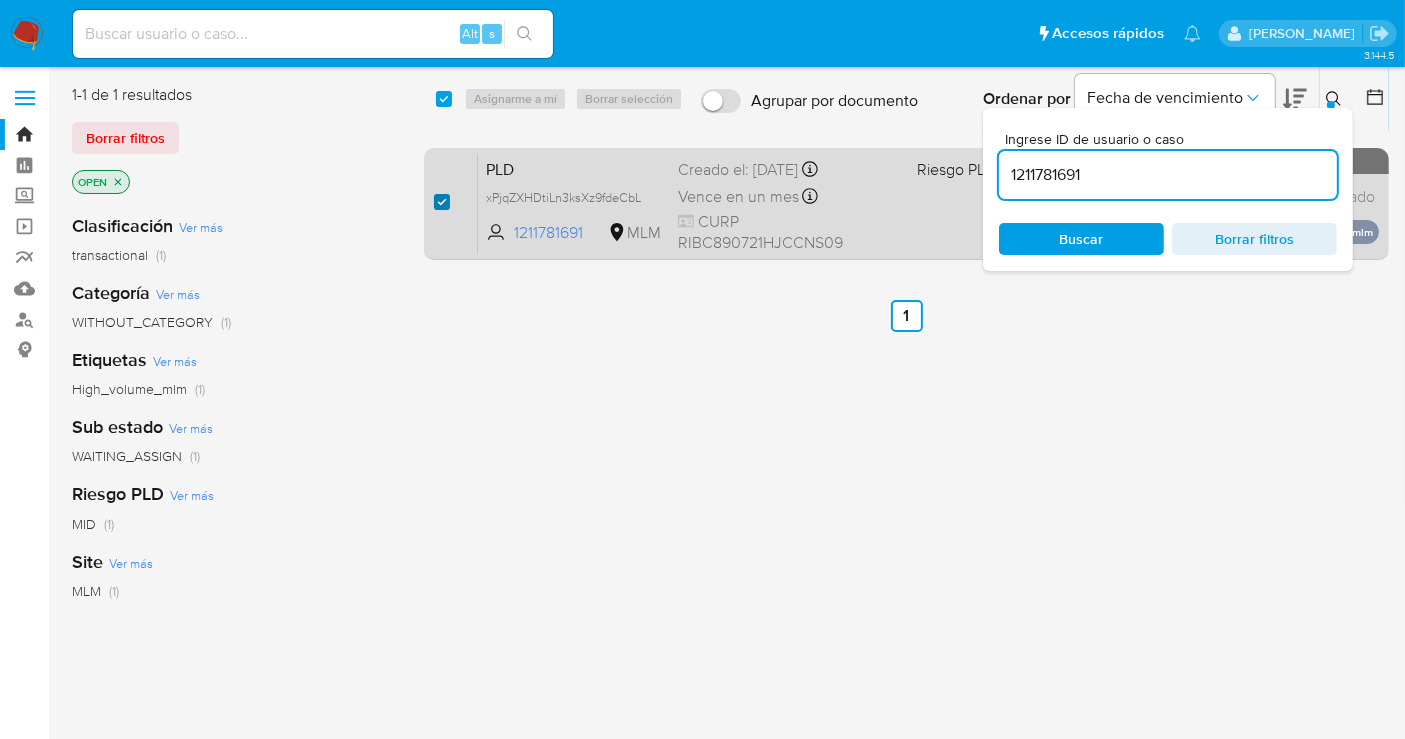 checkbox on "true" 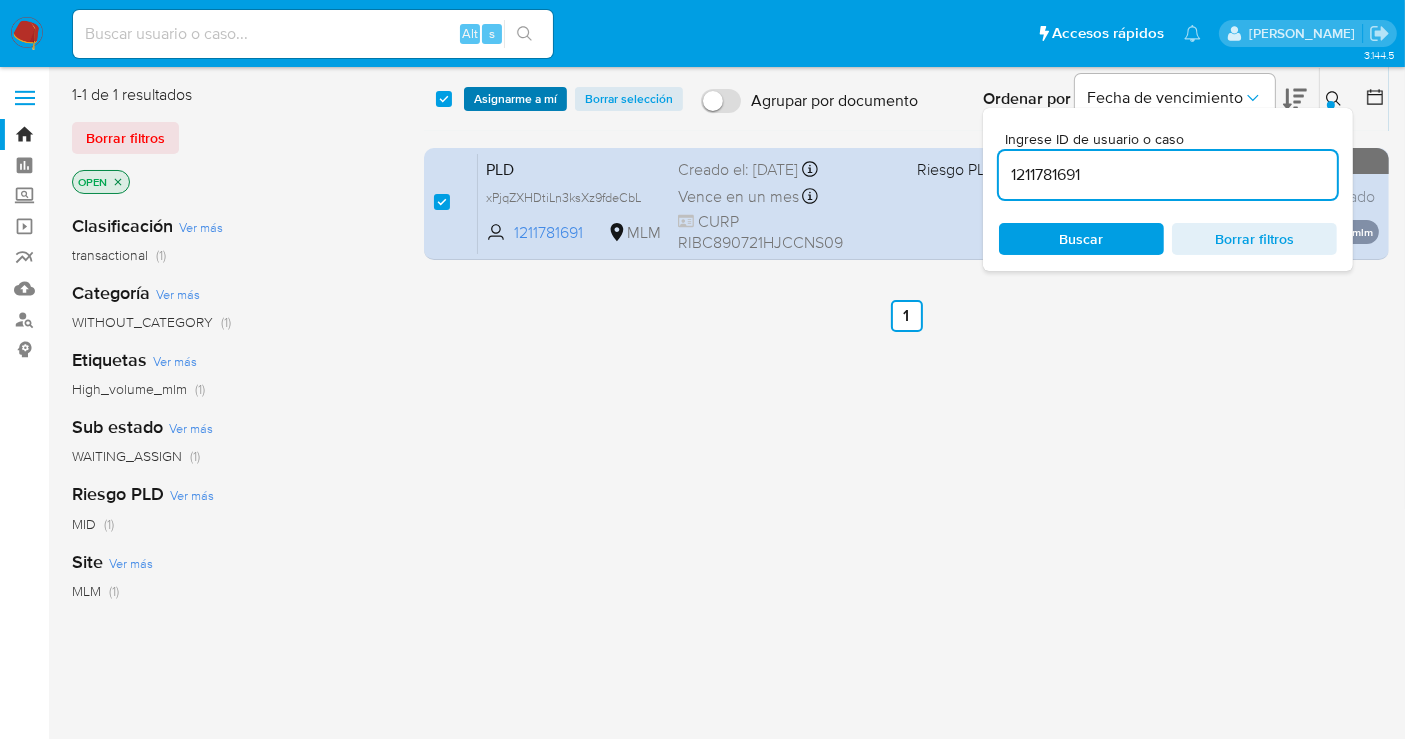 click on "Asignarme a mí" at bounding box center (515, 99) 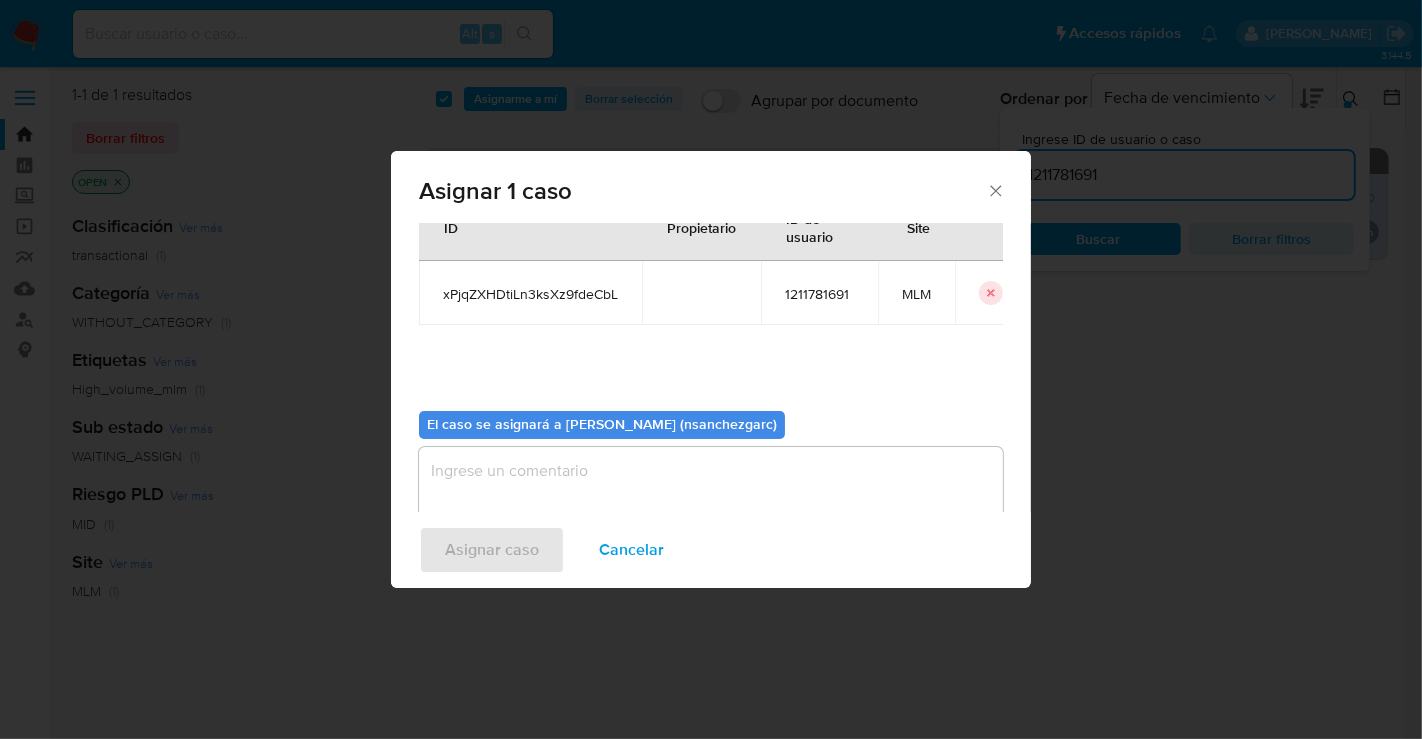 scroll, scrollTop: 102, scrollLeft: 0, axis: vertical 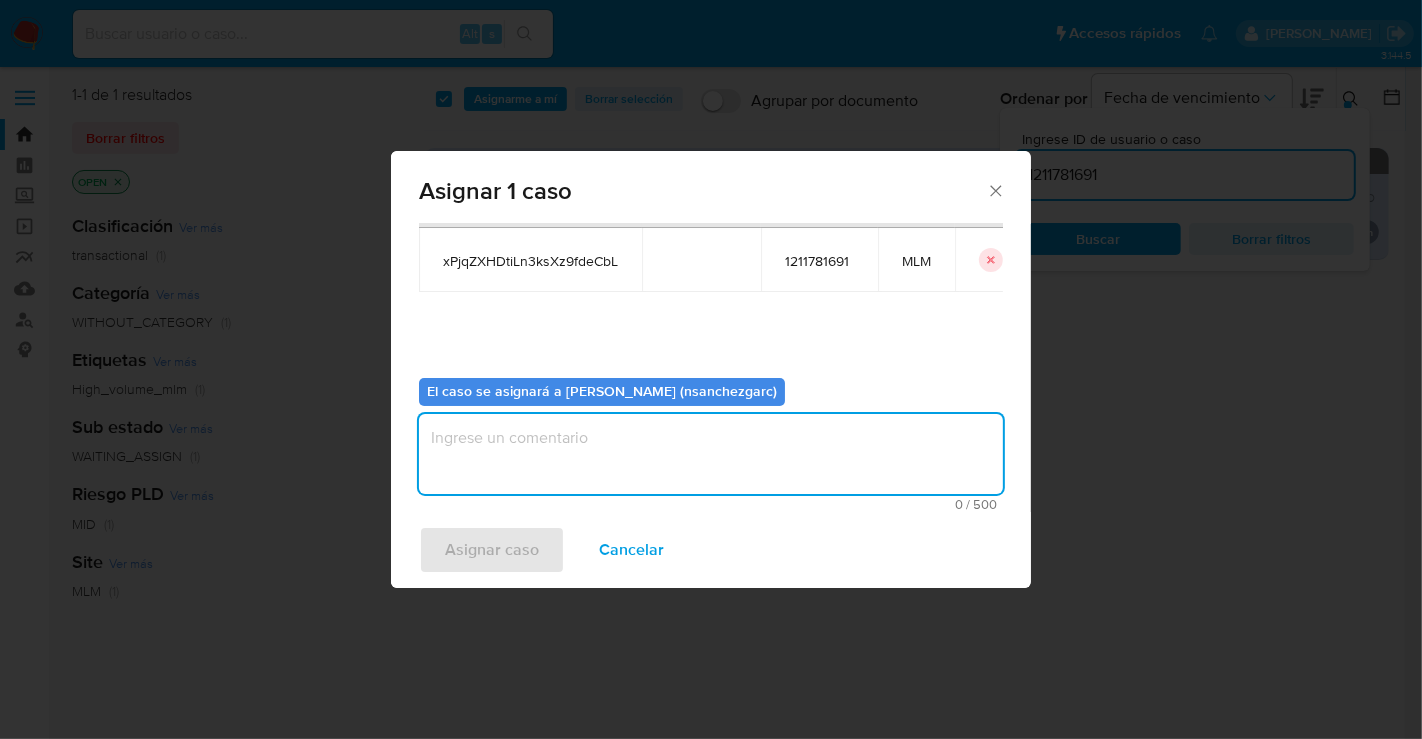 click at bounding box center (711, 454) 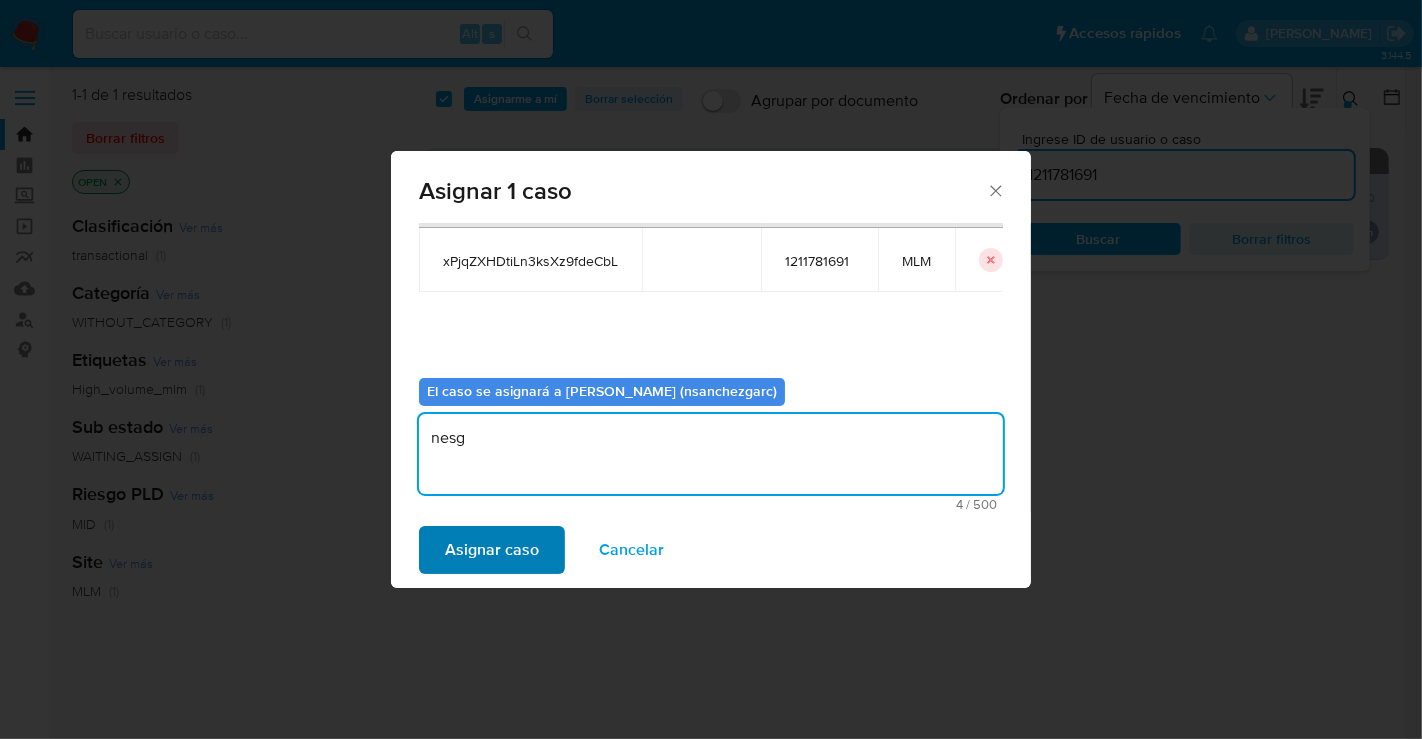 type on "nesg" 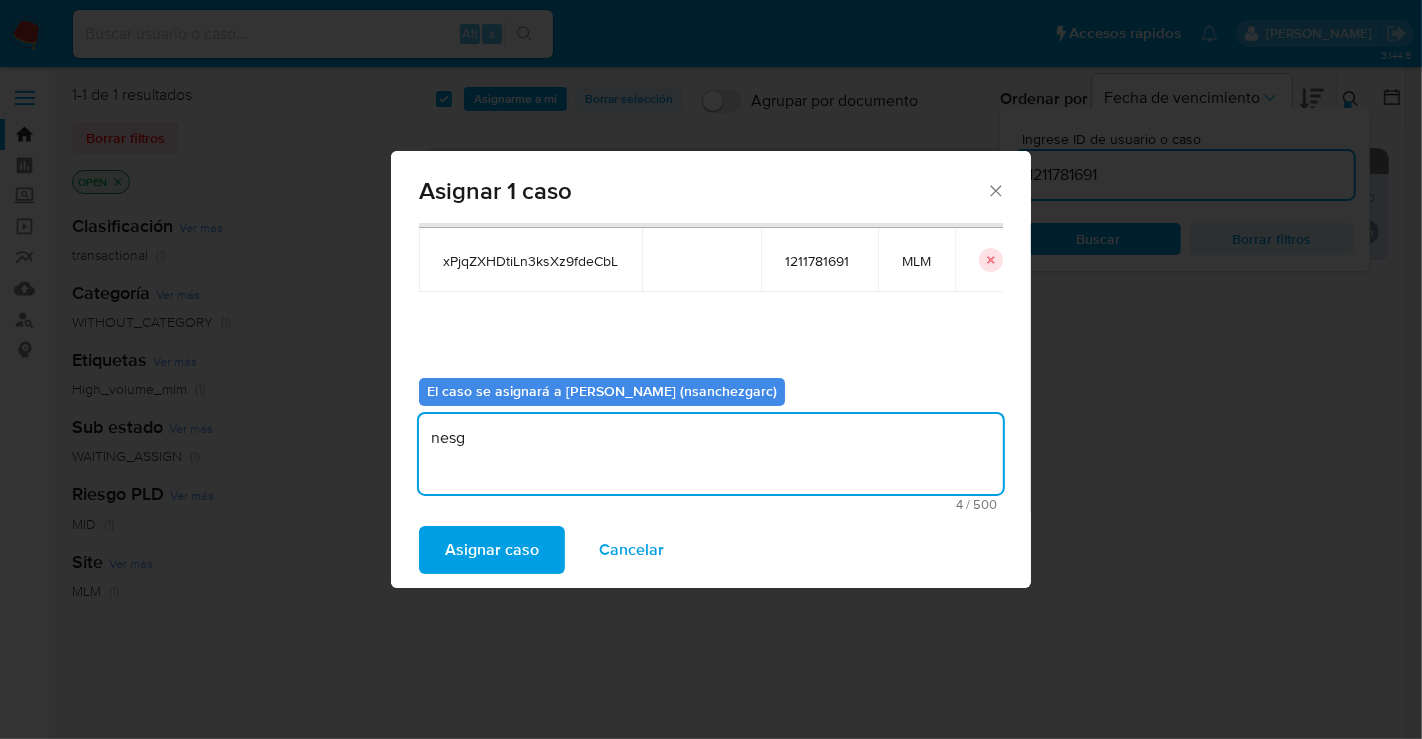 click on "Asignar caso" at bounding box center (492, 550) 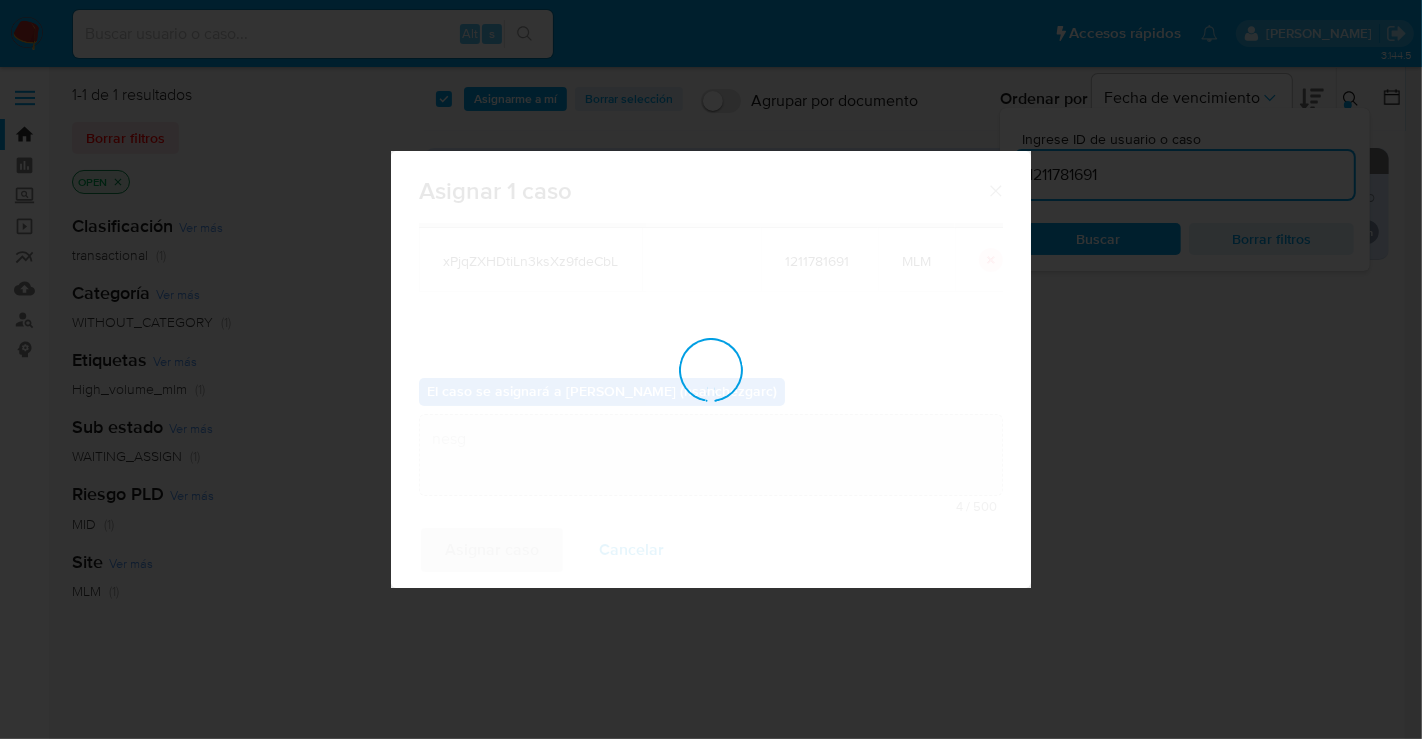 type 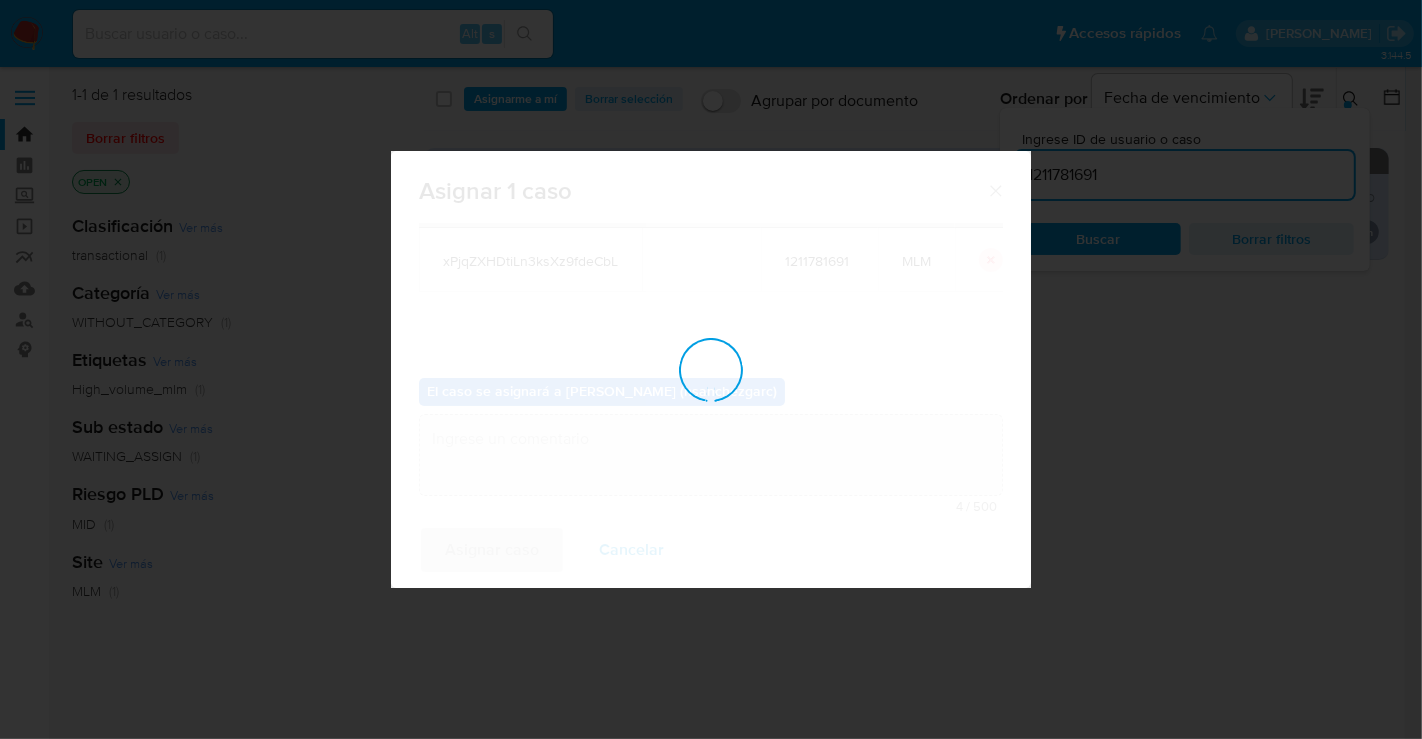checkbox on "false" 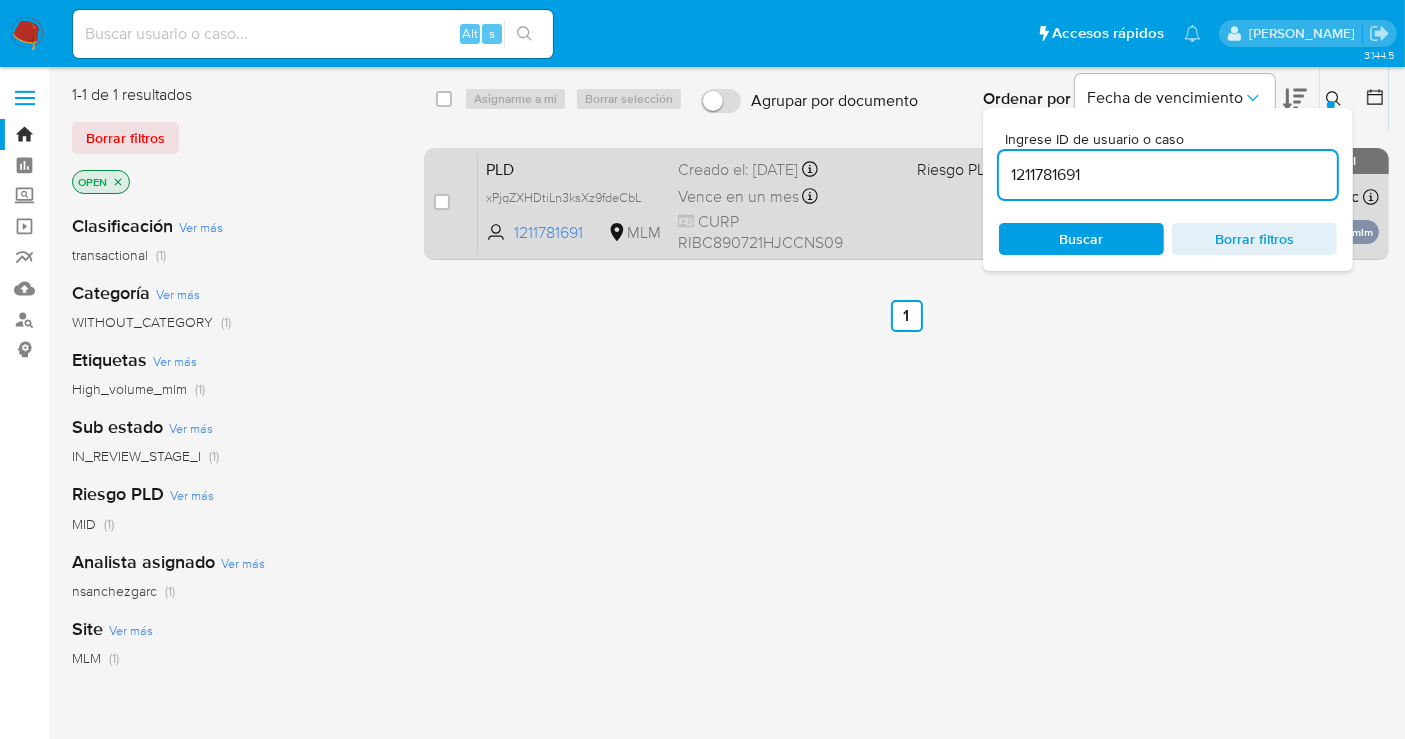 click on "Creado el: 12/06/2025   Creado el: 12/06/2025 02:04:28" at bounding box center (789, 170) 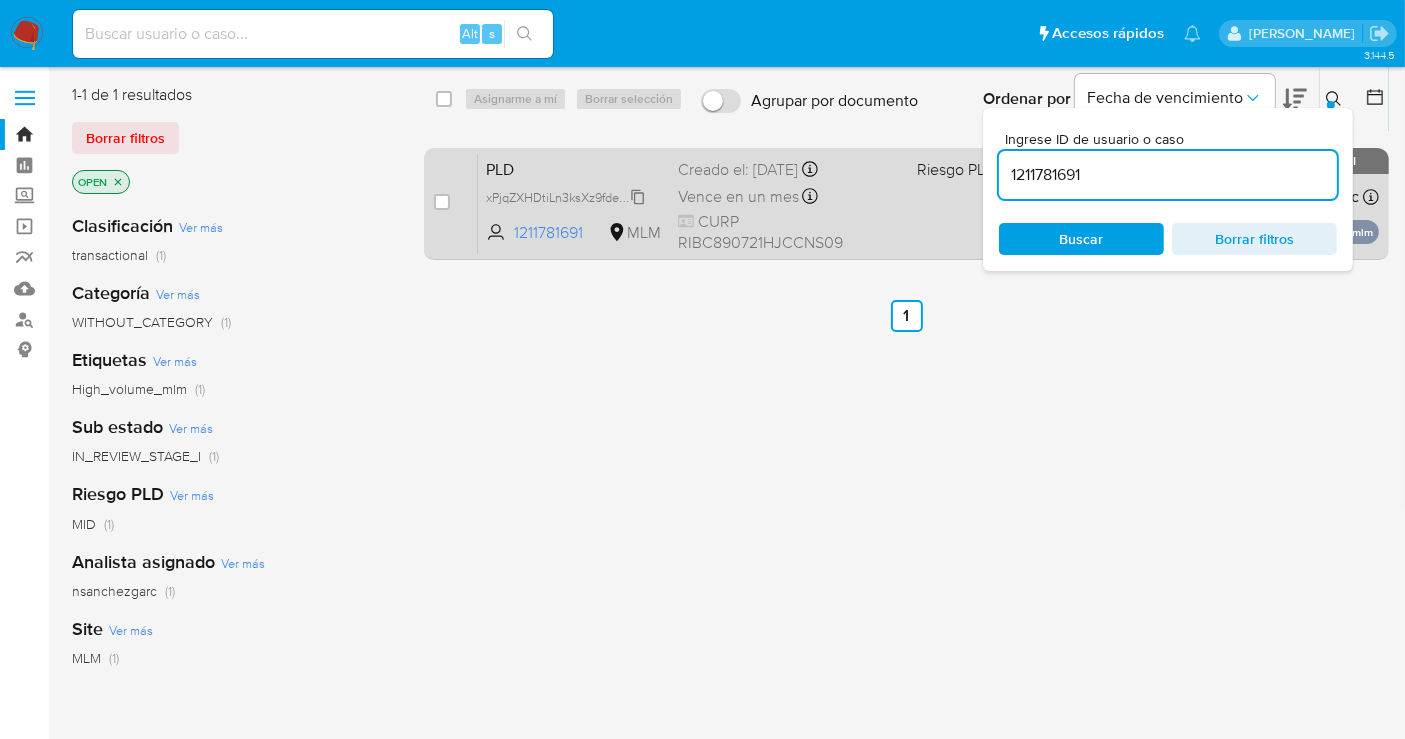 click on "xPjqZXHDtiLn3ksXz9fdeCbL" at bounding box center (563, 196) 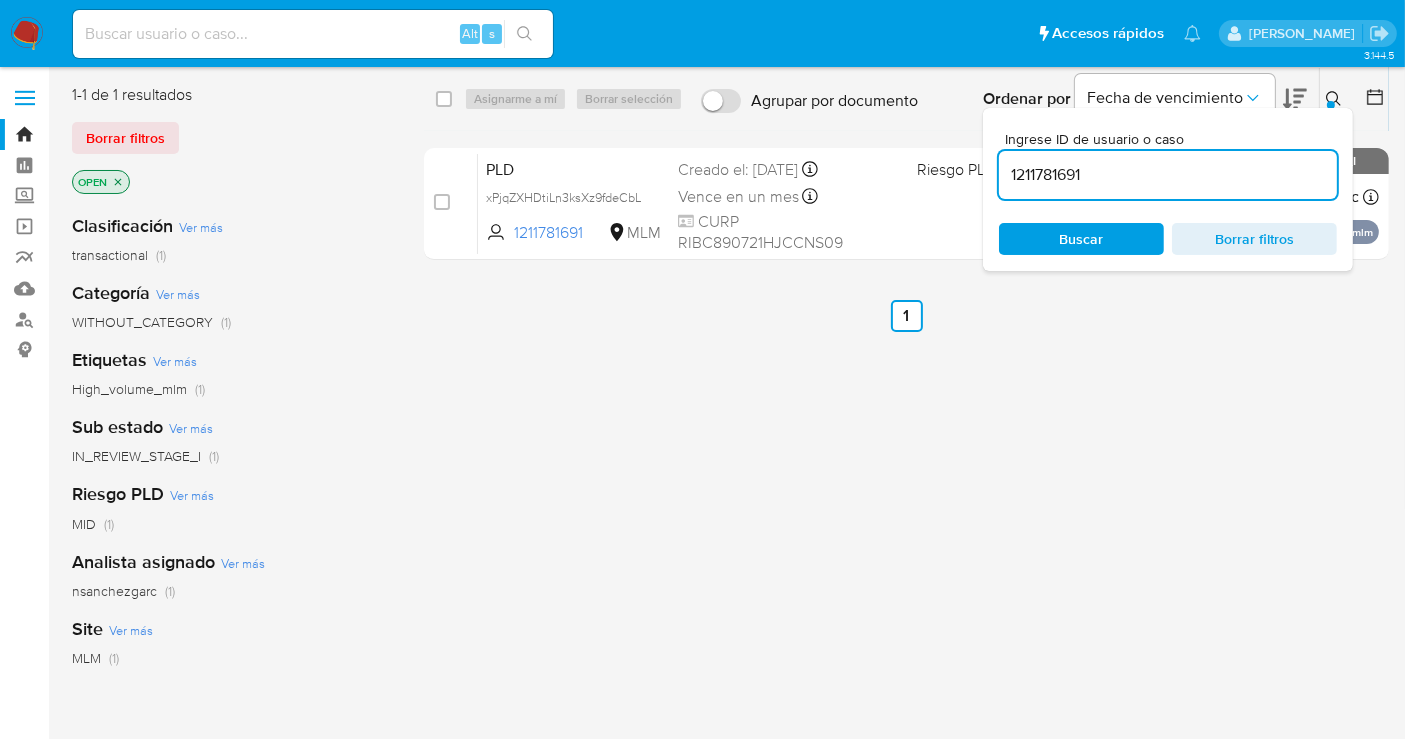 click on "1211781691" at bounding box center [1168, 175] 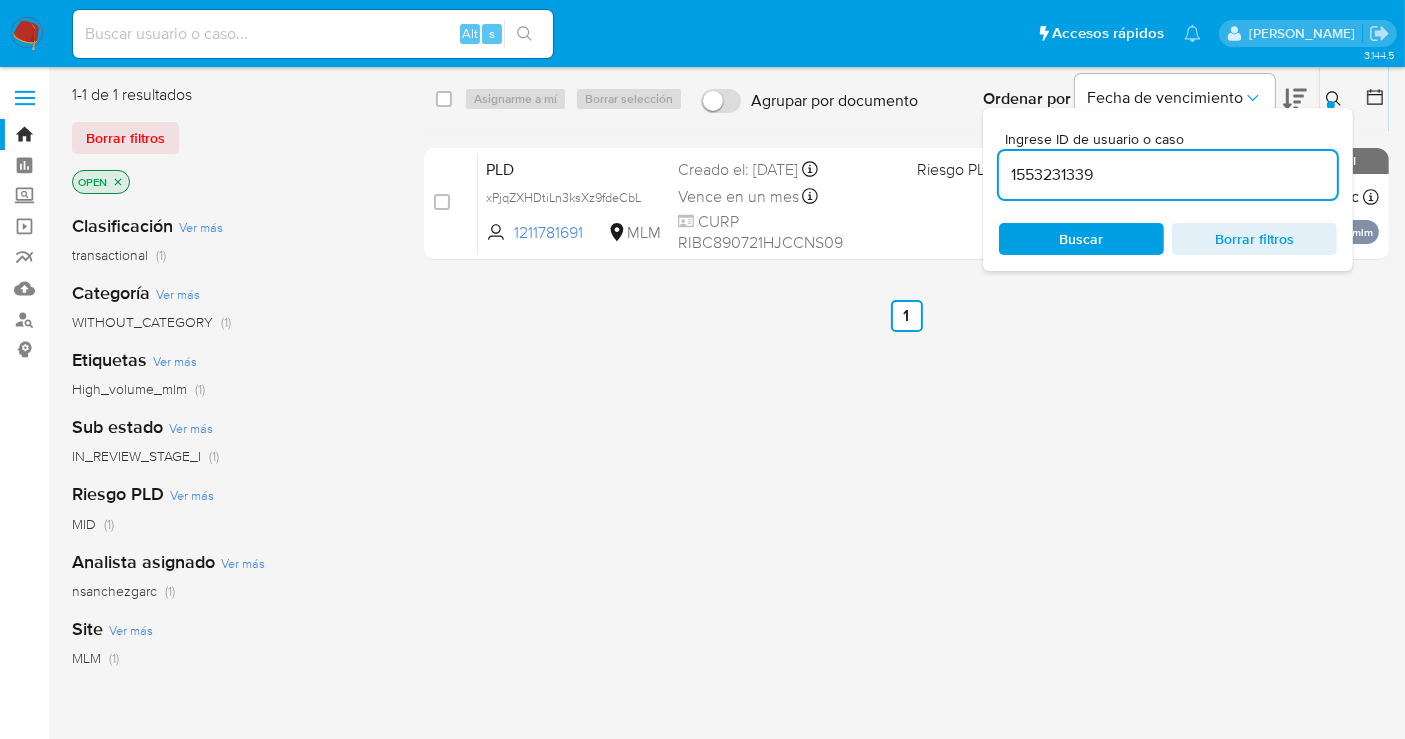 type on "1553231339" 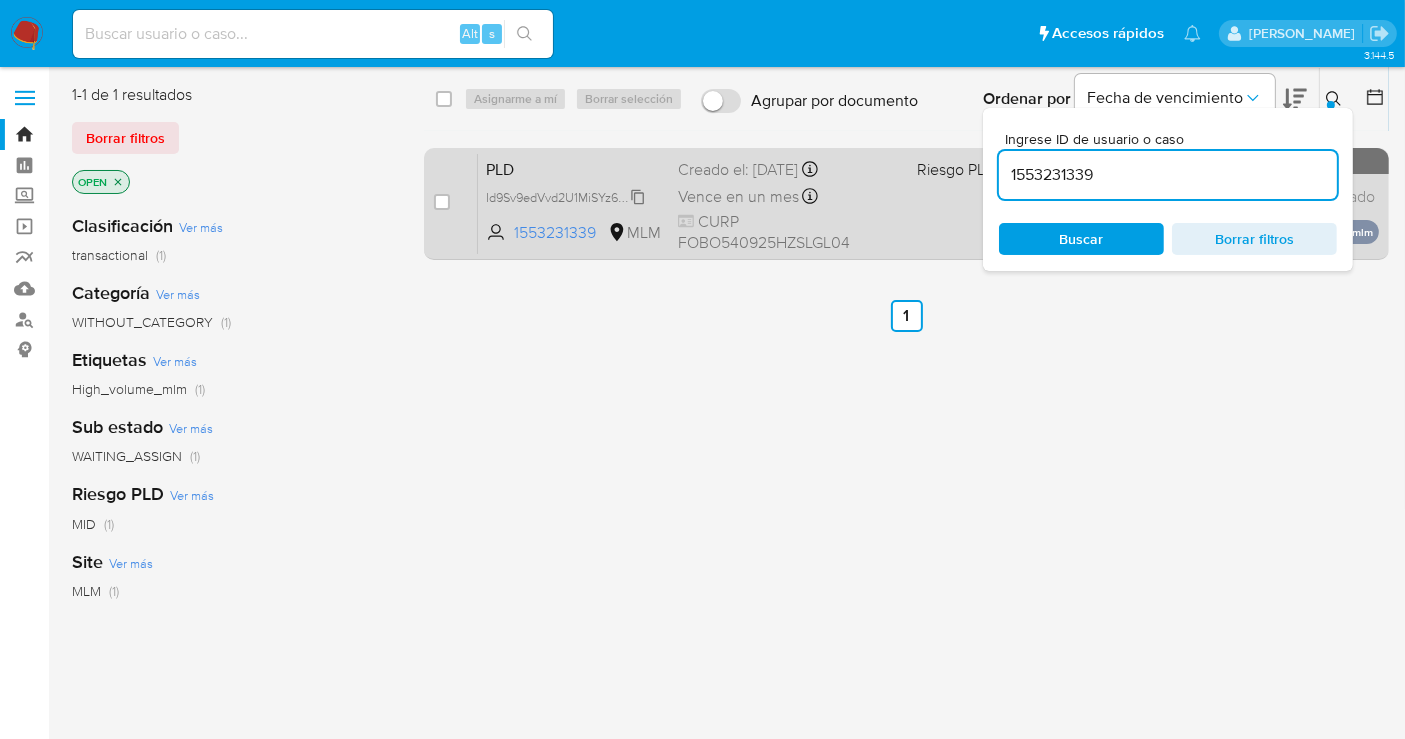 click on "Id9Sv9edVvd2U1MiSYz6rGpN" at bounding box center [566, 196] 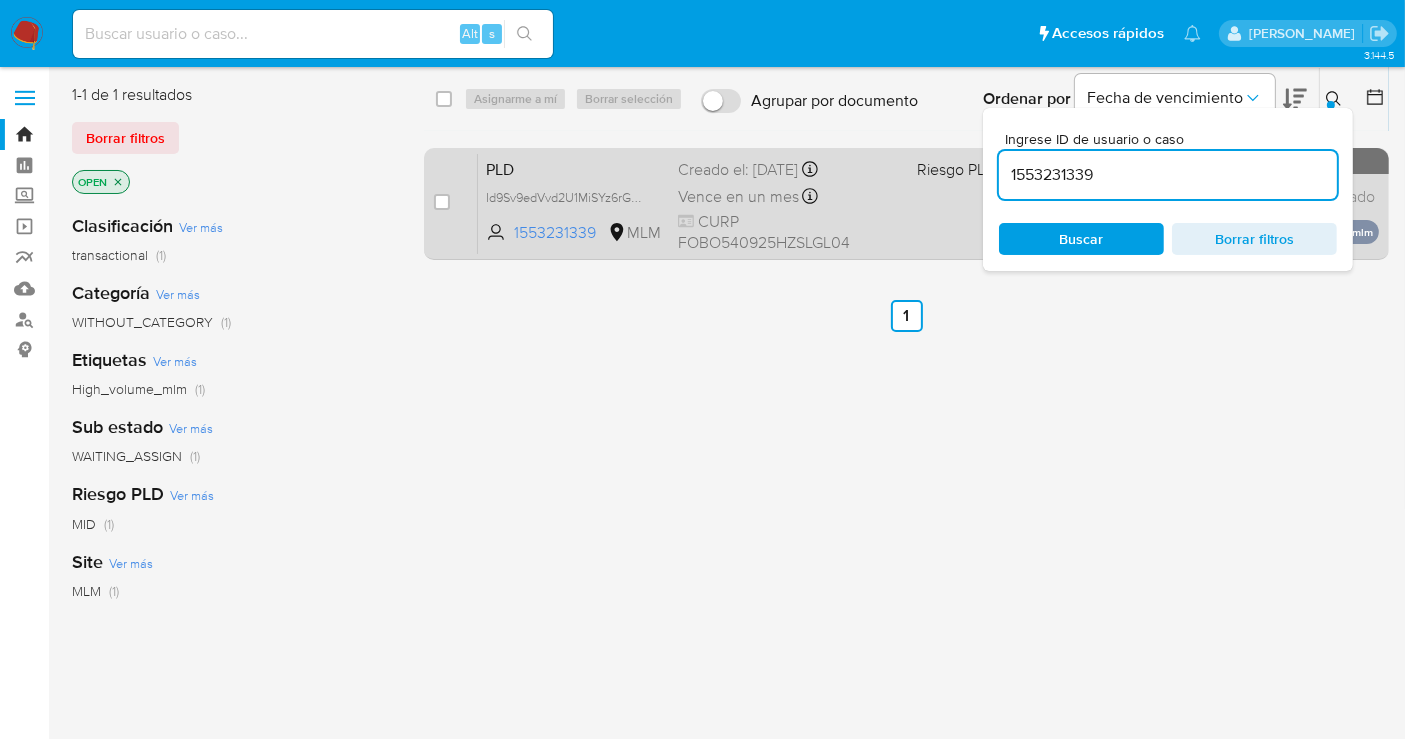 drag, startPoint x: 437, startPoint y: 194, endPoint x: 455, endPoint y: 184, distance: 20.59126 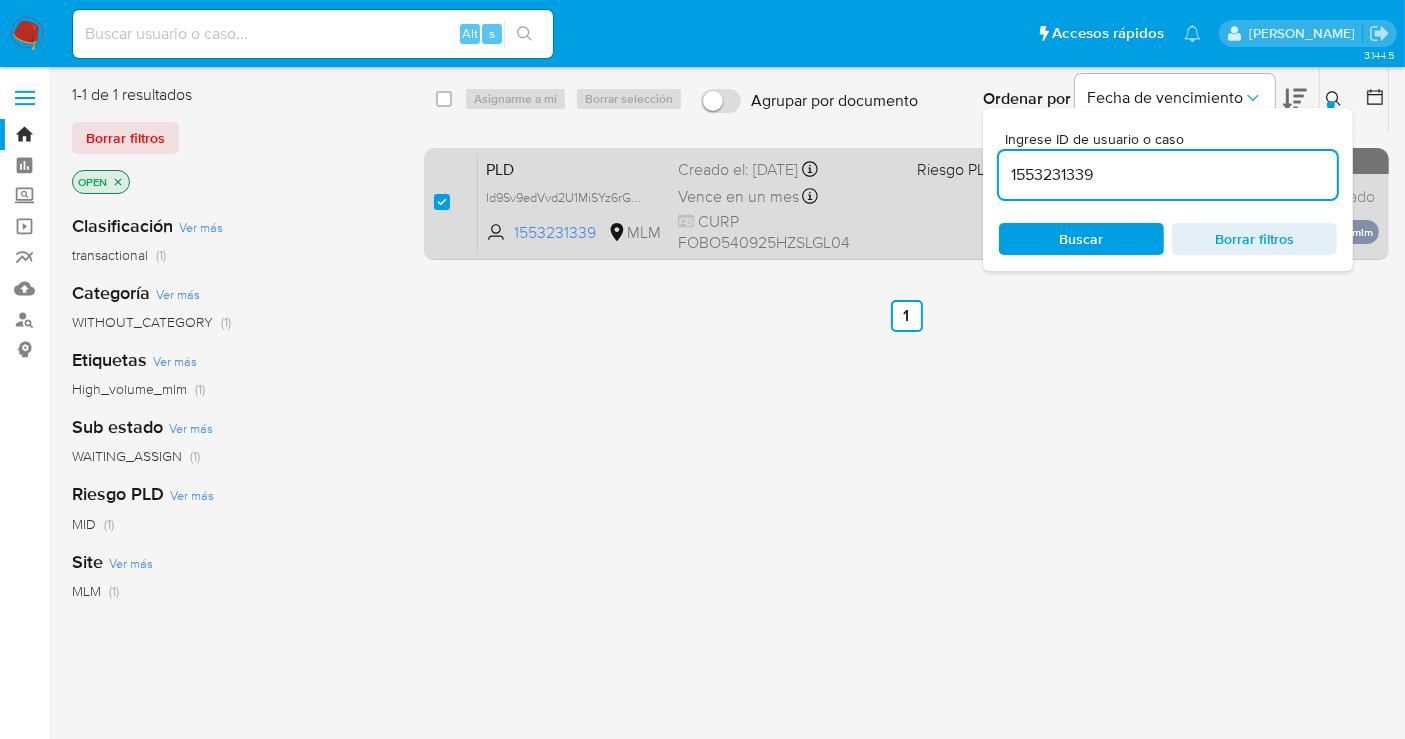 checkbox on "true" 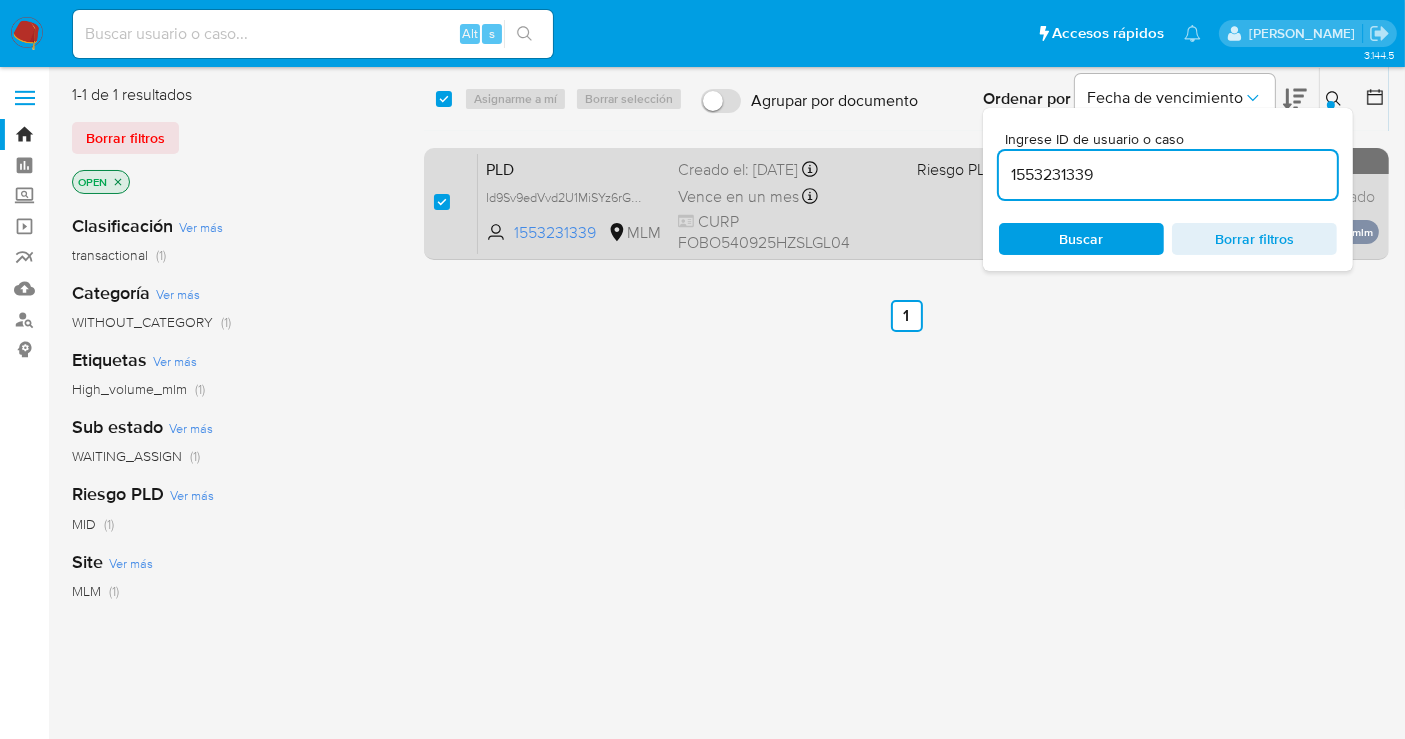 checkbox on "true" 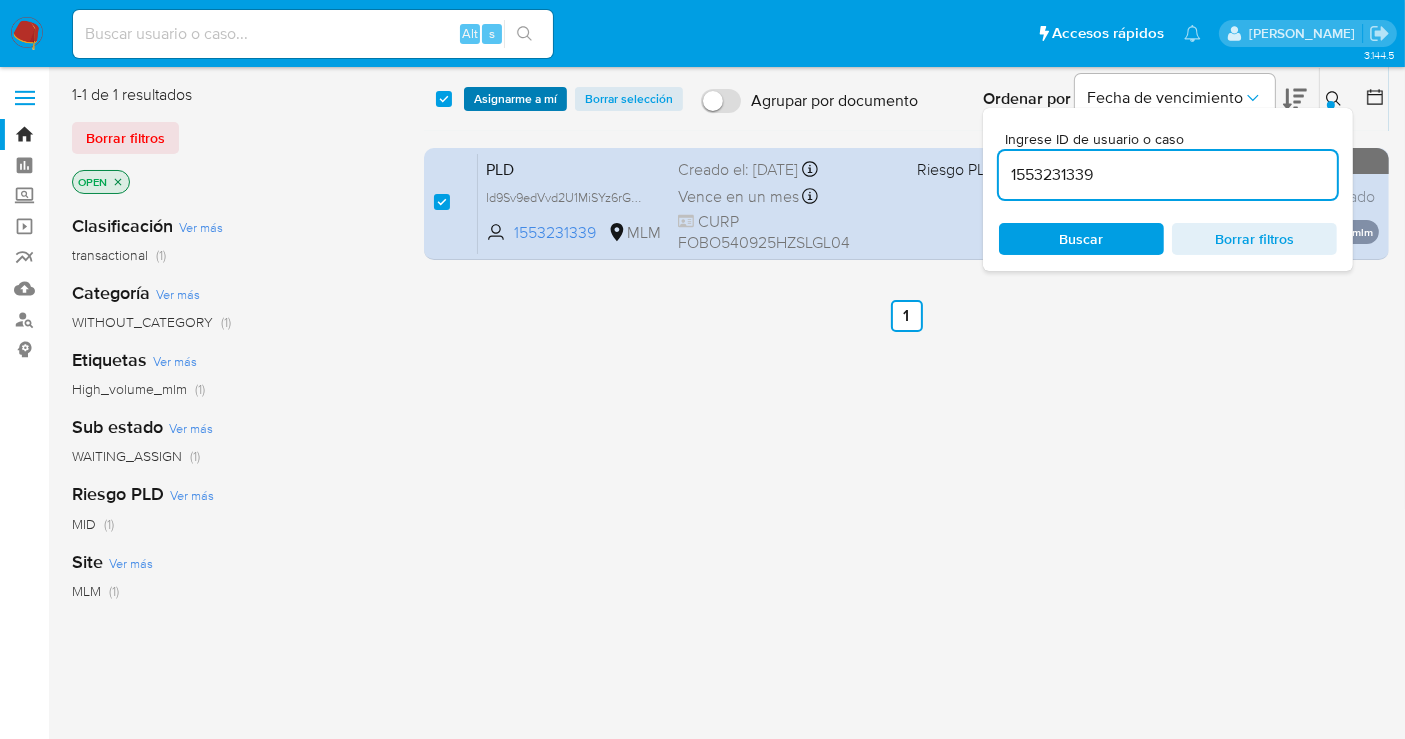 click on "Asignarme a mí" at bounding box center [515, 99] 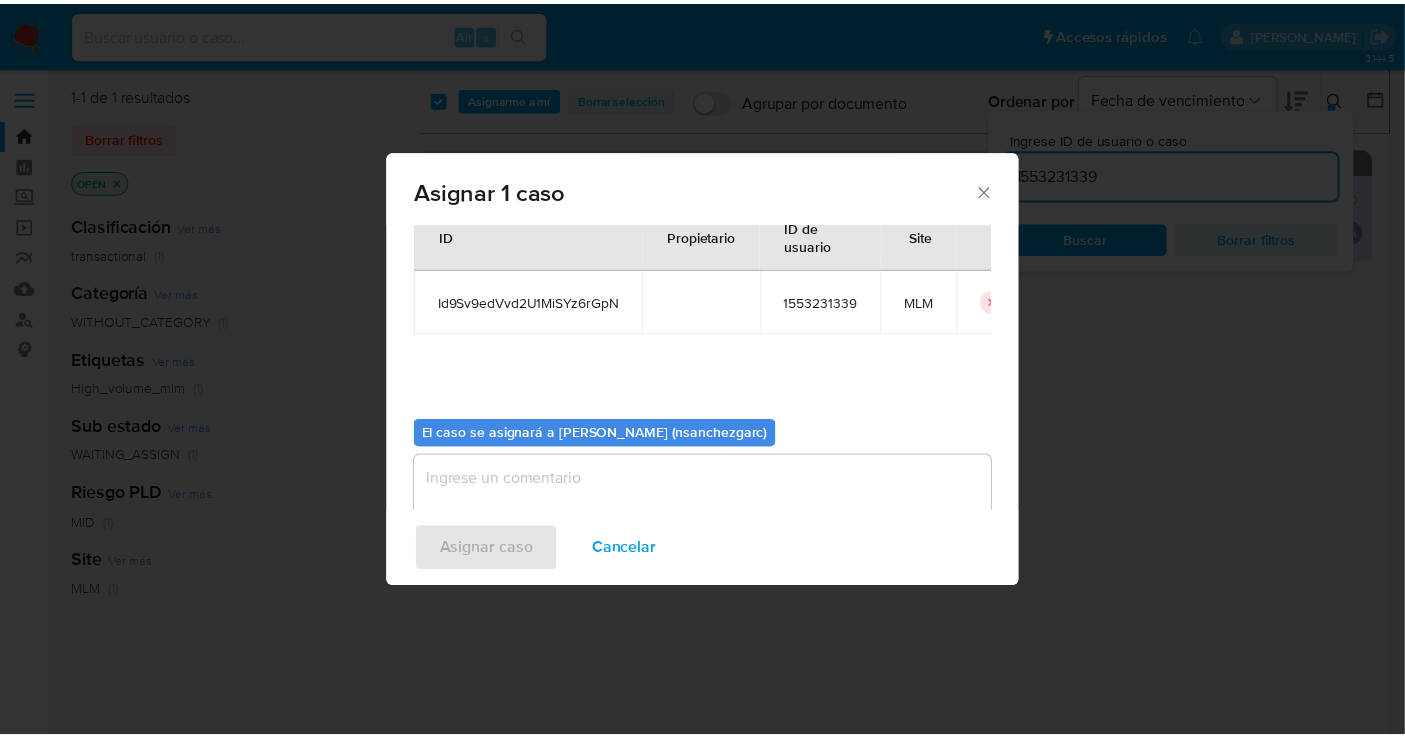 scroll, scrollTop: 102, scrollLeft: 0, axis: vertical 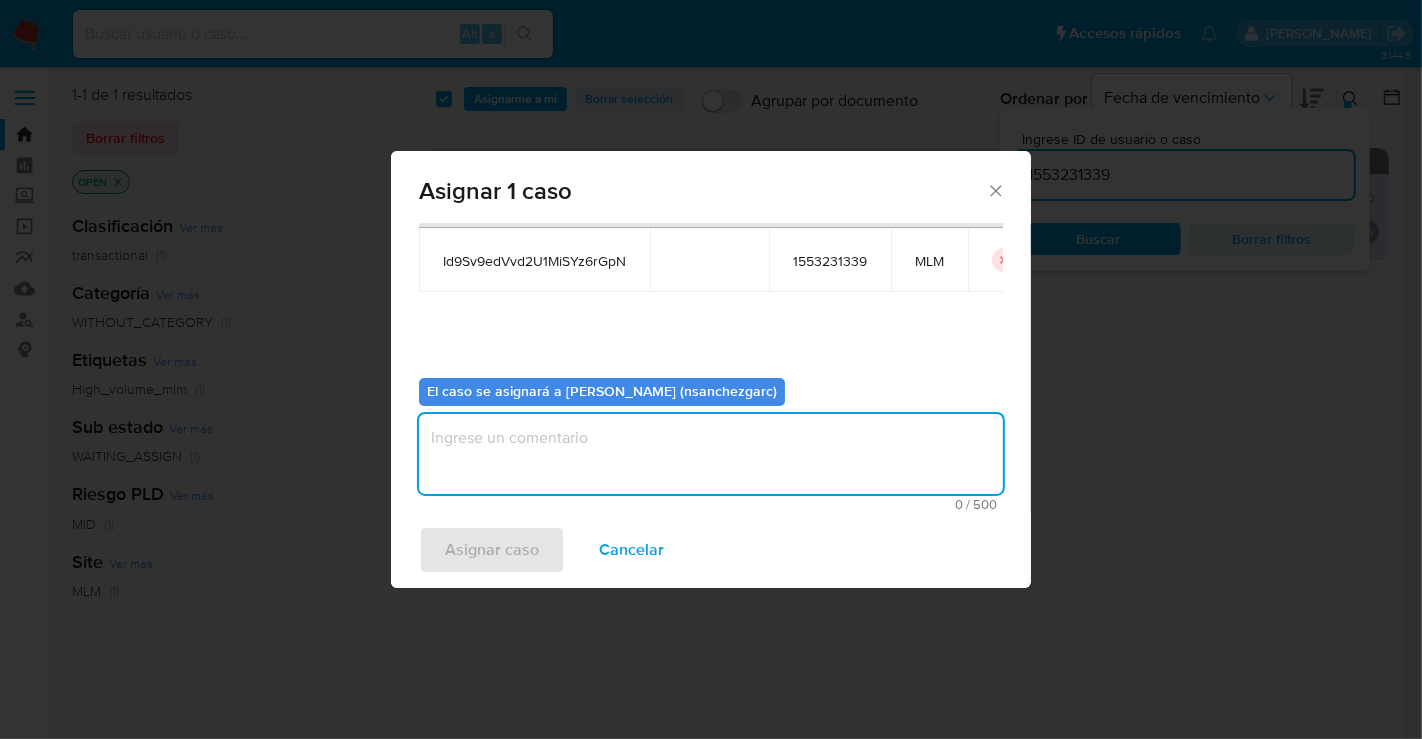 click at bounding box center [711, 454] 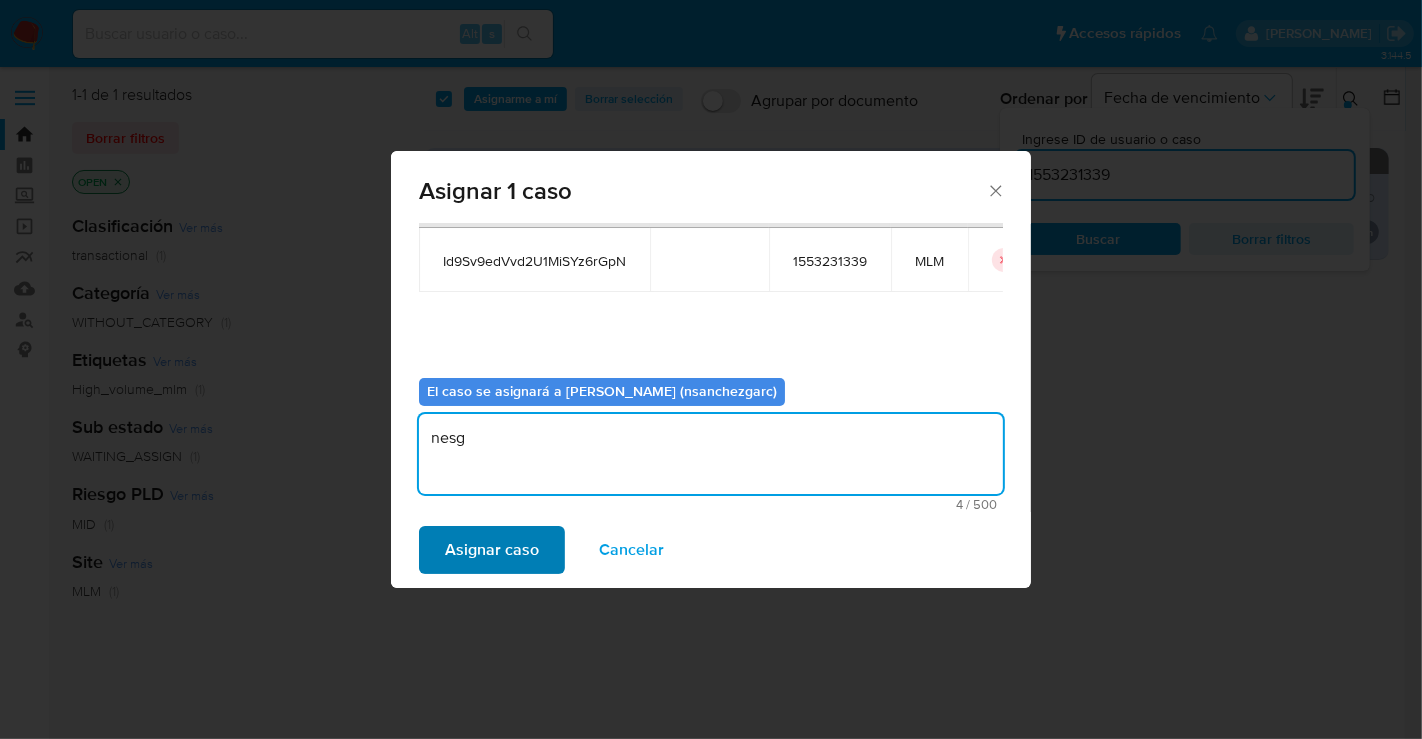 type on "nesg" 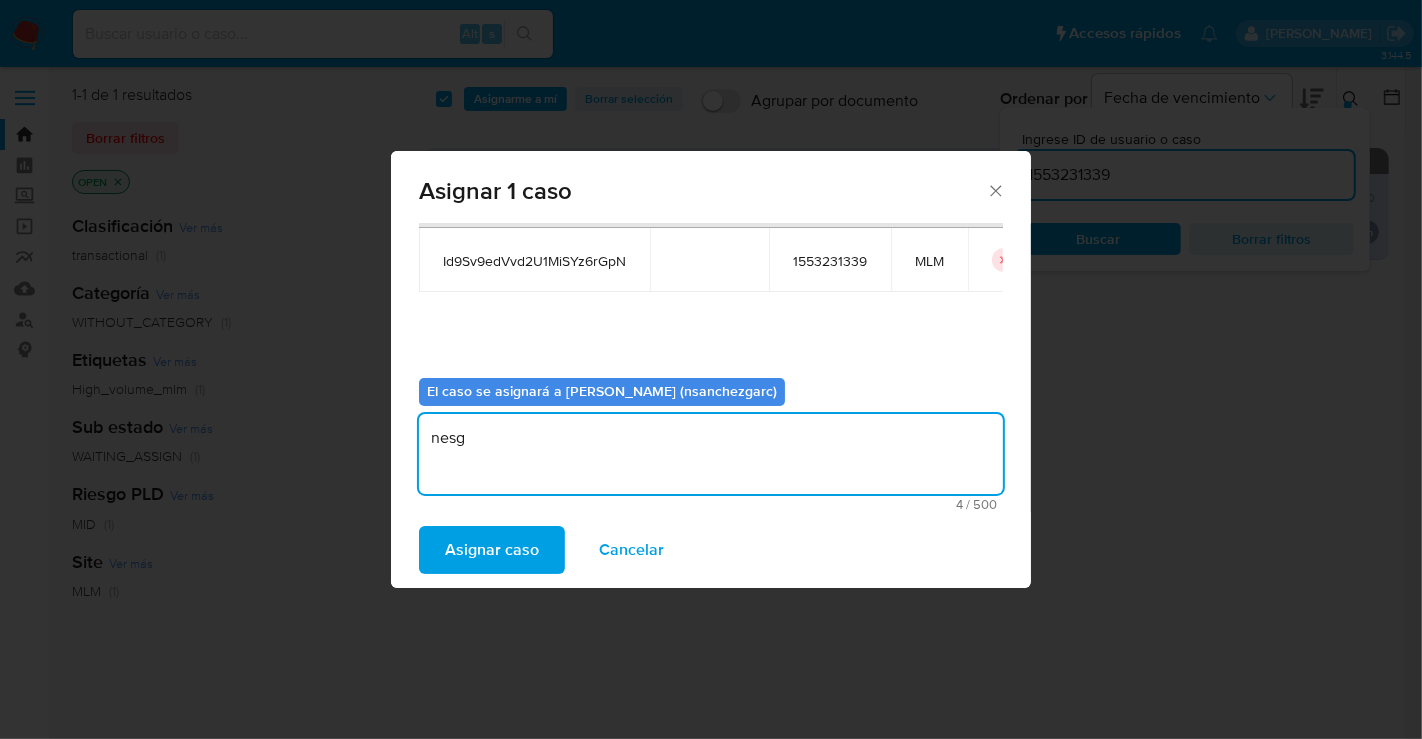 click on "Asignar caso" at bounding box center [492, 550] 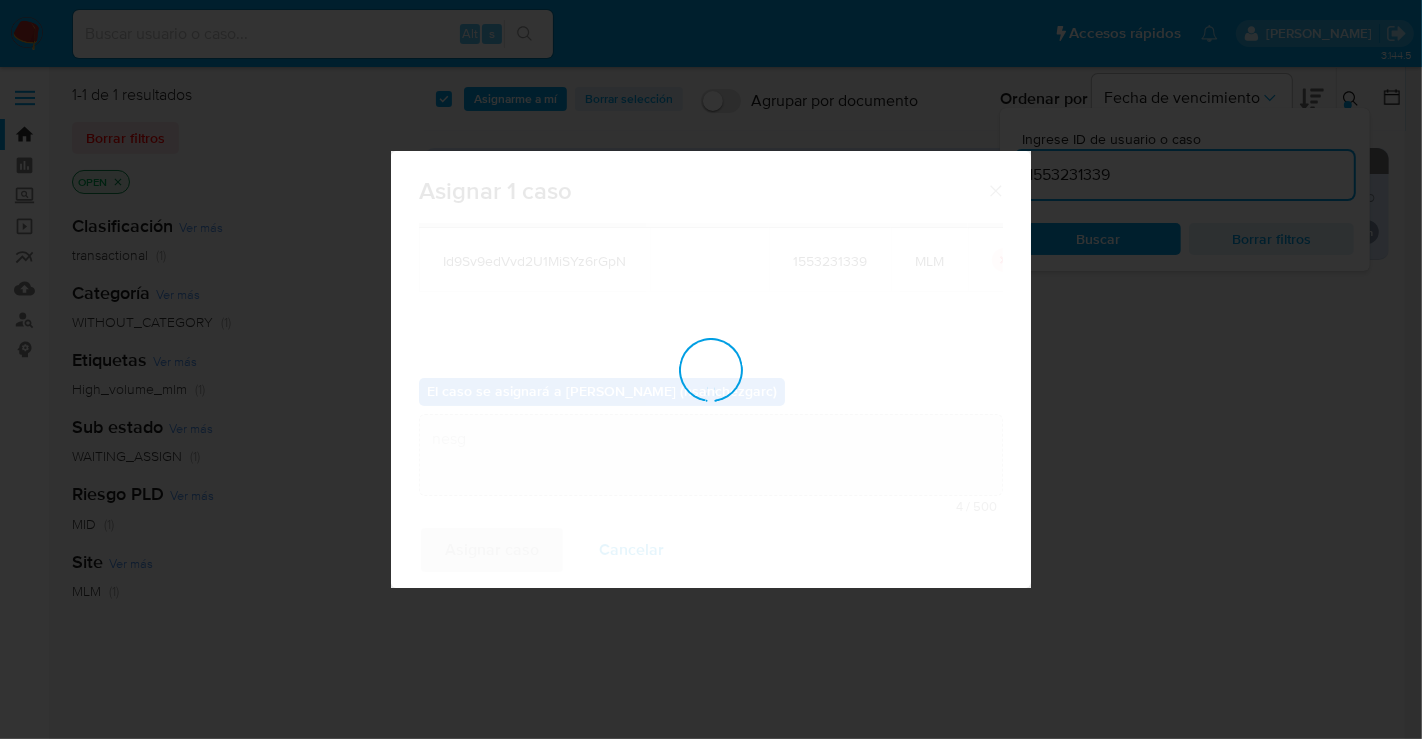type 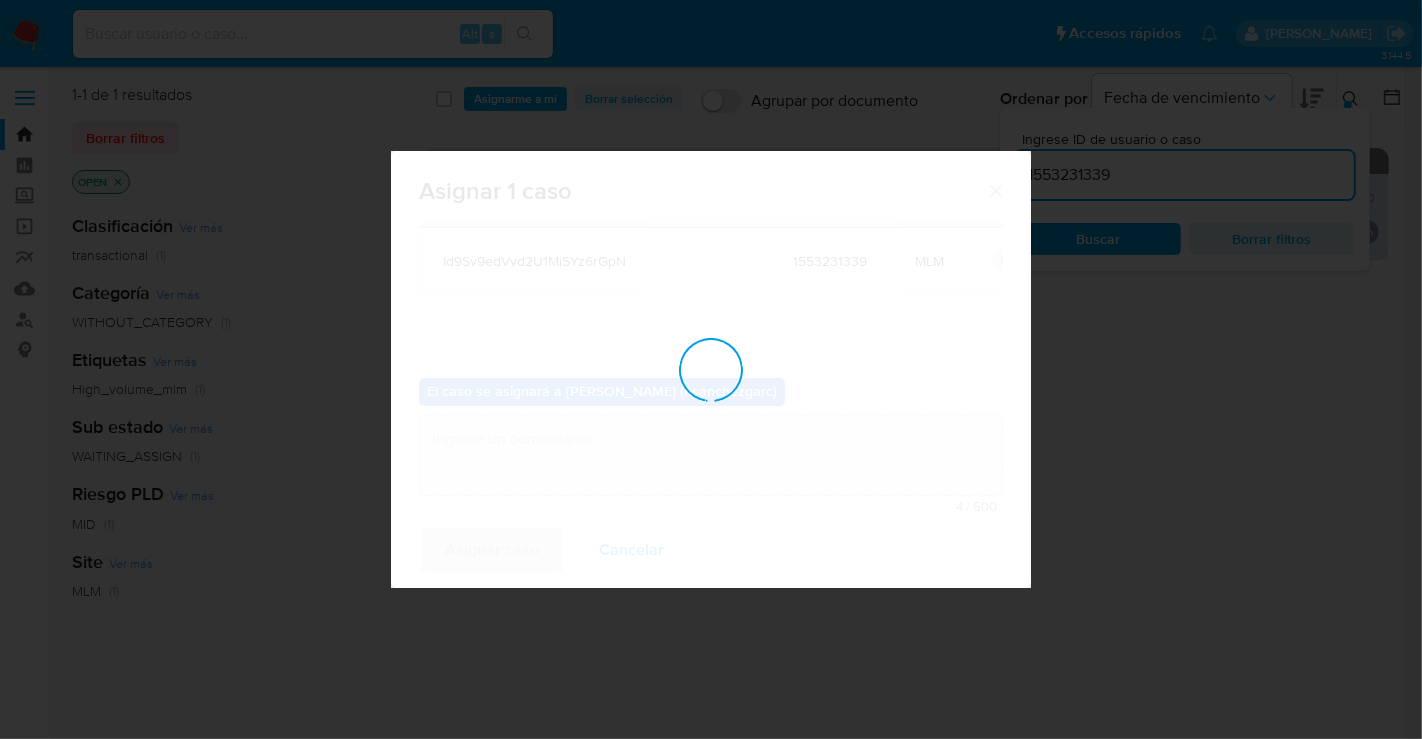 checkbox on "false" 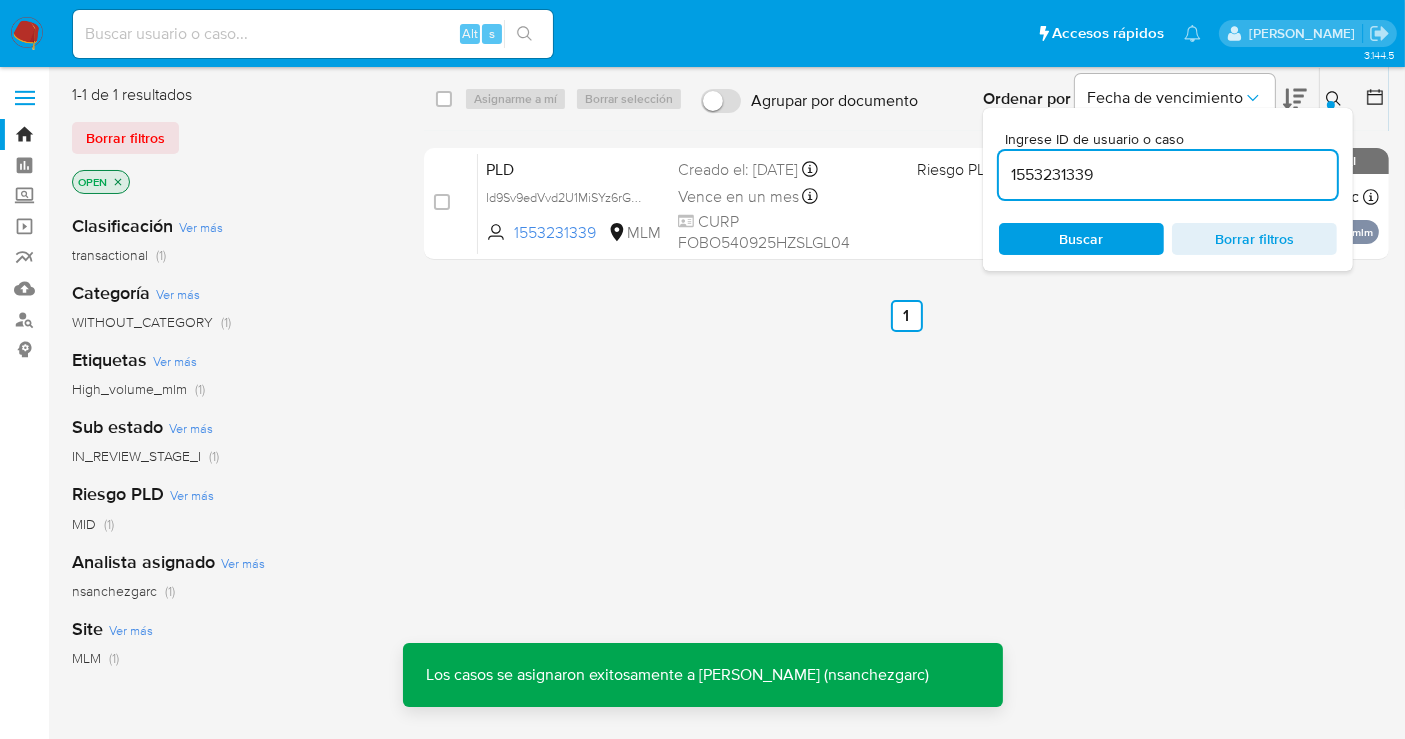 click at bounding box center (1336, 99) 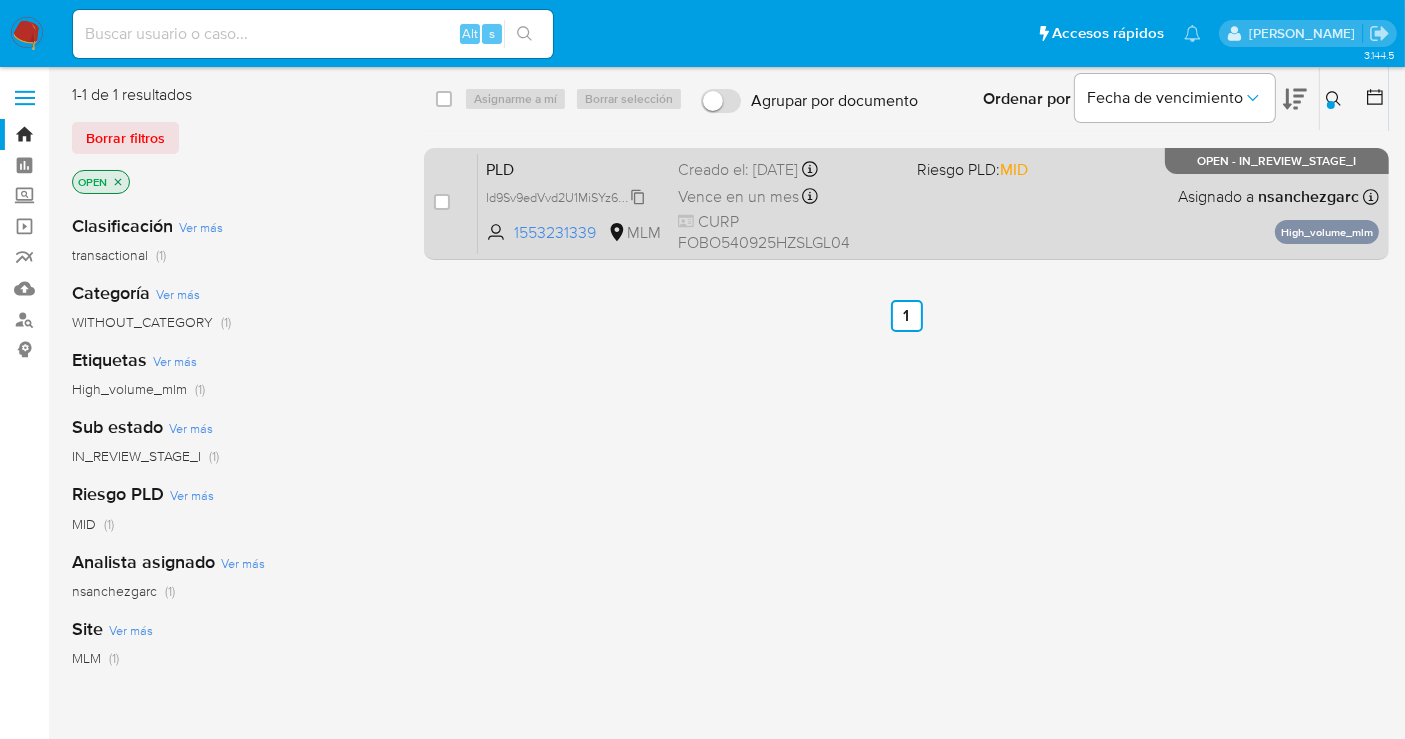 click on "Id9Sv9edVvd2U1MiSYz6rGpN" at bounding box center (566, 196) 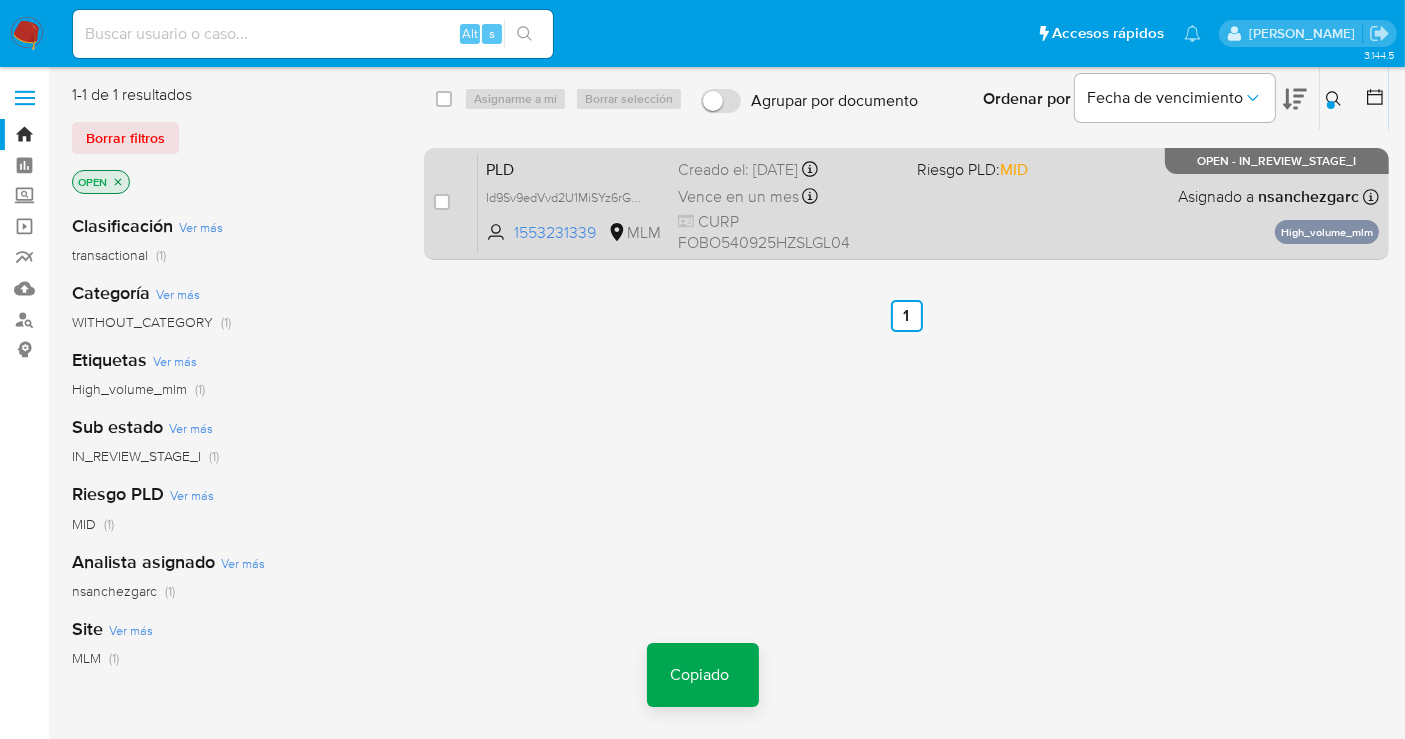 click on "Vence en un mes" at bounding box center (738, 197) 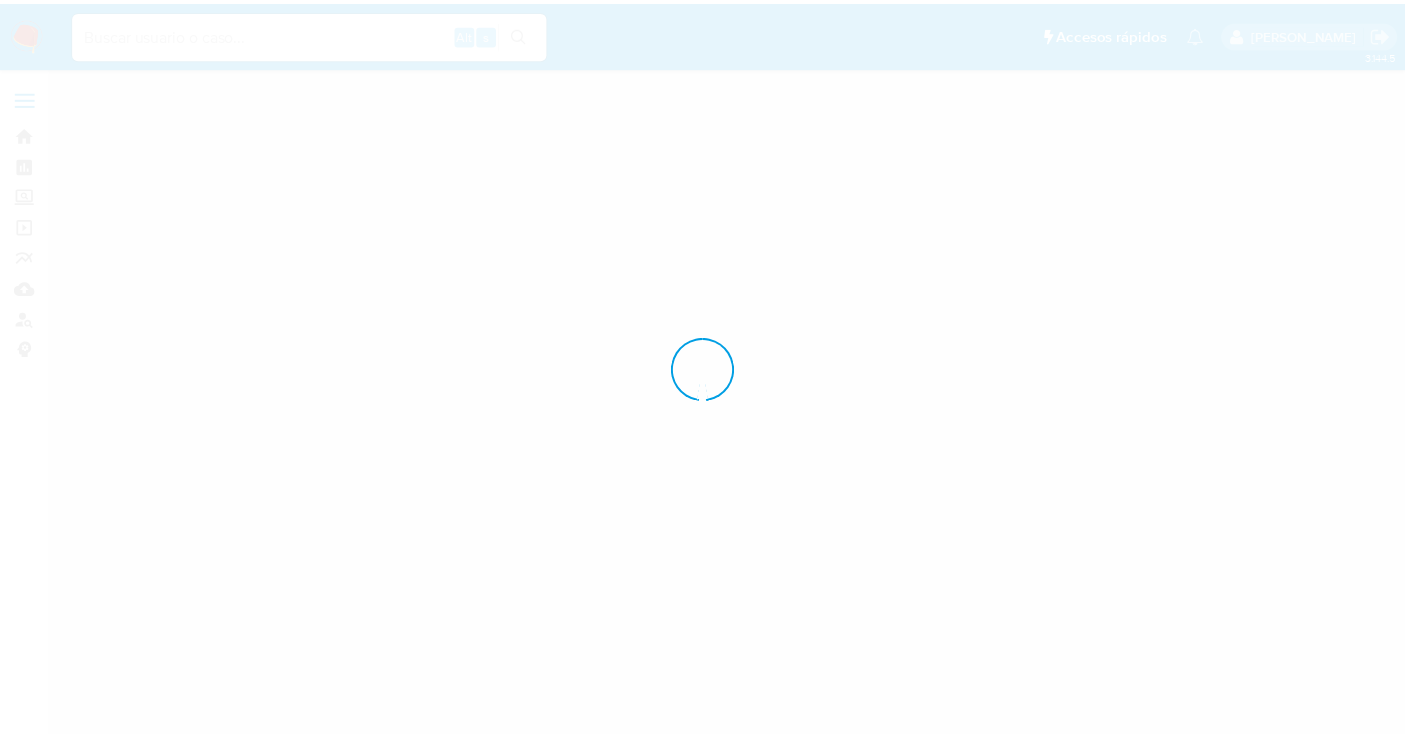 scroll, scrollTop: 0, scrollLeft: 0, axis: both 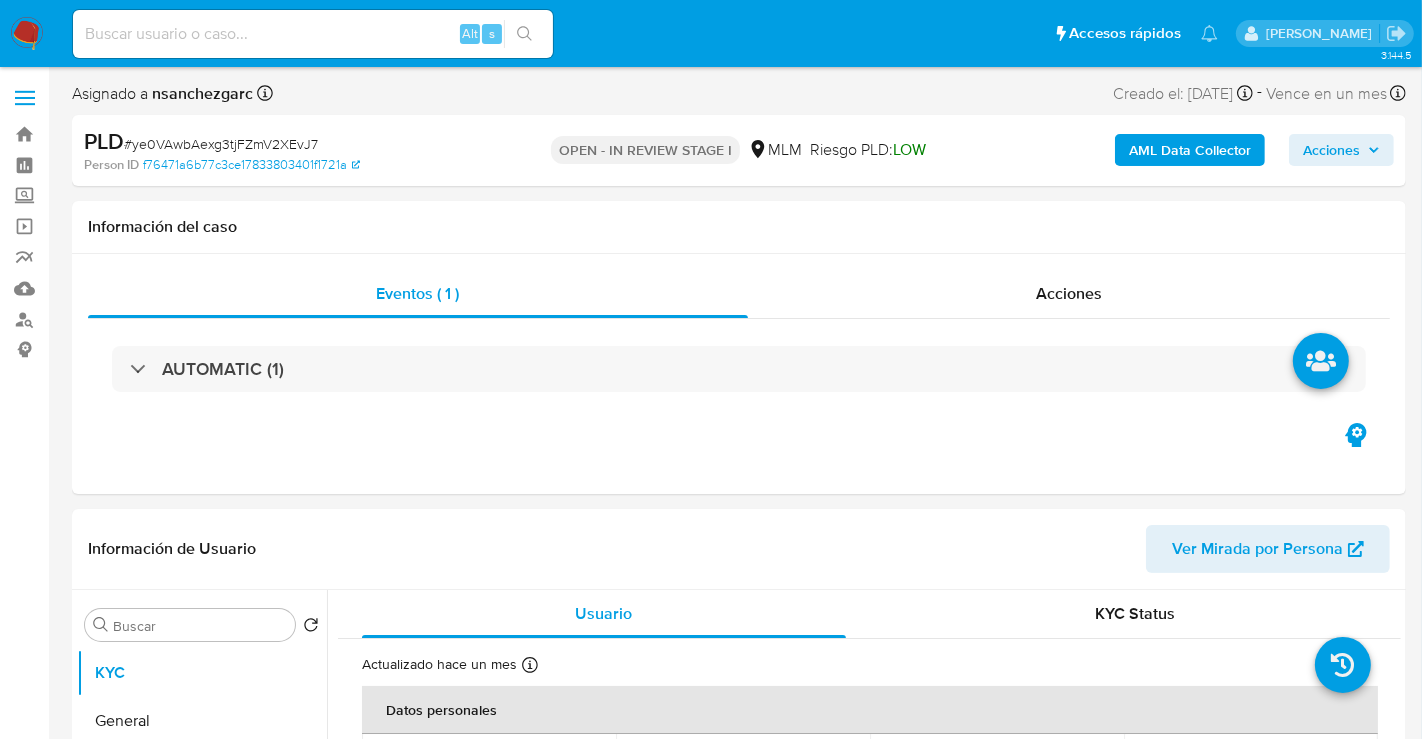 select on "10" 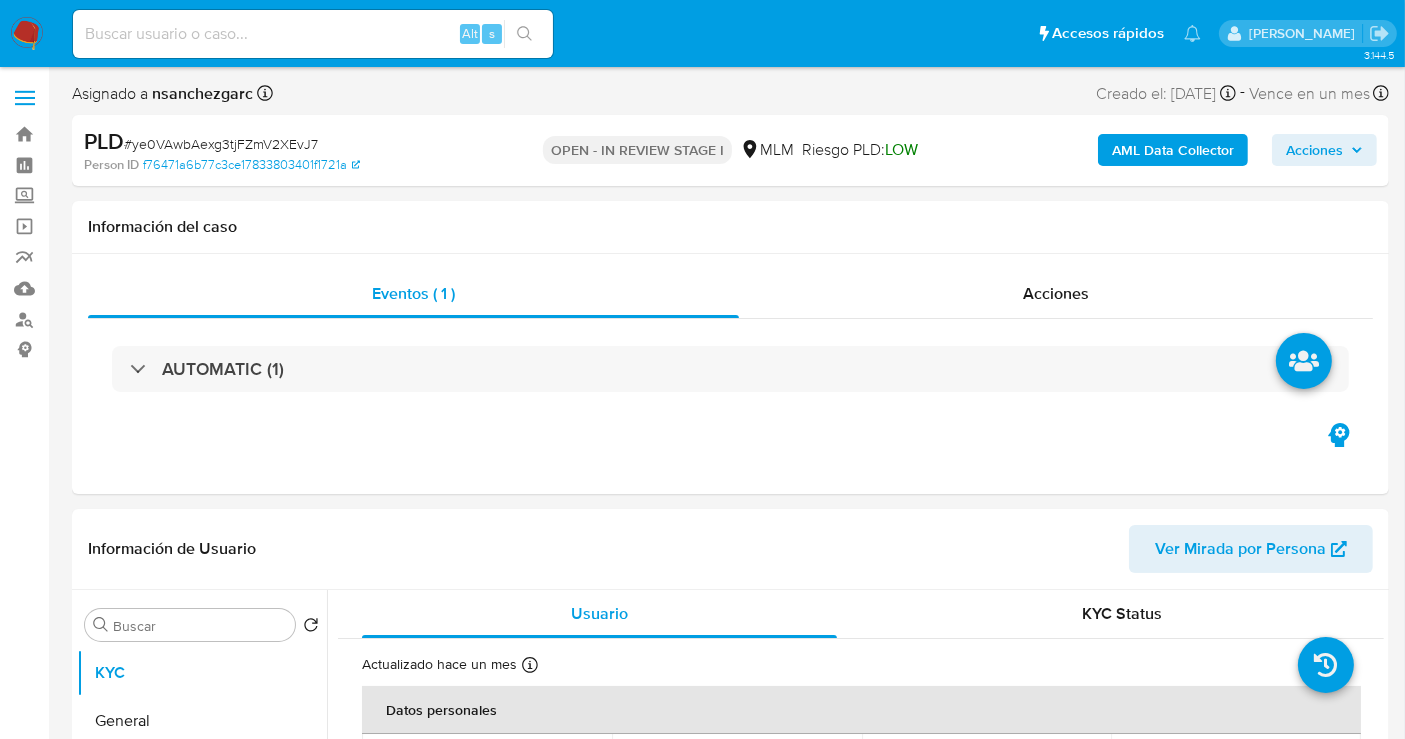 click on "Acciones" at bounding box center (1314, 150) 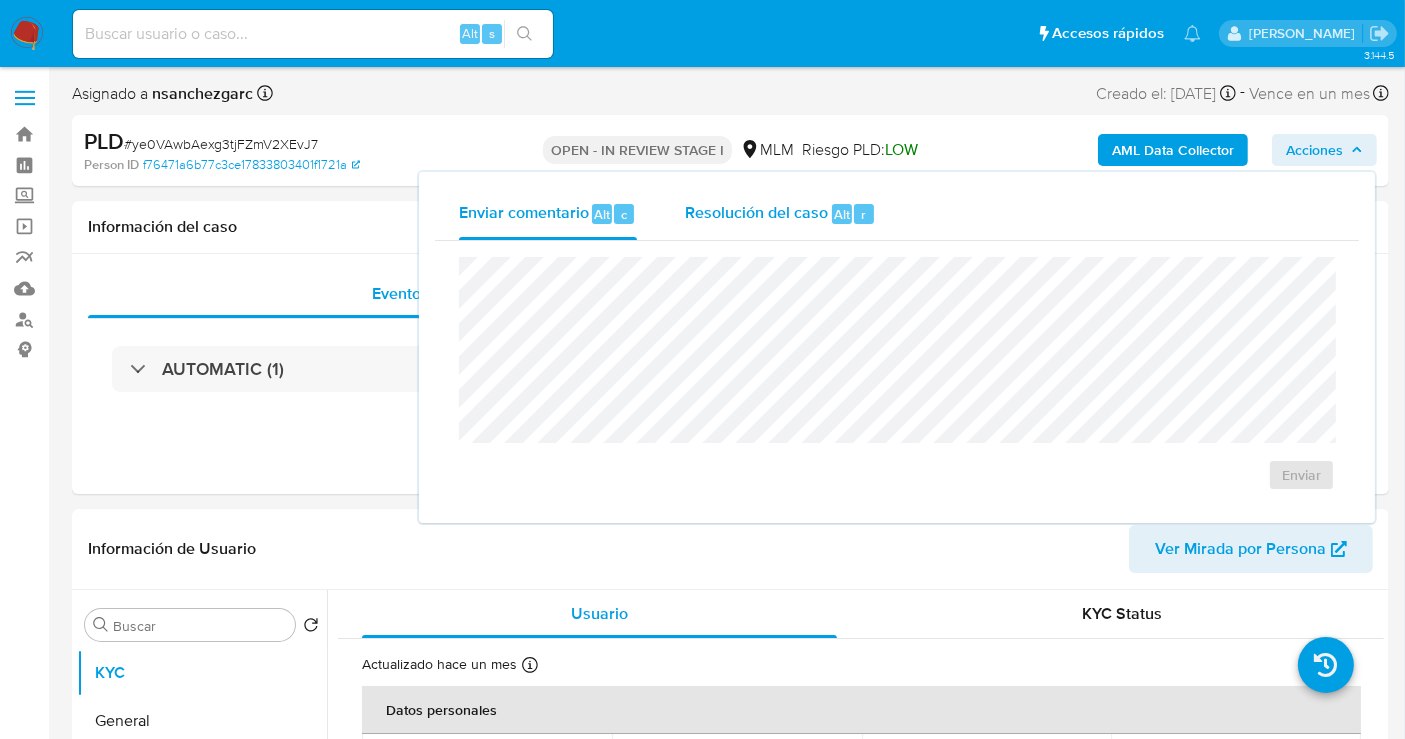 click on "Resolución del caso" at bounding box center (756, 213) 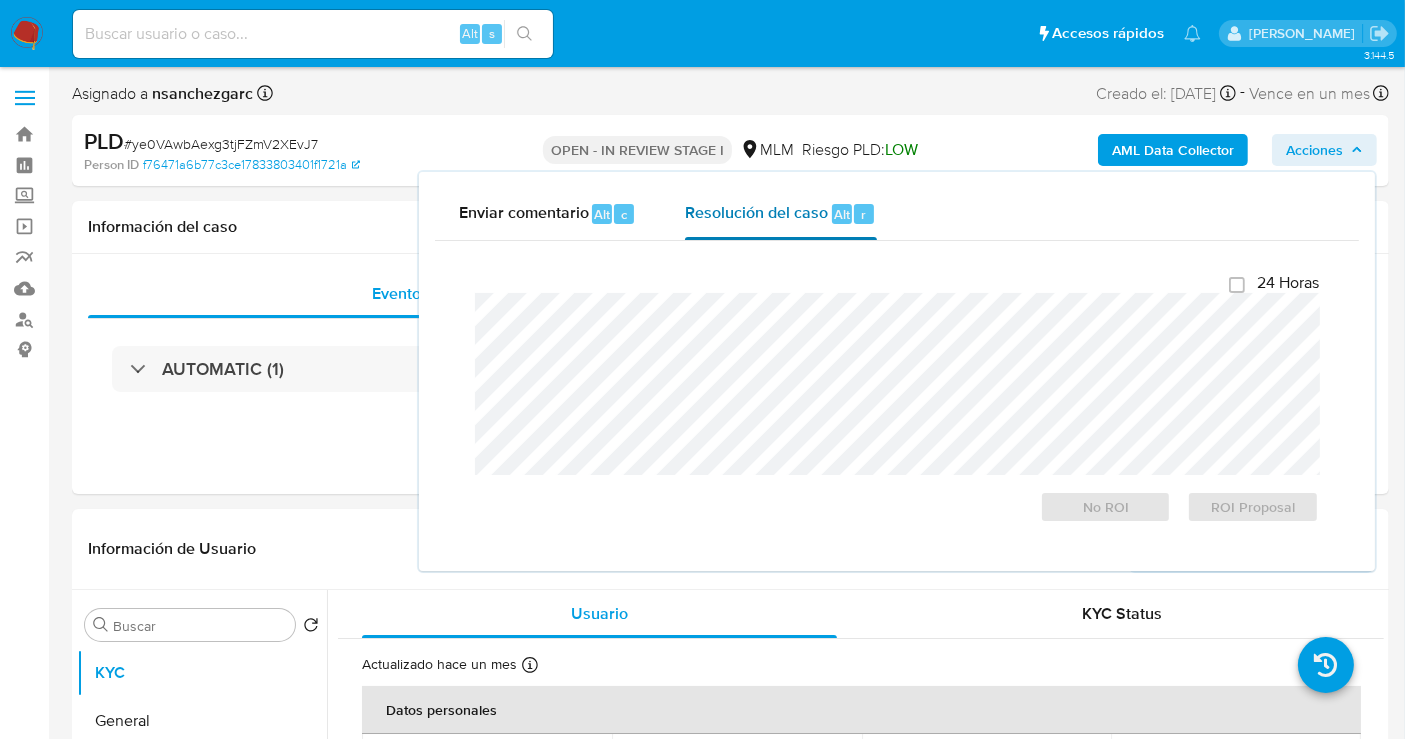 type 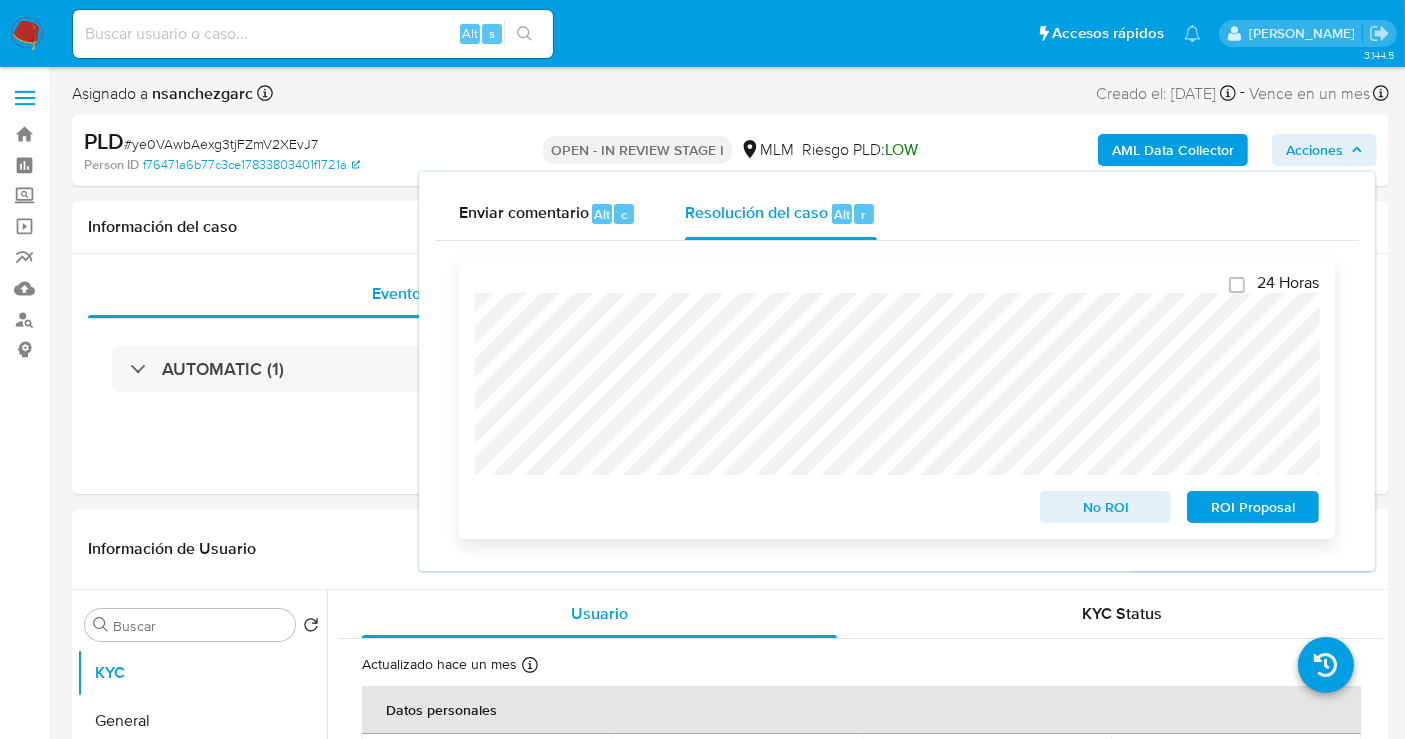 click on "24 Horas No ROI ROI Proposal" at bounding box center (897, 398) 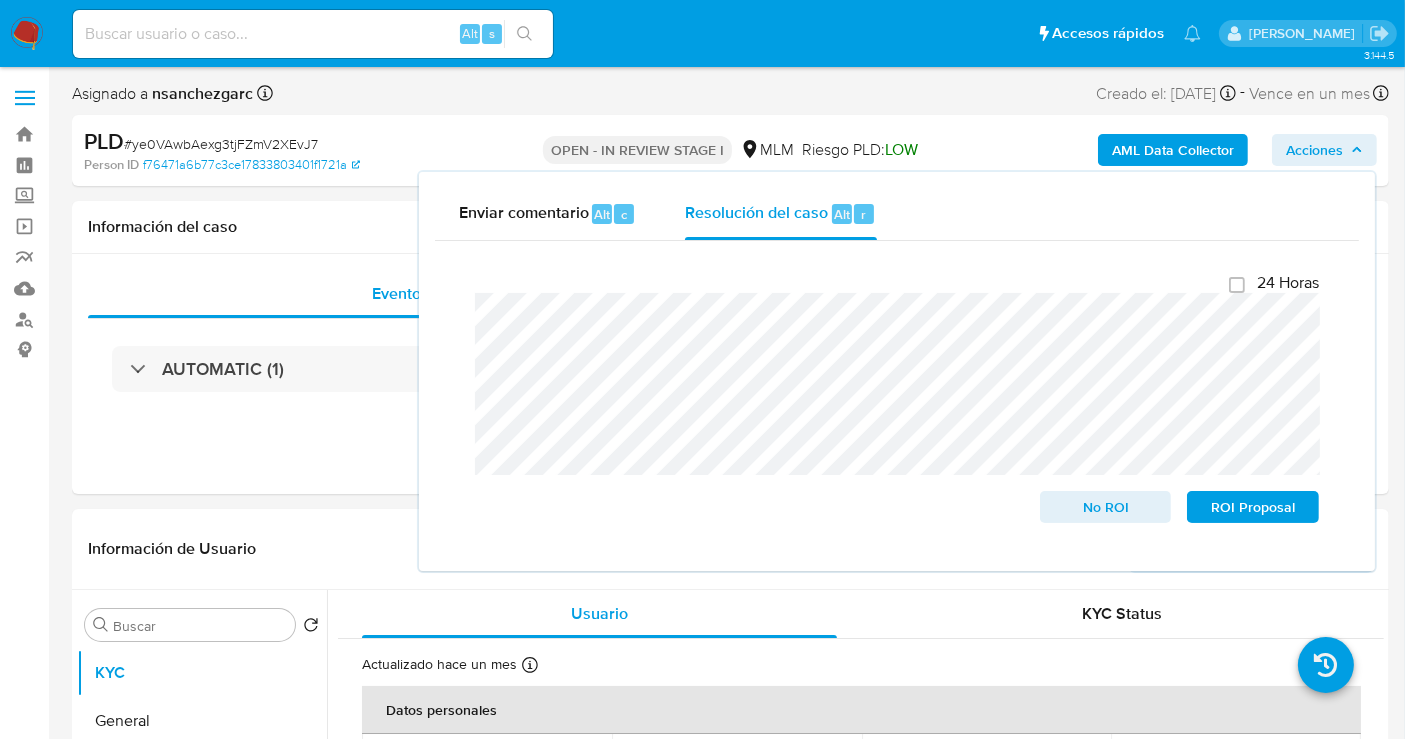 click on "Acciones" at bounding box center [1314, 150] 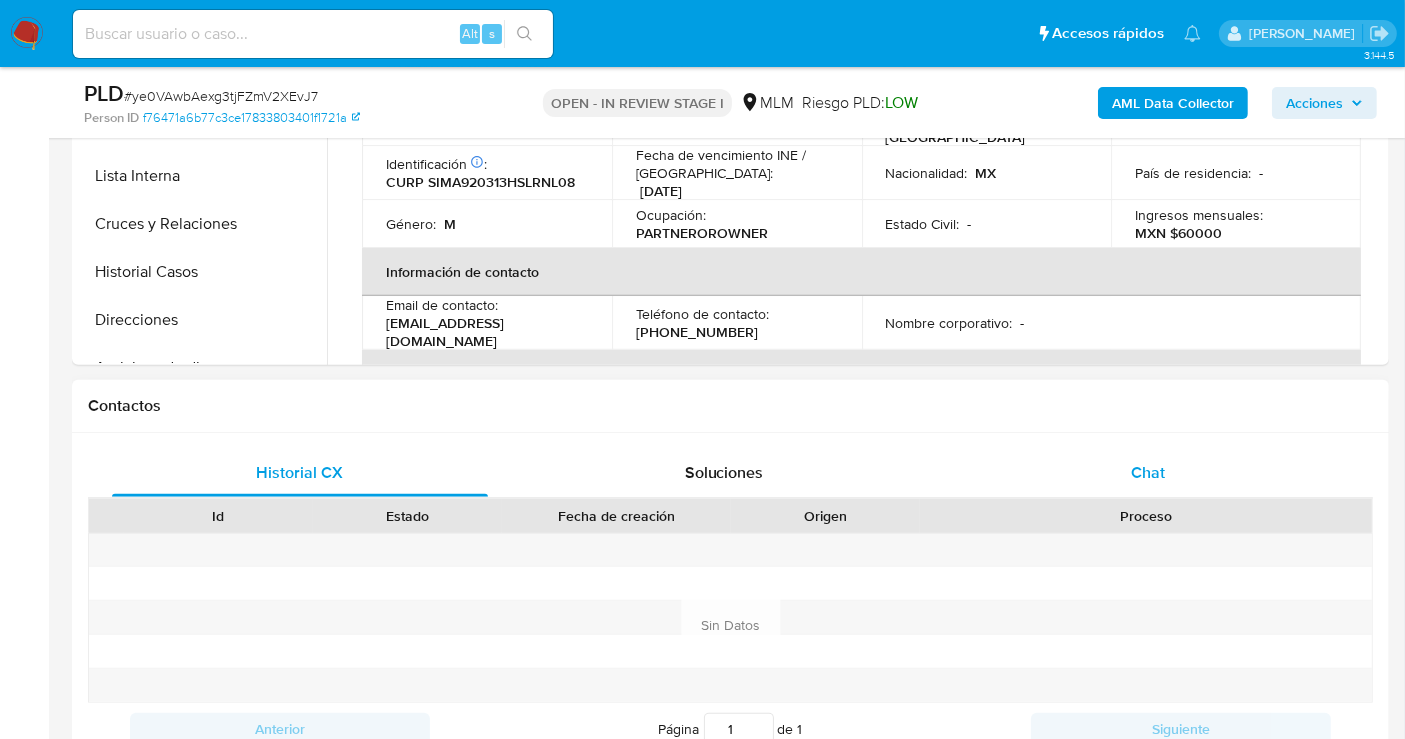 click on "Chat" at bounding box center [1148, 472] 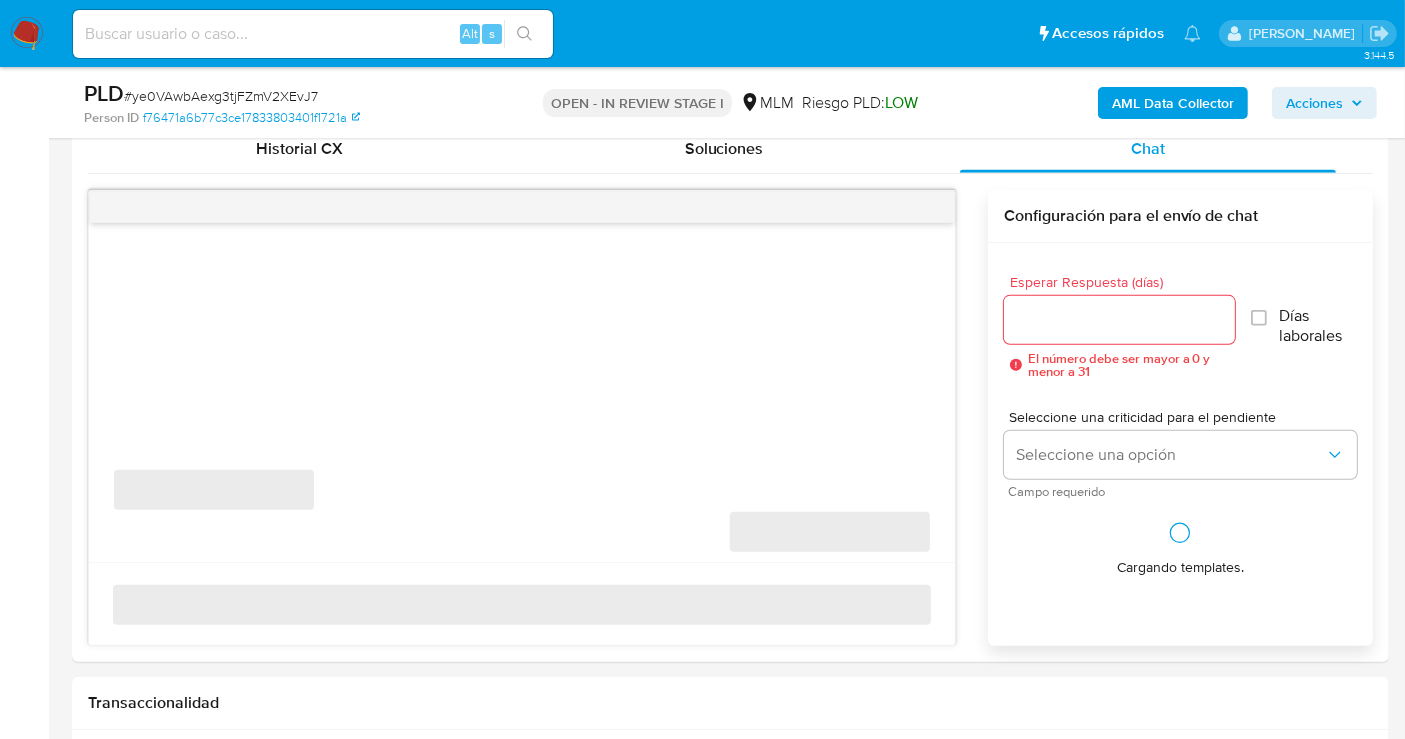 scroll, scrollTop: 1000, scrollLeft: 0, axis: vertical 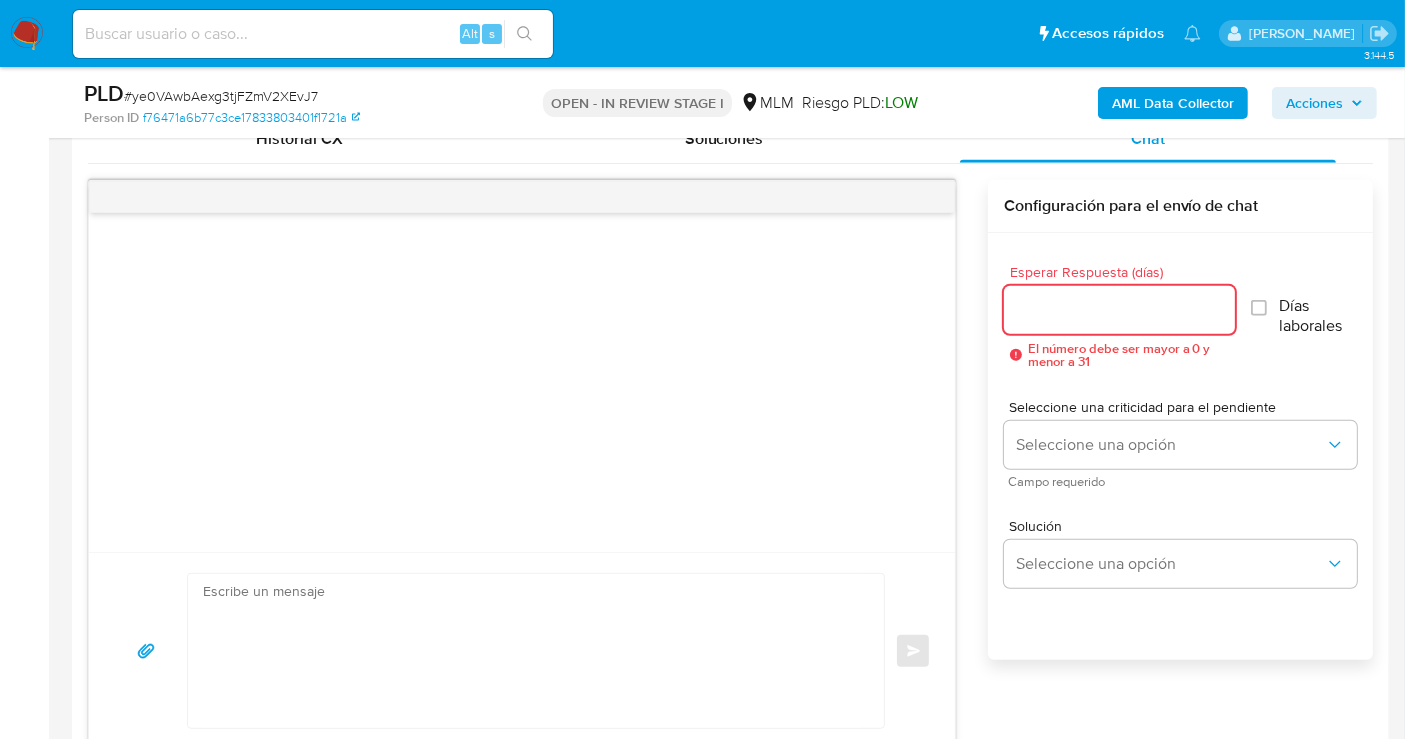 click on "Esperar Respuesta (días)" at bounding box center (1119, 310) 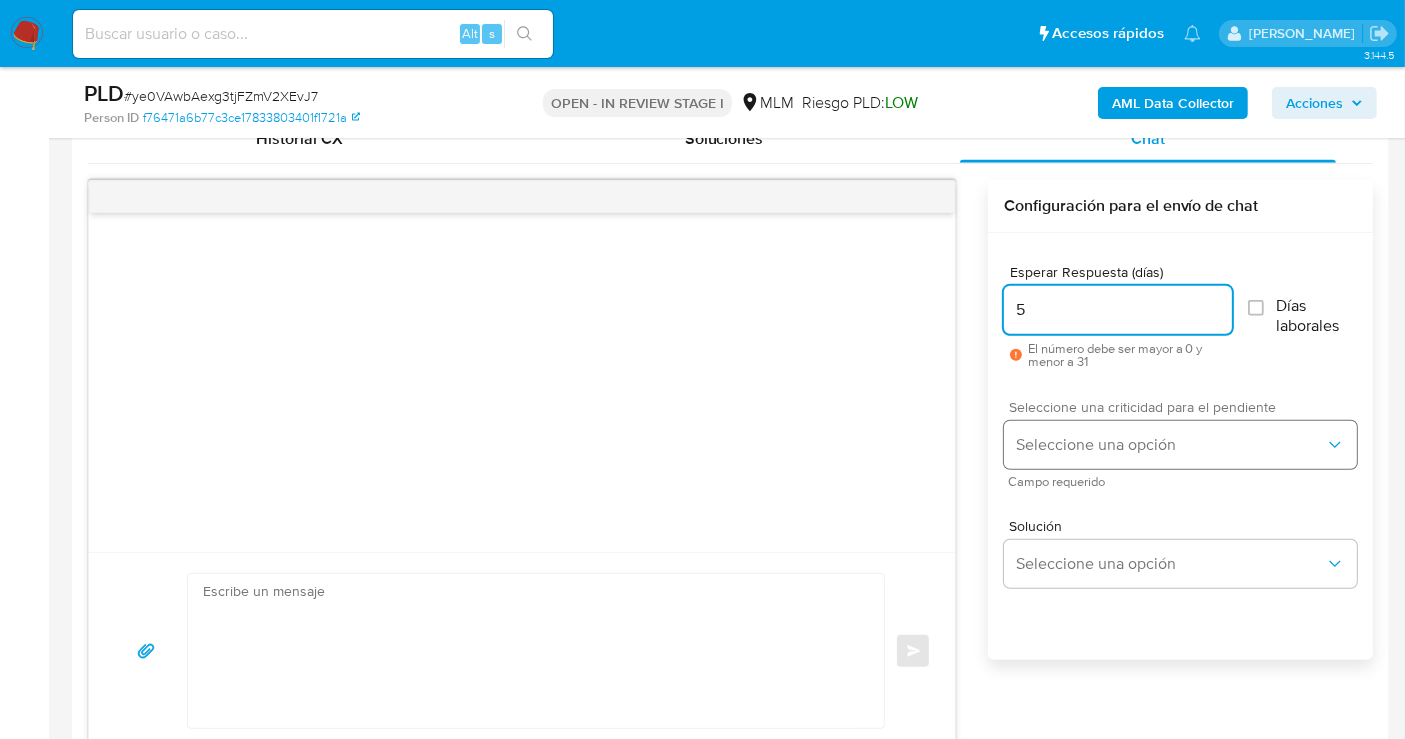 type on "5" 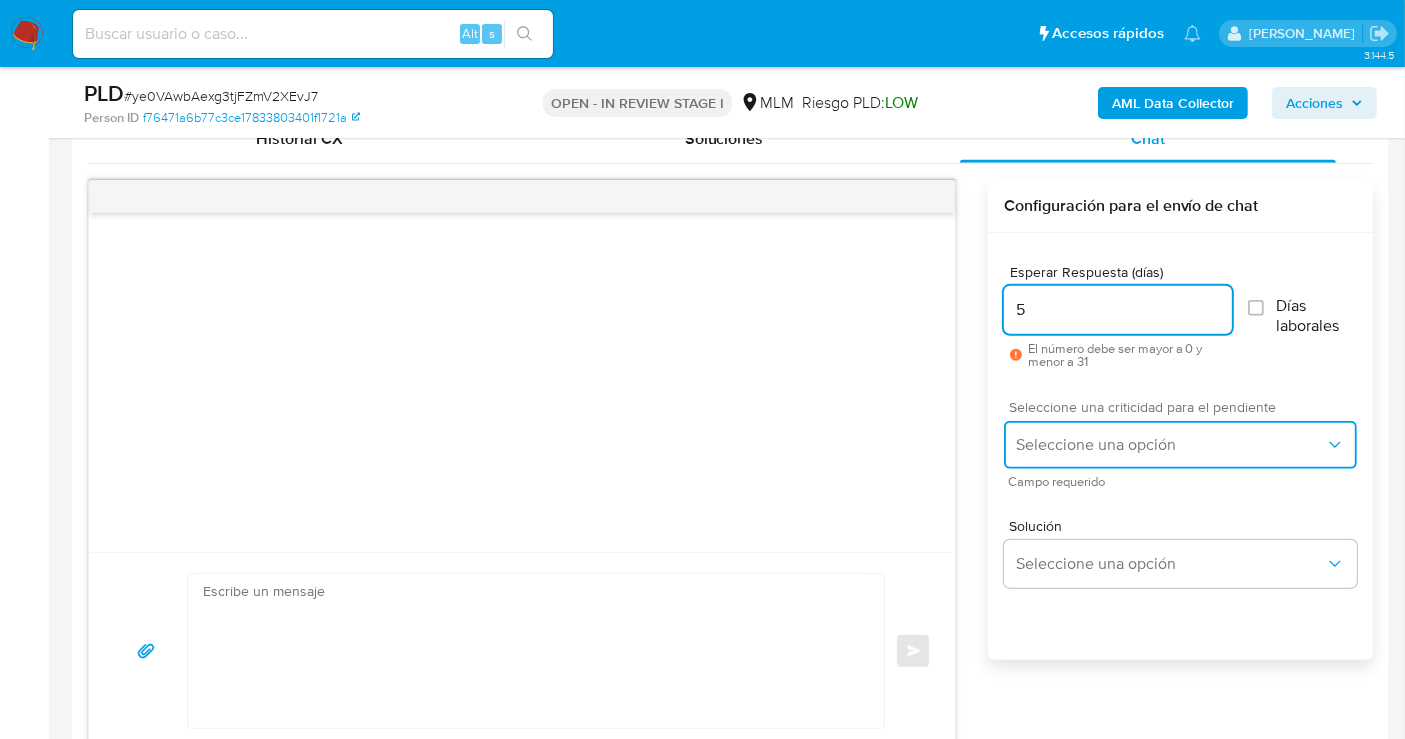 click on "Seleccione una opción" at bounding box center [1180, 445] 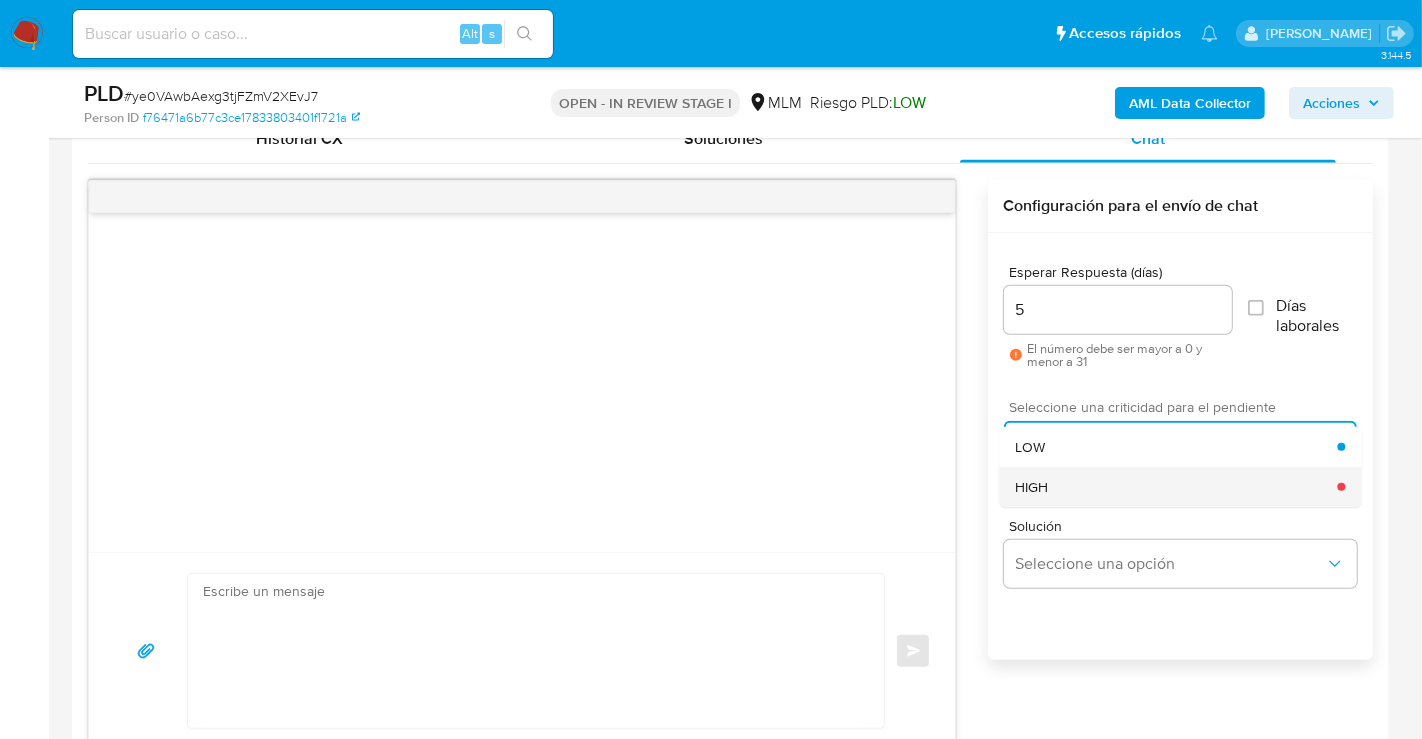 click on "HIGH" at bounding box center (1176, 487) 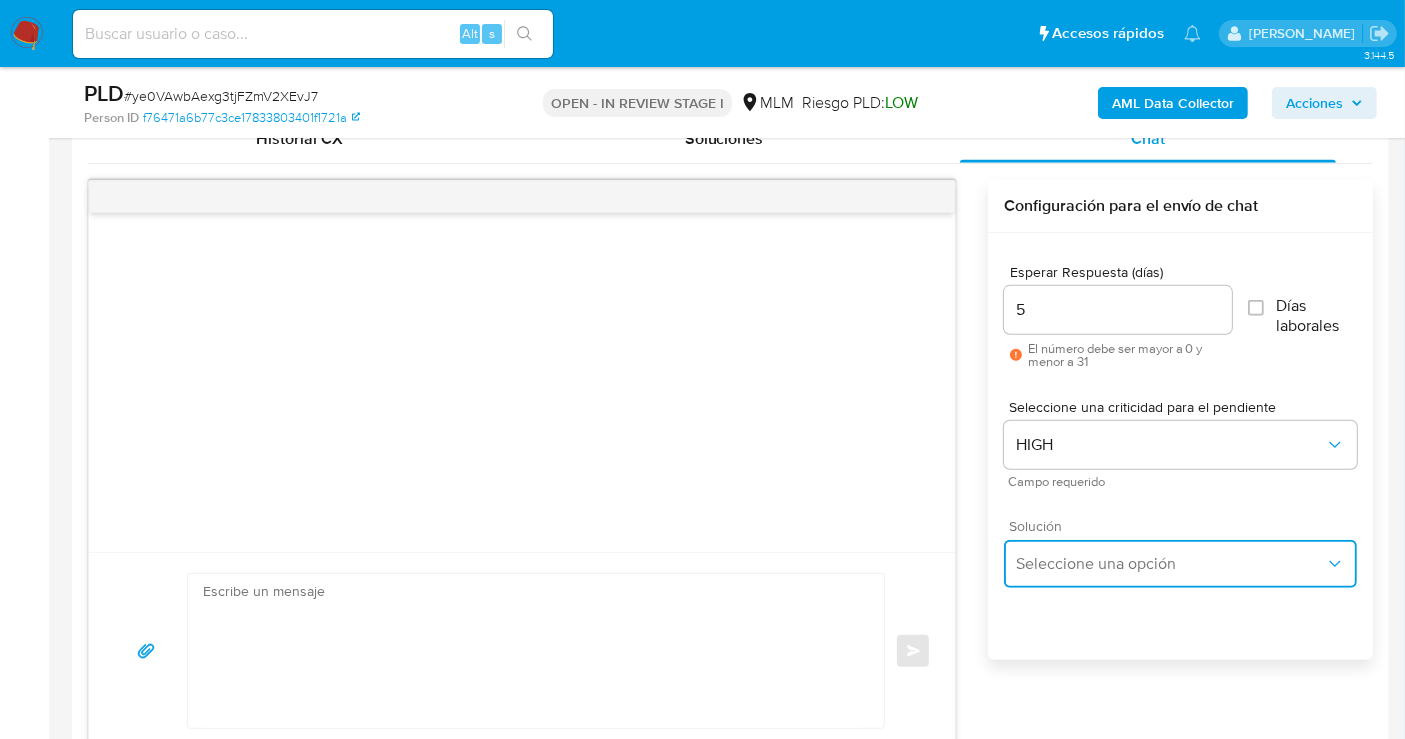 click on "Seleccione una opción" at bounding box center (1170, 564) 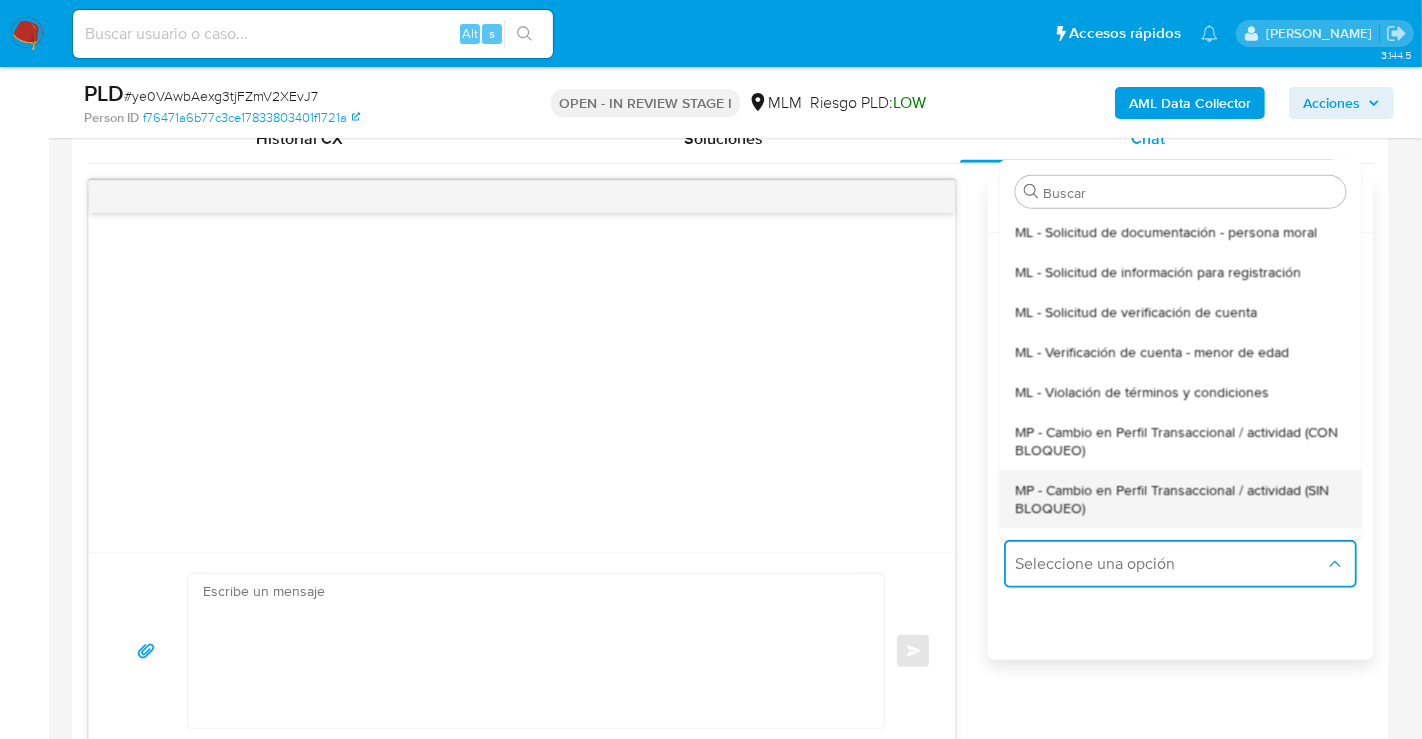 click on "MP - Cambio en Perfil Transaccional / actividad (SIN BLOQUEO)" at bounding box center [1180, 498] 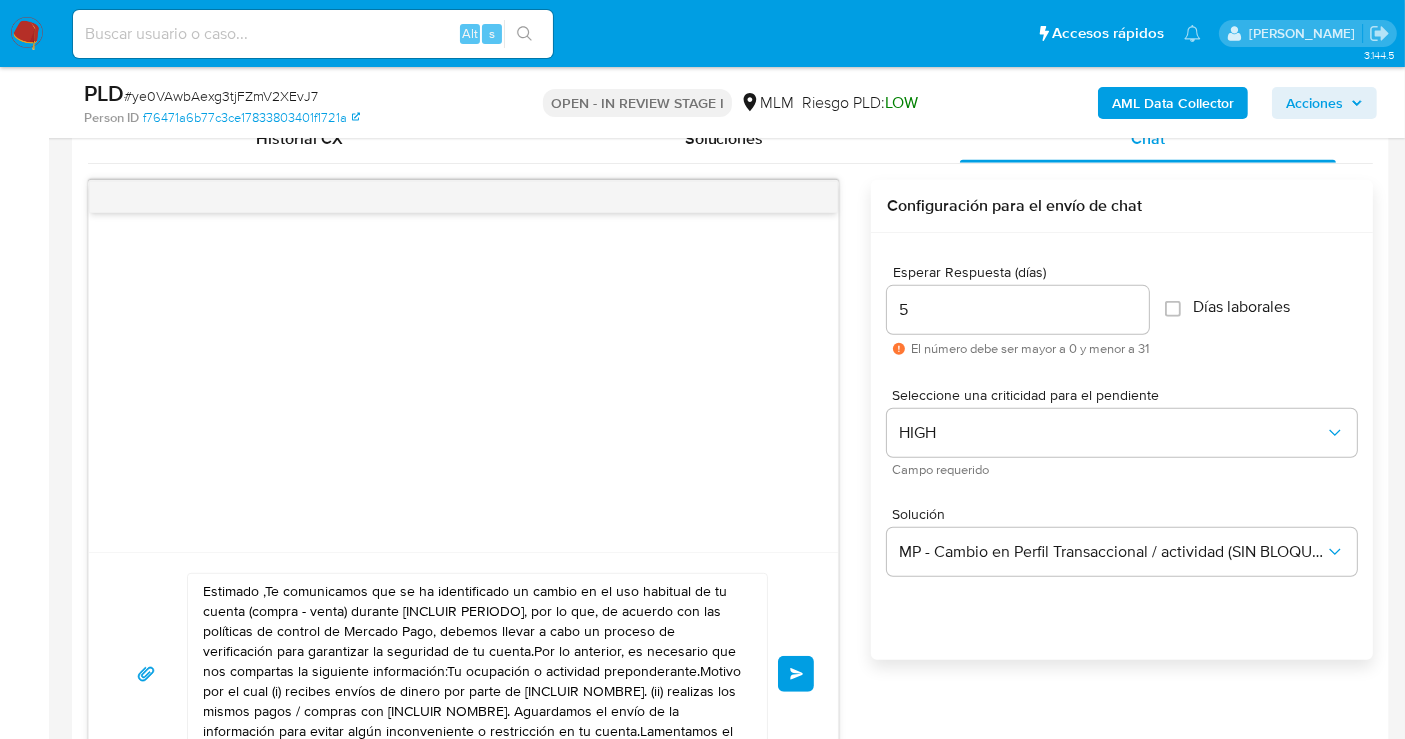 click on "Estimado ,Te comunicamos que se ha identificado un cambio en el uso habitual de tu cuenta (compra - venta) durante [INCLUIR PERIODO], por lo que, de acuerdo con las políticas de control de Mercado Pago, debemos llevar a cabo un proceso de verificación para garantizar la seguridad de tu cuenta.Por lo anterior, es necesario que nos compartas la siguiente información:Tu ocupación o actividad preponderante.Motivo por el cual (i) recibes envíos de dinero por parte de [INCLUIR NOMBRE]. (ii) realizas los mismos pagos / compras con [INCLUIR NOMBRE]. Aguardamos el envío de la información para evitar algún inconveniente o restricción en tu cuenta.Lamentamos el malestar que esta situación te pudiera ocasionar, pero es una medida necesaria para mantener el sitio seguro y confiable.Atentamente,Mercado Pago" at bounding box center [472, 674] 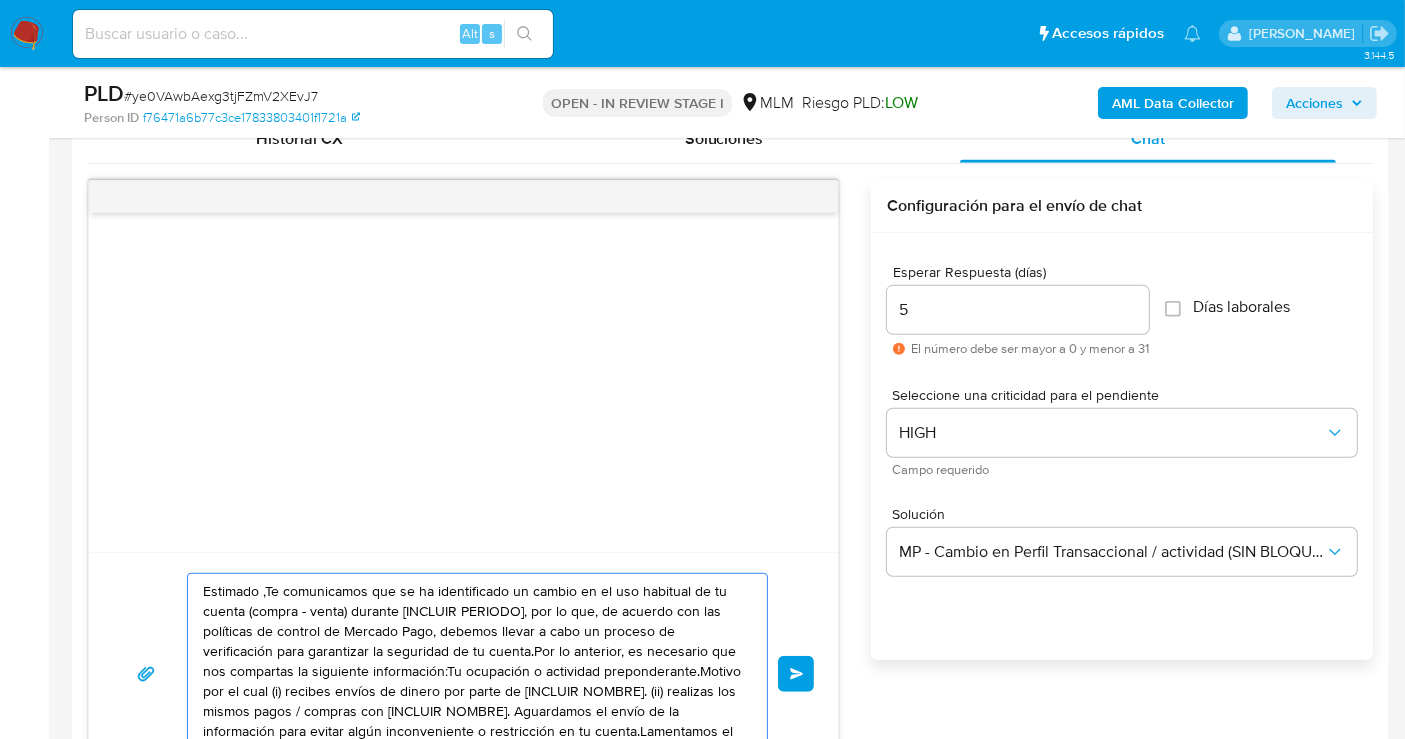 click on "Estimado ,Te comunicamos que se ha identificado un cambio en el uso habitual de tu cuenta (compra - venta) durante [INCLUIR PERIODO], por lo que, de acuerdo con las políticas de control de Mercado Pago, debemos llevar a cabo un proceso de verificación para garantizar la seguridad de tu cuenta.Por lo anterior, es necesario que nos compartas la siguiente información:Tu ocupación o actividad preponderante.Motivo por el cual (i) recibes envíos de dinero por parte de [INCLUIR NOMBRE]. (ii) realizas los mismos pagos / compras con [INCLUIR NOMBRE]. Aguardamos el envío de la información para evitar algún inconveniente o restricción en tu cuenta.Lamentamos el malestar que esta situación te pudiera ocasionar, pero es una medida necesaria para mantener el sitio seguro y confiable.Atentamente,Mercado Pago" at bounding box center [472, 674] 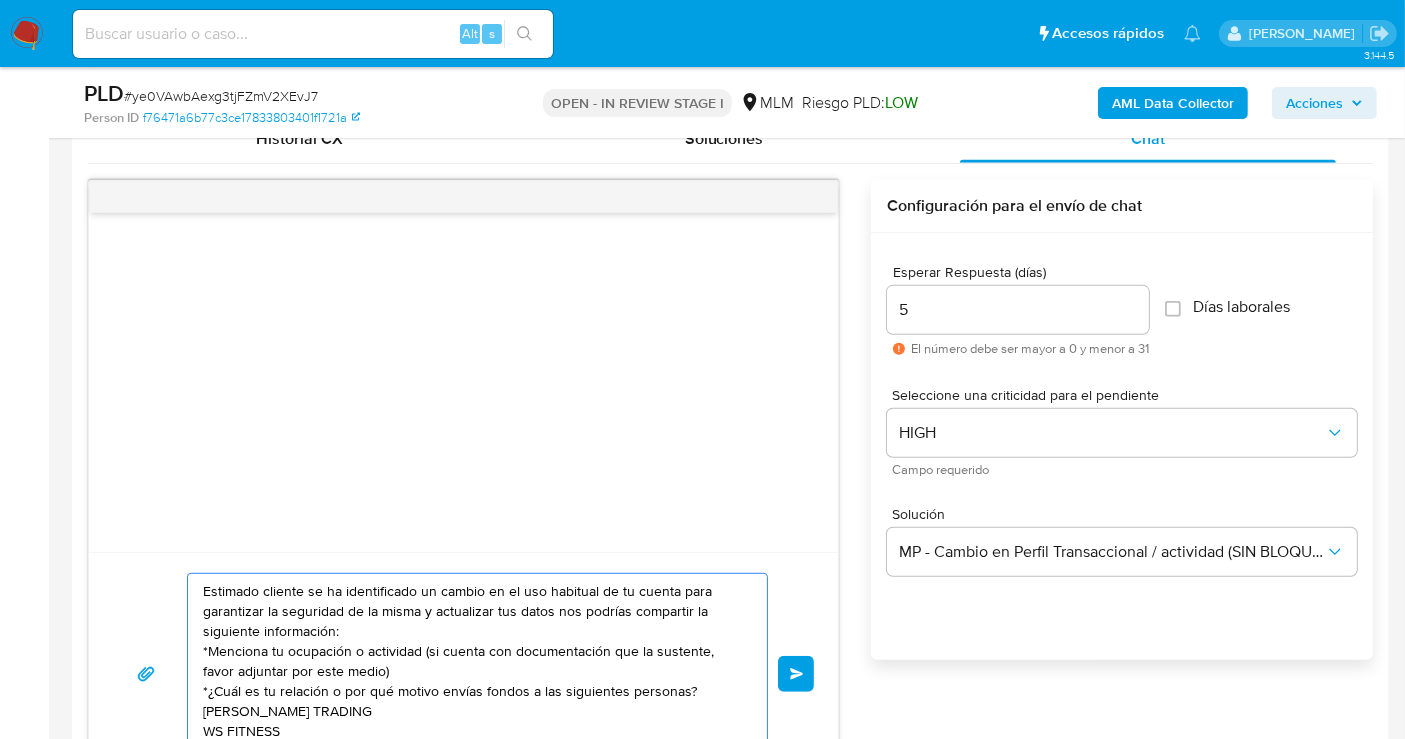 scroll, scrollTop: 1032, scrollLeft: 0, axis: vertical 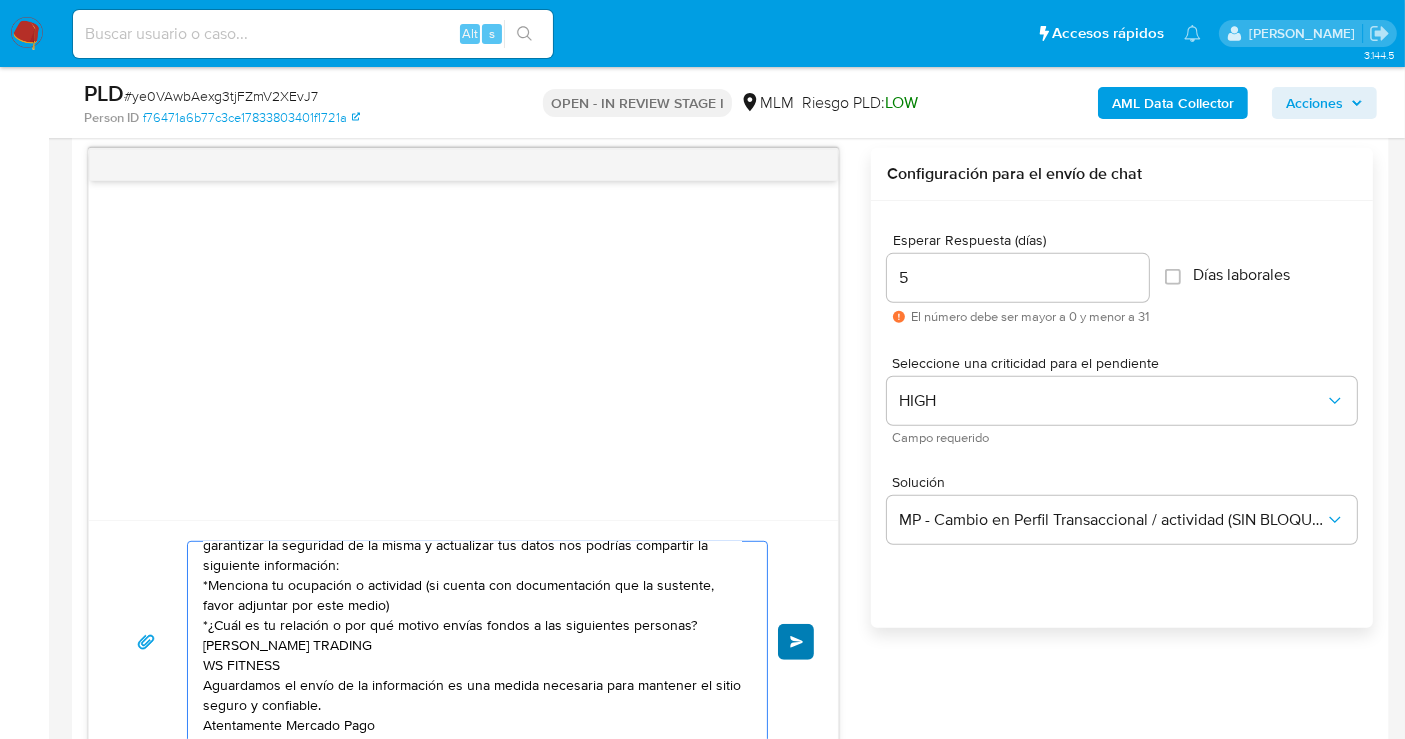 type on "Estimado cliente se ha identificado un cambio en el uso habitual de tu cuenta para garantizar la seguridad de la misma y actualizar tus datos nos podrías compartir la siguiente información:
*Menciona tu ocupación o actividad (si cuenta con documentación que la sustente, favor adjuntar por este medio)
*¿Cuál es tu relación o por qué motivo envías fondos a las siguientes personas?
CESAR ALEJANDRO QUIROGA CAMA
PANEKNEVA TRADING
WS FITNESS
Aguardamos el envío de la información es una medida necesaria para mantener el sitio seguro y confiable.
Atentamente Mercado Pago" 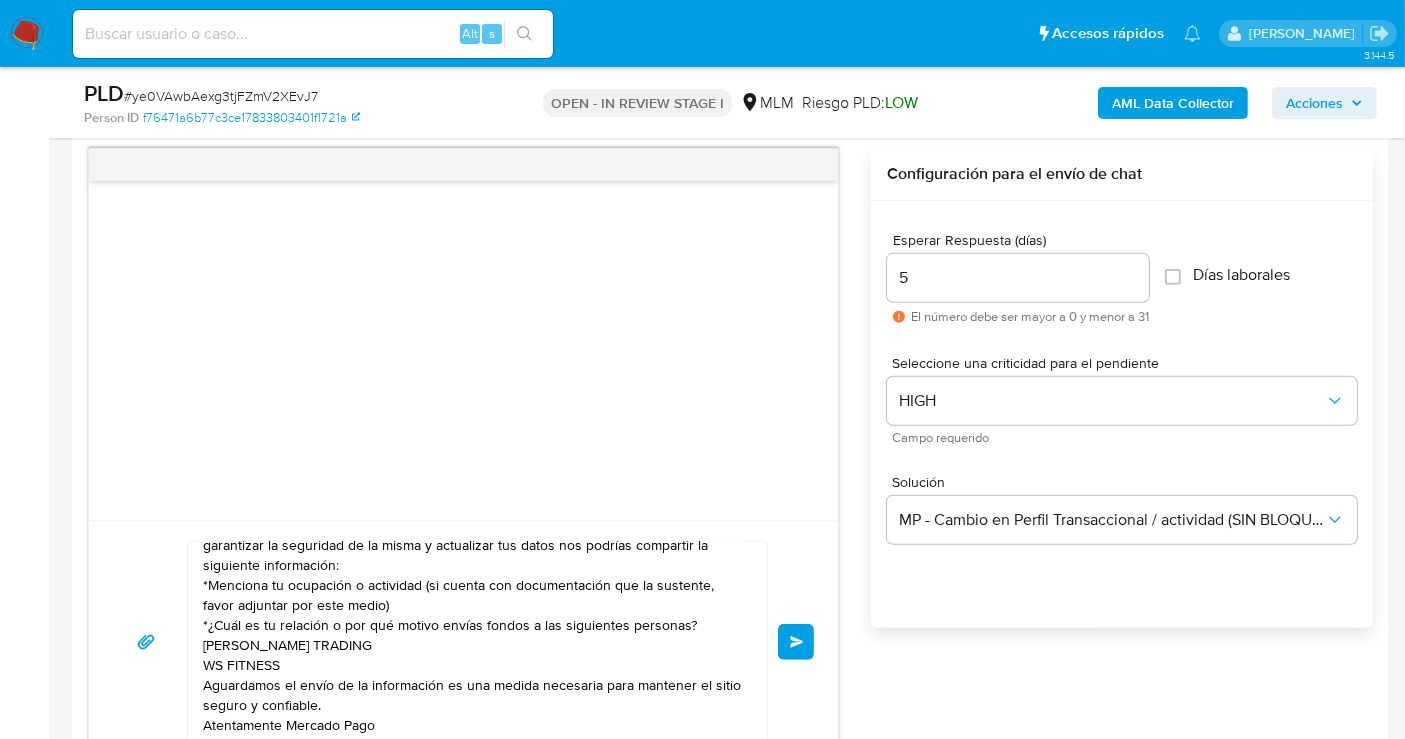 click on "Enviar" at bounding box center [796, 642] 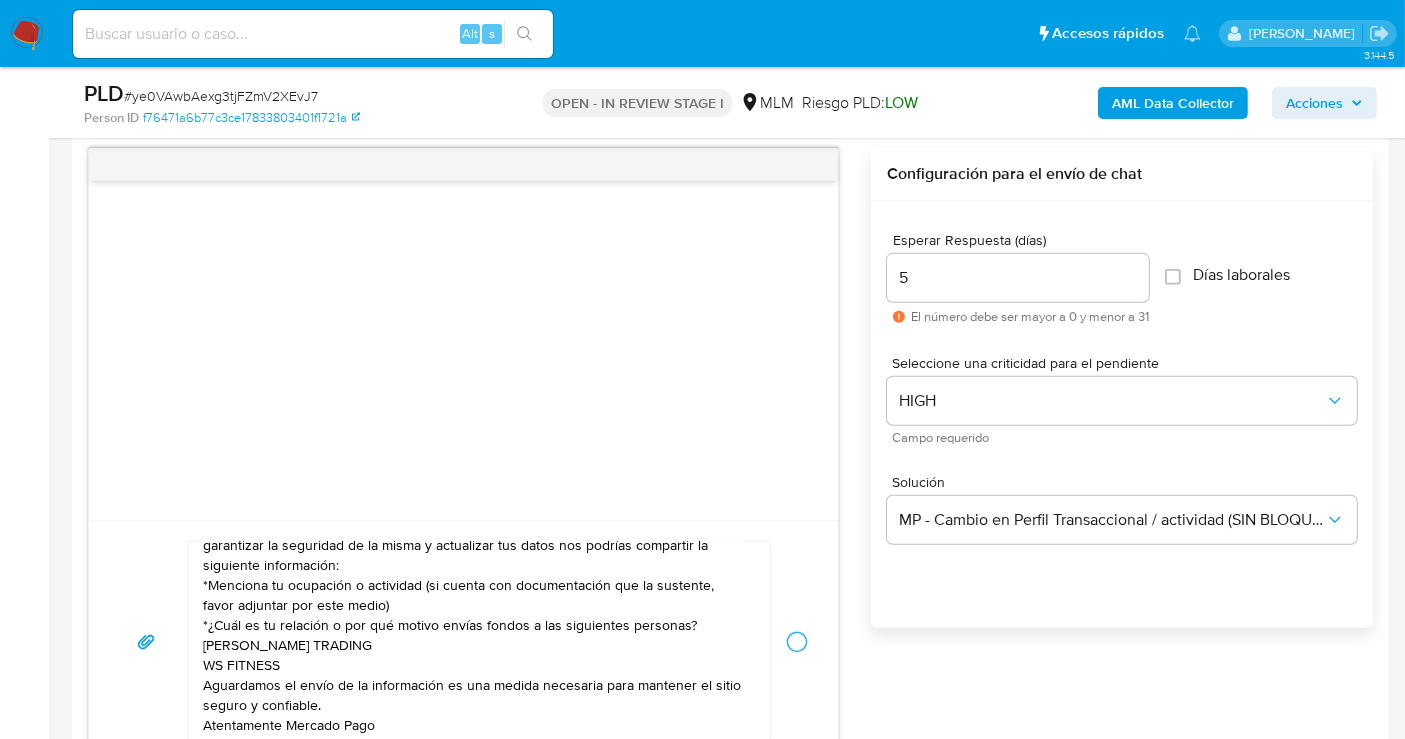 type 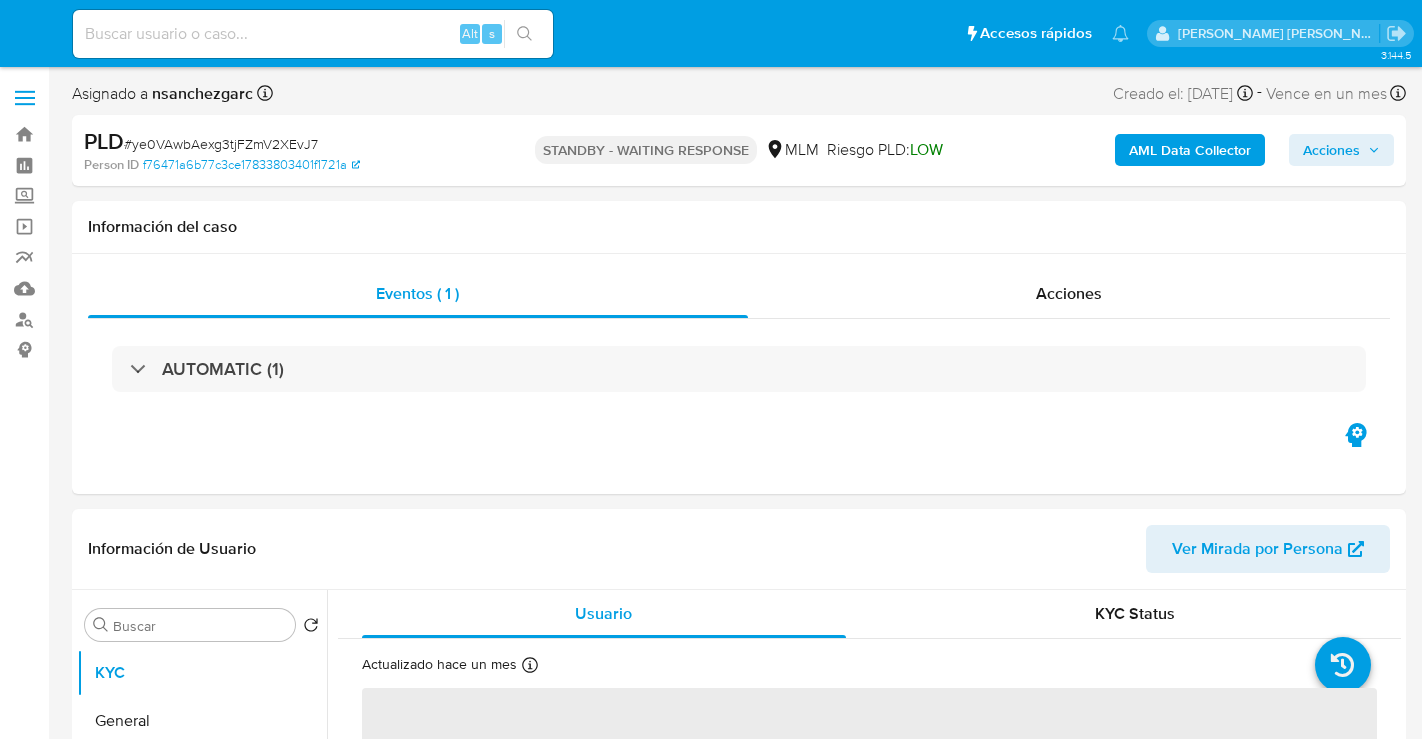 select on "10" 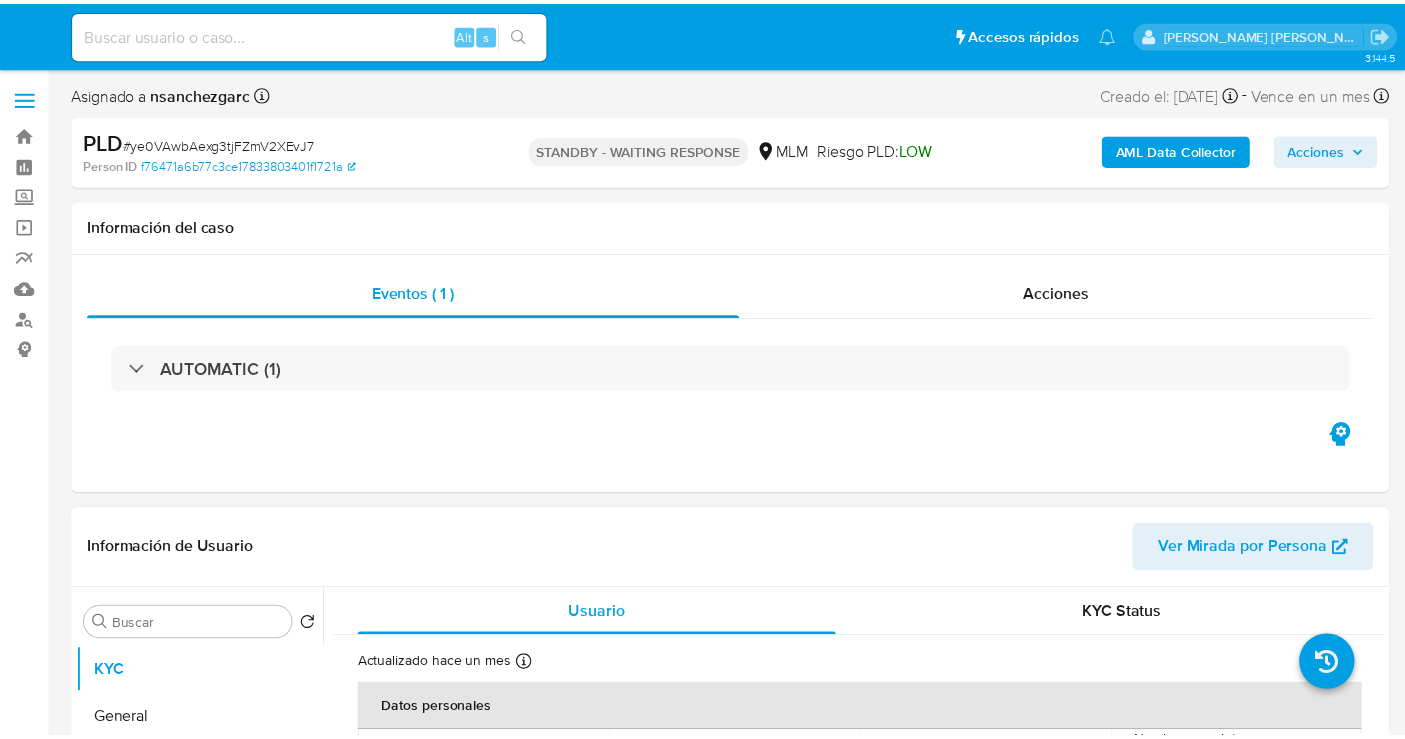 scroll, scrollTop: 0, scrollLeft: 0, axis: both 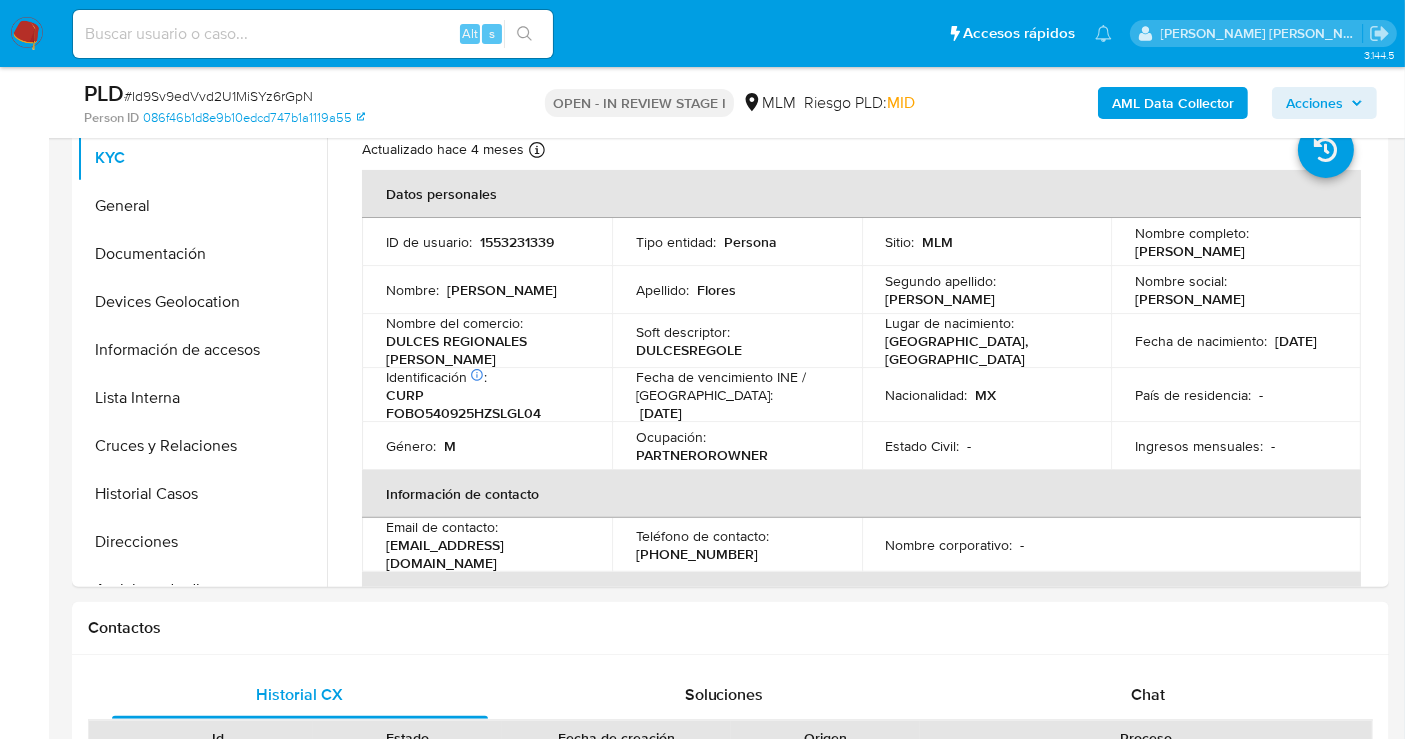 select on "10" 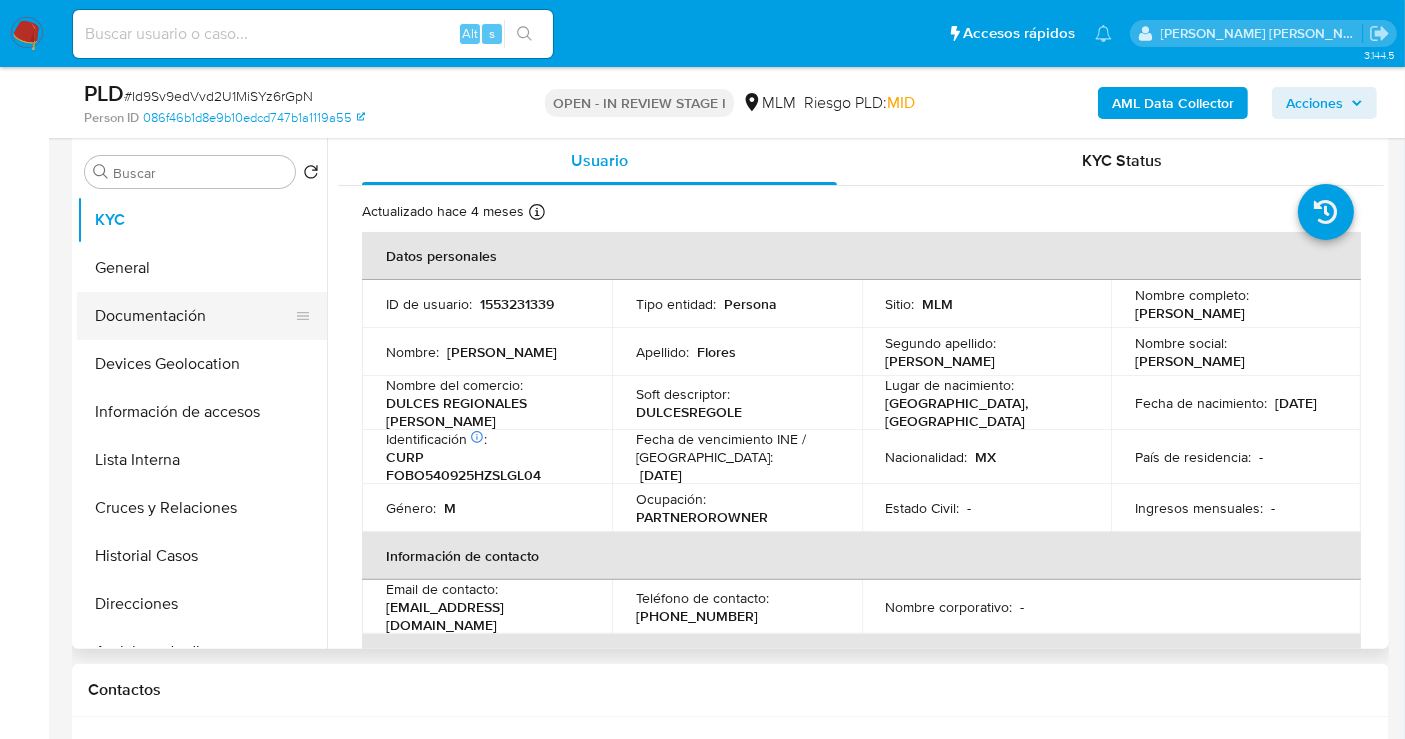 scroll, scrollTop: 333, scrollLeft: 0, axis: vertical 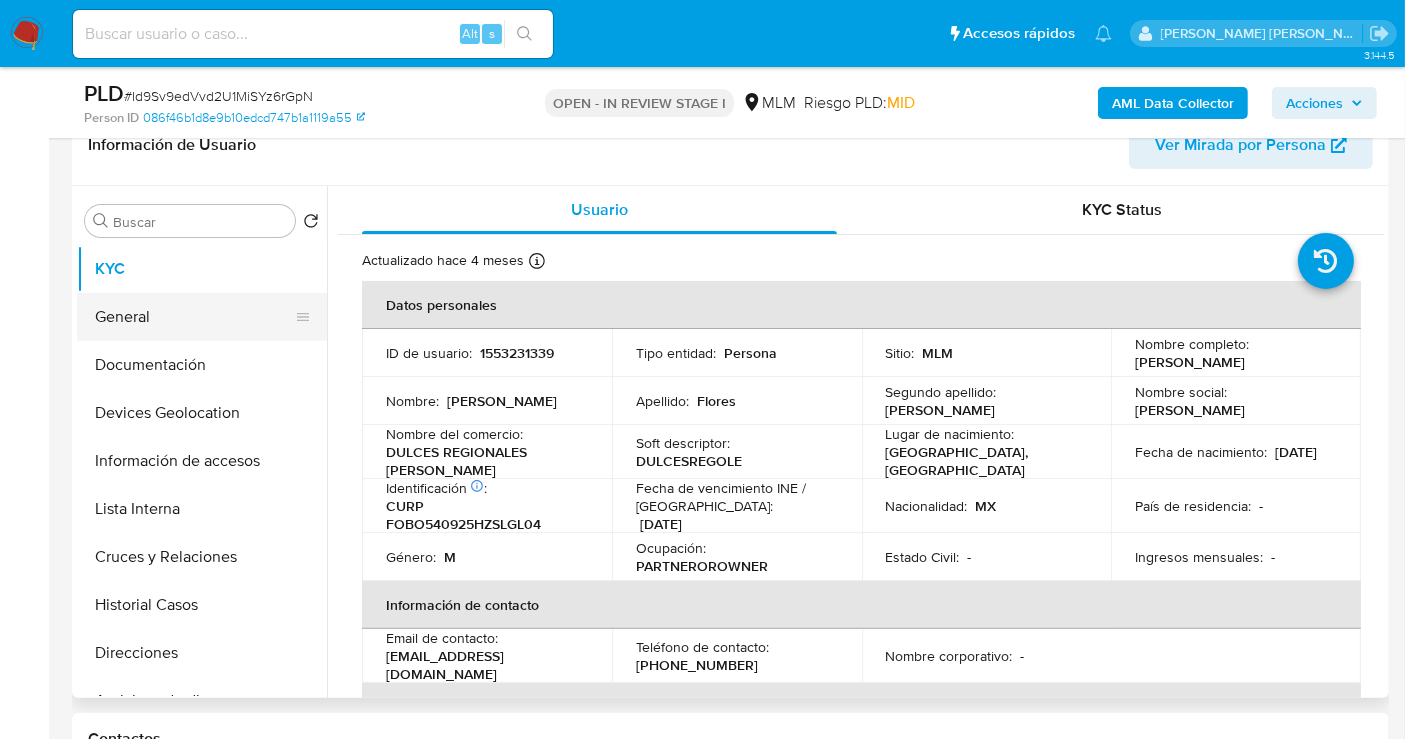 click on "General" at bounding box center [194, 317] 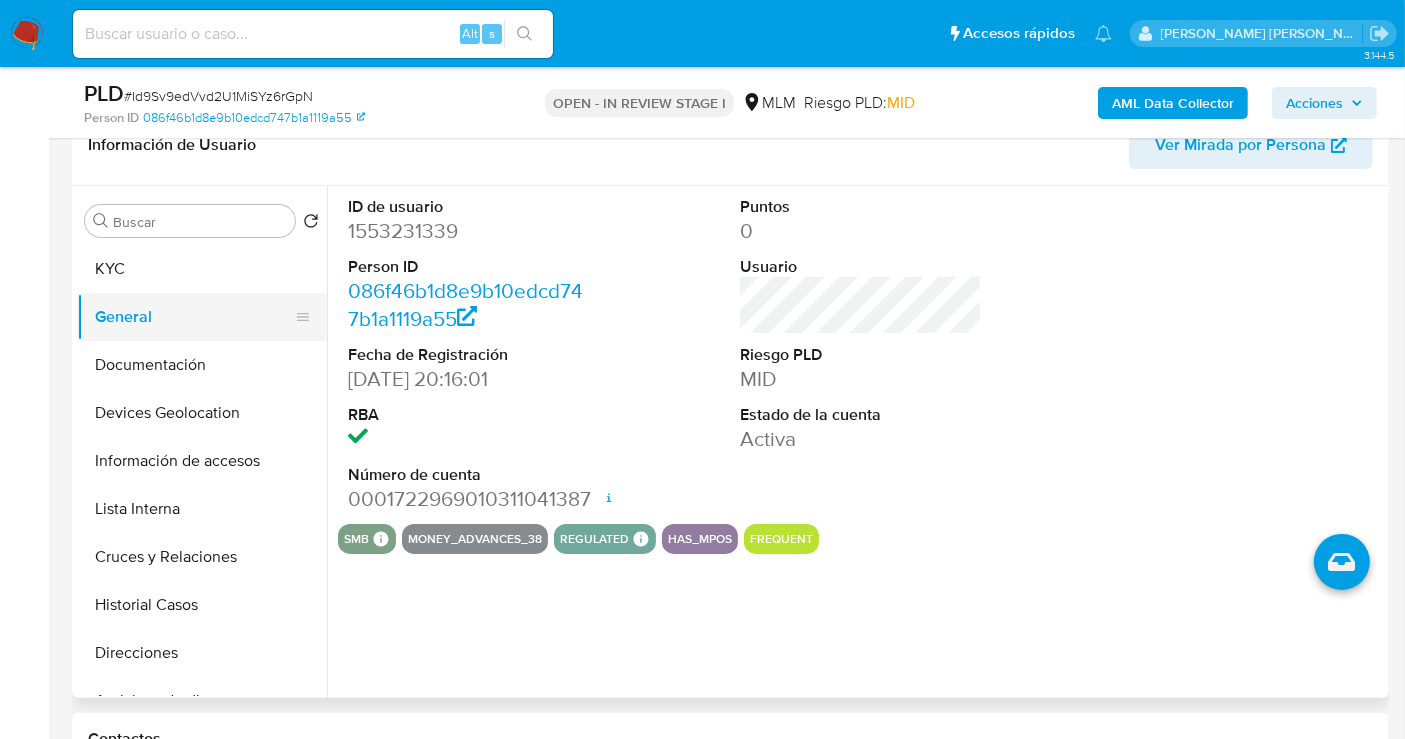 type 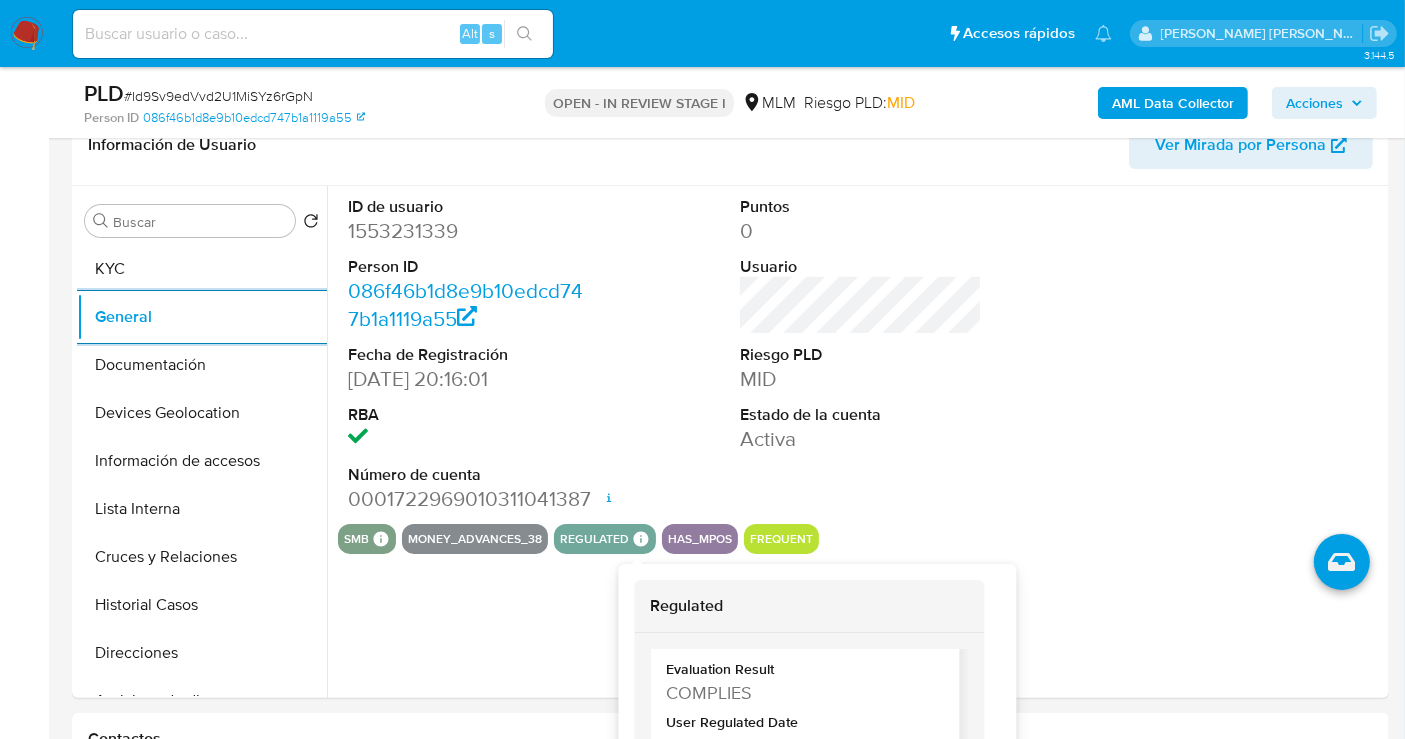 scroll, scrollTop: 97, scrollLeft: 0, axis: vertical 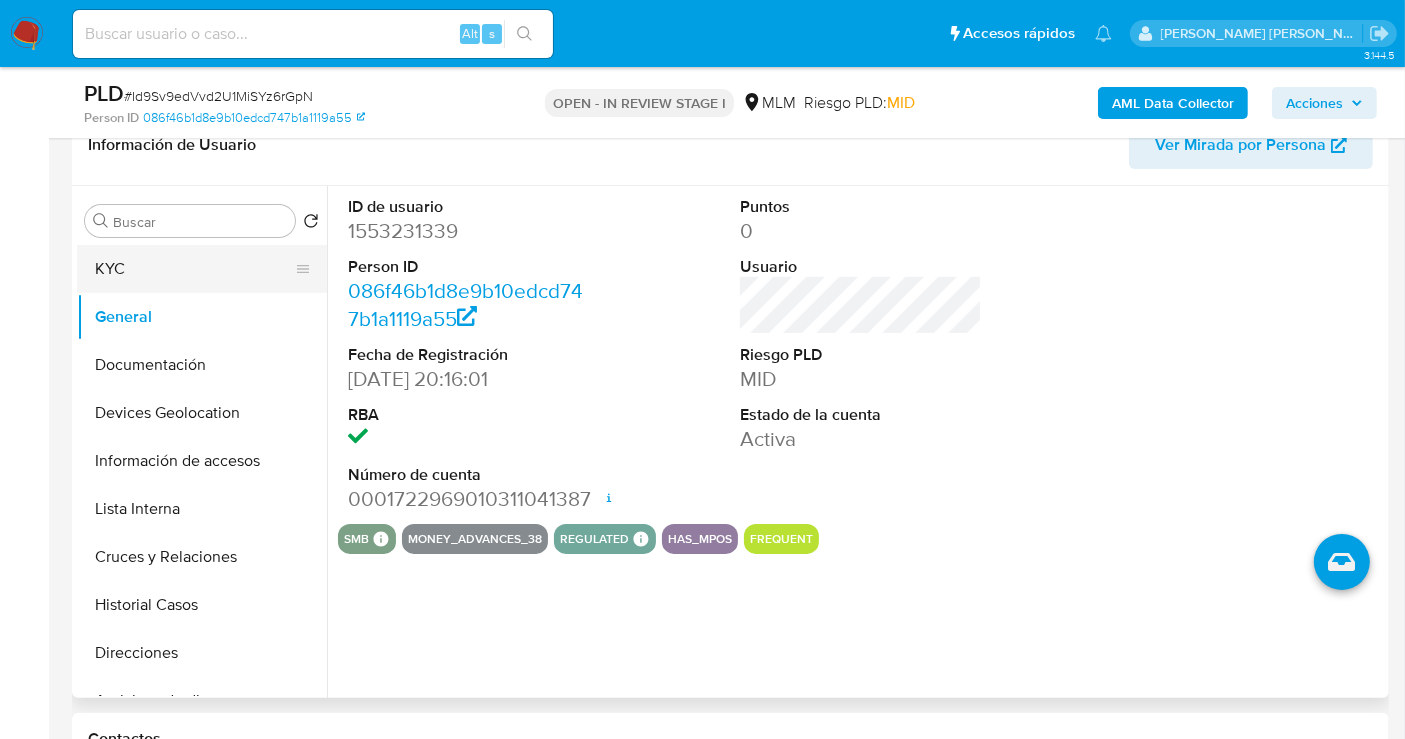 click on "KYC" at bounding box center (194, 269) 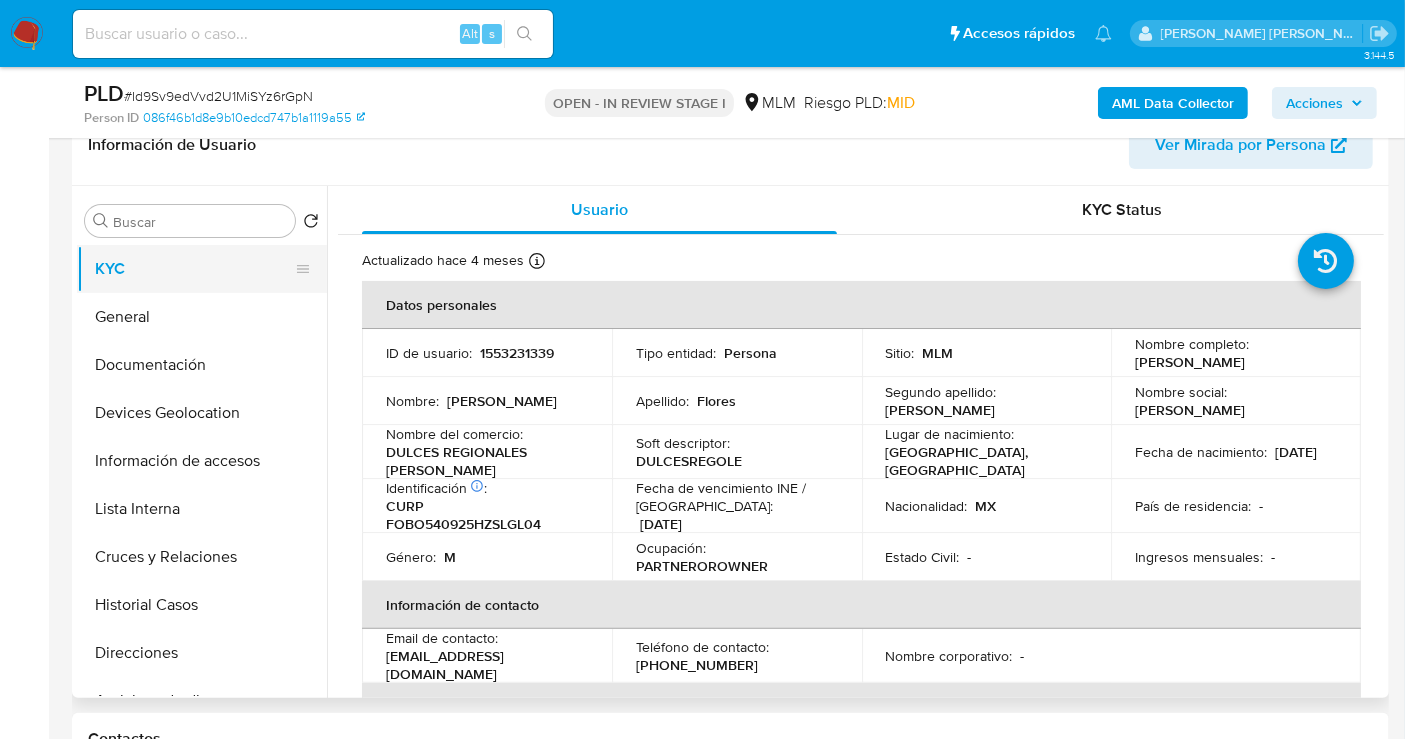 type 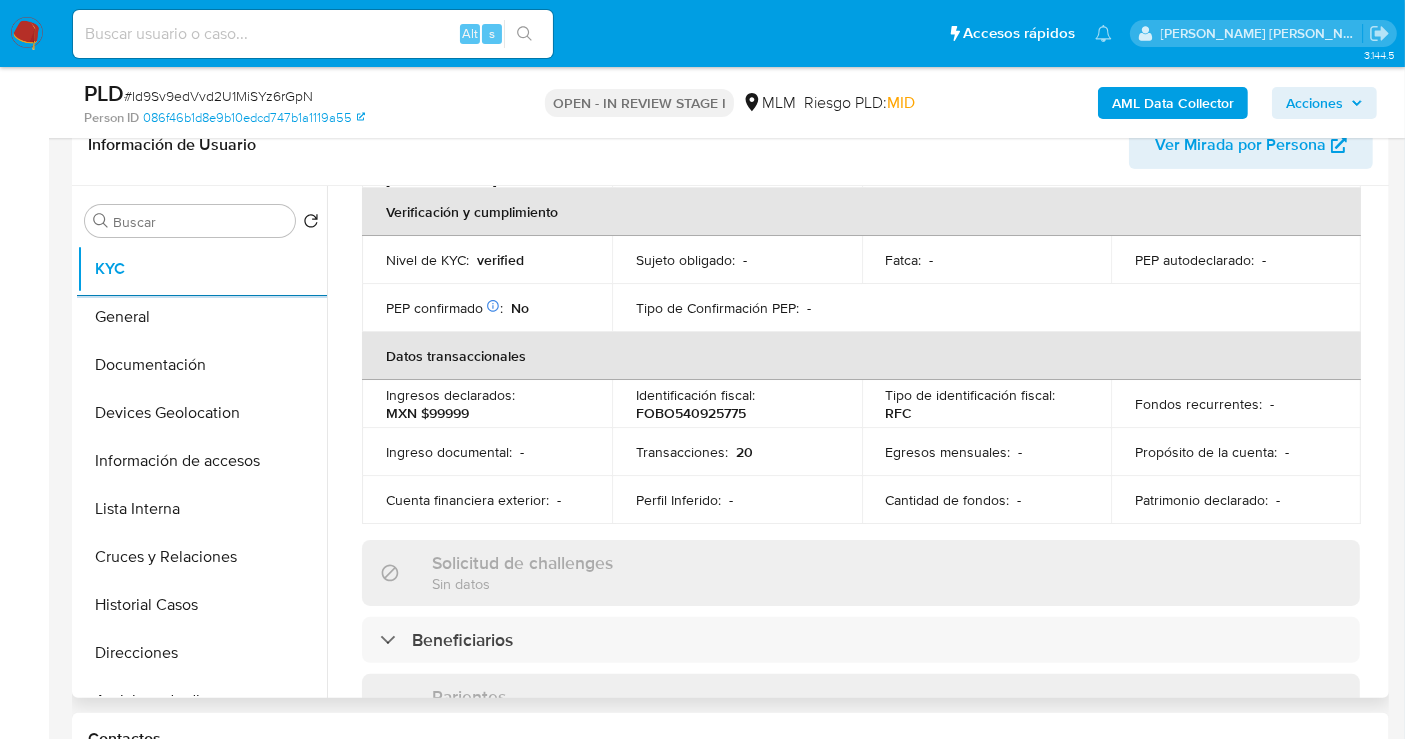 scroll, scrollTop: 444, scrollLeft: 0, axis: vertical 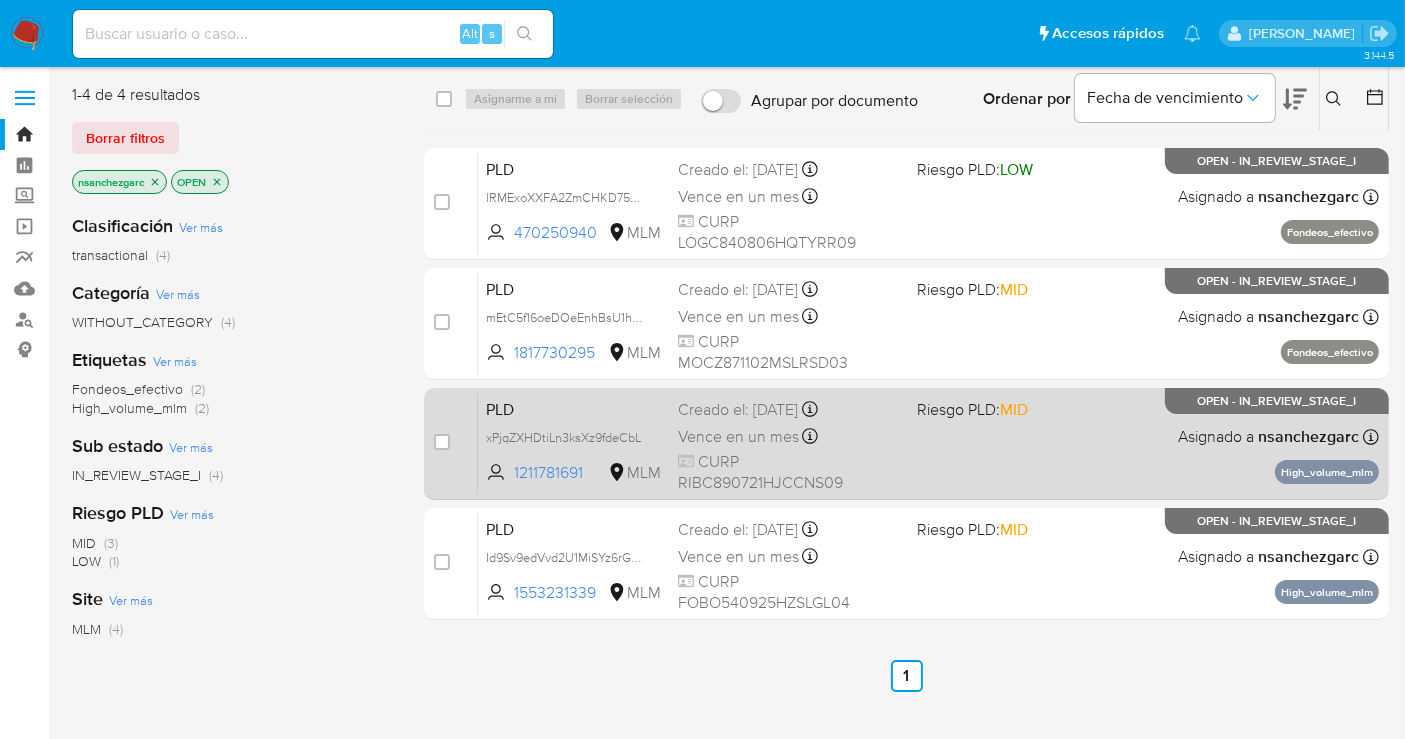 click on "CURP   RIBC890721HJCCNS09" at bounding box center (789, 472) 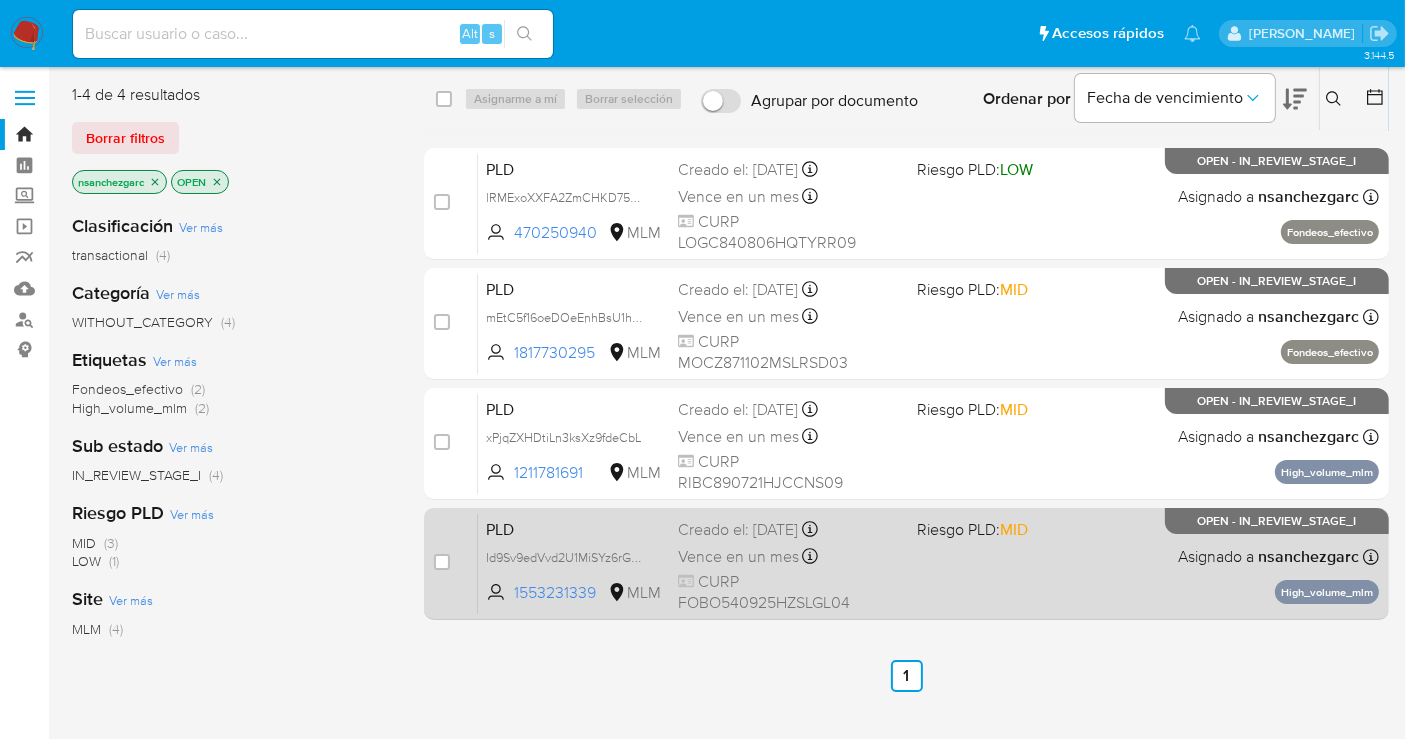 click on "CURP   FOBO540925HZSLGL04" at bounding box center [789, 592] 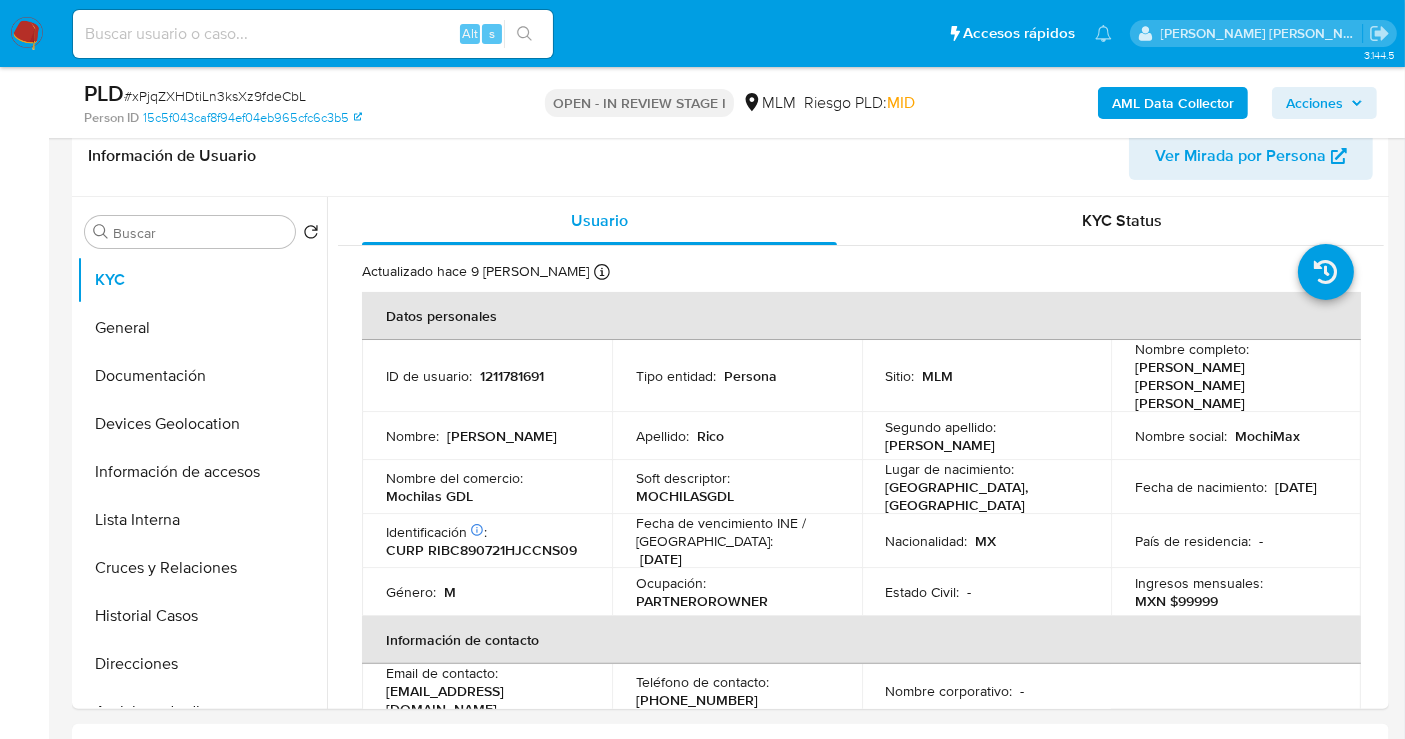 scroll, scrollTop: 333, scrollLeft: 0, axis: vertical 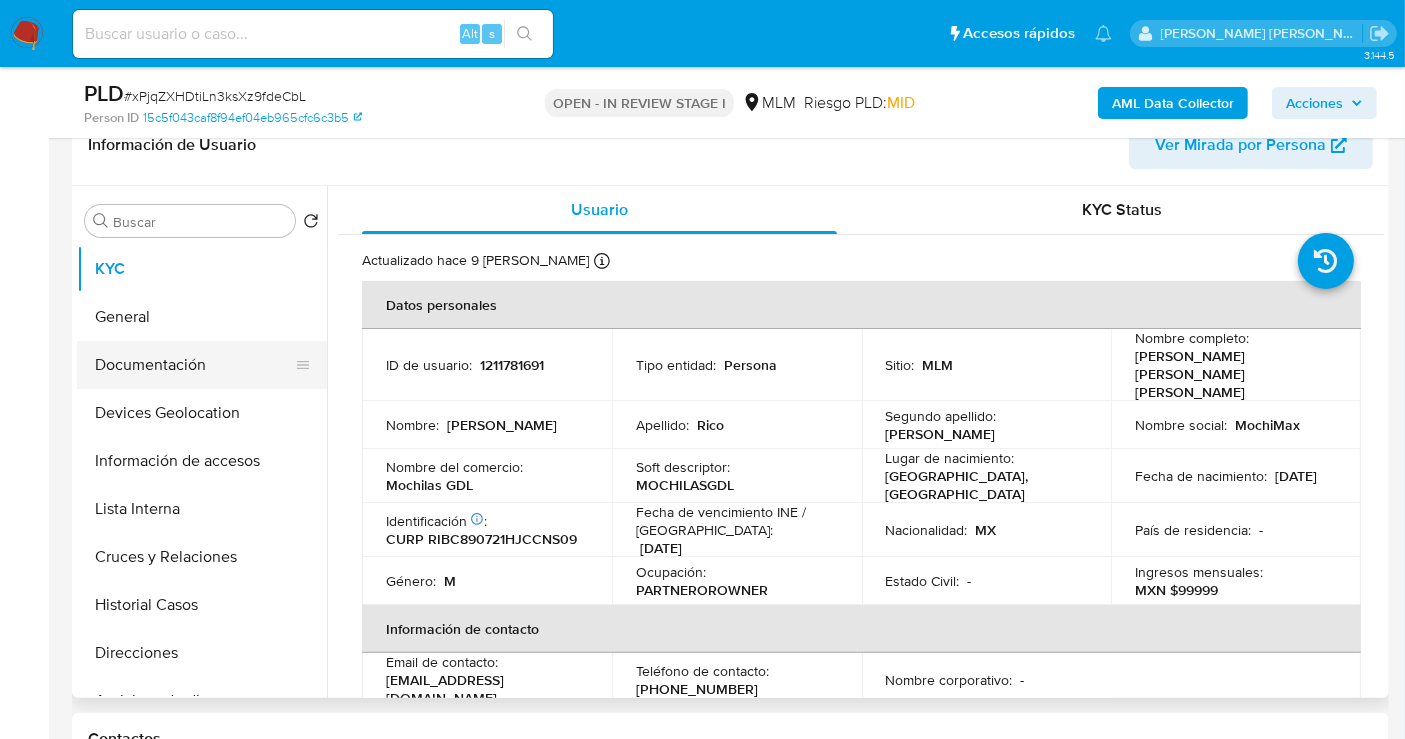 select on "10" 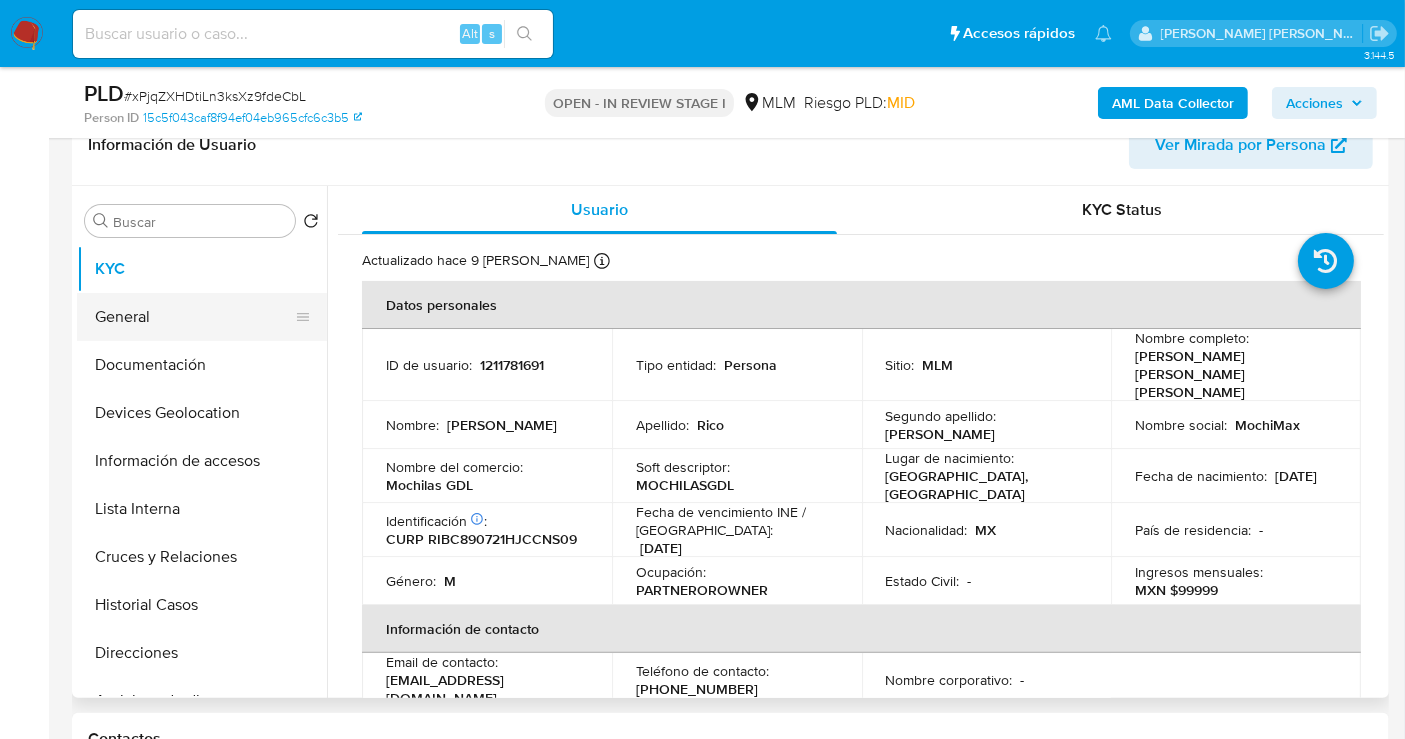click on "General" at bounding box center [194, 317] 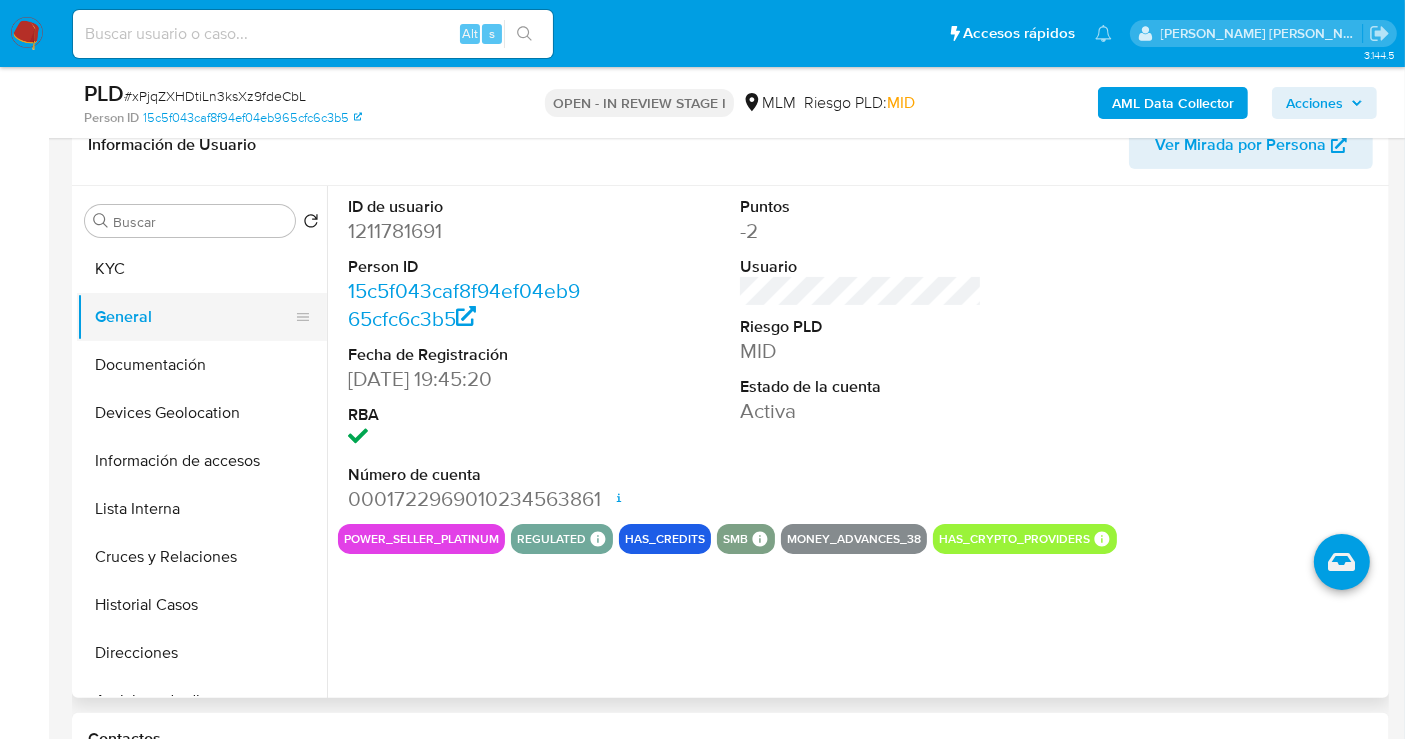 type 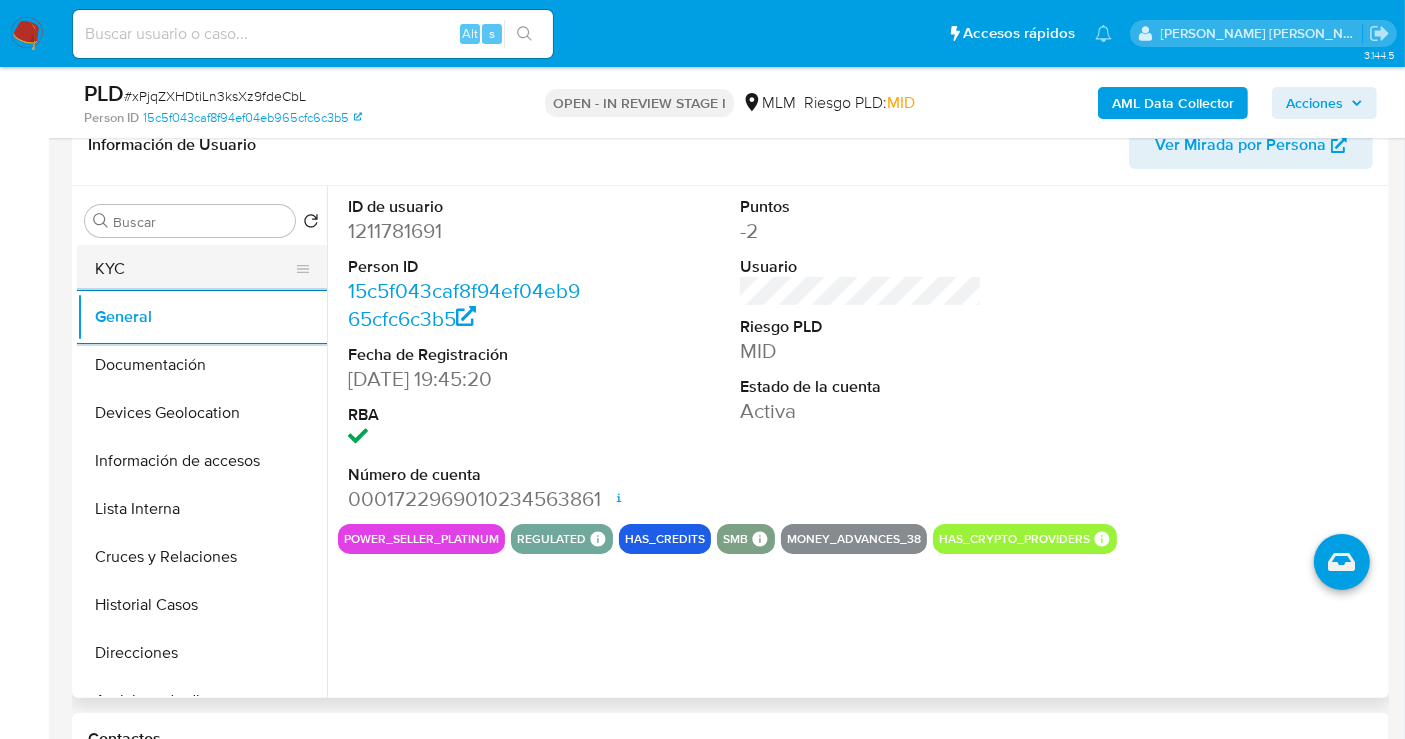 click on "KYC" at bounding box center (194, 269) 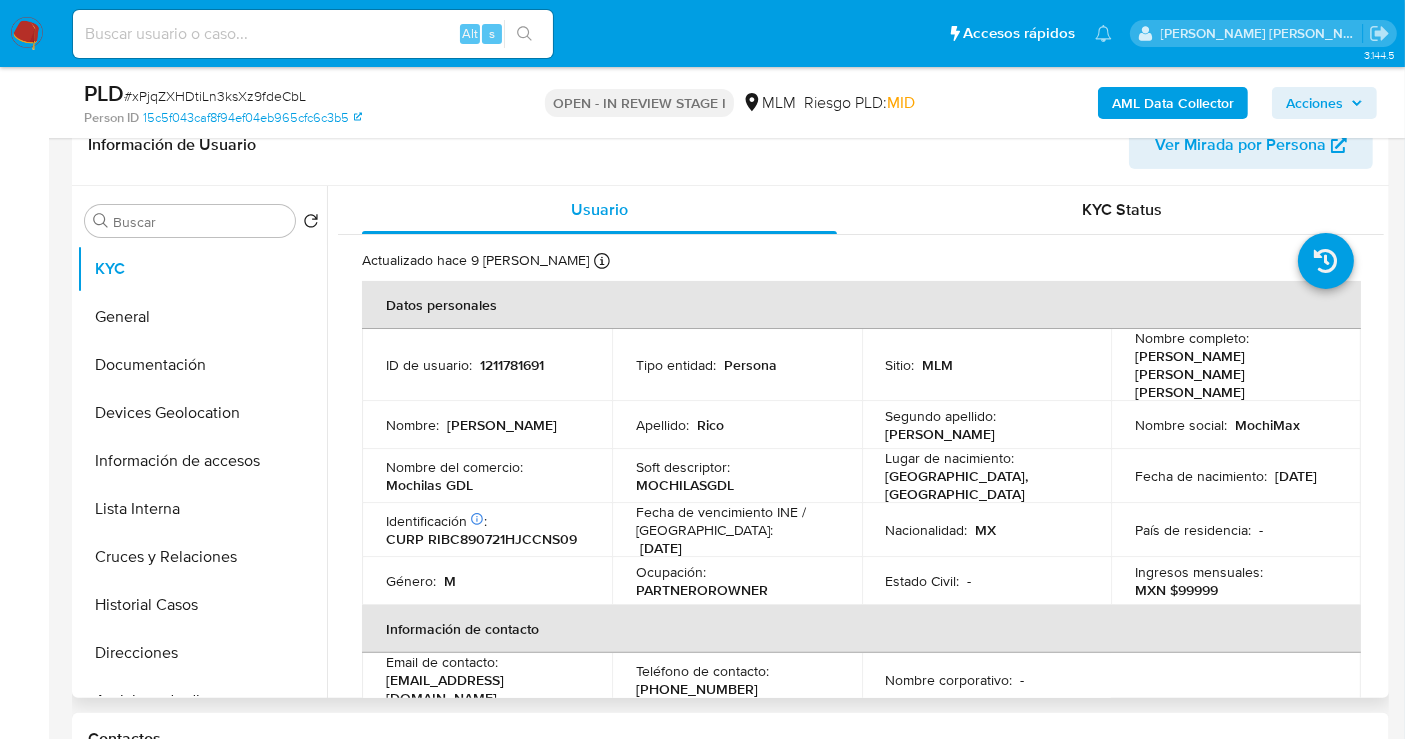 type 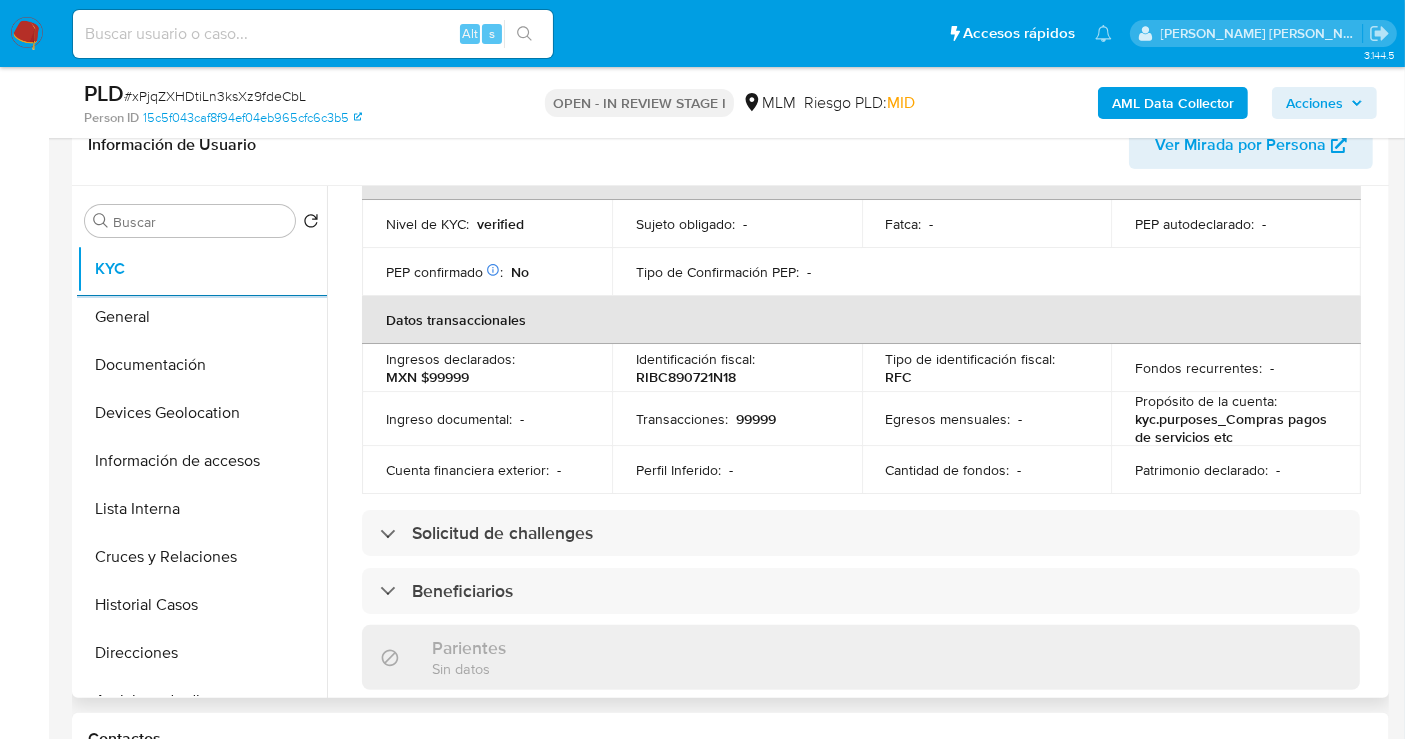 scroll, scrollTop: 444, scrollLeft: 0, axis: vertical 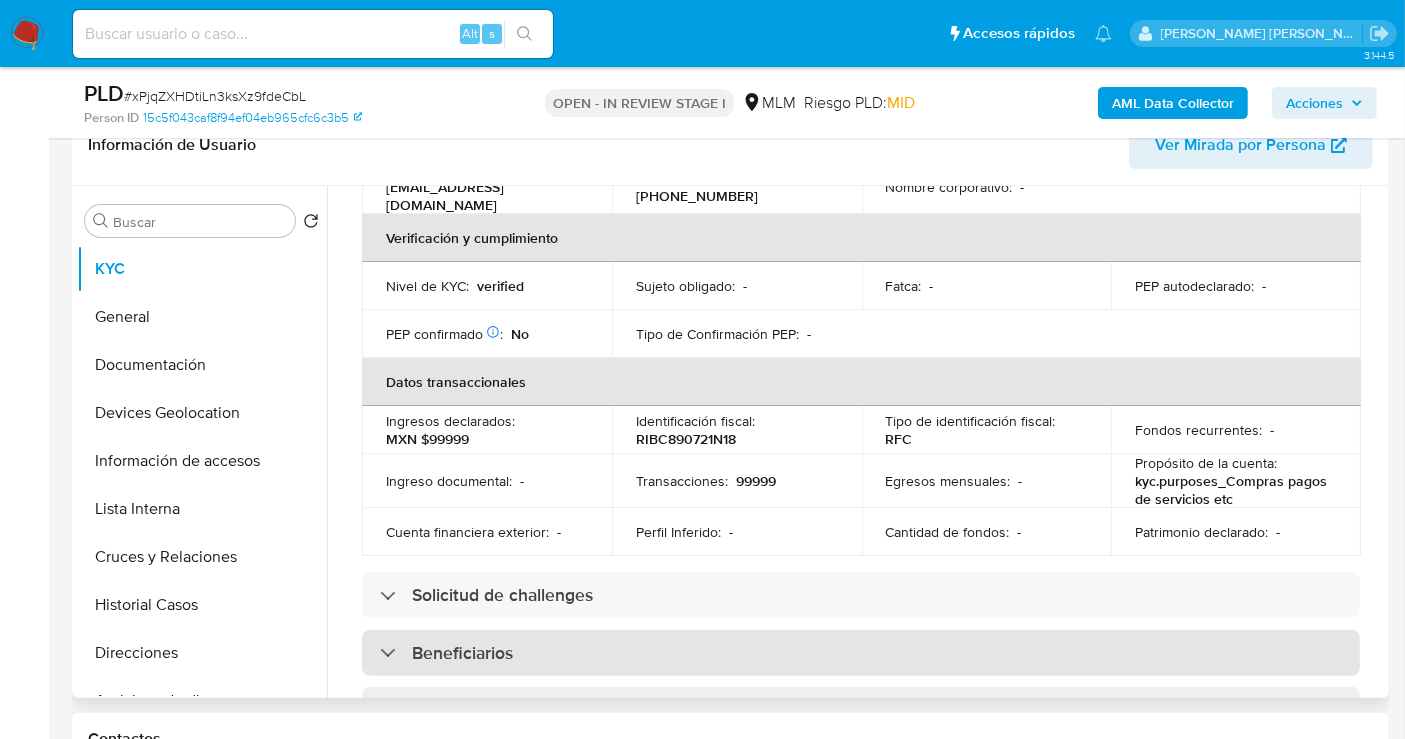 click on "Beneficiarios" at bounding box center [462, 653] 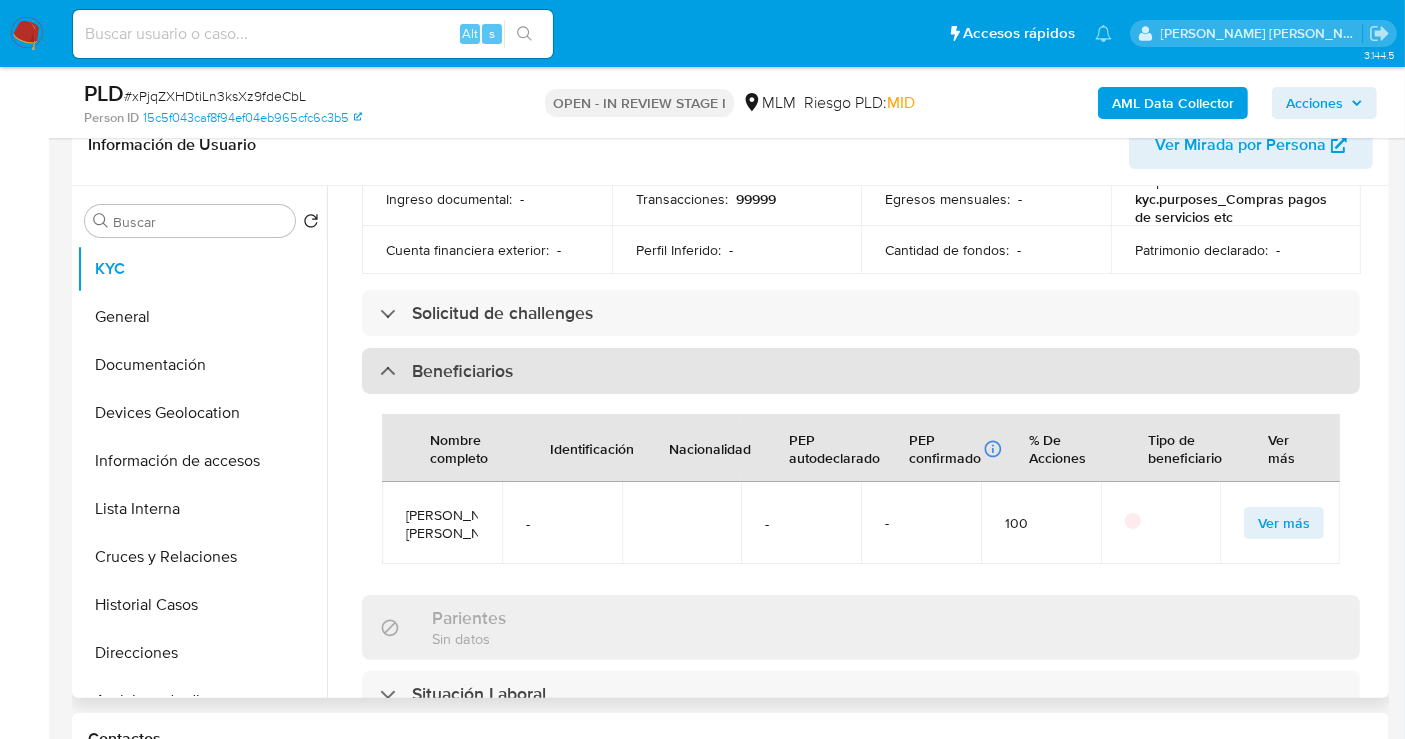 scroll, scrollTop: 826, scrollLeft: 0, axis: vertical 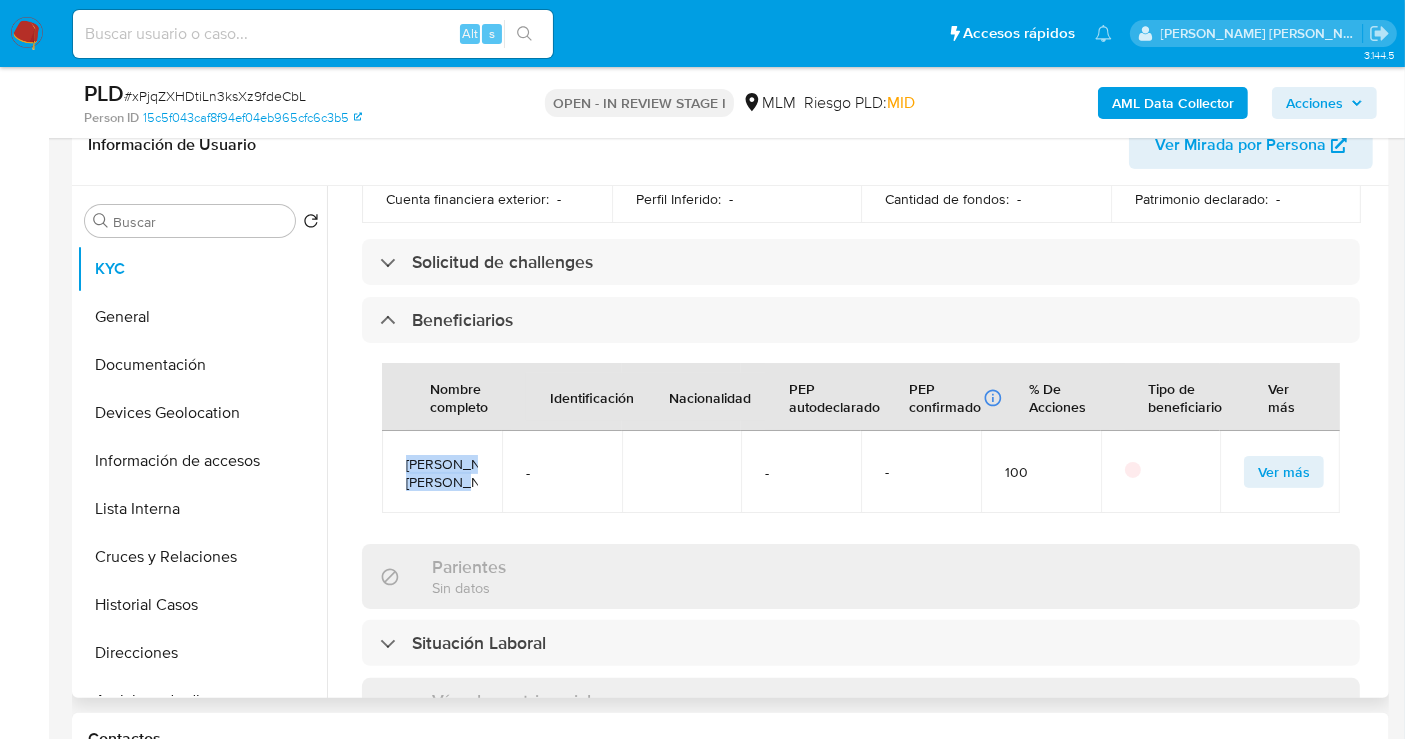 copy on "Manuel Rico Buenrostro" 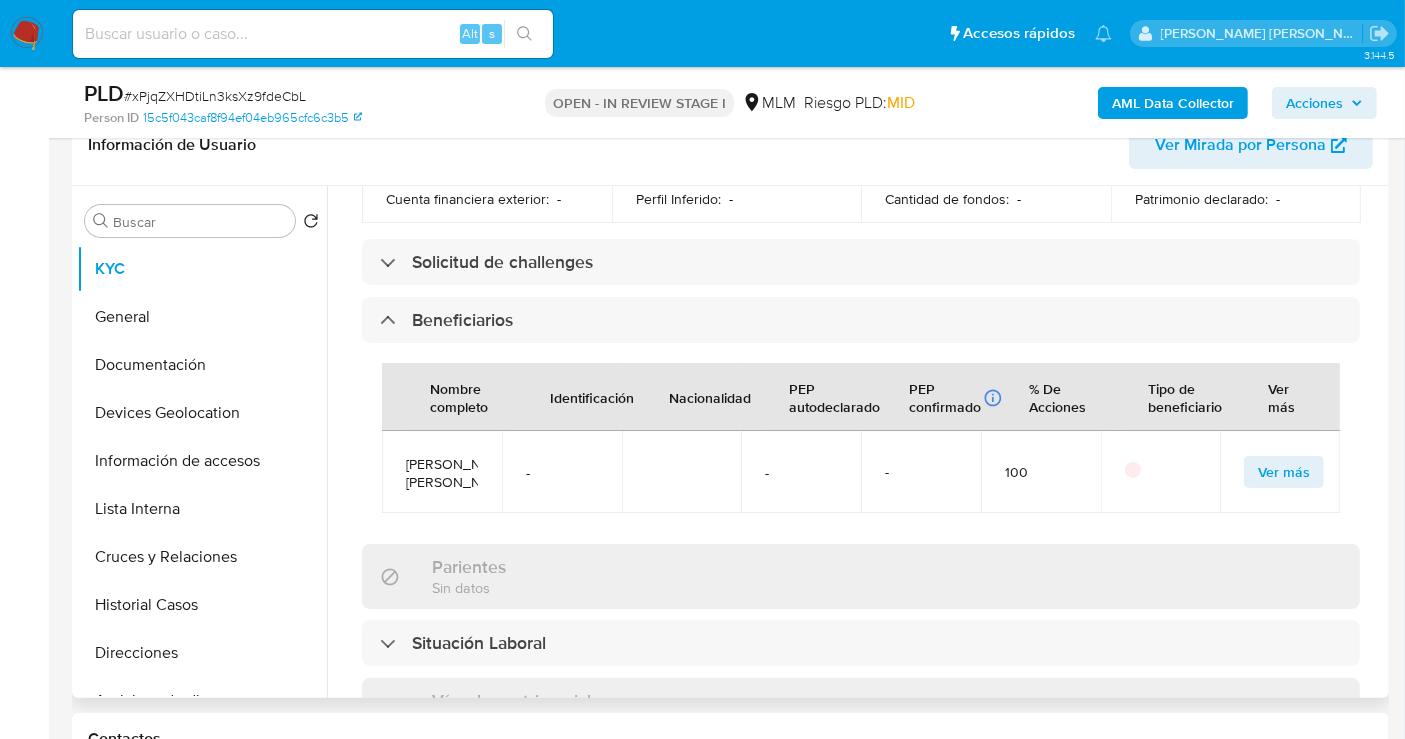 click on "Nombre completo Identificación Nacionalidad PEP autodeclarado PEP confirmado   Obtenido de listas internas % De Acciones Tipo de beneficiario Ver más Manuel Rico Buenrostro - - - 100 Ver más" at bounding box center [861, 438] 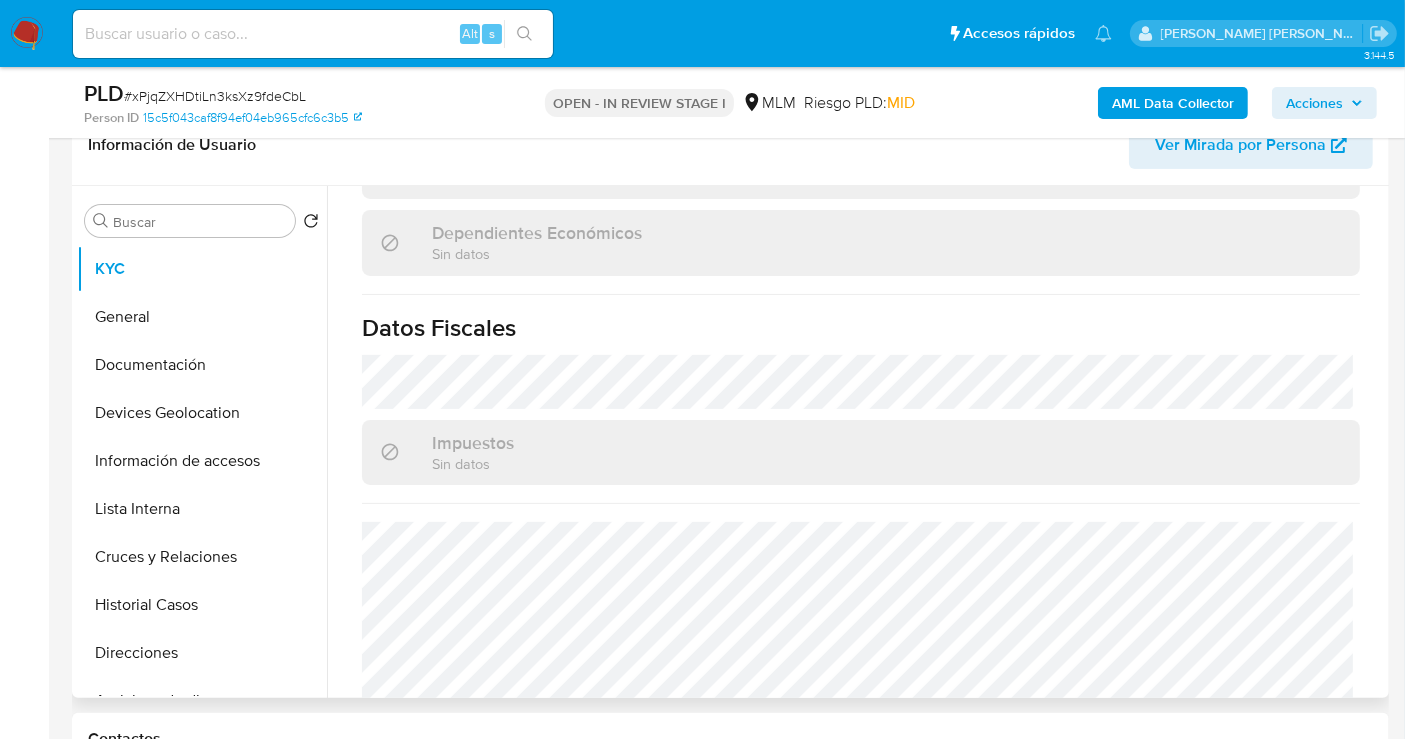 scroll, scrollTop: 1437, scrollLeft: 0, axis: vertical 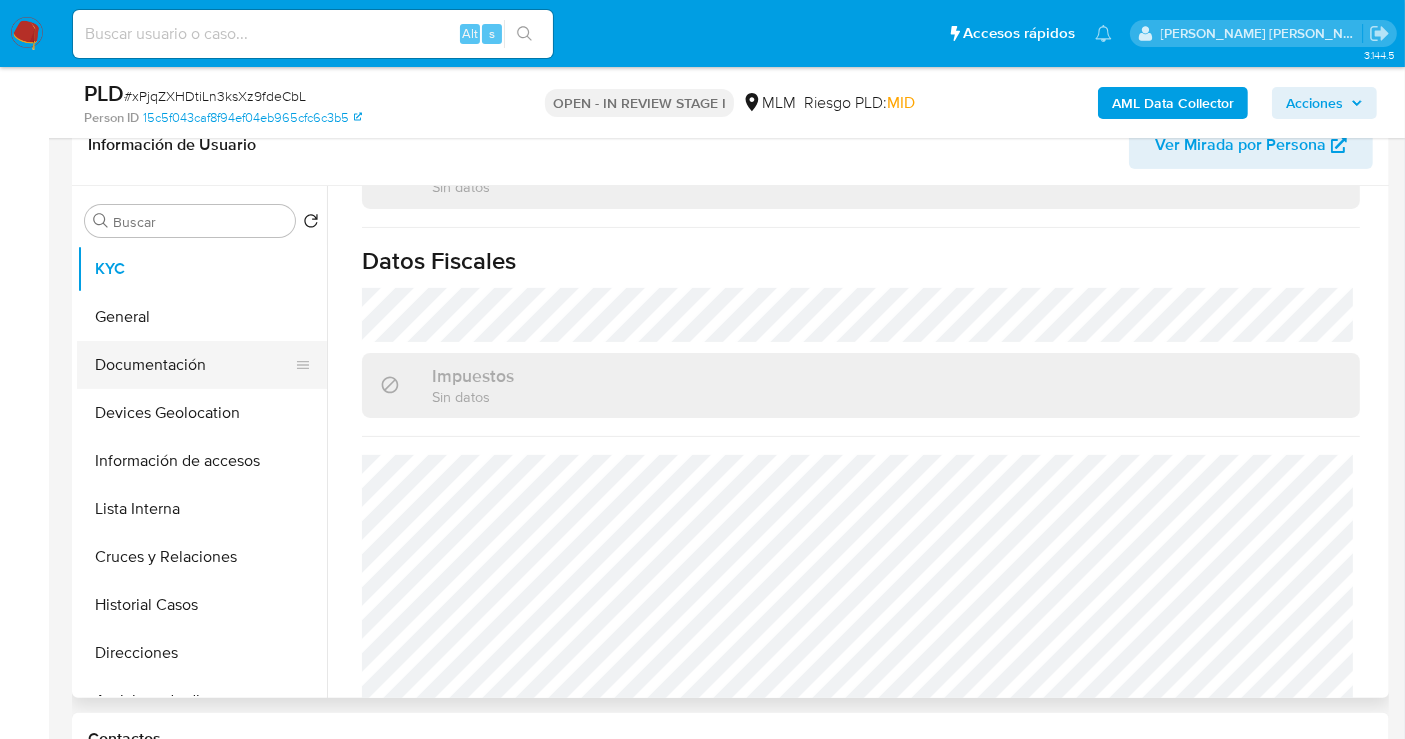 click on "Documentación" at bounding box center (194, 365) 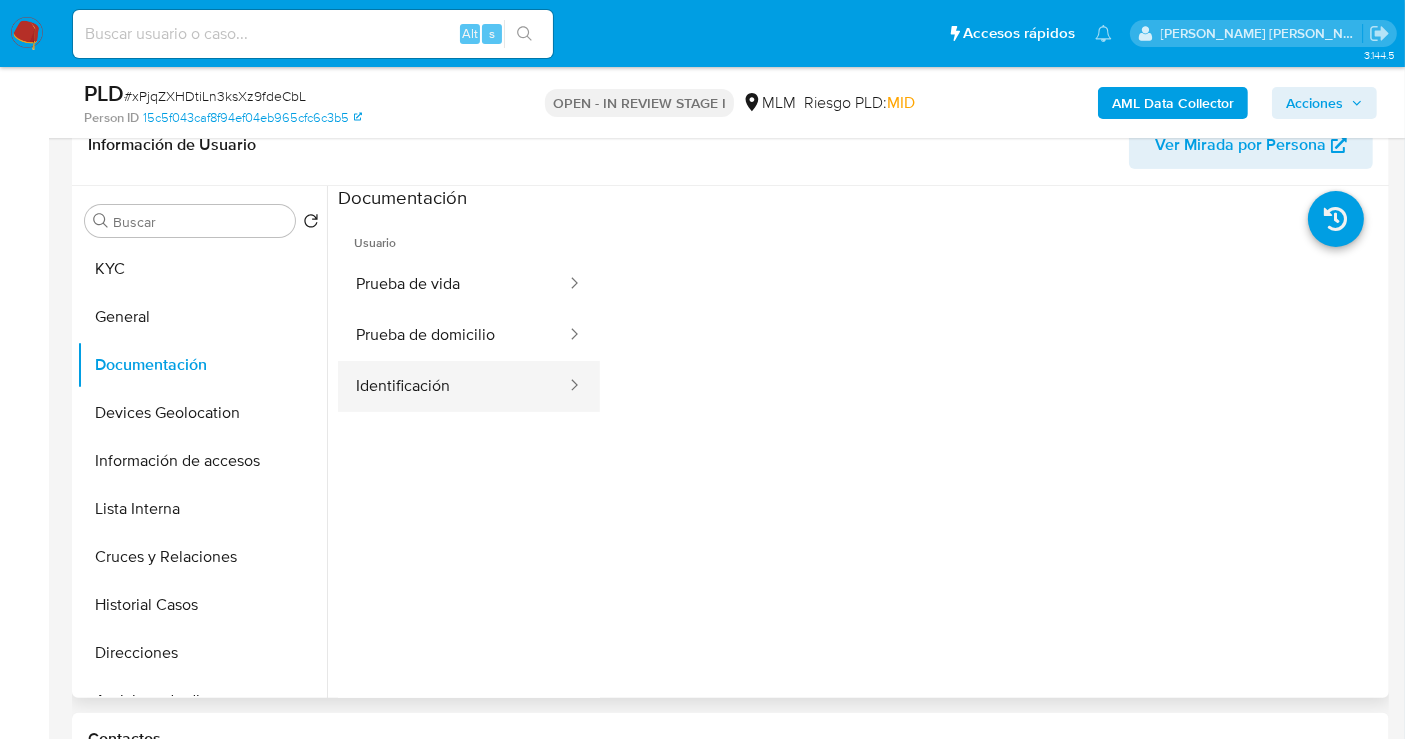 click on "Identificación" at bounding box center (453, 386) 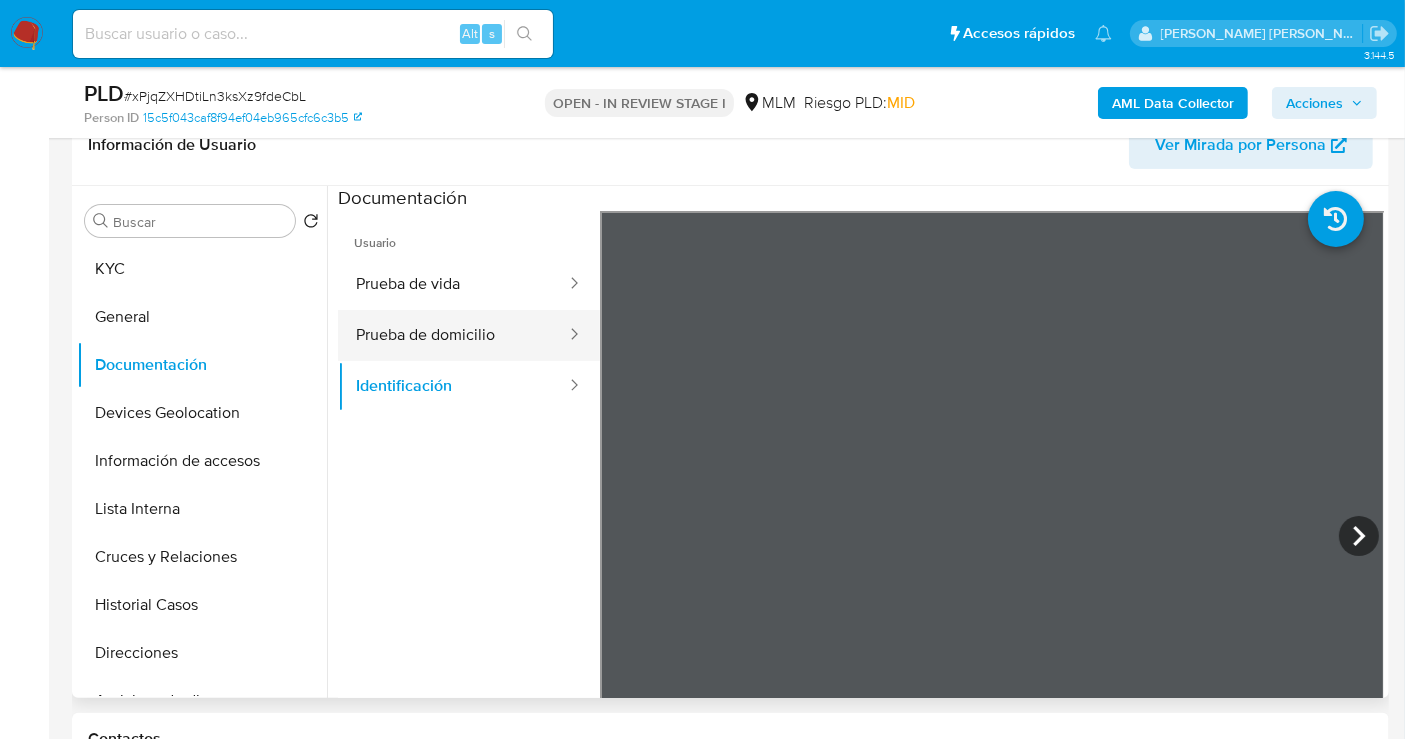 click on "Prueba de domicilio" at bounding box center (453, 335) 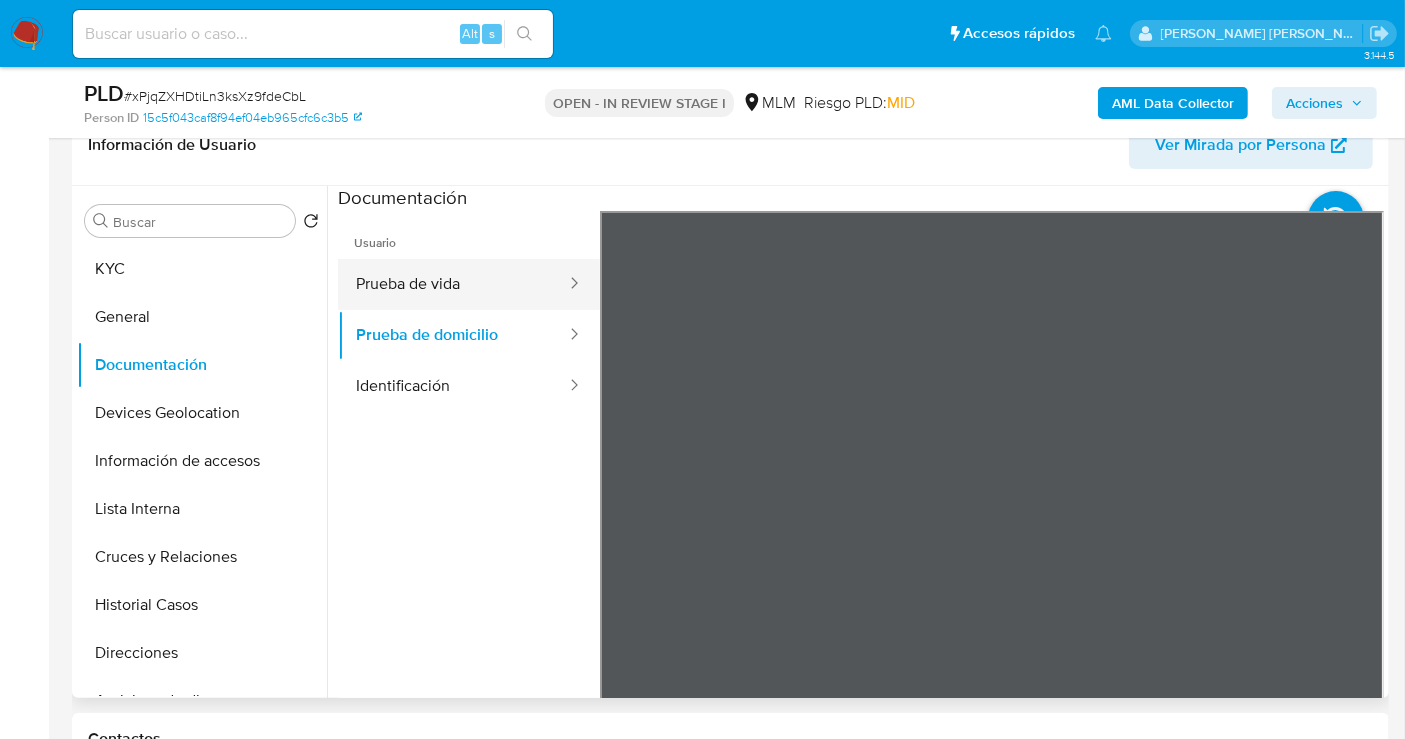 click on "Prueba de vida" at bounding box center [453, 284] 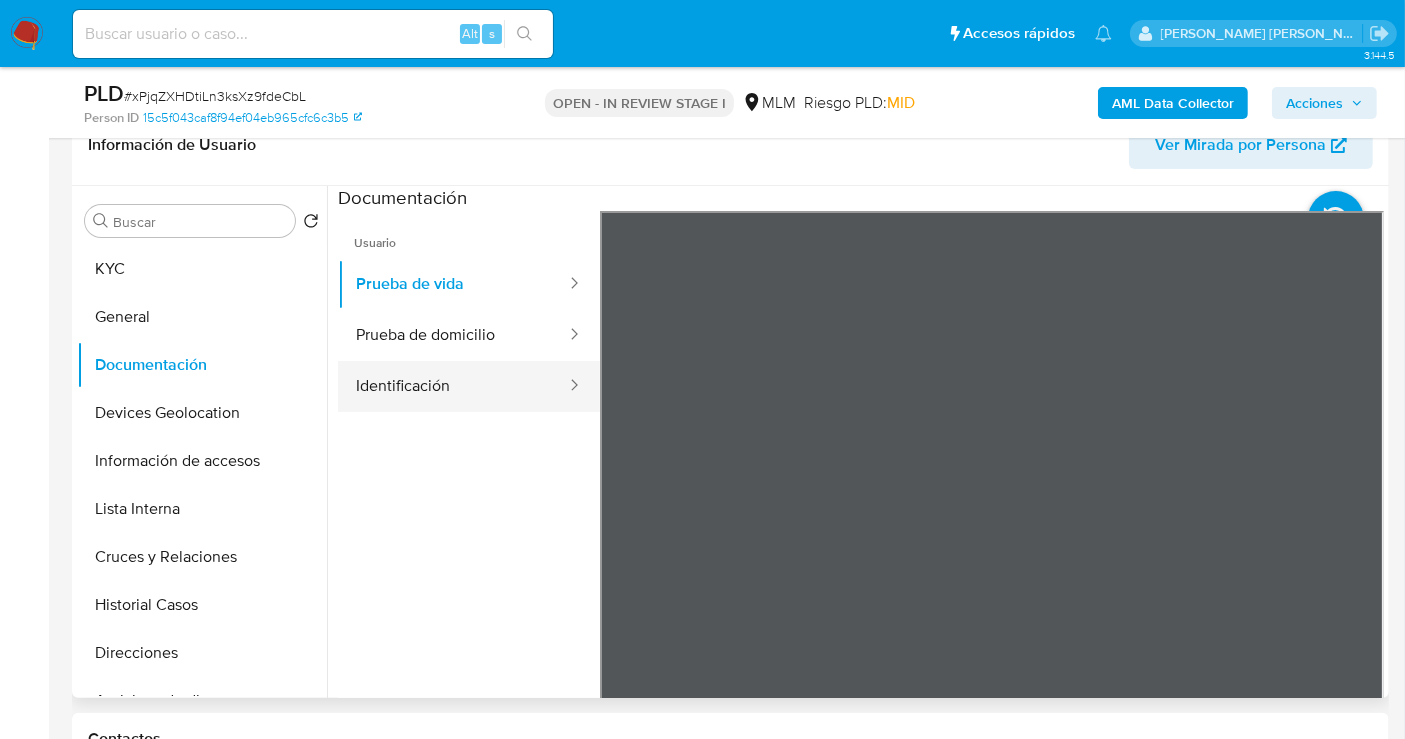 click on "Identificación" at bounding box center [453, 386] 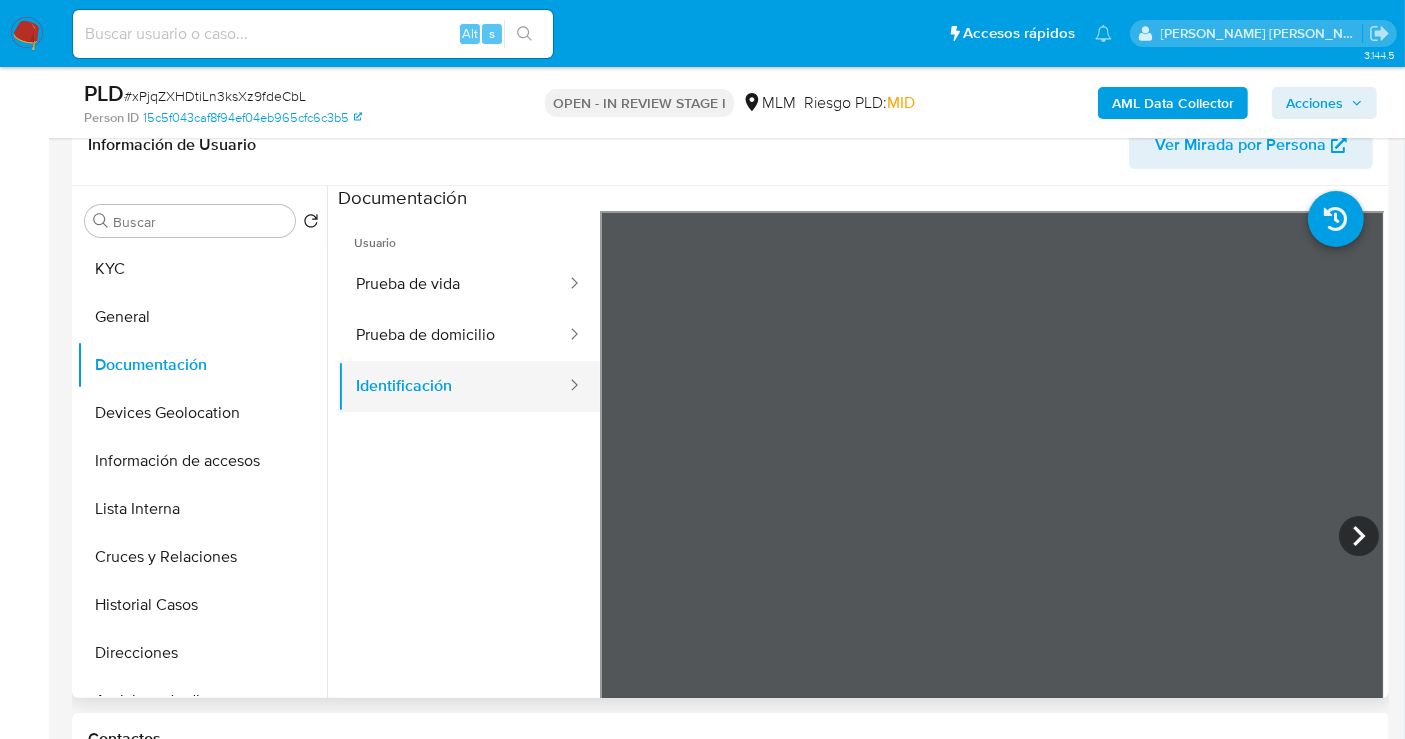 scroll, scrollTop: 111, scrollLeft: 0, axis: vertical 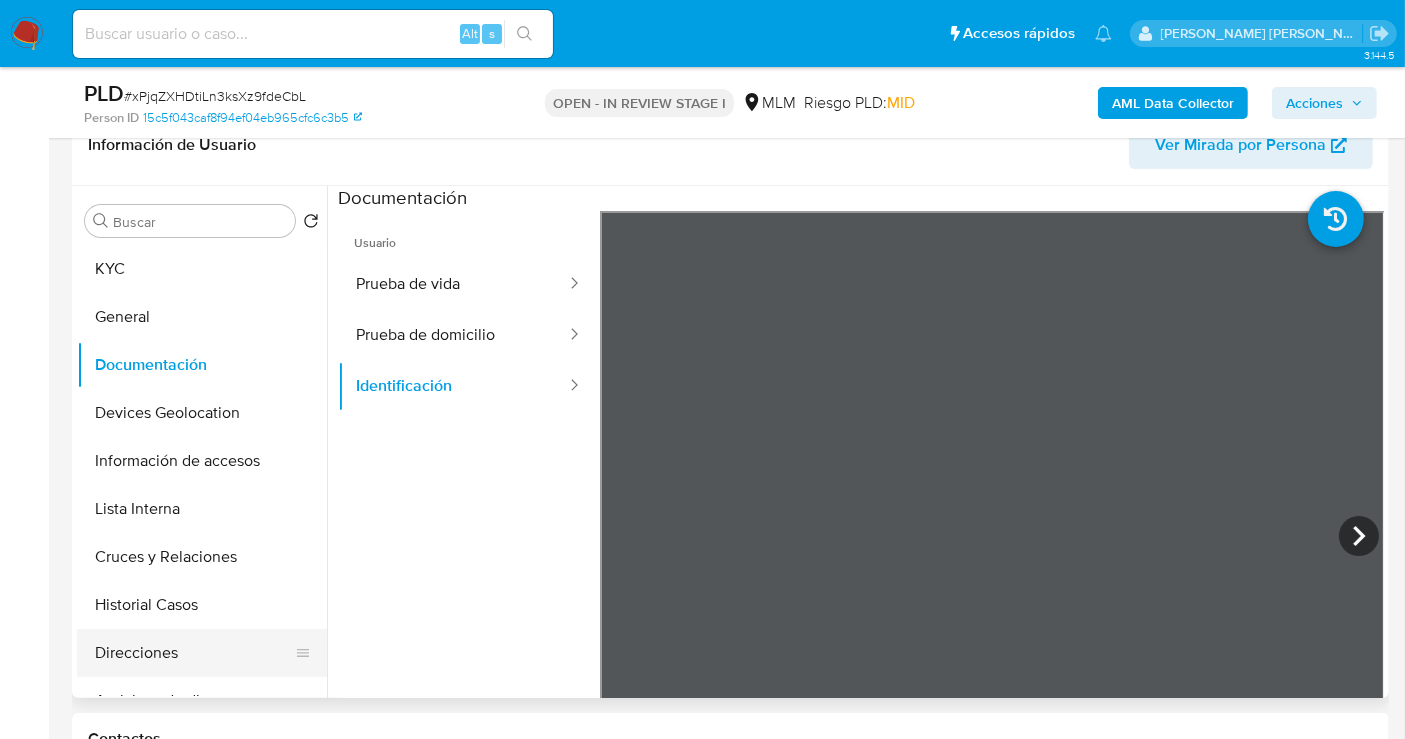 click on "Direcciones" at bounding box center (194, 653) 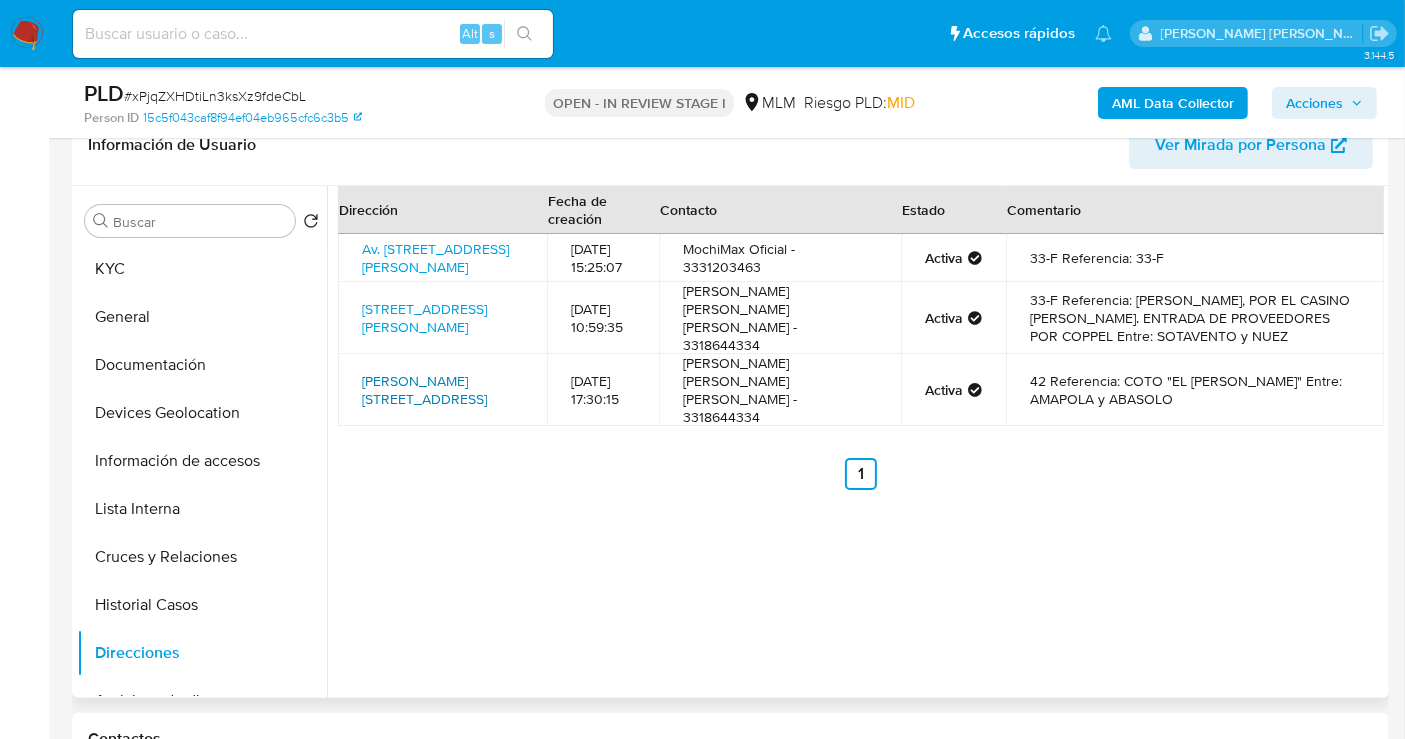 type 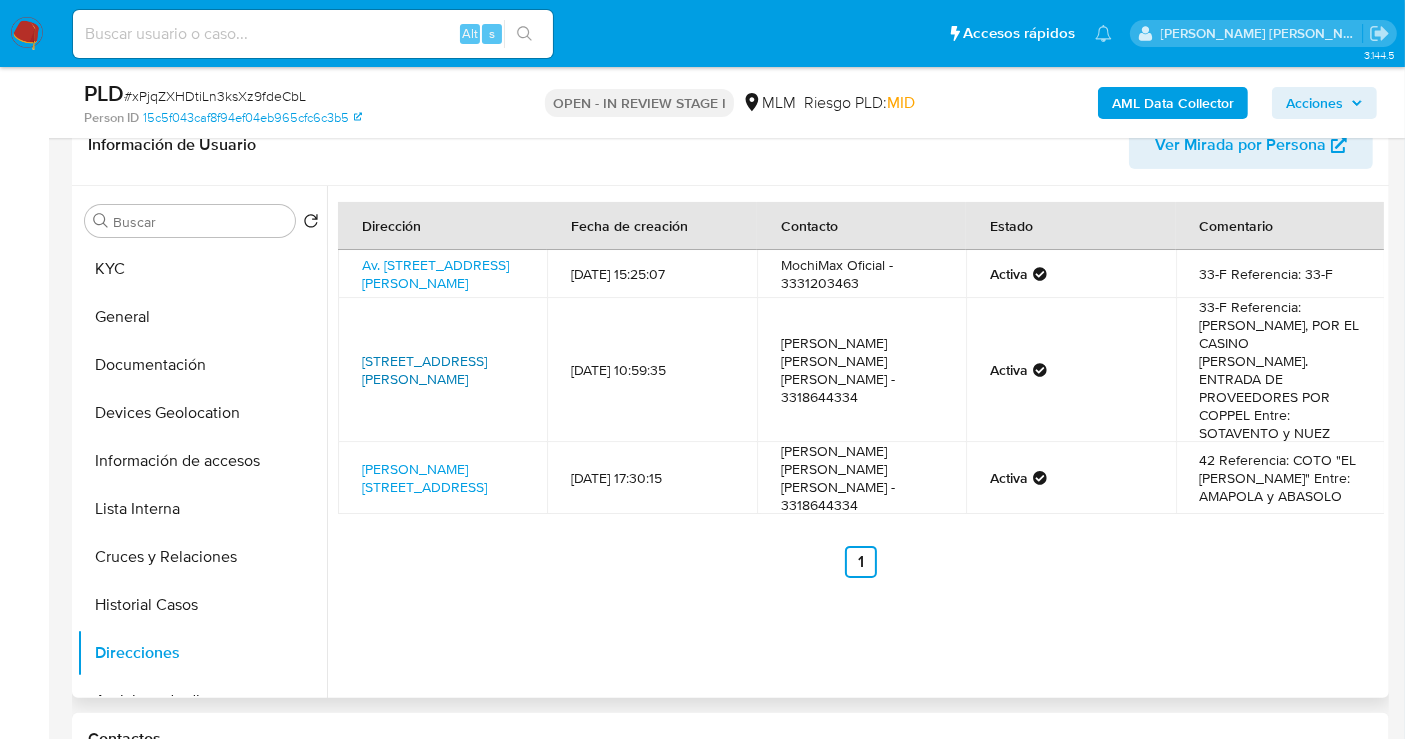 click on "Avenida Paseo De La Arboleda 2500, Guadalajara, Jalisco, 44540, Mexico 2500" at bounding box center [424, 370] 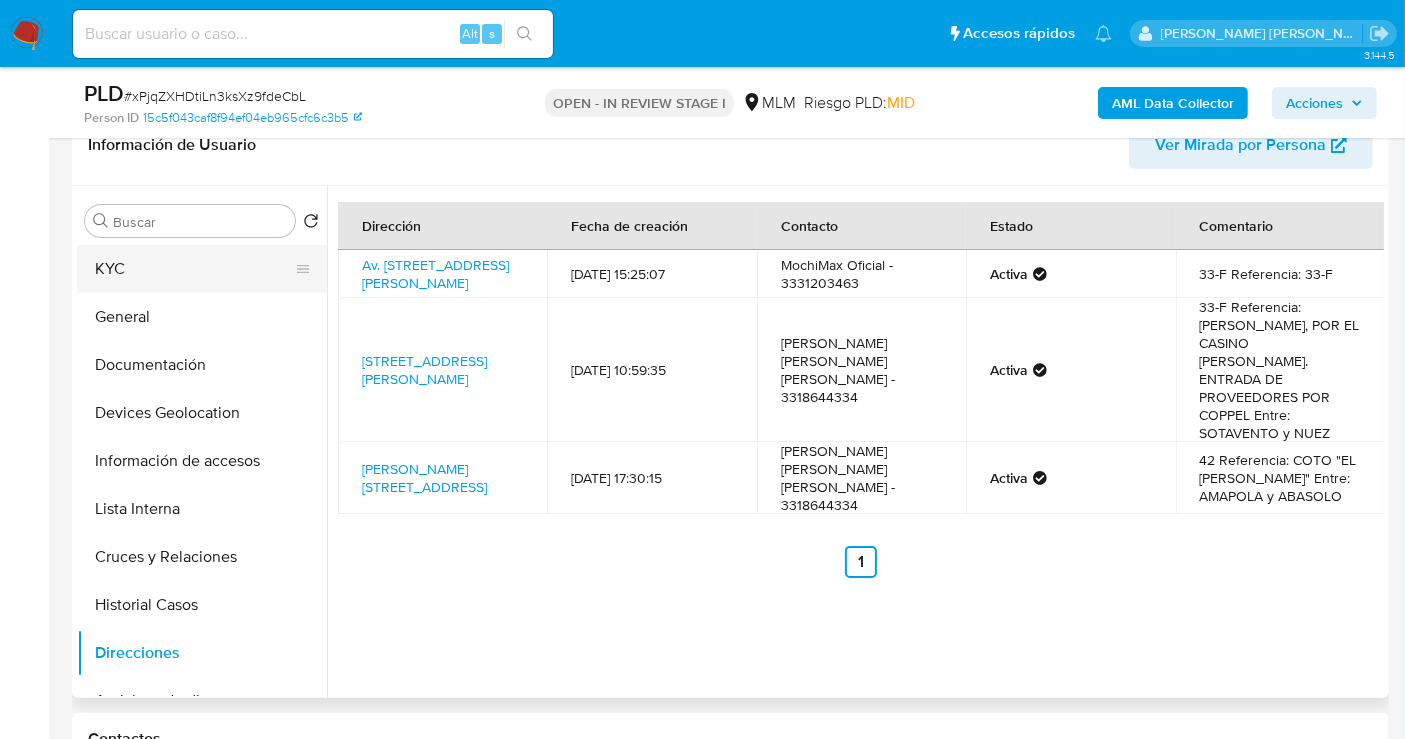 click on "KYC" at bounding box center (194, 269) 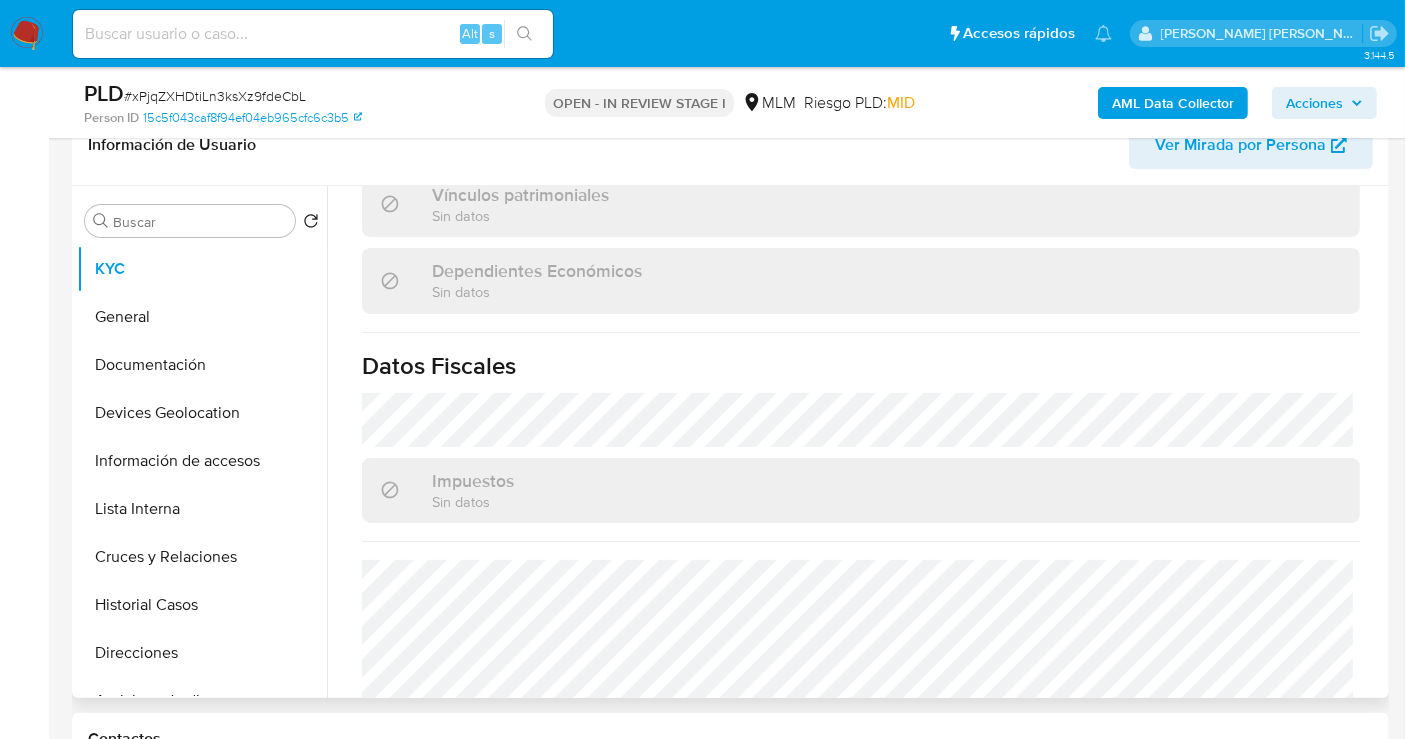 scroll, scrollTop: 1229, scrollLeft: 0, axis: vertical 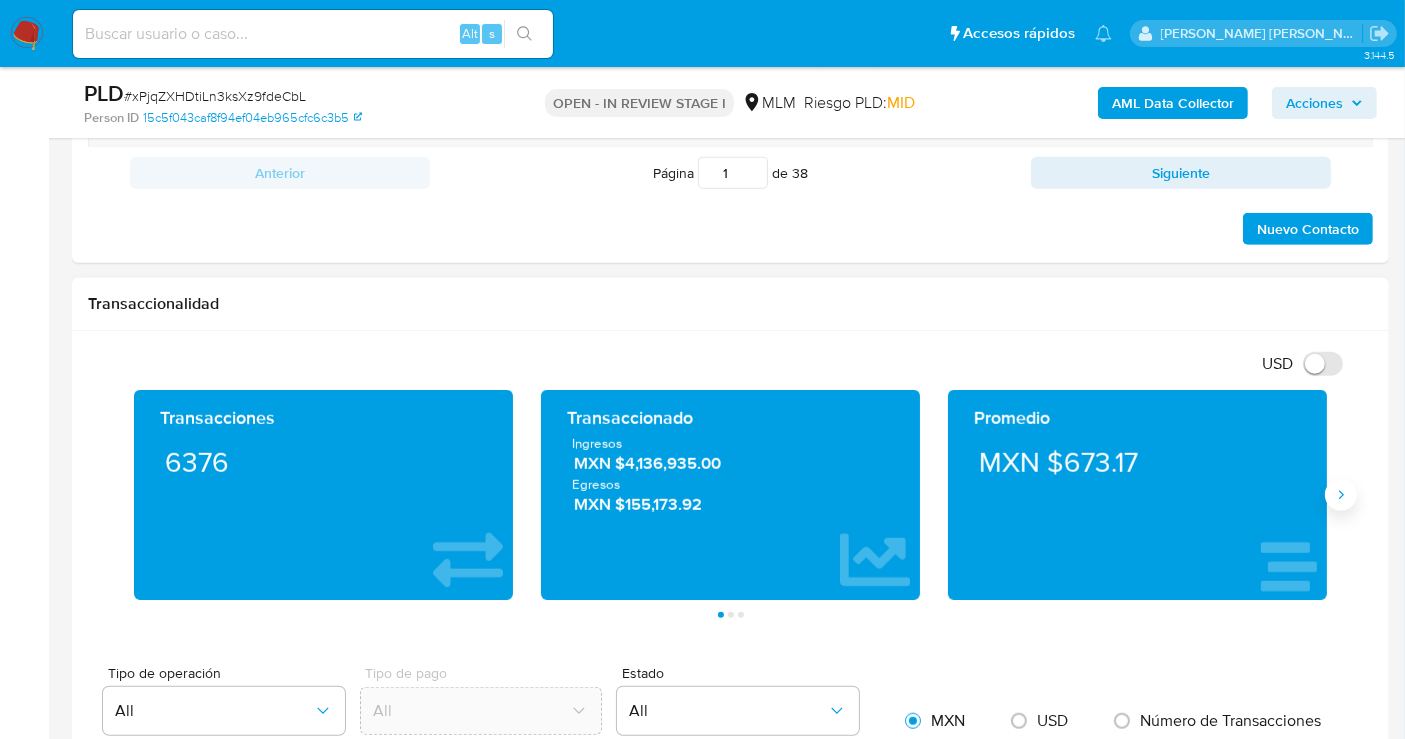 click at bounding box center (1341, 495) 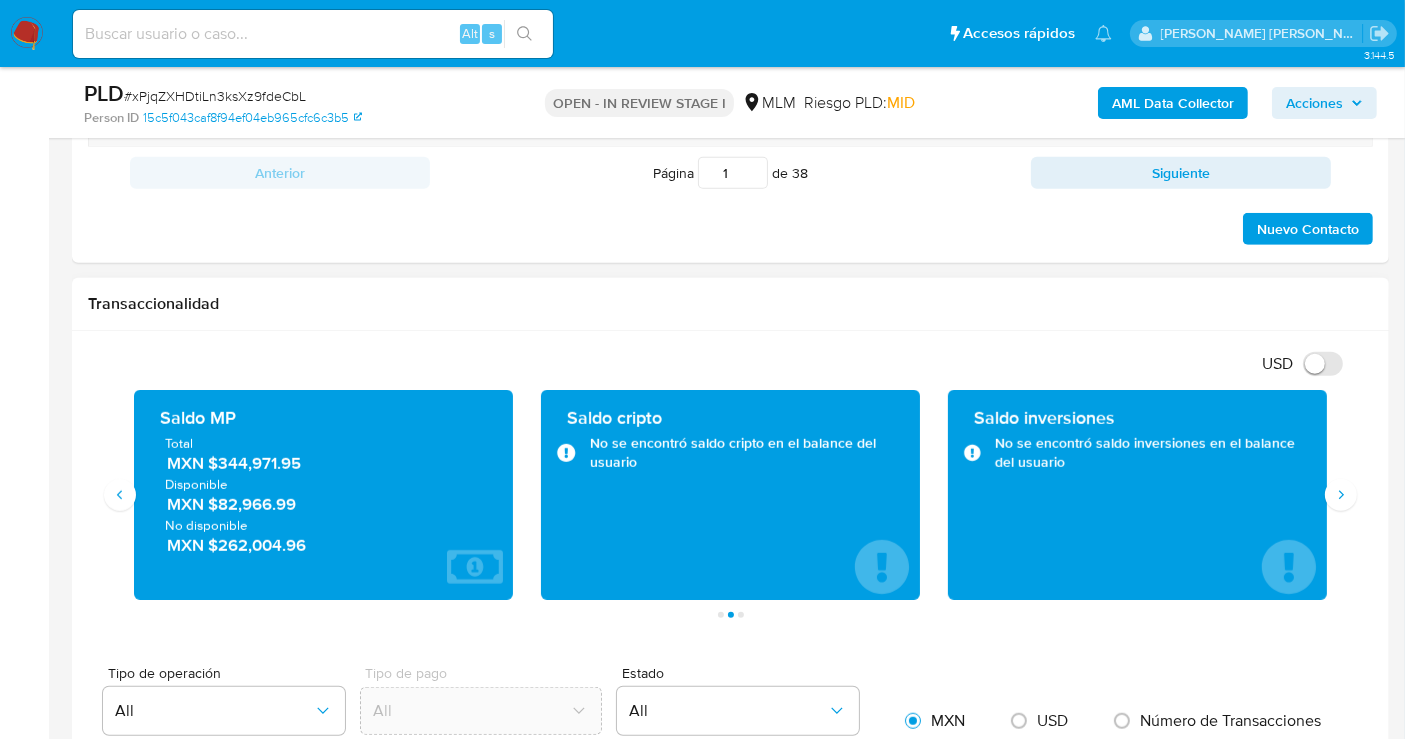 scroll, scrollTop: 1333, scrollLeft: 0, axis: vertical 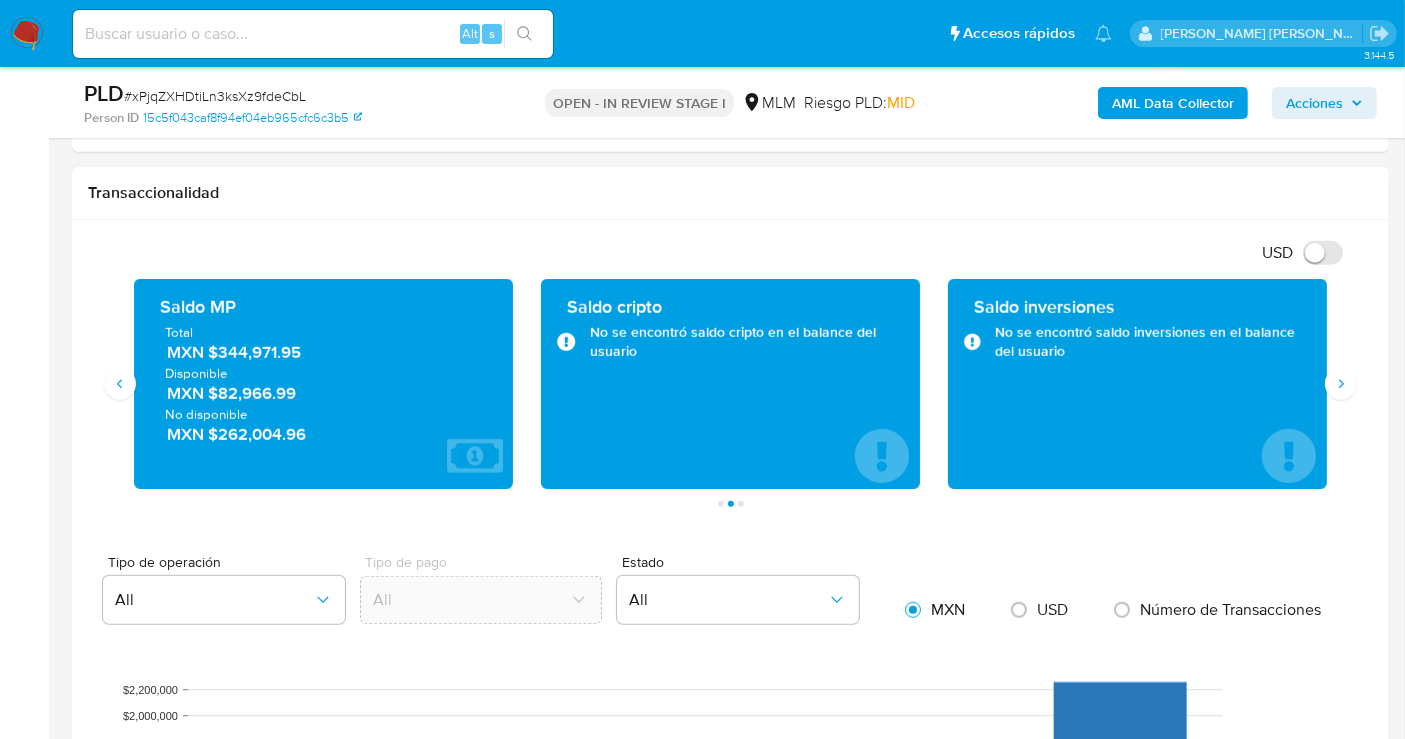 type 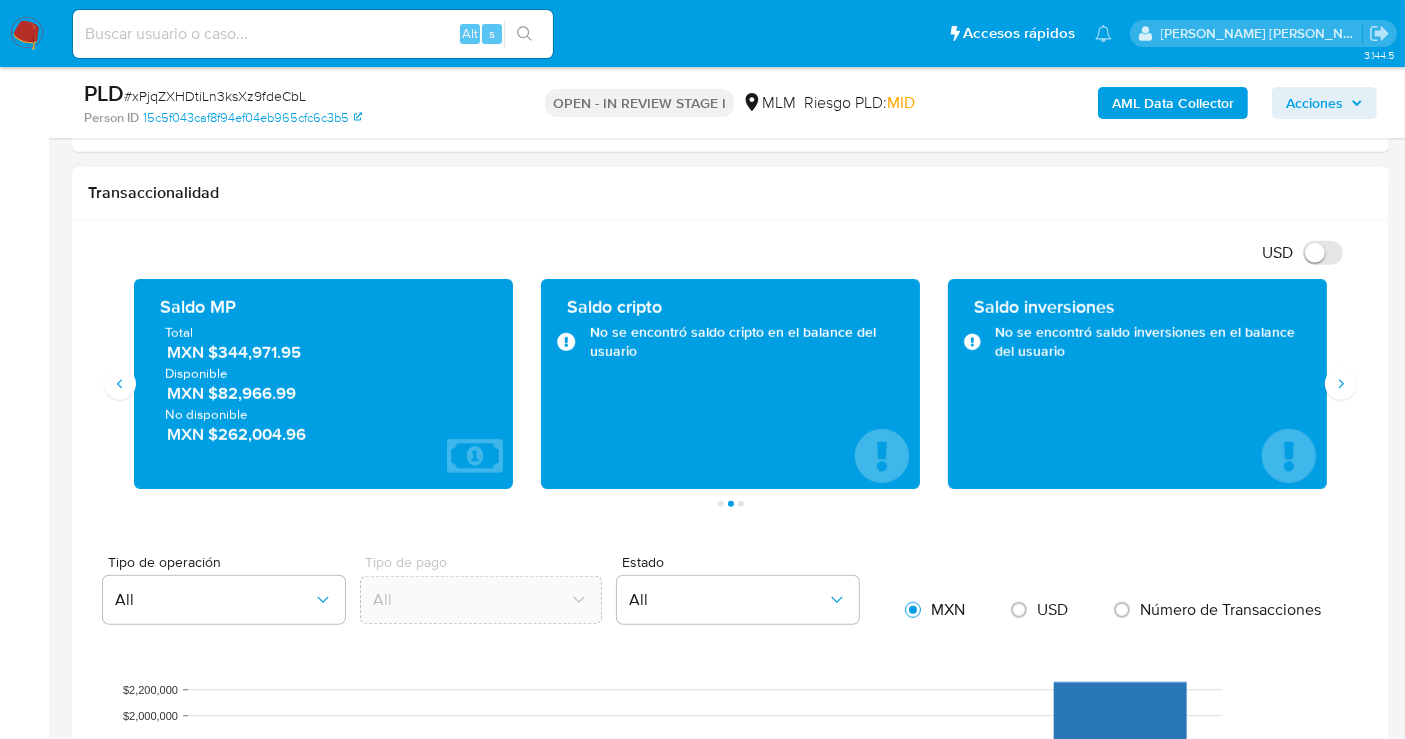click on "MXN $344,971.95" at bounding box center [324, 352] 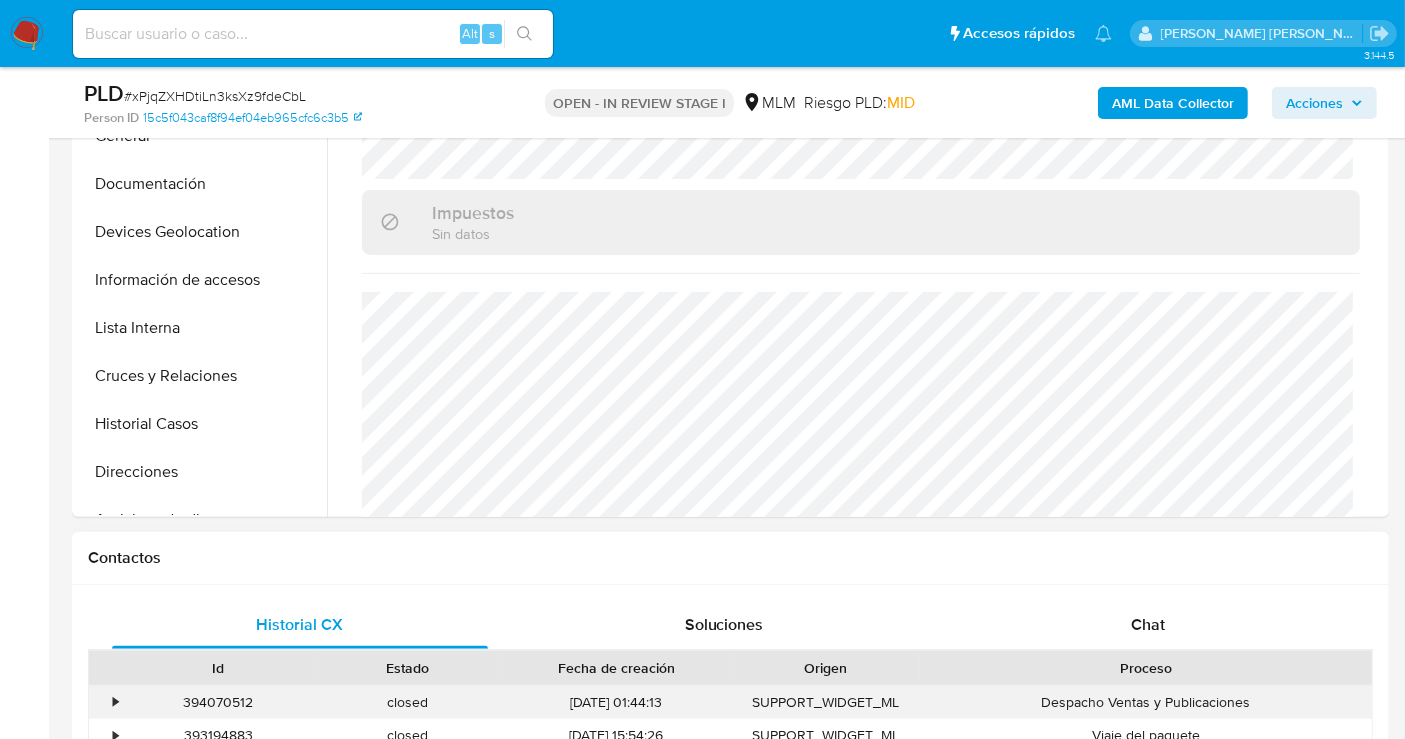 scroll, scrollTop: 444, scrollLeft: 0, axis: vertical 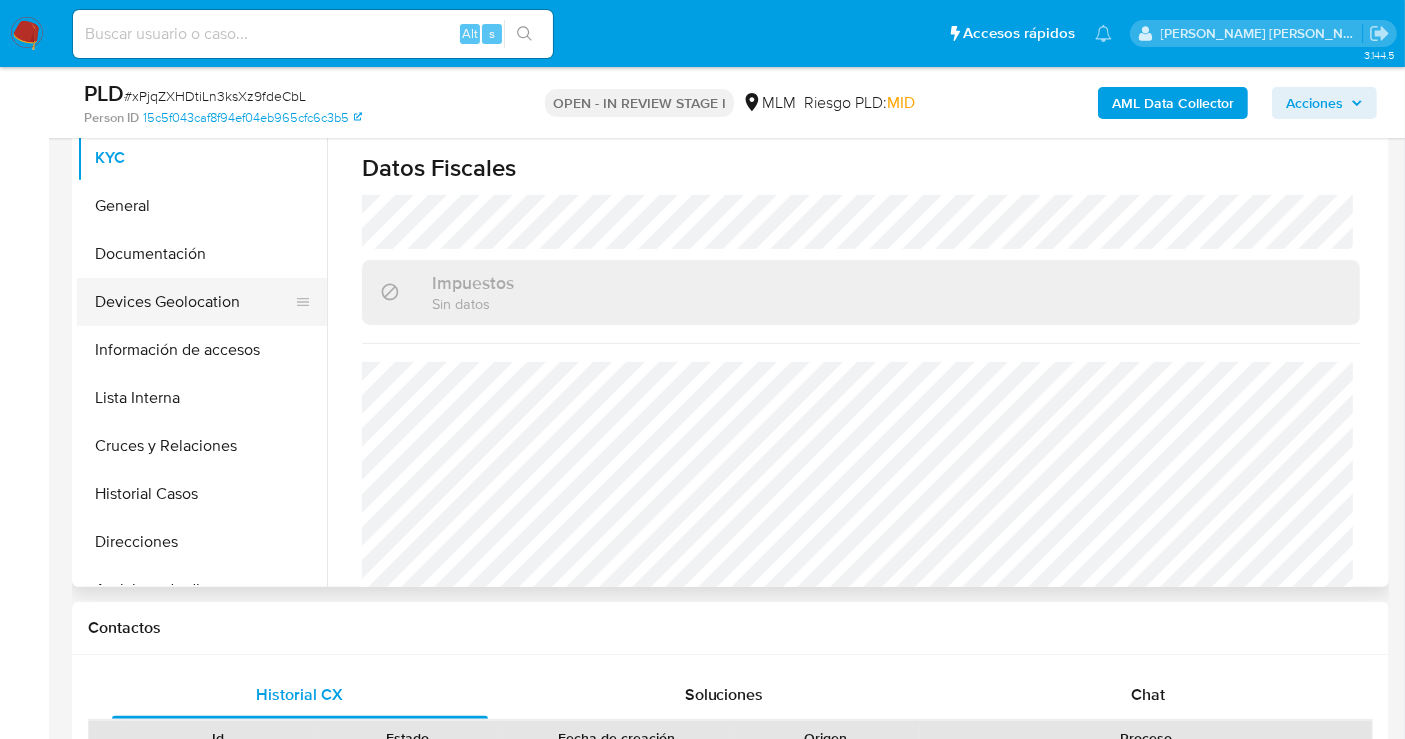 click on "Devices Geolocation" at bounding box center (194, 302) 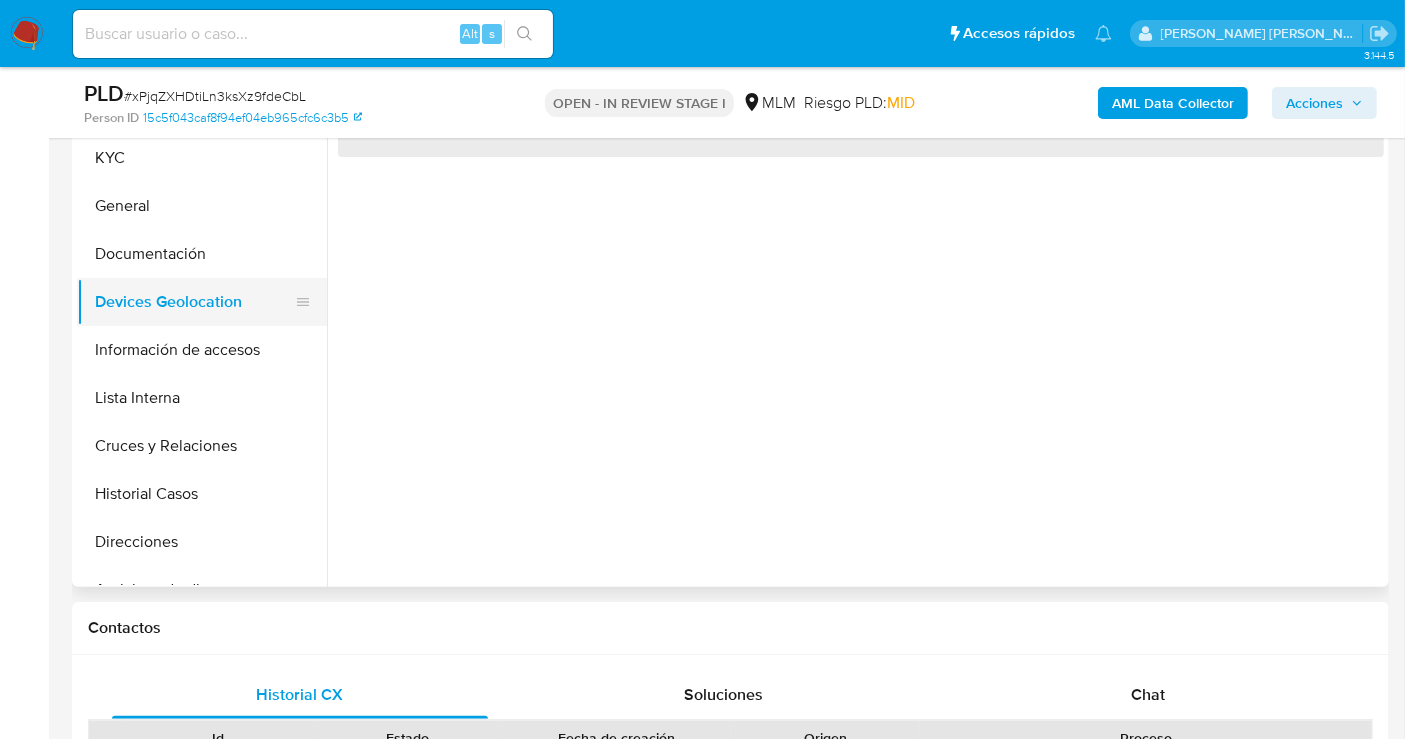 scroll, scrollTop: 0, scrollLeft: 0, axis: both 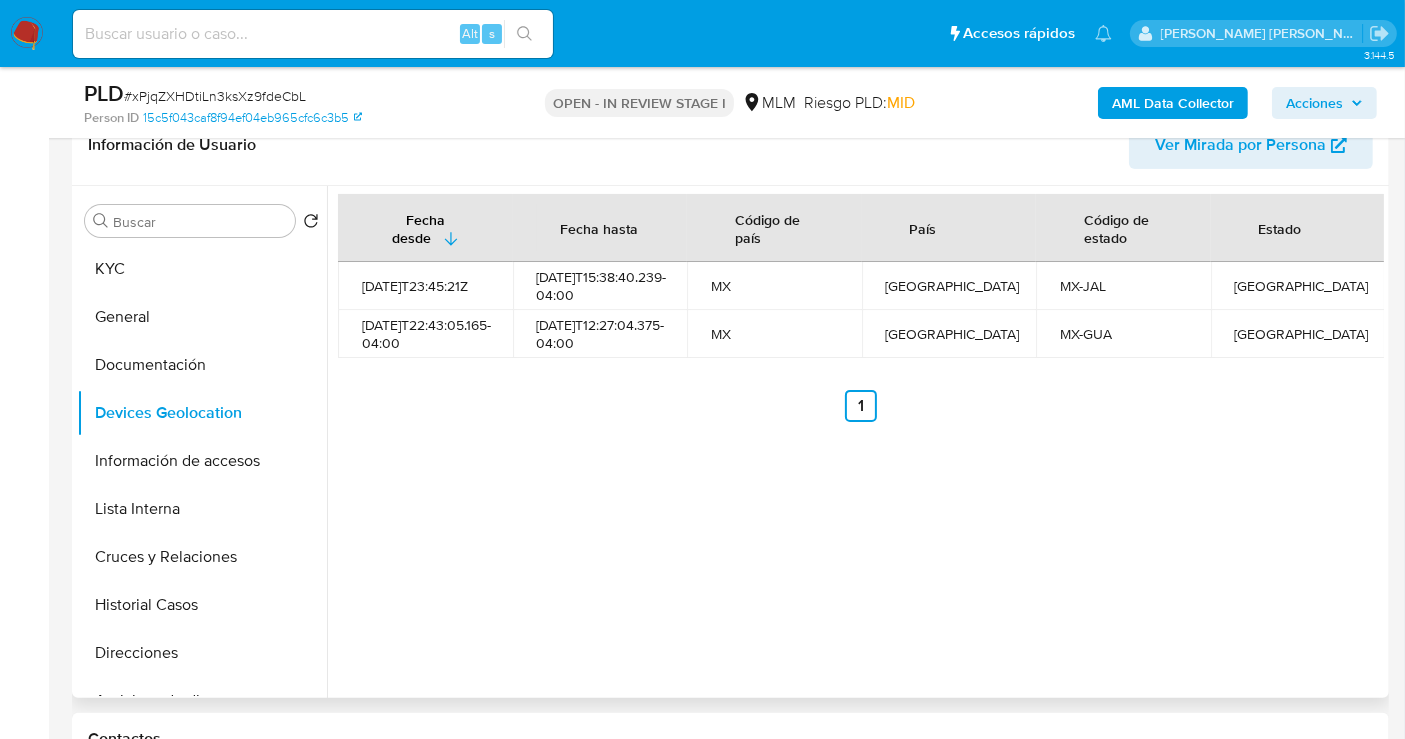 type 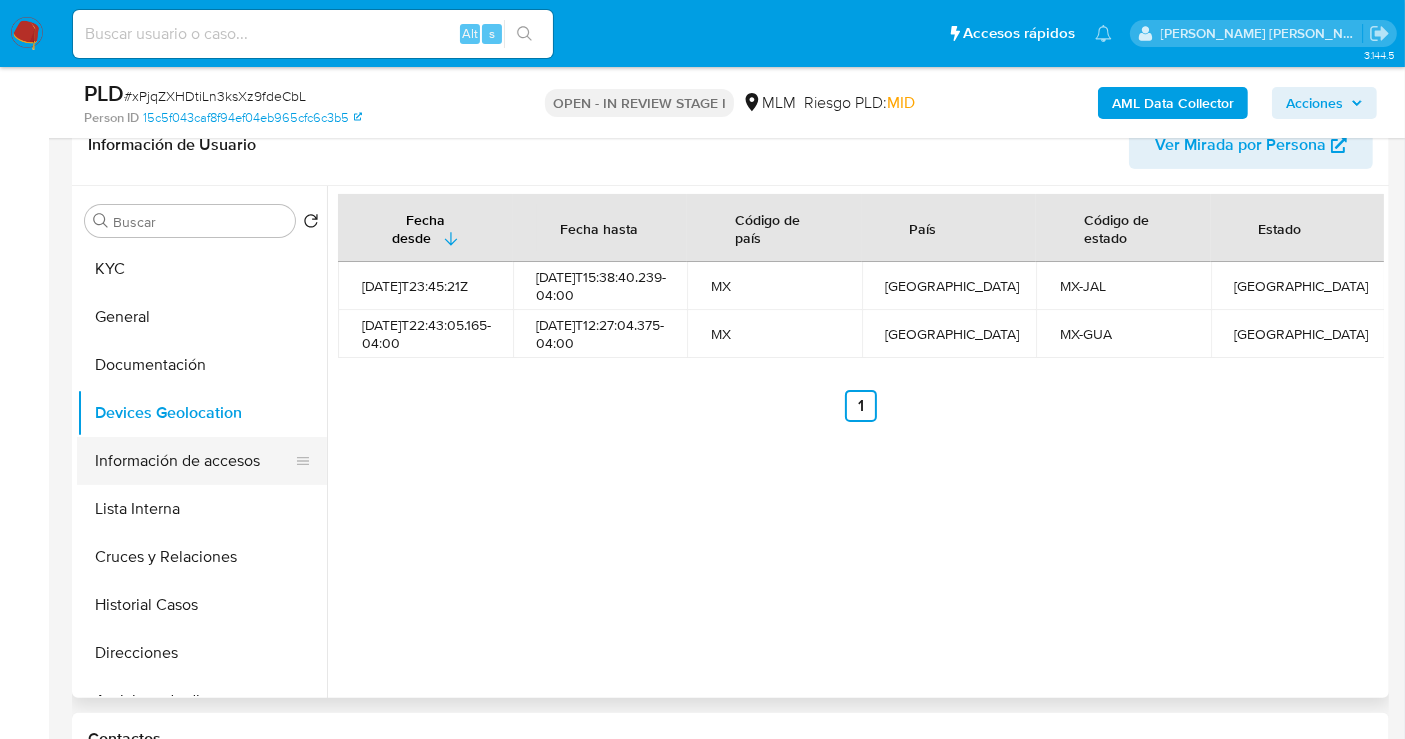 click on "Información de accesos" at bounding box center (194, 461) 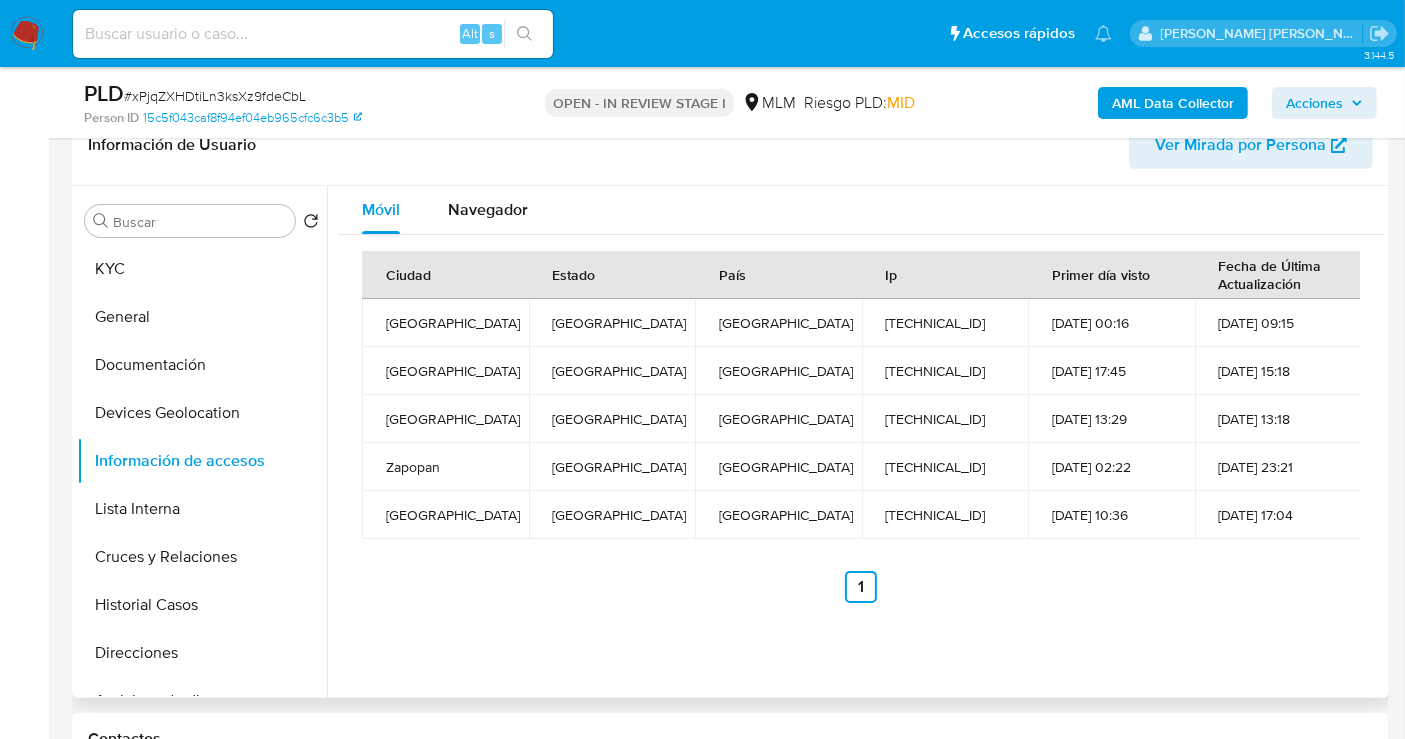 type 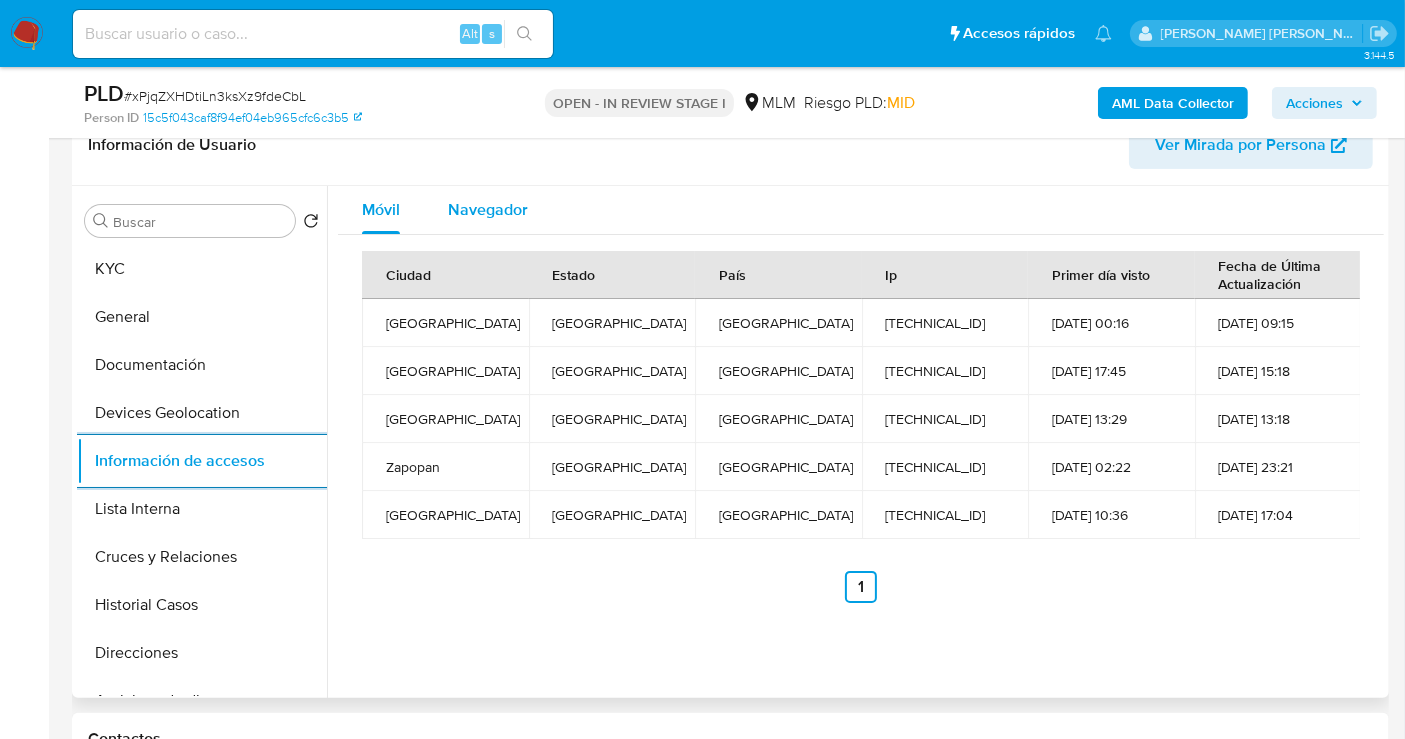 click on "Navegador" at bounding box center [488, 209] 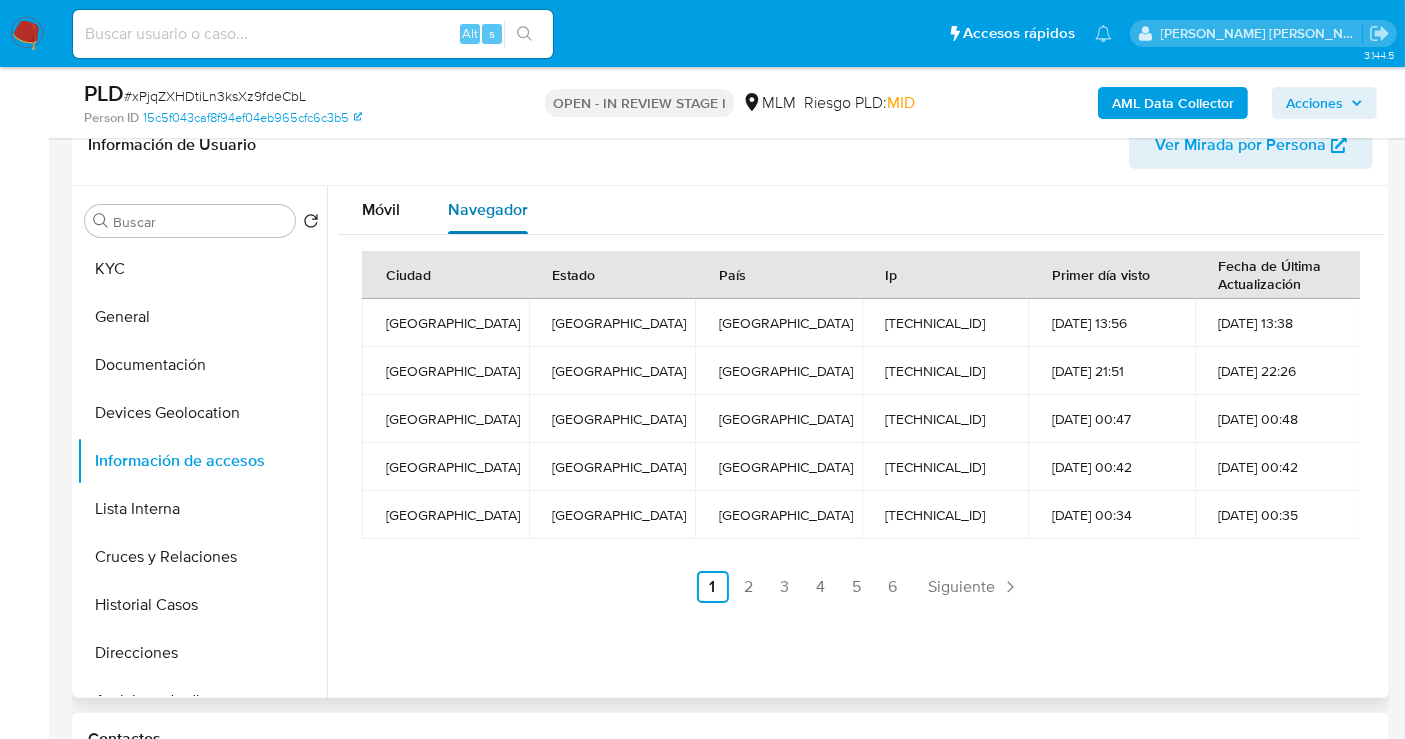 type 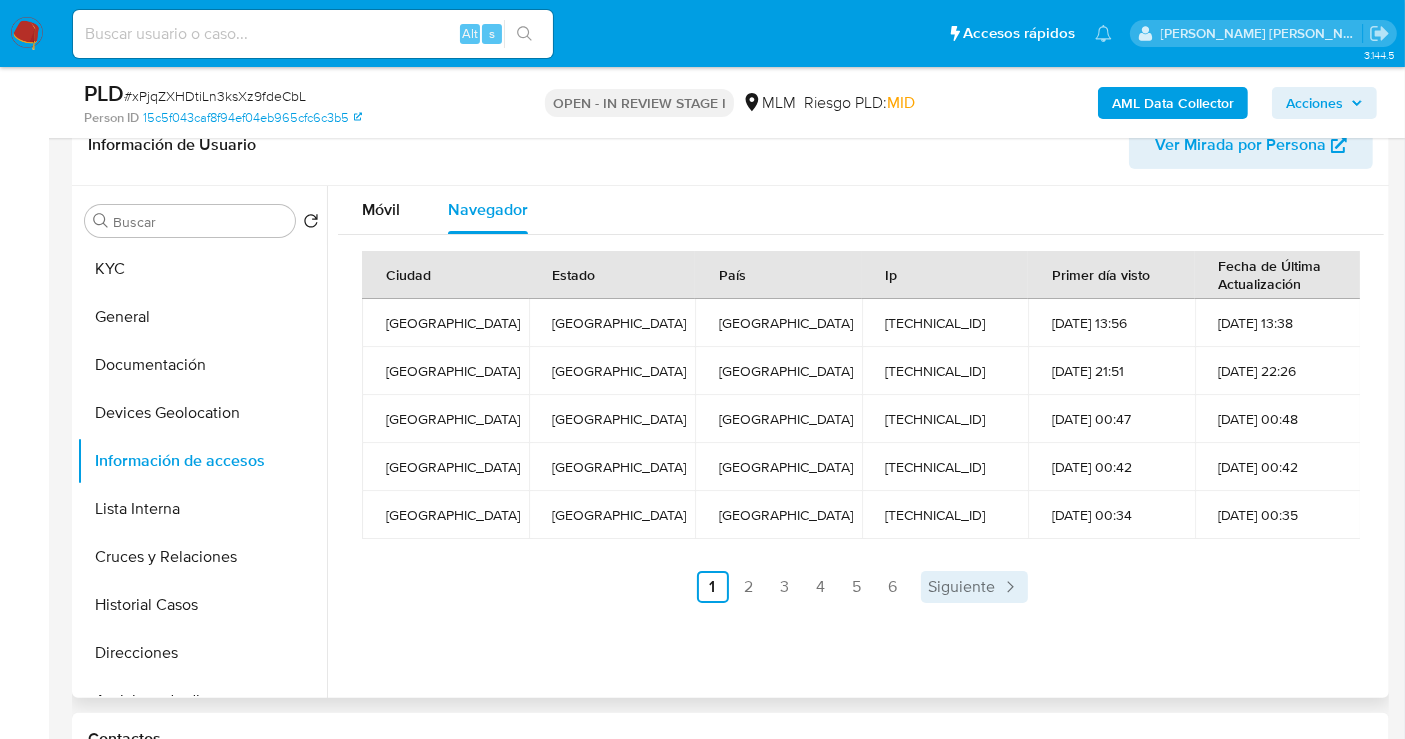 click on "Siguiente" at bounding box center (962, 587) 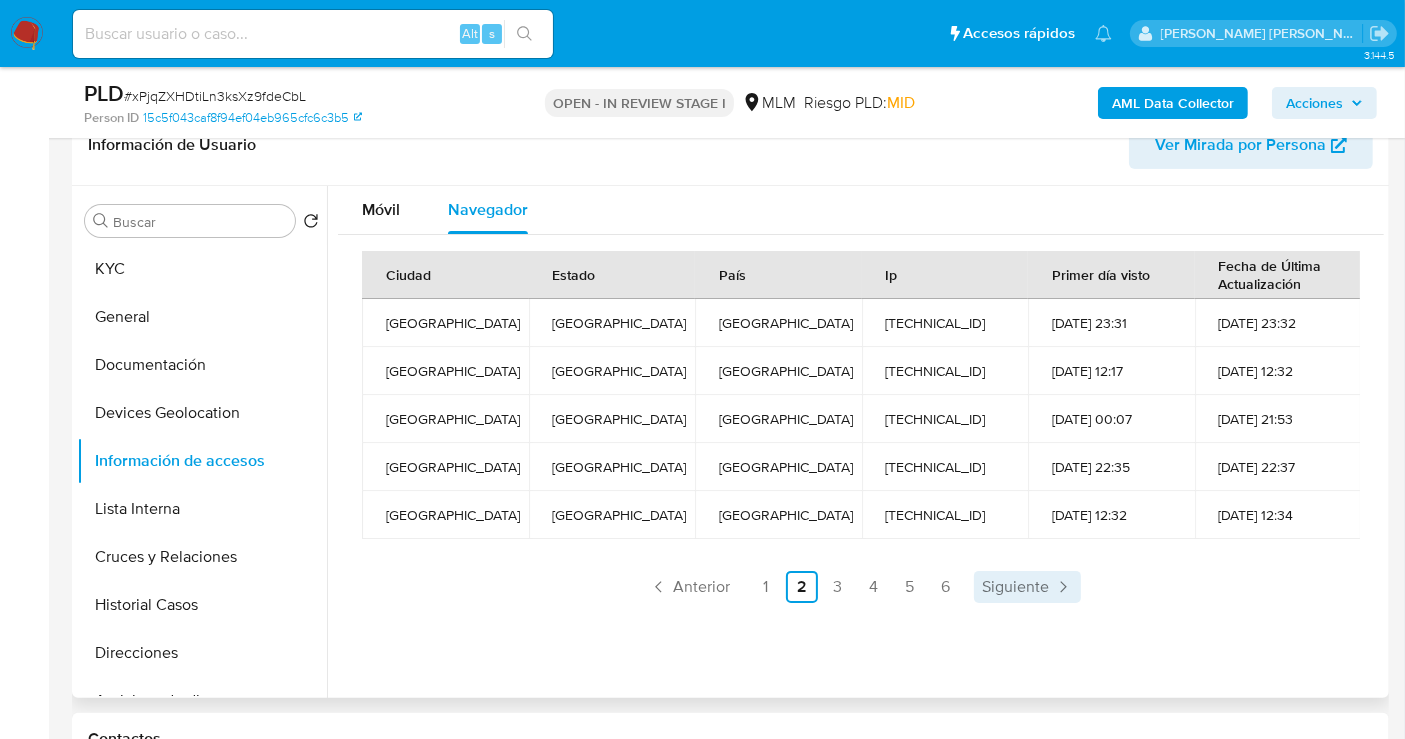 click on "Siguiente" at bounding box center [1015, 587] 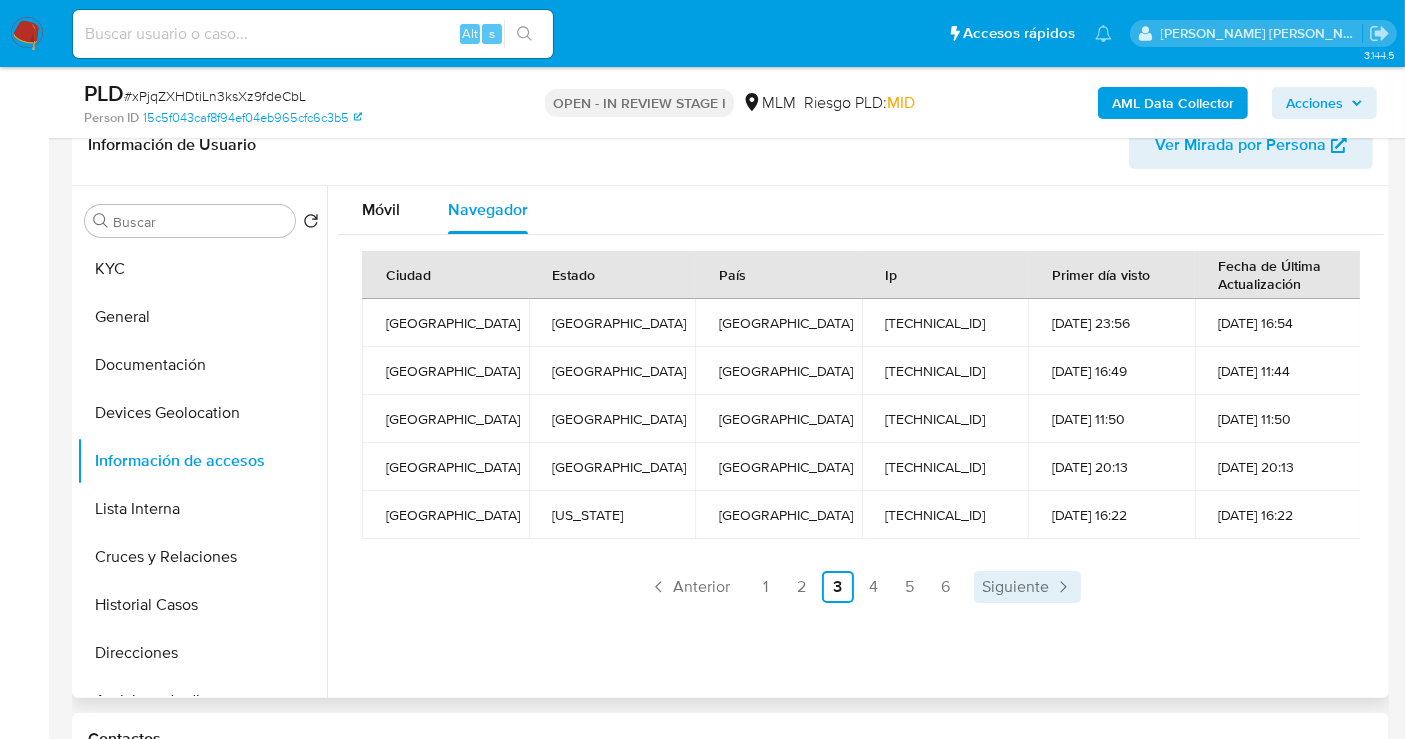 click on "Siguiente" at bounding box center (1015, 587) 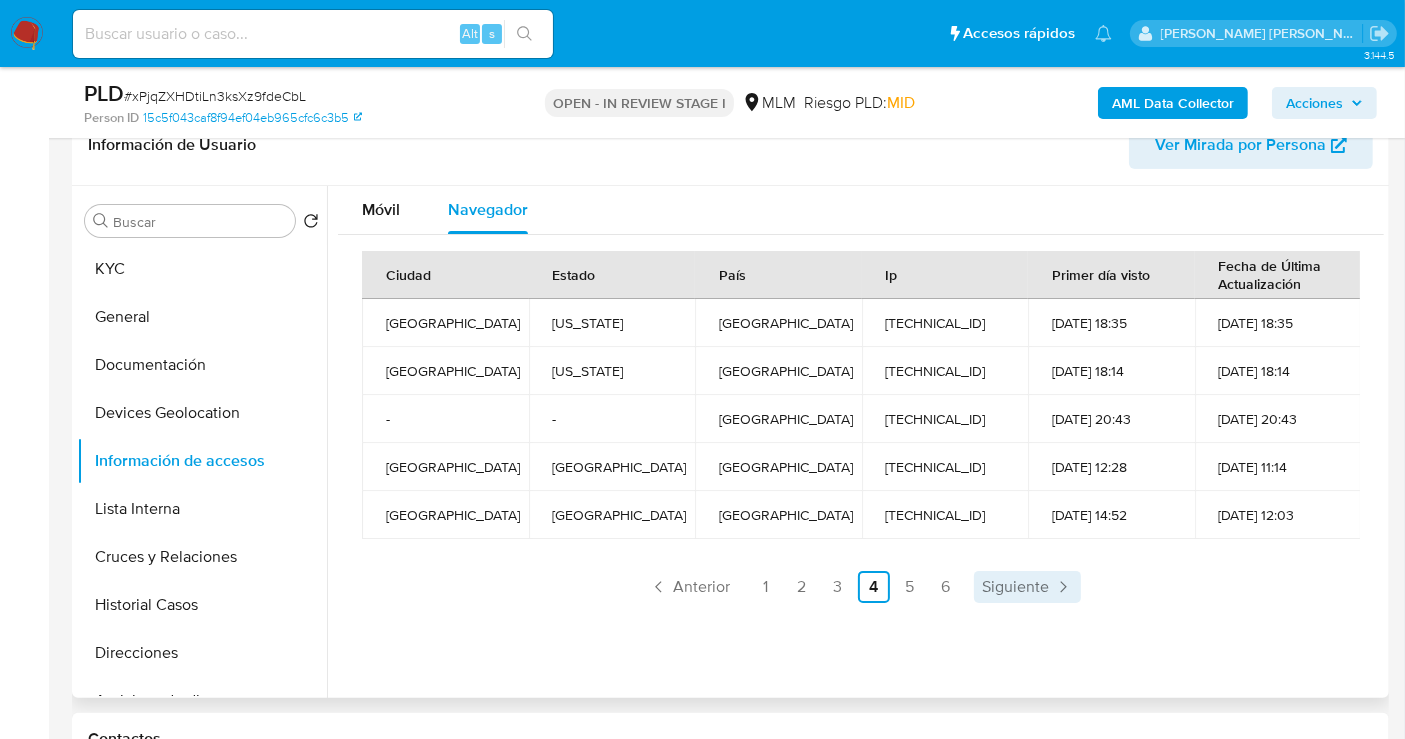 click on "Siguiente" at bounding box center [1015, 587] 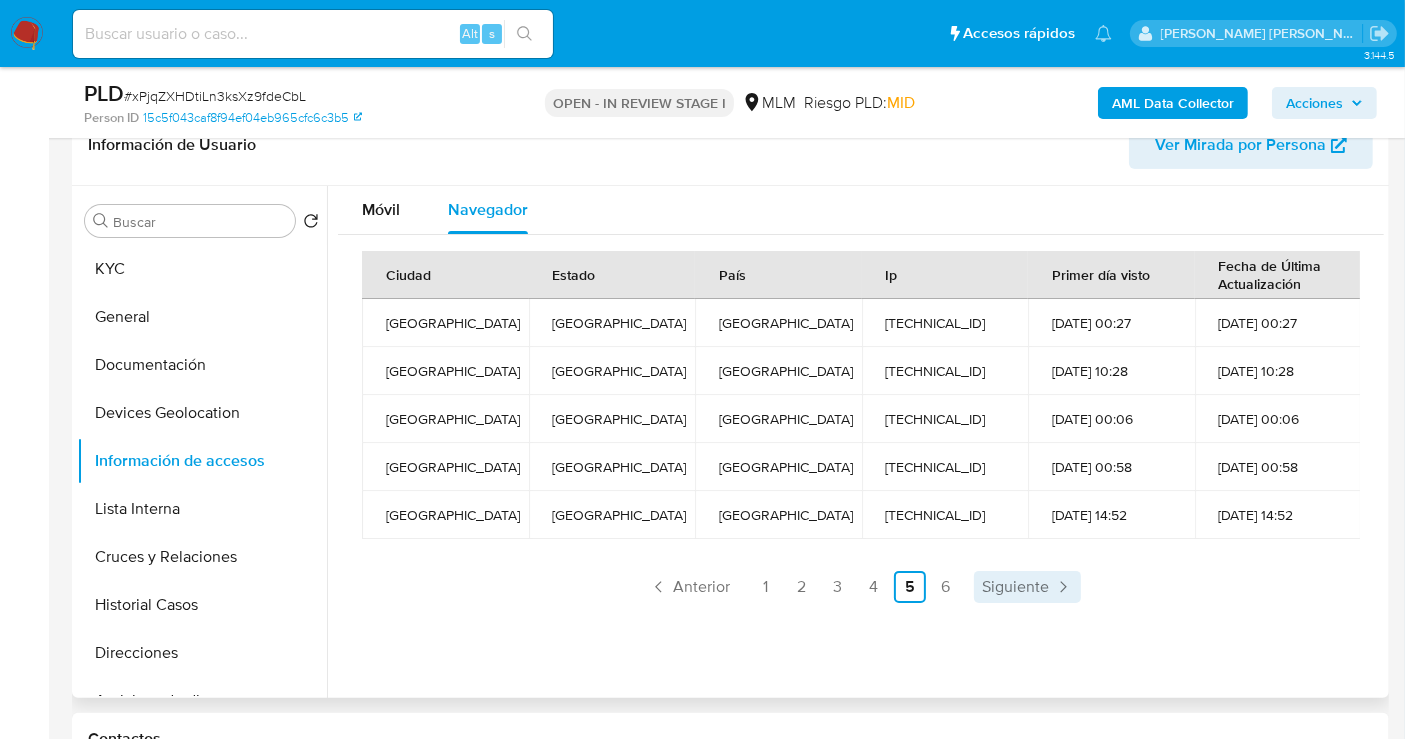 click on "Siguiente" at bounding box center [1015, 587] 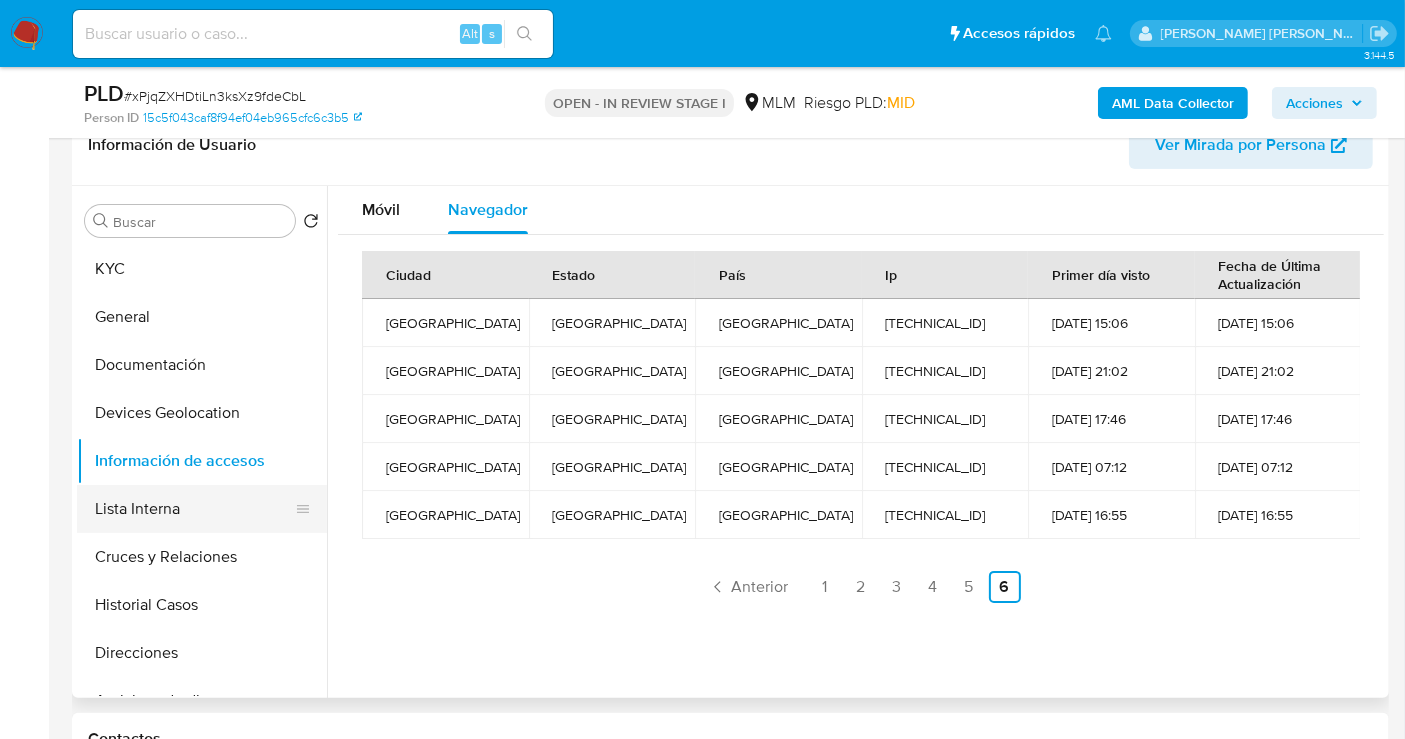 click on "Lista Interna" at bounding box center [194, 509] 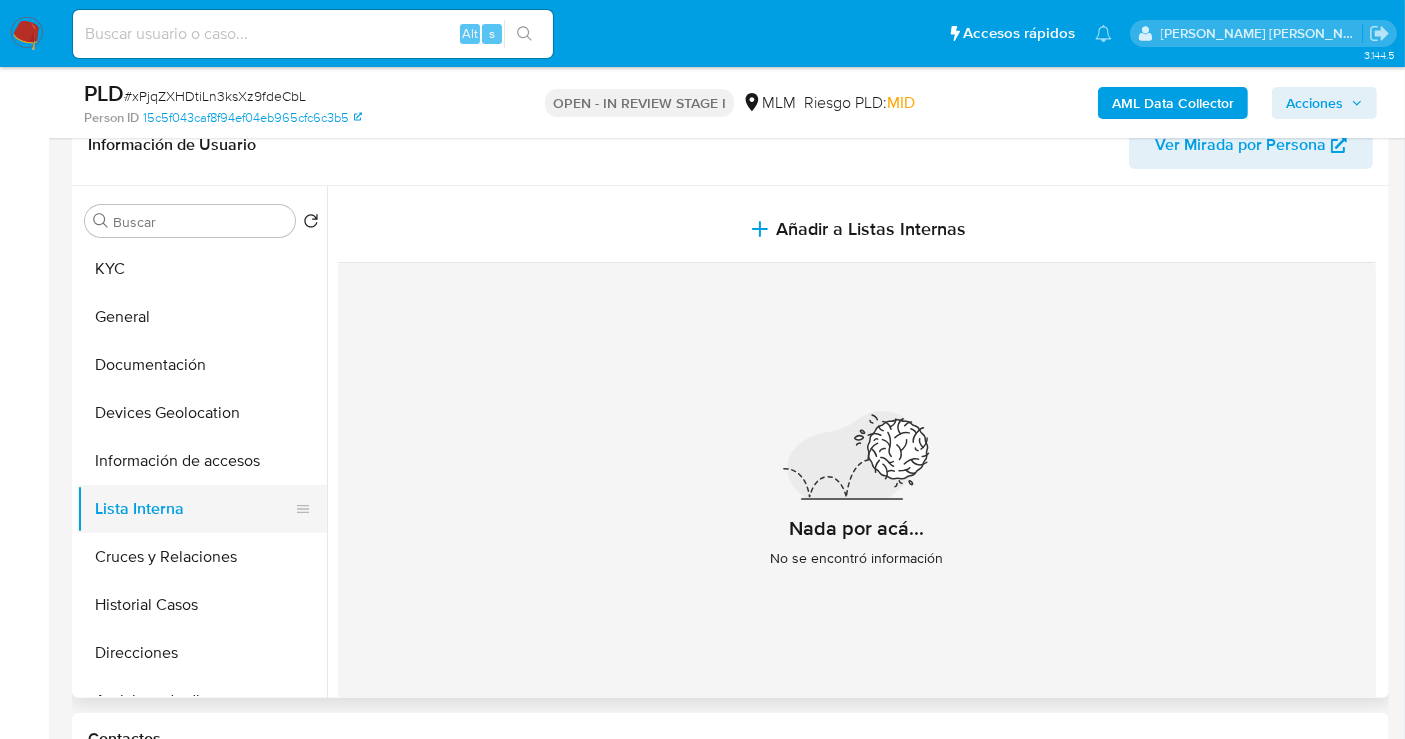 type 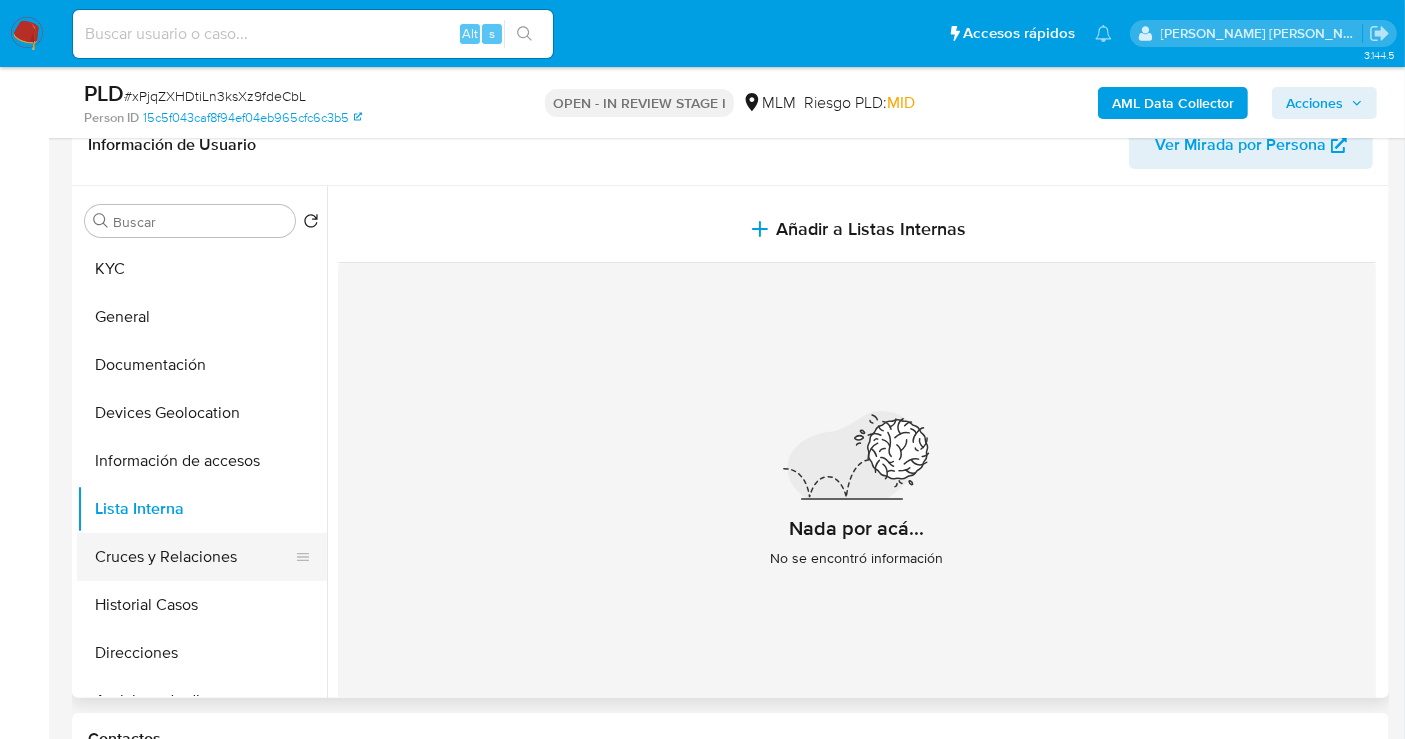 click on "Cruces y Relaciones" at bounding box center (194, 557) 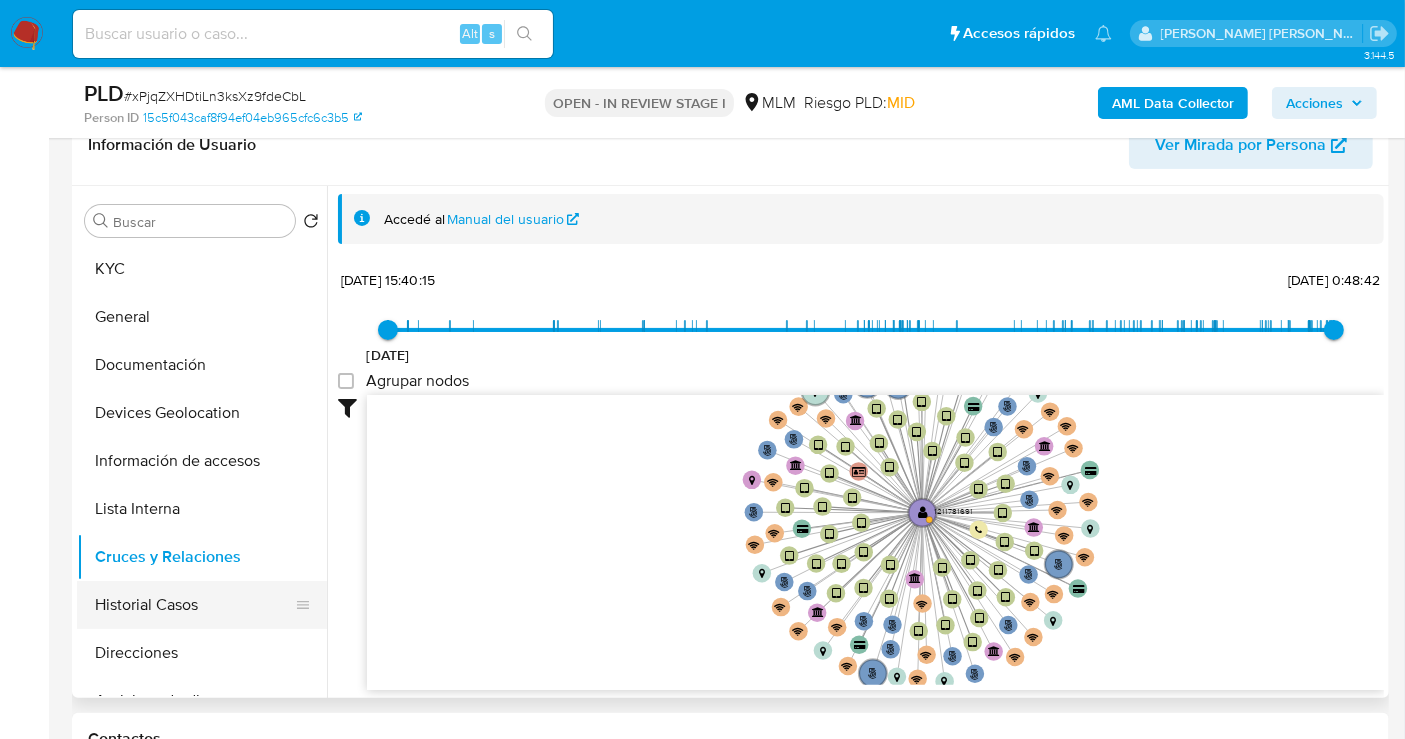 click on "Historial Casos" at bounding box center (194, 605) 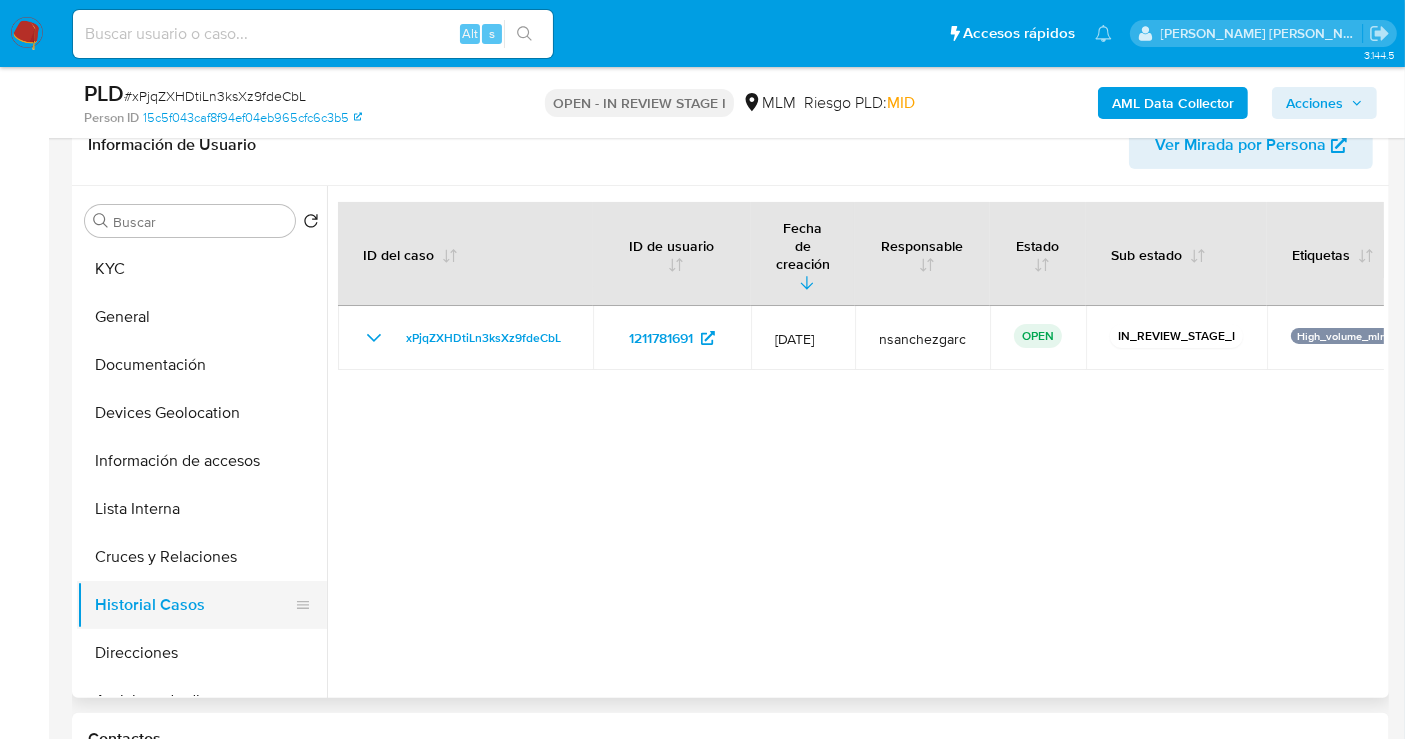 type 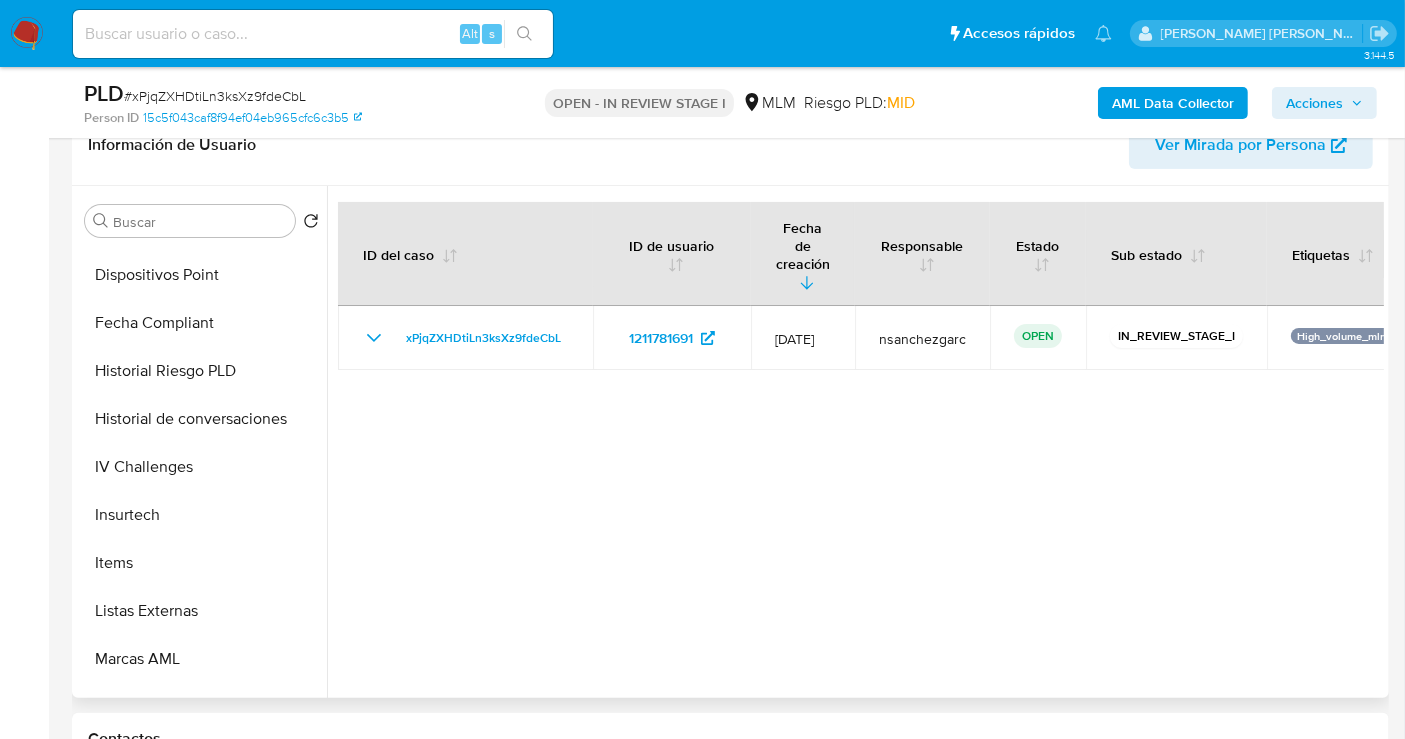 scroll, scrollTop: 797, scrollLeft: 0, axis: vertical 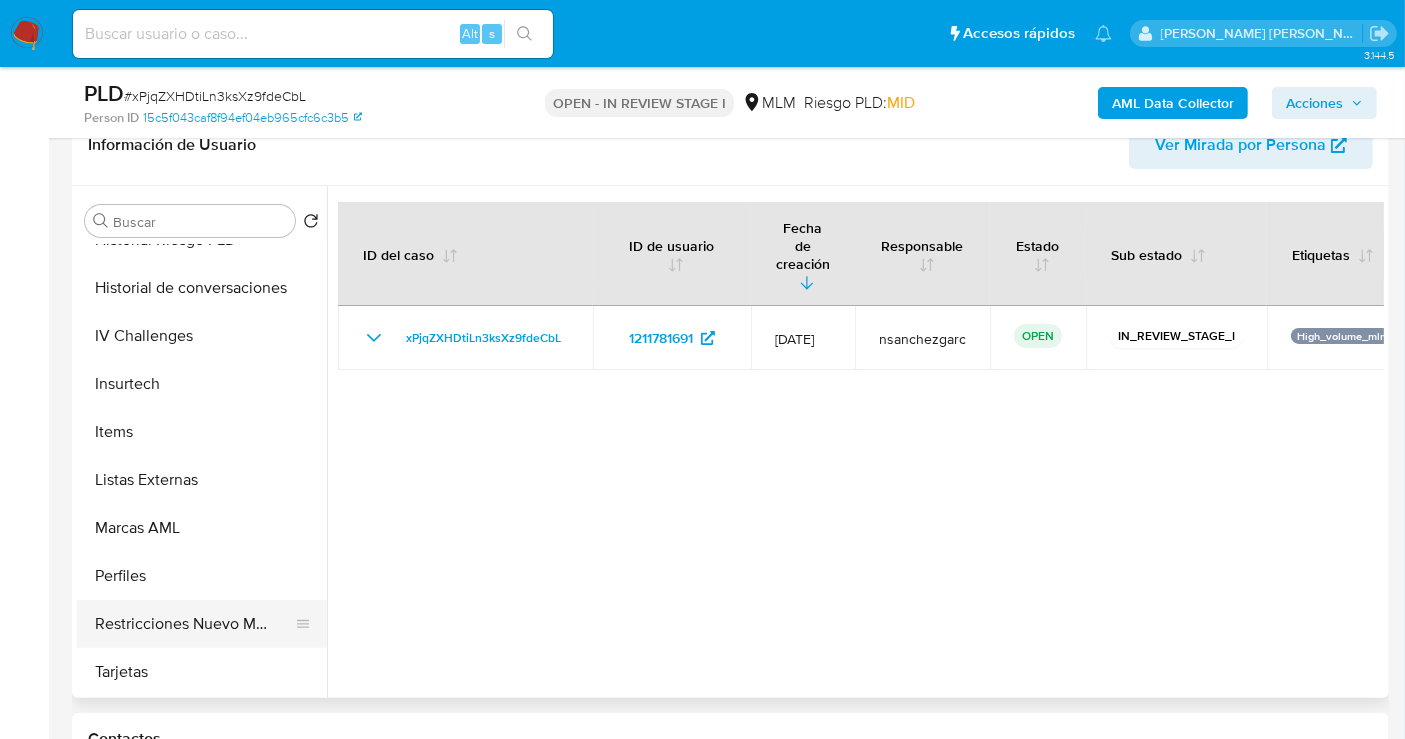 click on "Restricciones Nuevo Mundo" at bounding box center [194, 624] 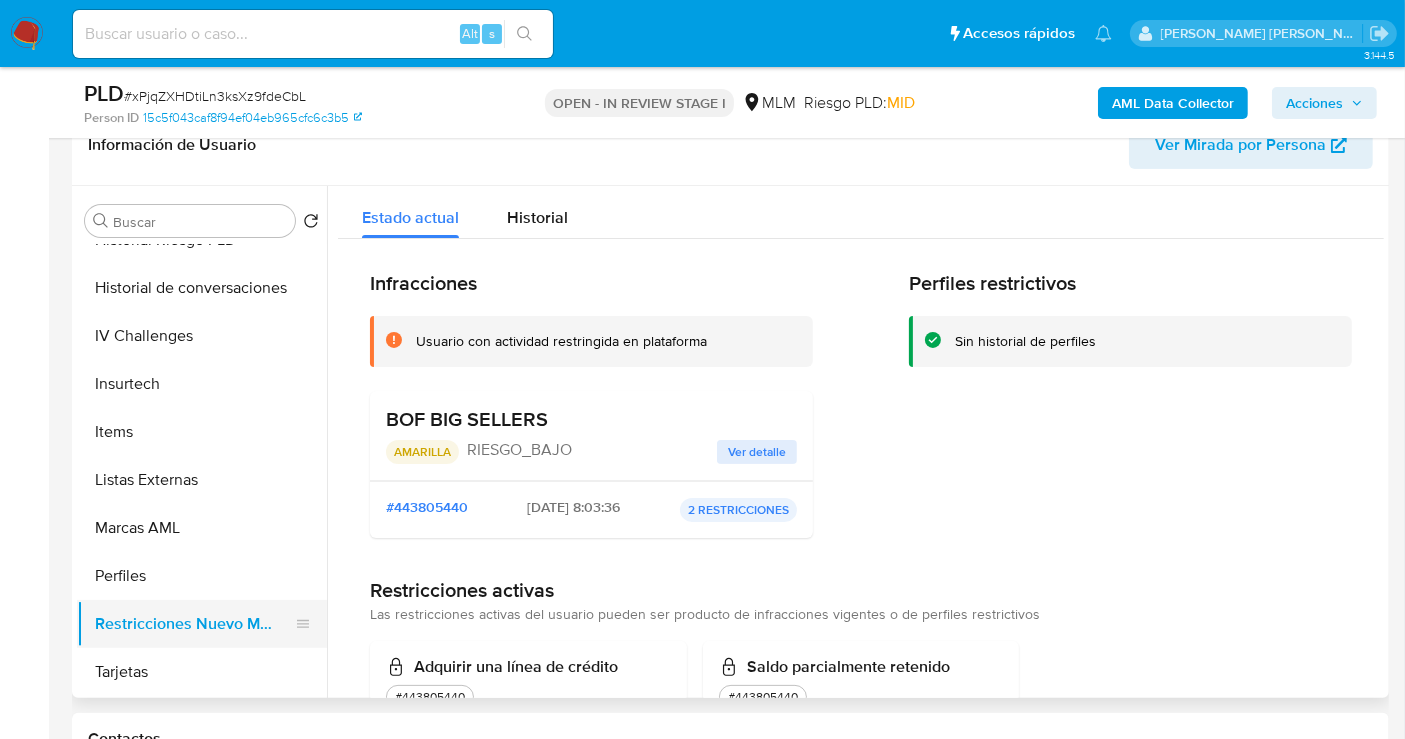 type 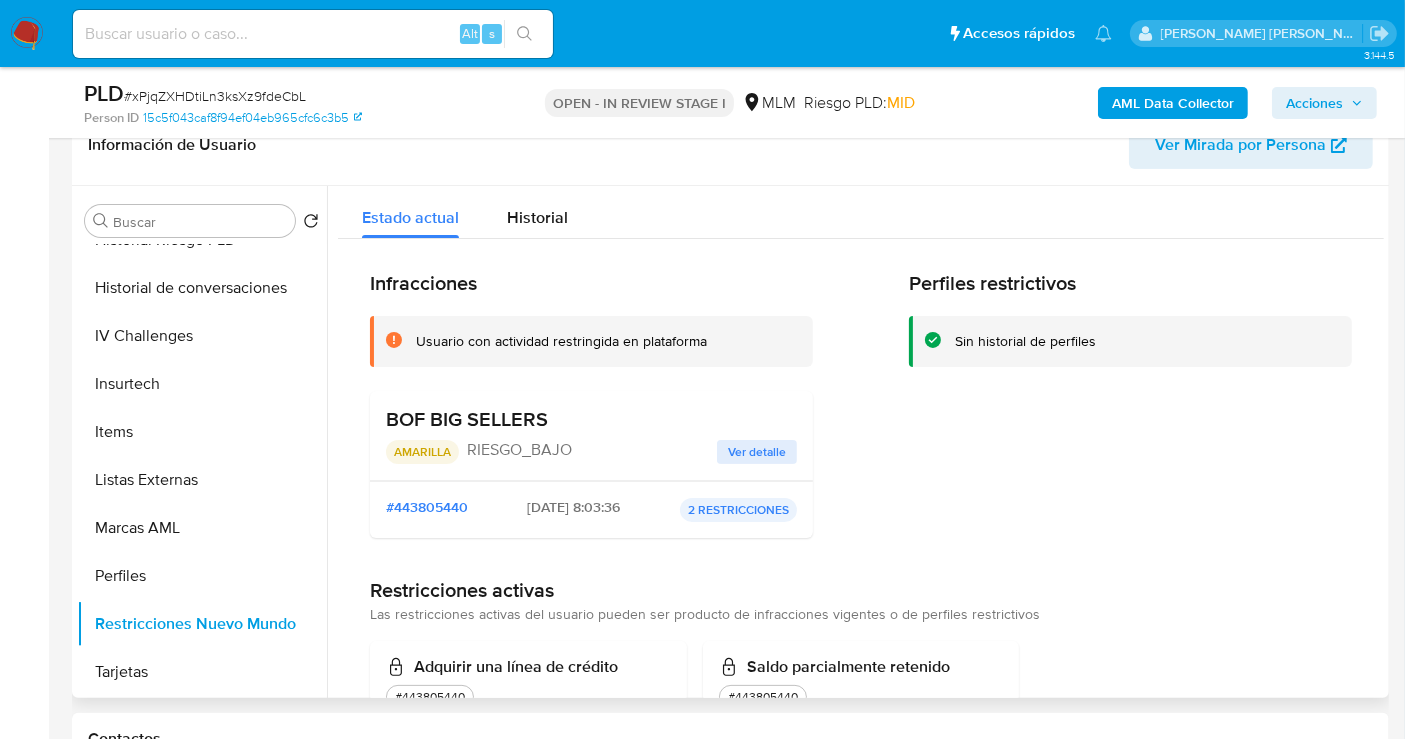 scroll, scrollTop: 796, scrollLeft: 0, axis: vertical 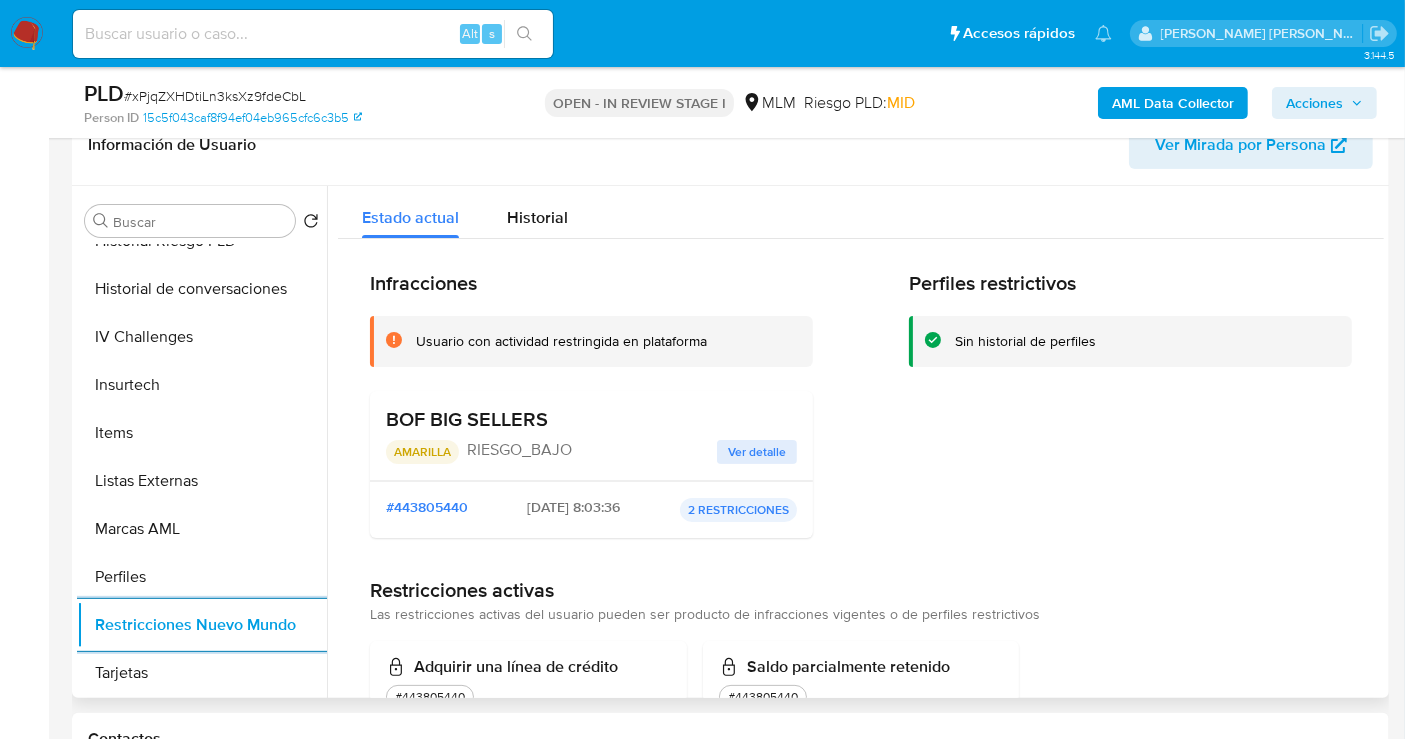 click on "Ver detalle" at bounding box center (757, 452) 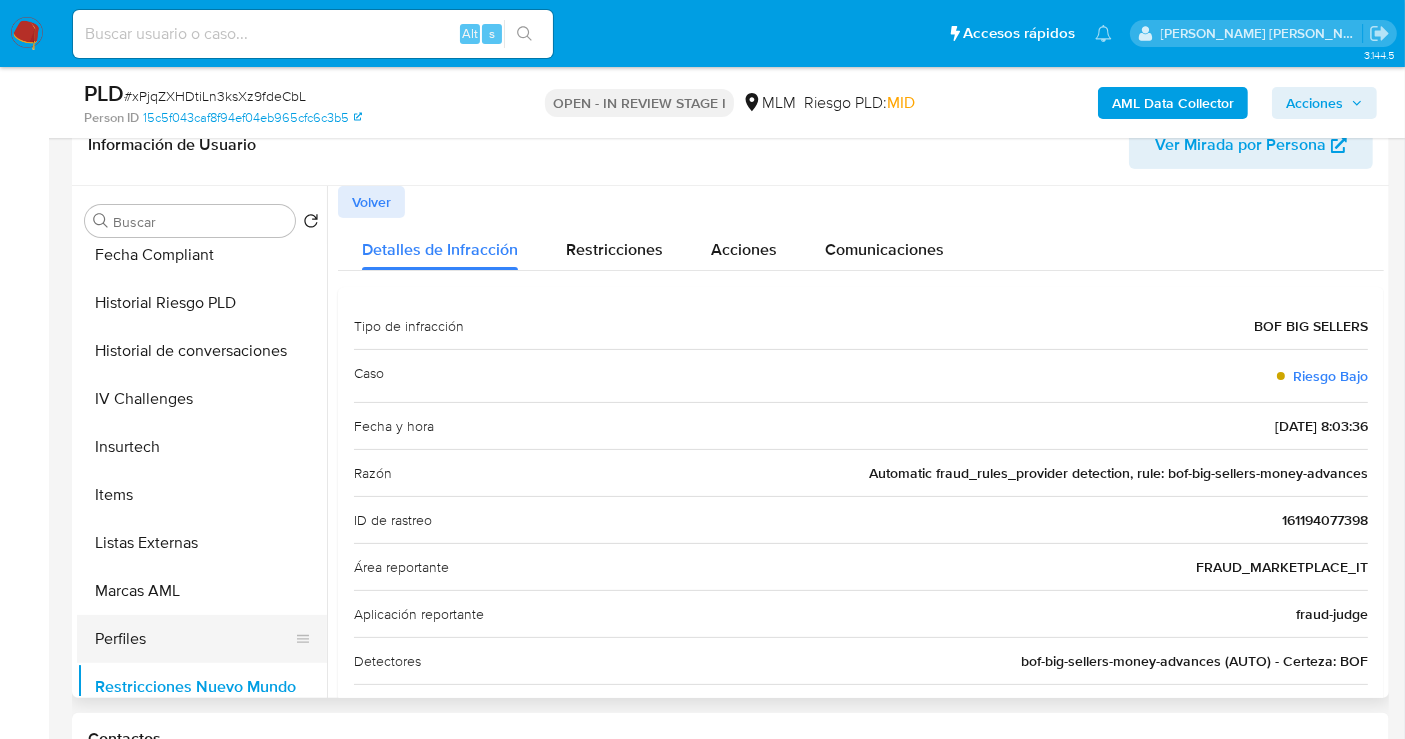 scroll, scrollTop: 797, scrollLeft: 0, axis: vertical 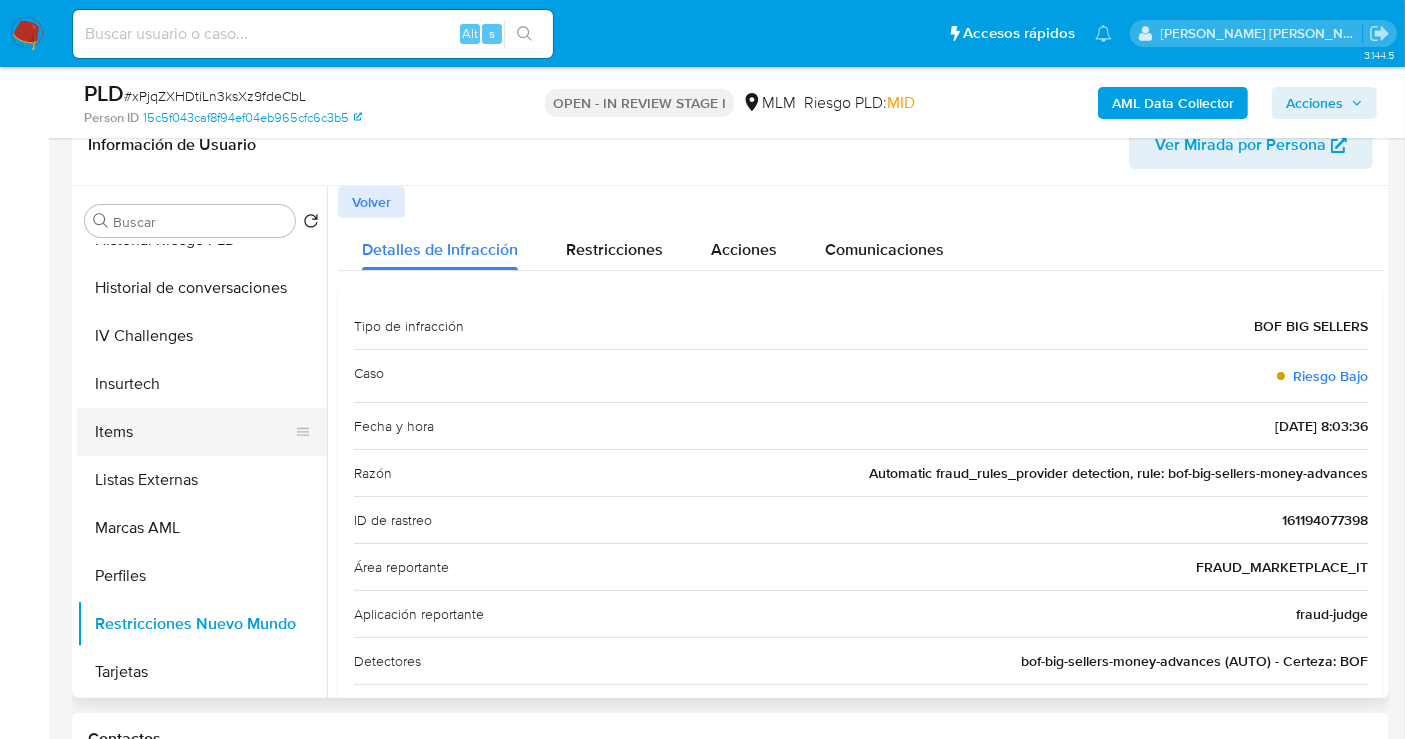 click on "Items" at bounding box center [194, 432] 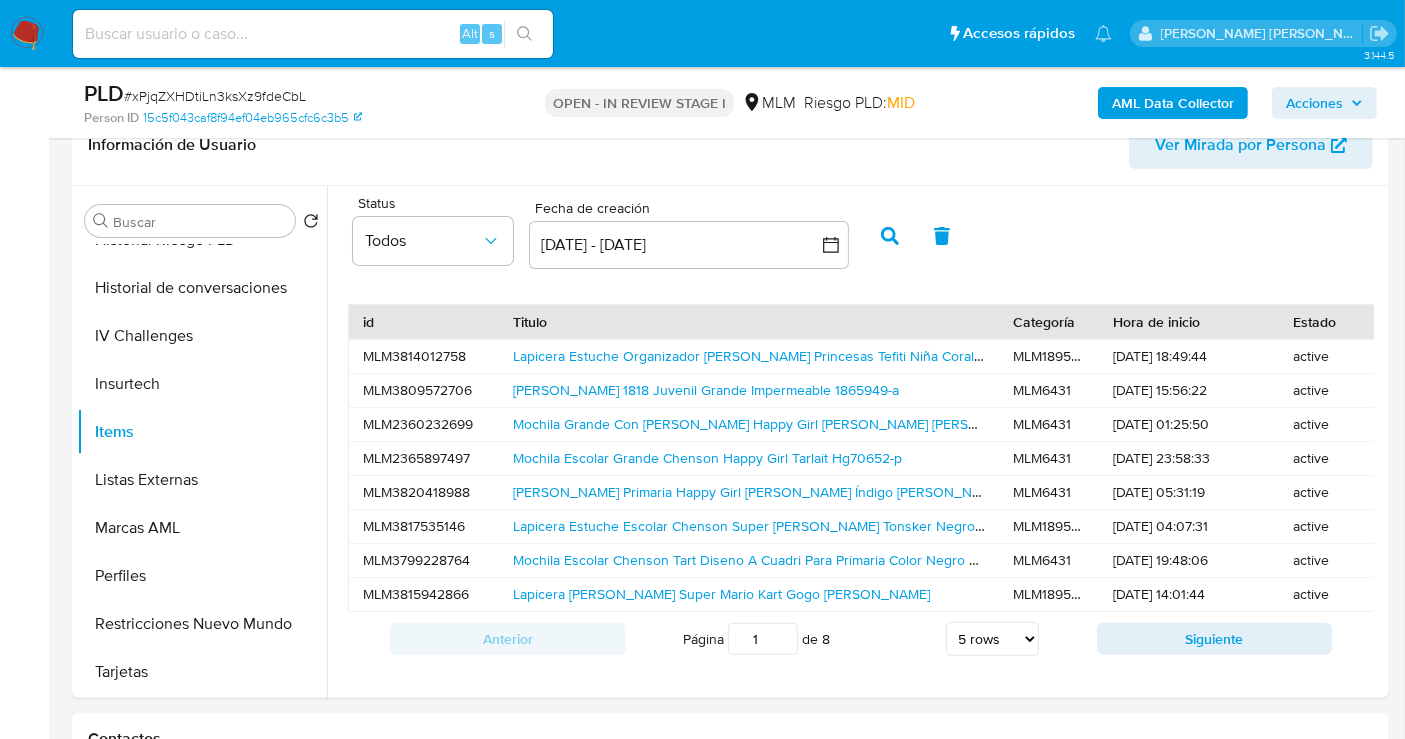 scroll, scrollTop: 796, scrollLeft: 0, axis: vertical 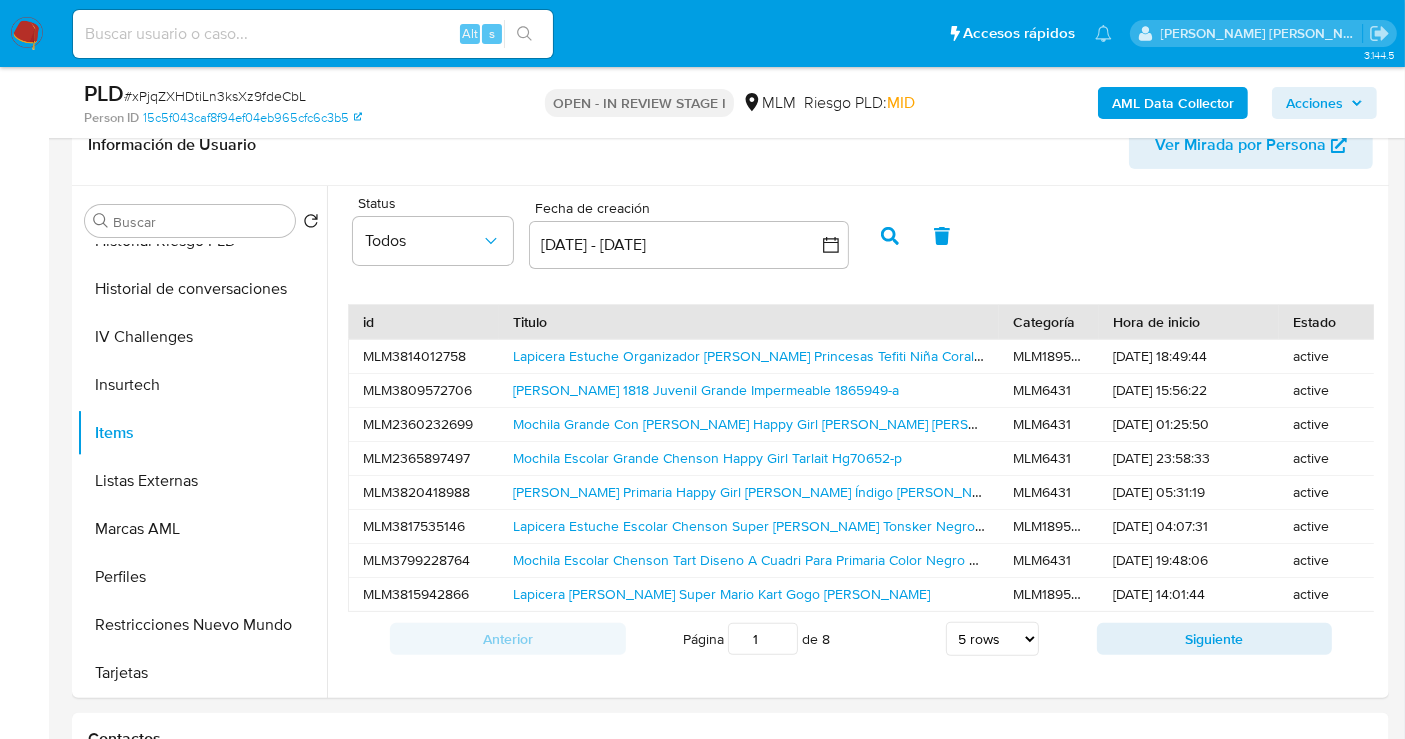 type 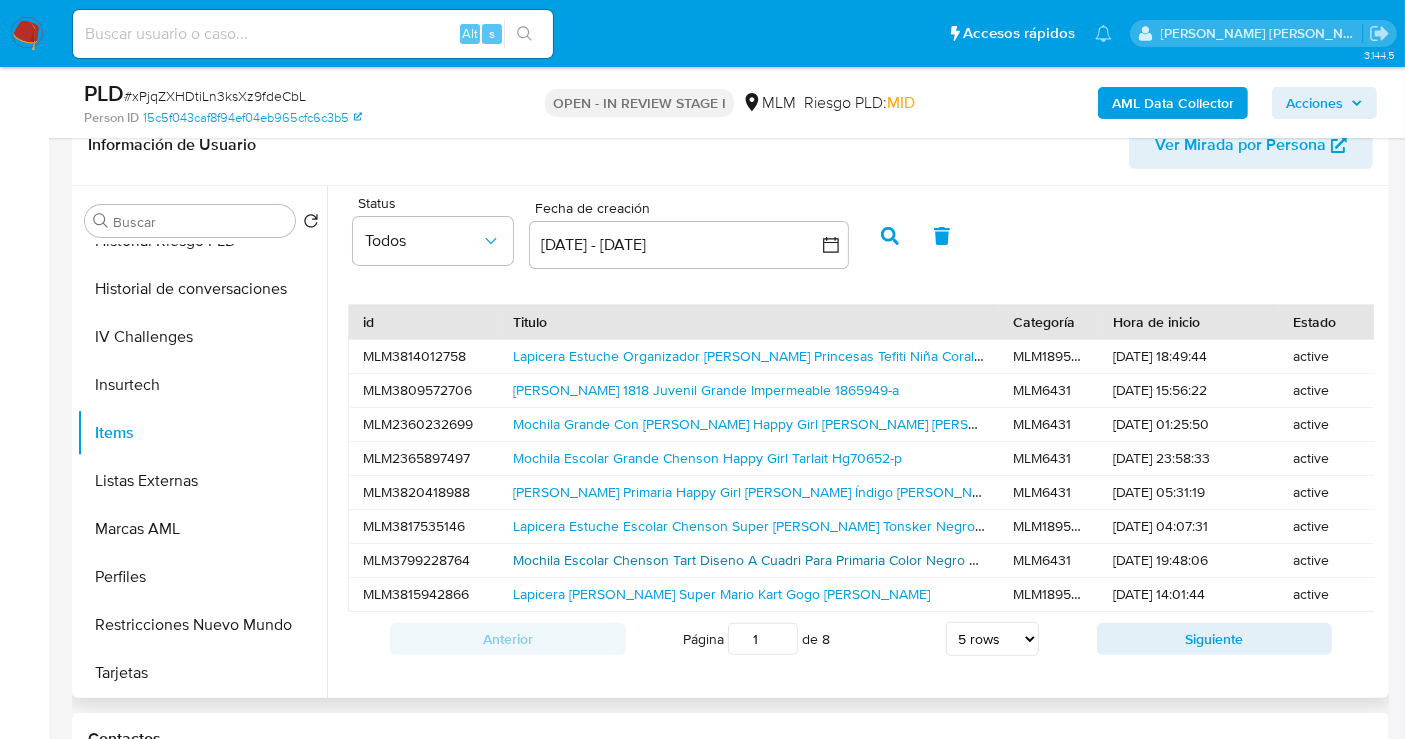 scroll, scrollTop: 796, scrollLeft: 0, axis: vertical 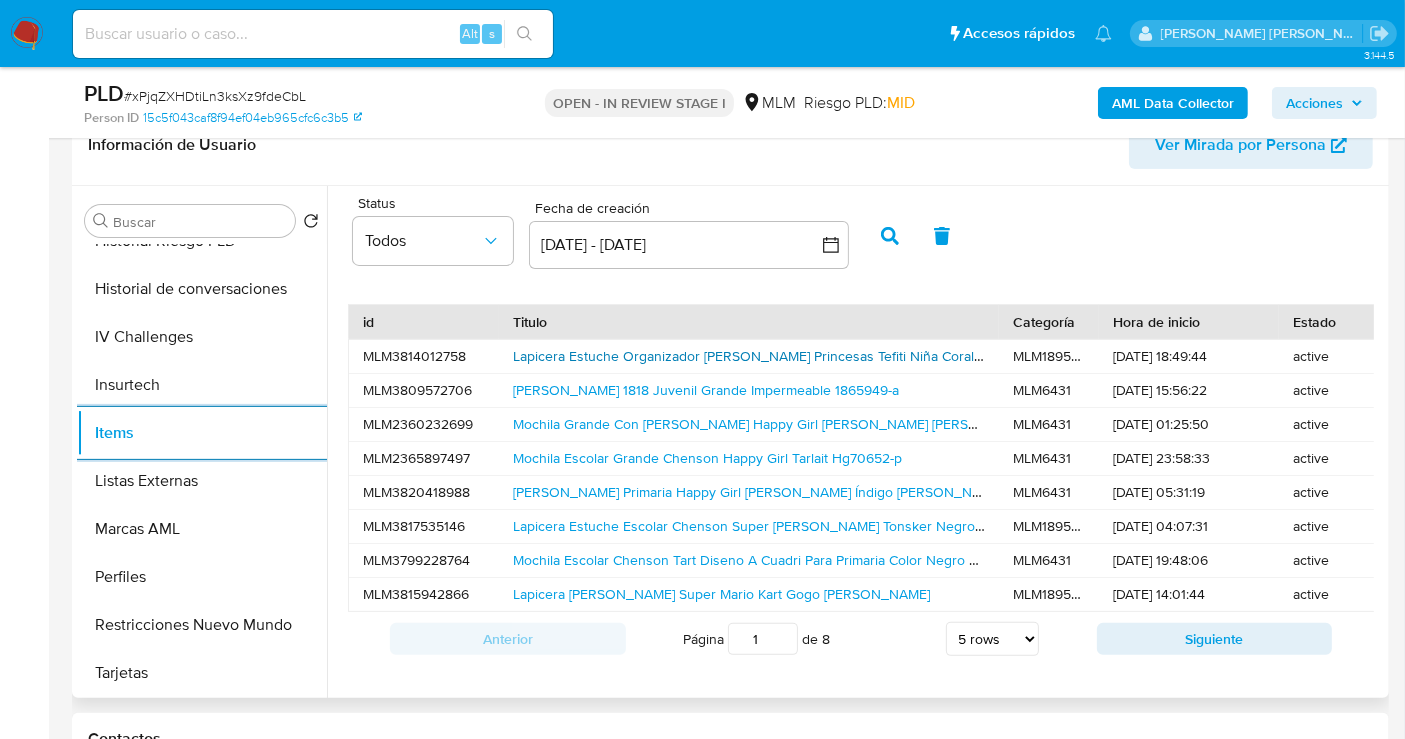 click on "Lapicera Estuche Organizador Chenson Princesas Tefiti Niña Coral Te Fiti" at bounding box center (763, 356) 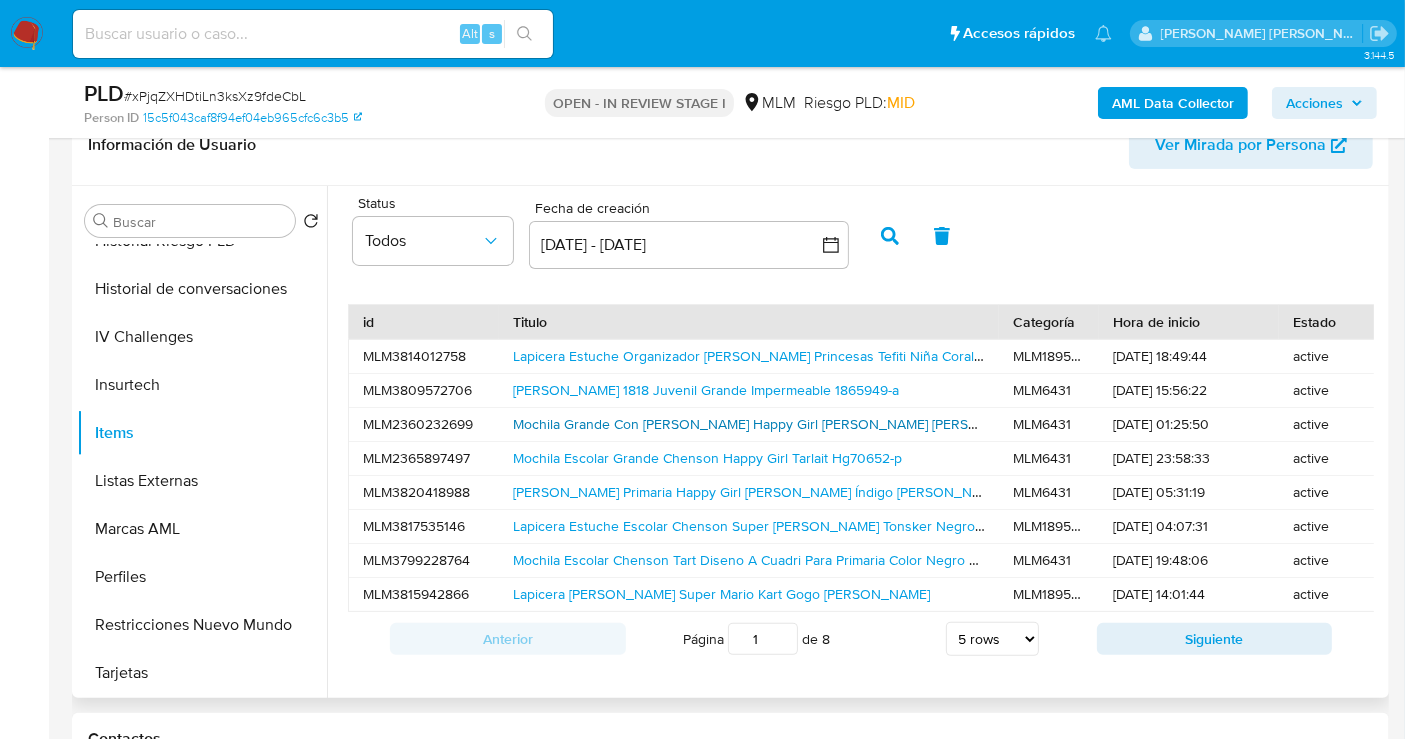 click on "Mochila Grande Con Ruedas Chenson Happy Girl Bagster Niña Violeta Liso" at bounding box center (775, 424) 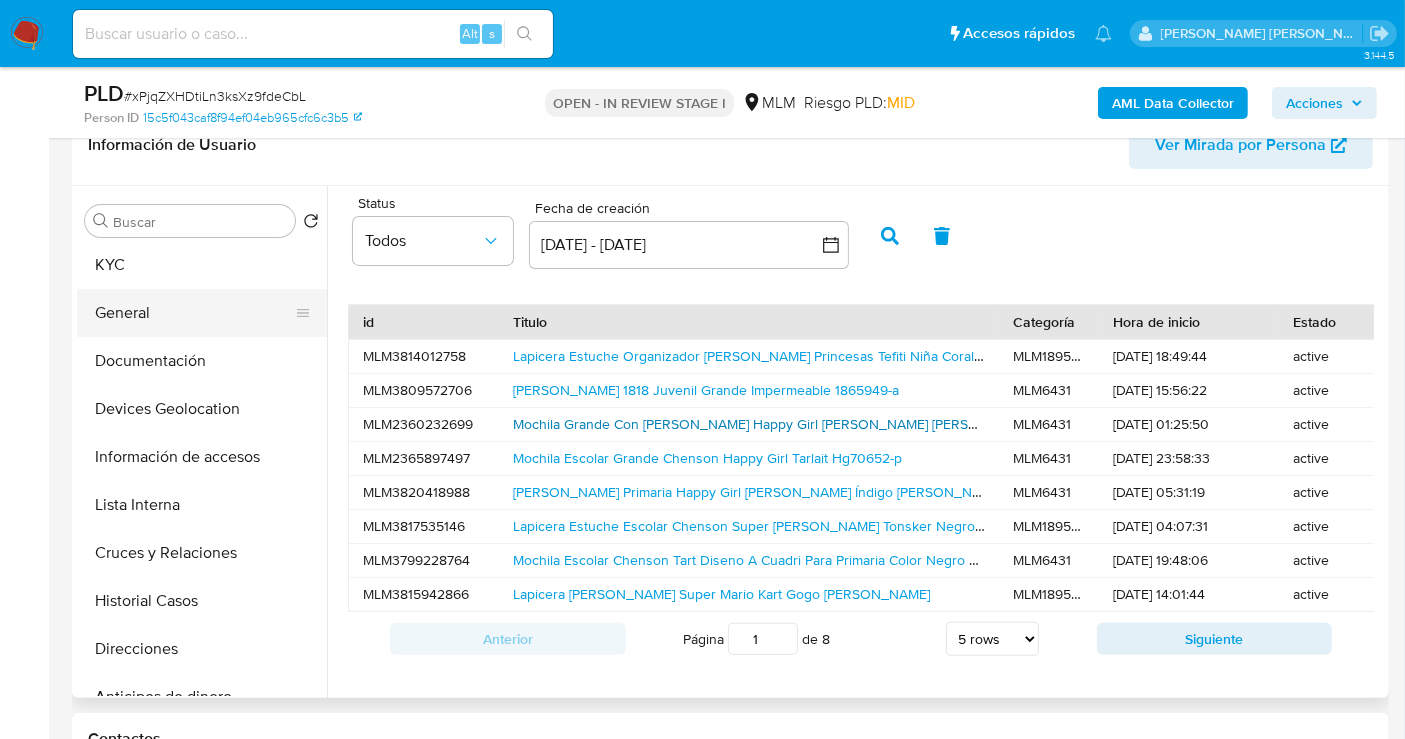 scroll, scrollTop: 0, scrollLeft: 0, axis: both 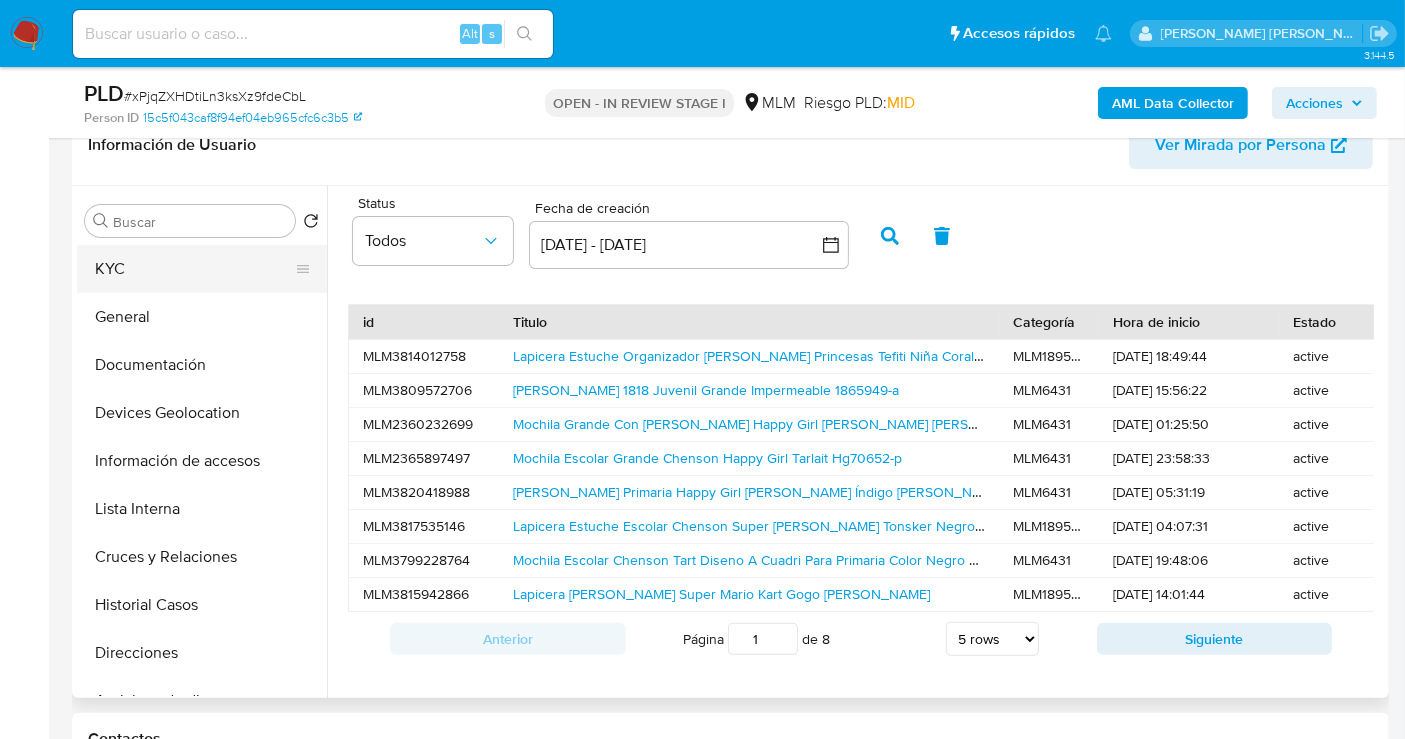 click on "KYC" at bounding box center (194, 269) 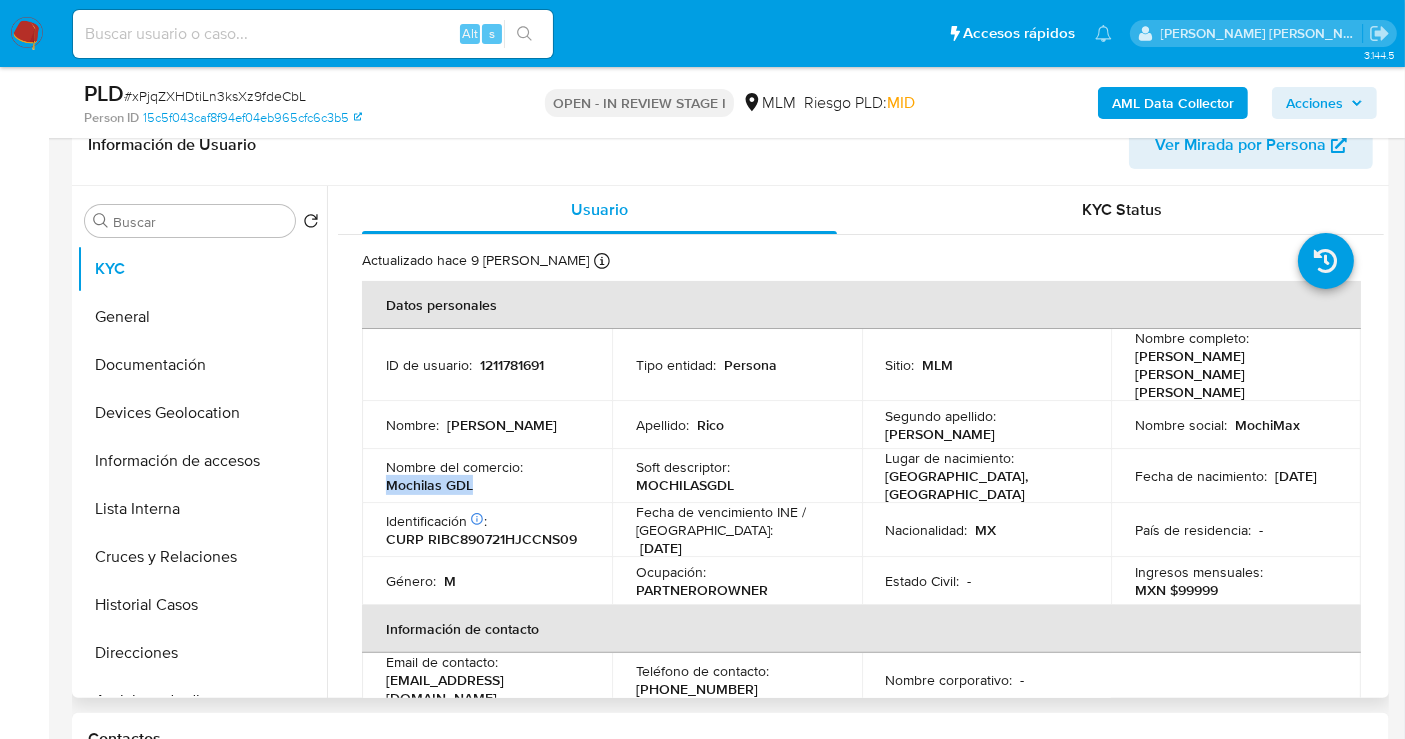 drag, startPoint x: 491, startPoint y: 458, endPoint x: 378, endPoint y: 455, distance: 113.03982 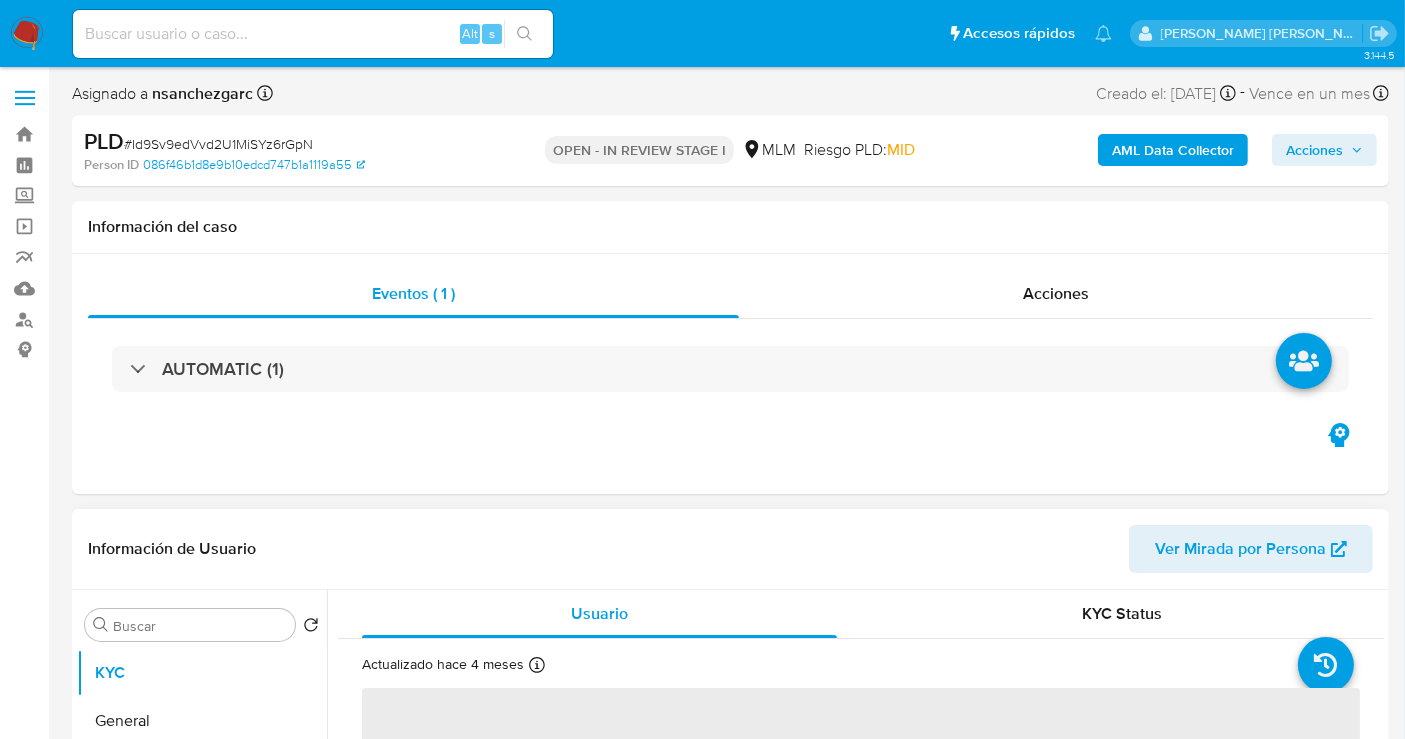 scroll, scrollTop: 555, scrollLeft: 0, axis: vertical 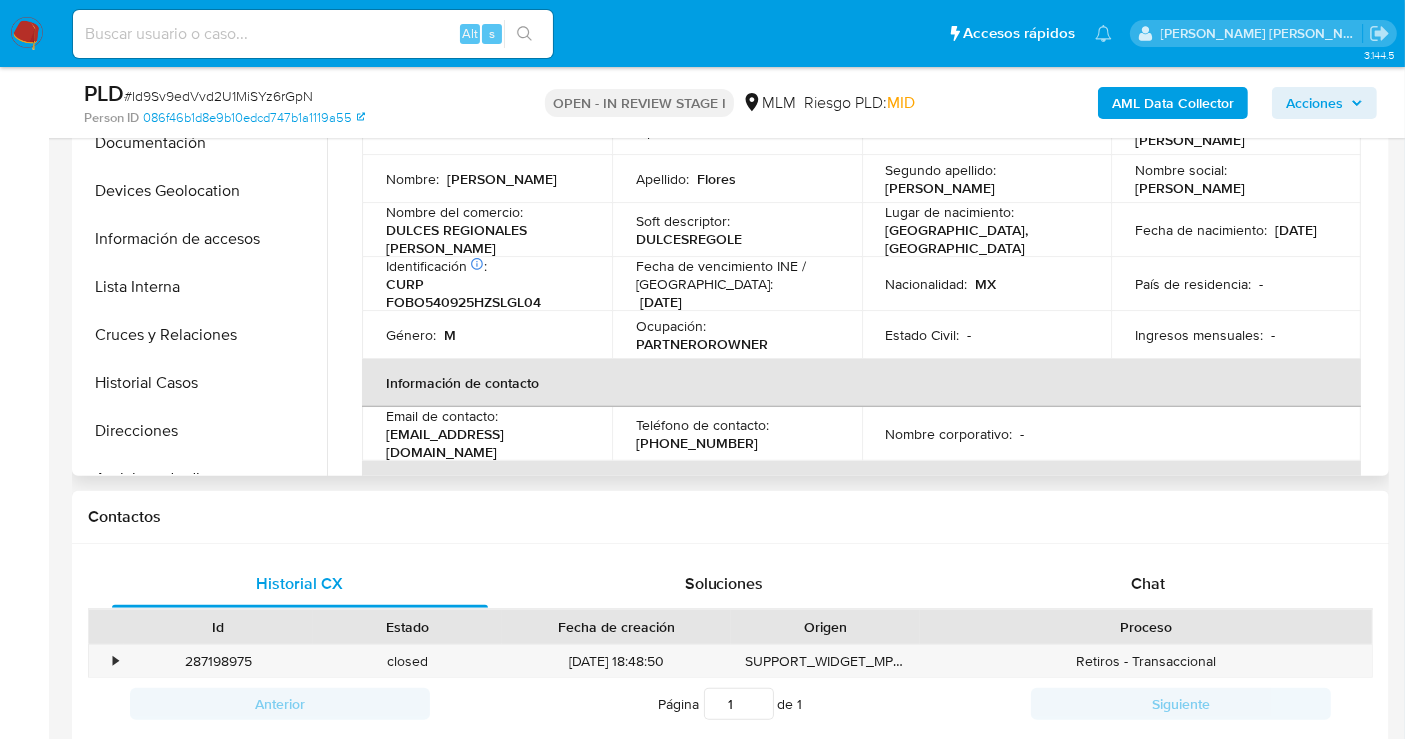 select on "10" 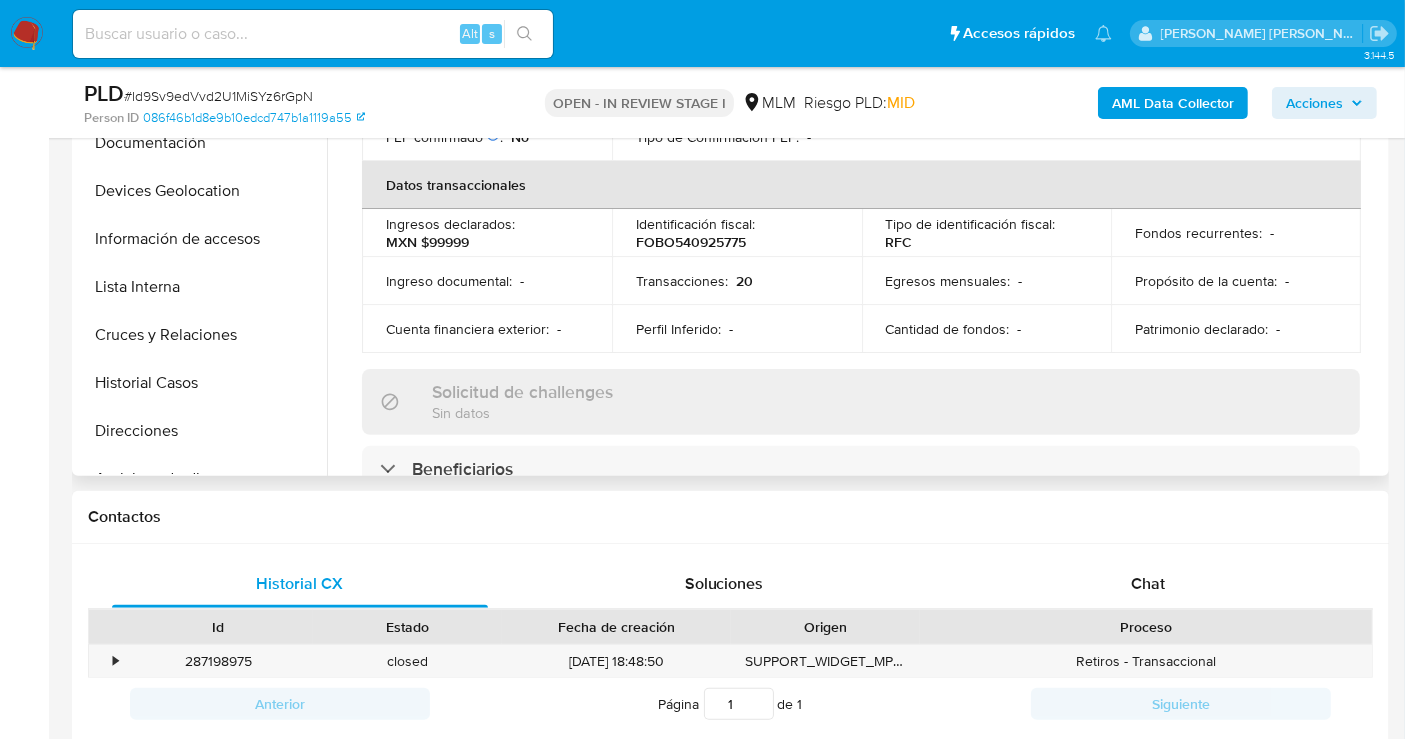 scroll, scrollTop: 555, scrollLeft: 0, axis: vertical 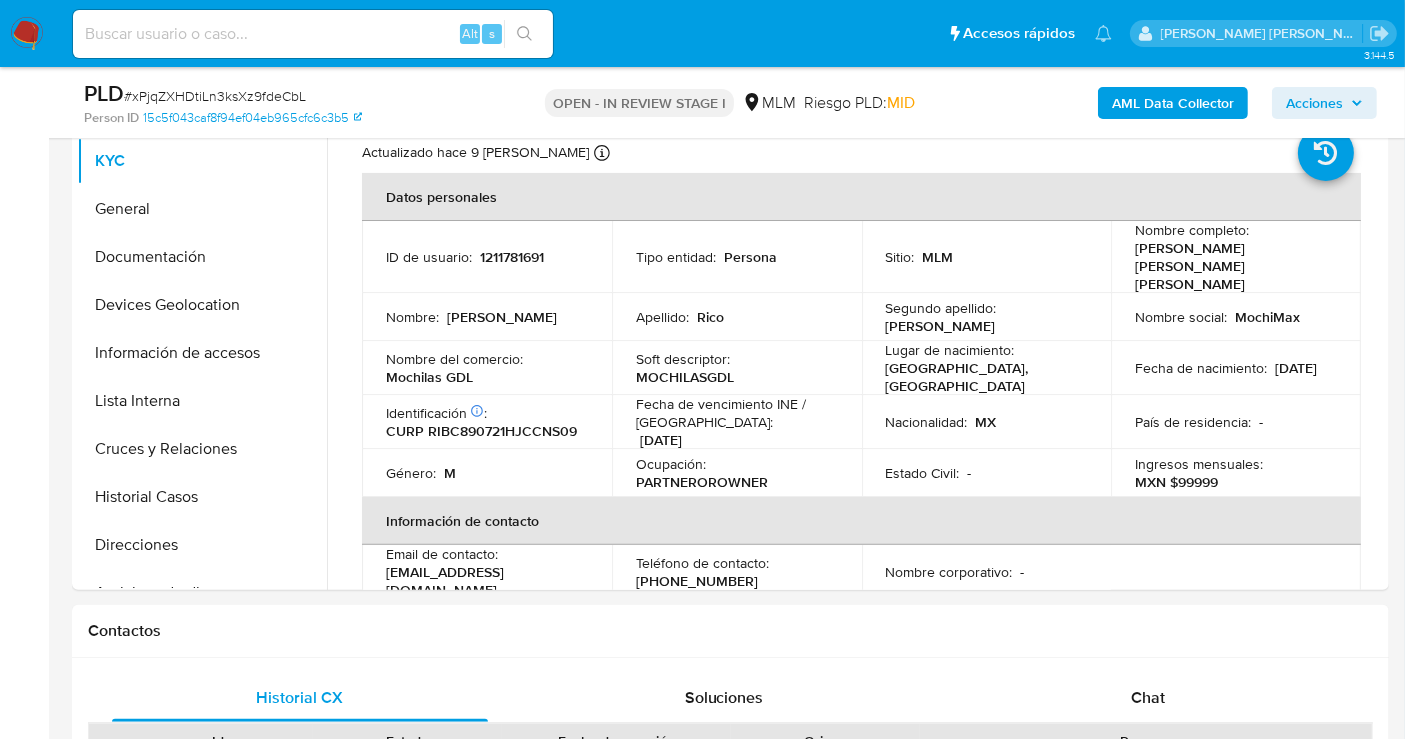 select on "10" 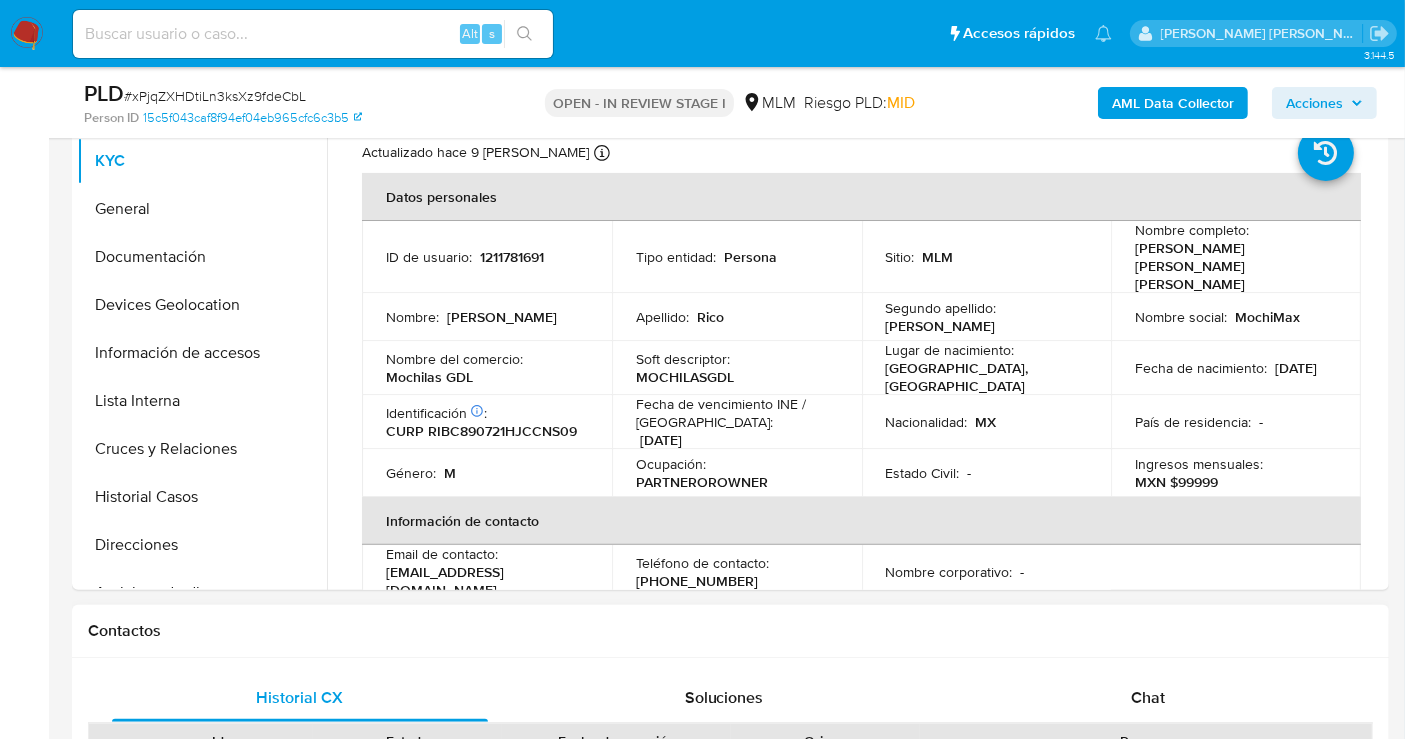 scroll, scrollTop: 666, scrollLeft: 0, axis: vertical 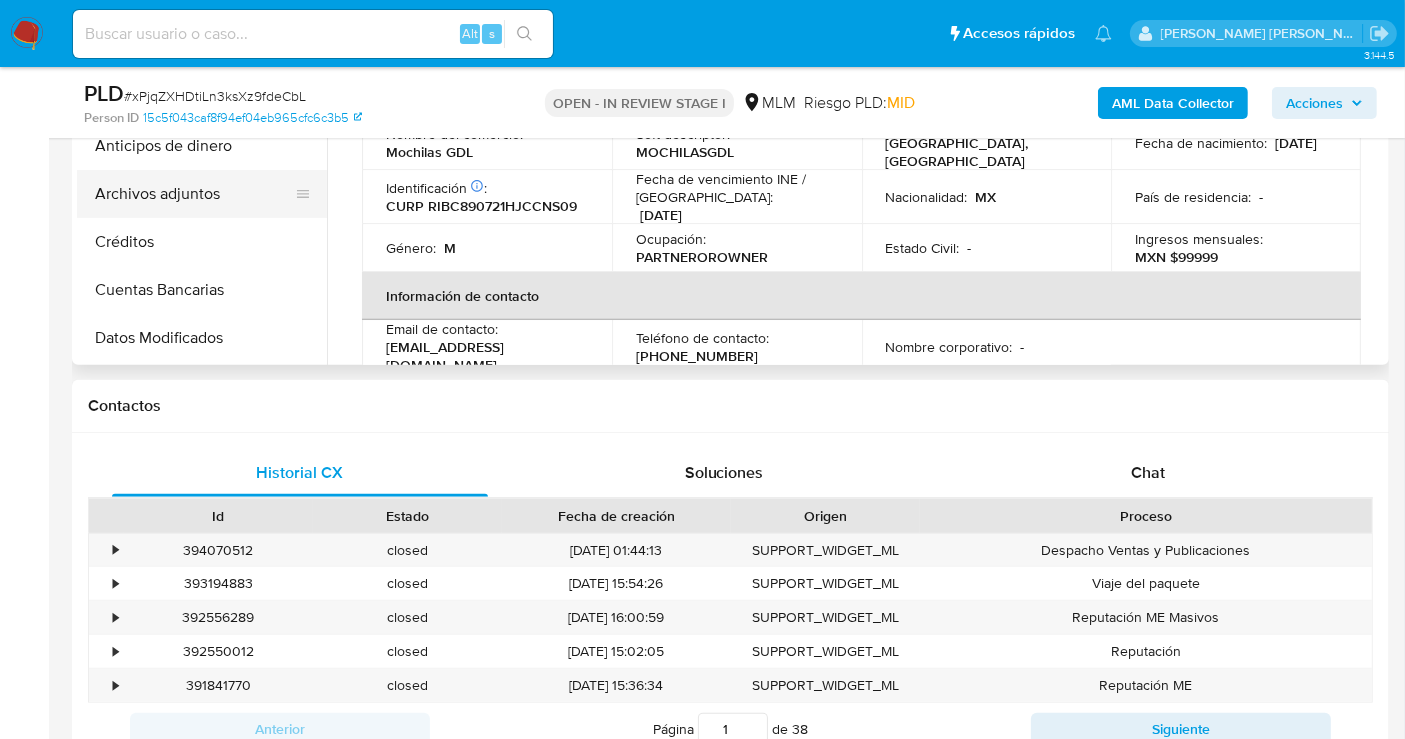 click on "Archivos adjuntos" at bounding box center (194, 194) 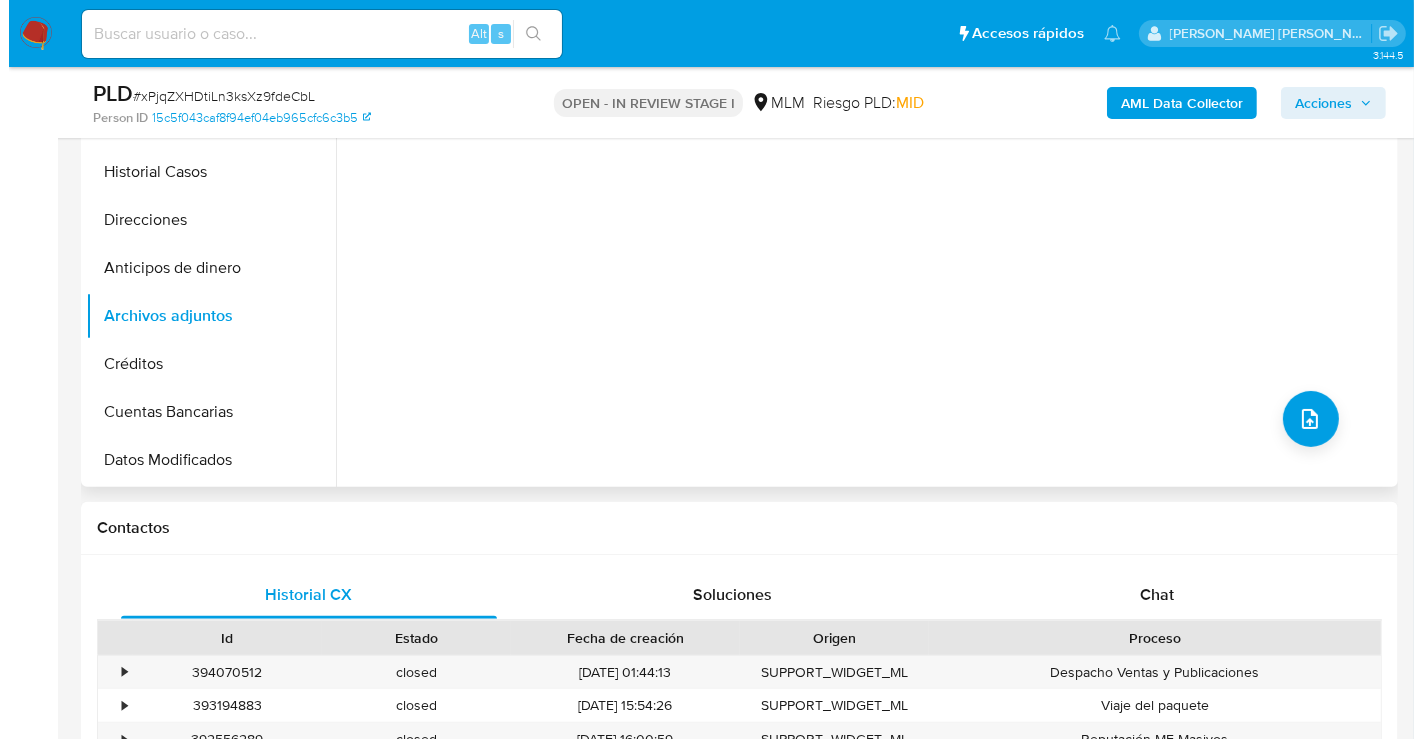 scroll, scrollTop: 444, scrollLeft: 0, axis: vertical 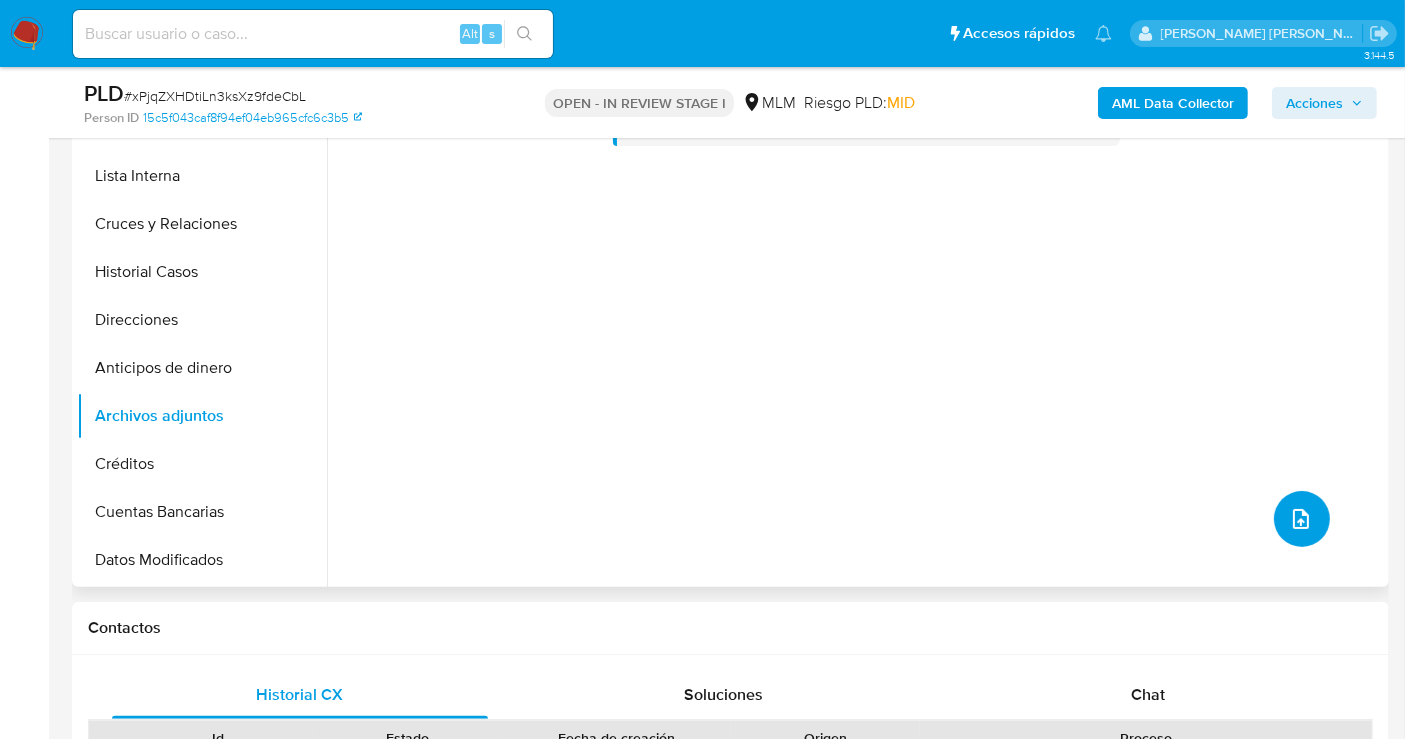 click at bounding box center [1301, 519] 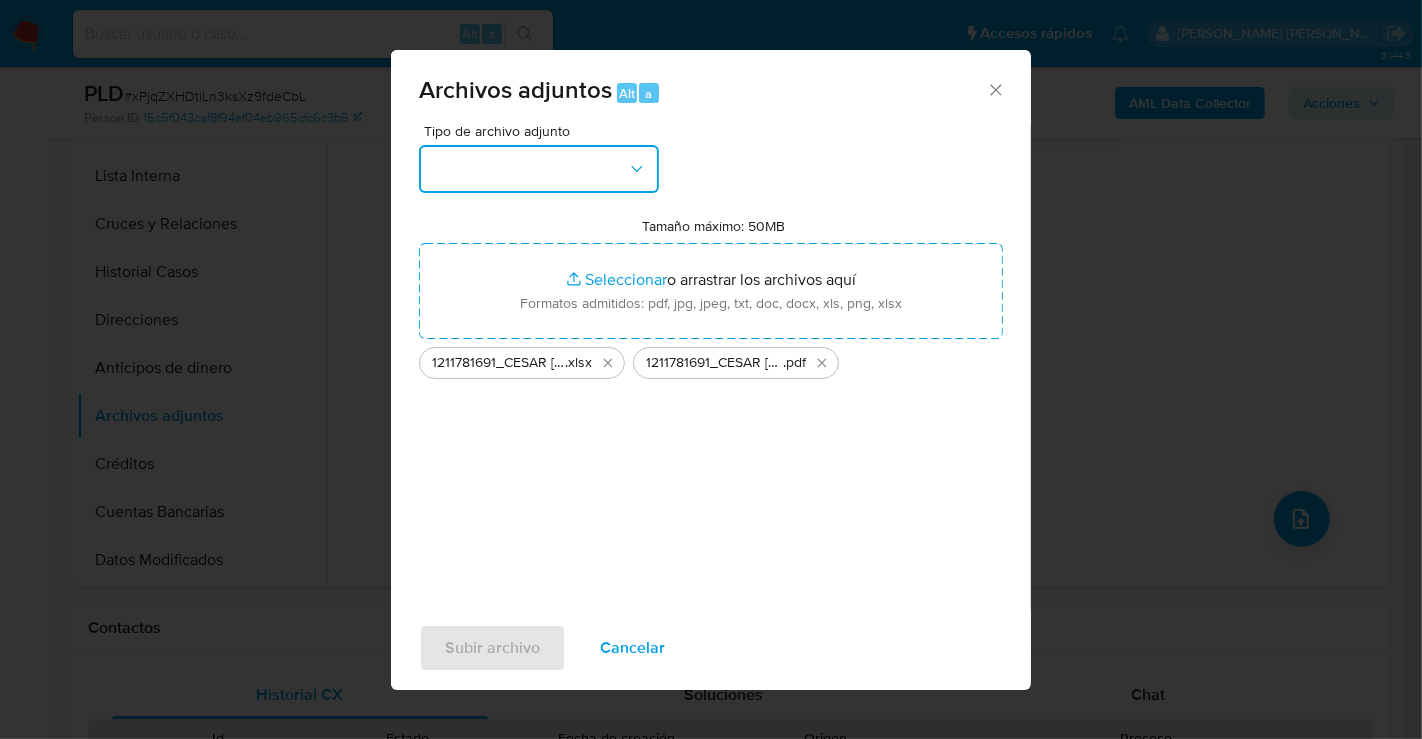 click at bounding box center (539, 169) 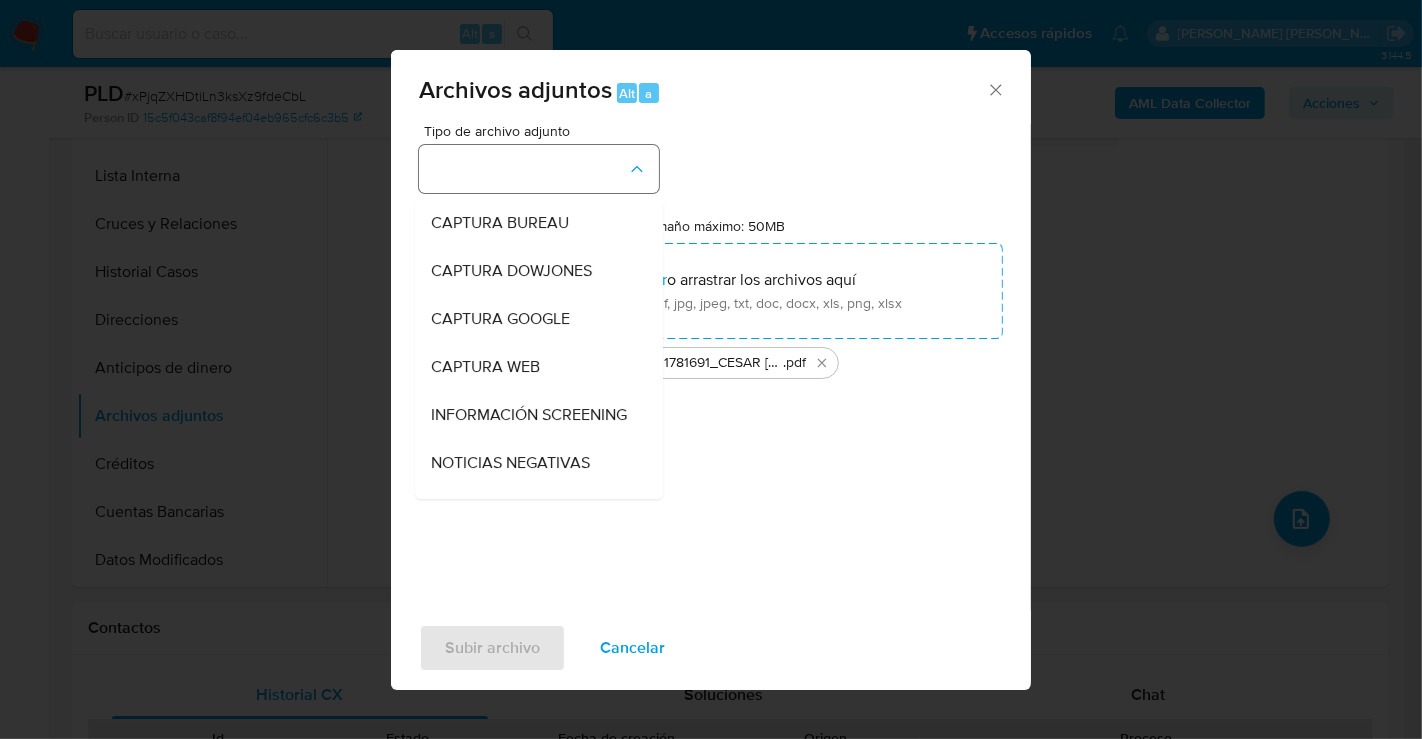 type 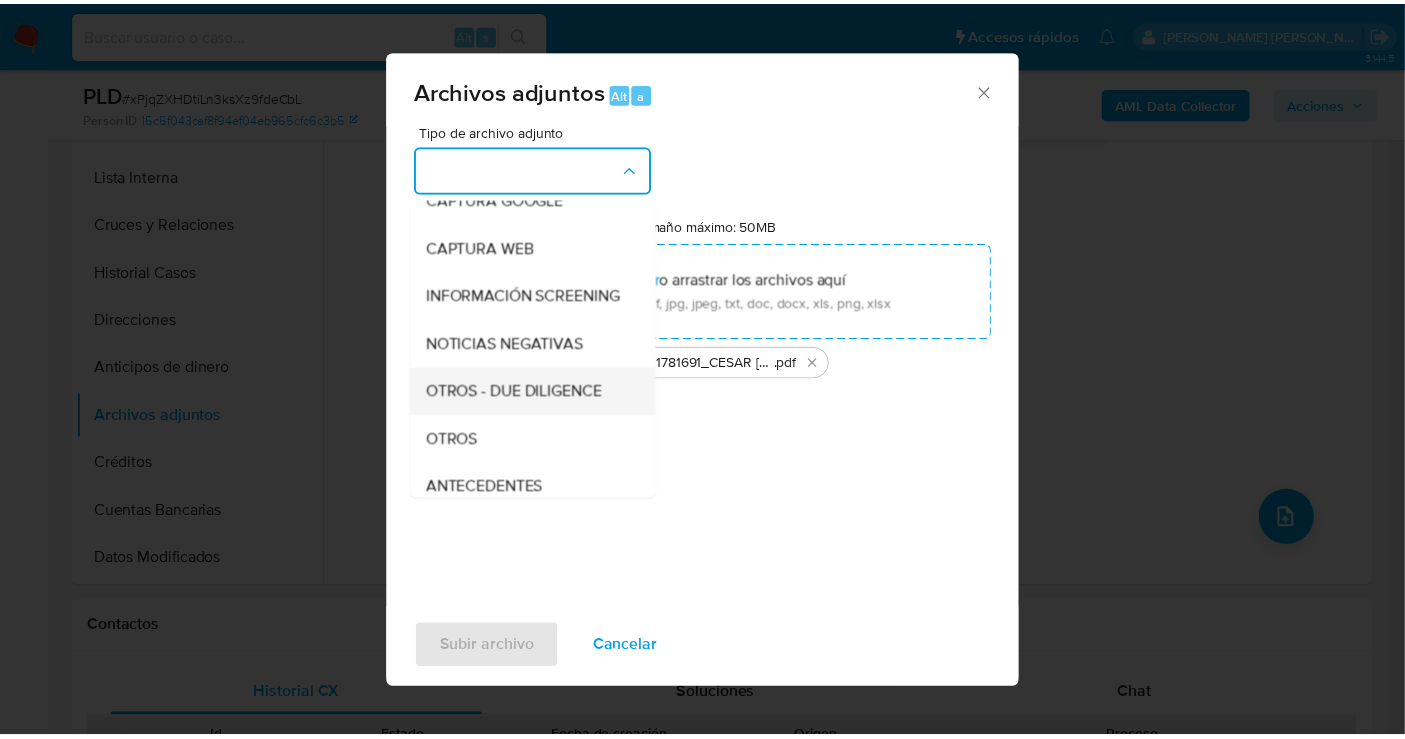 scroll, scrollTop: 167, scrollLeft: 0, axis: vertical 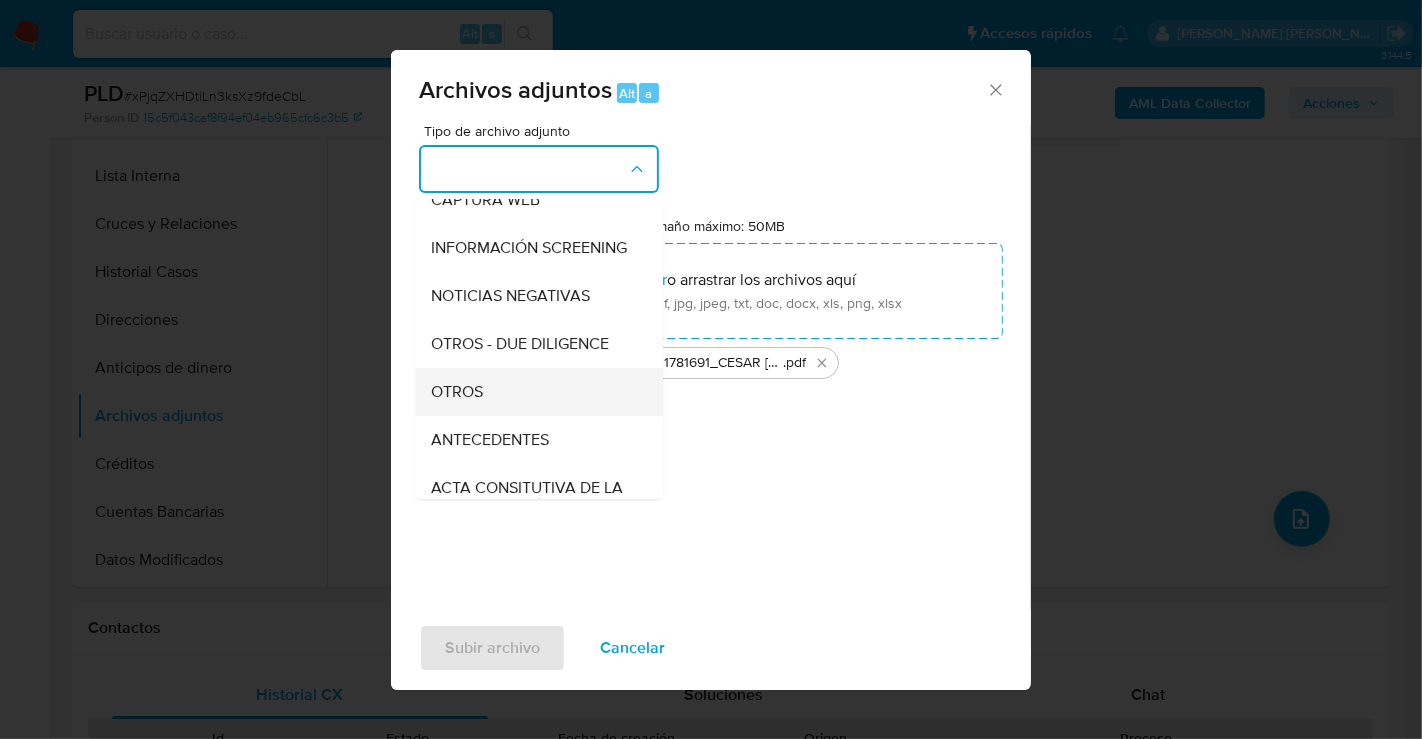 click on "OTROS" at bounding box center (457, 392) 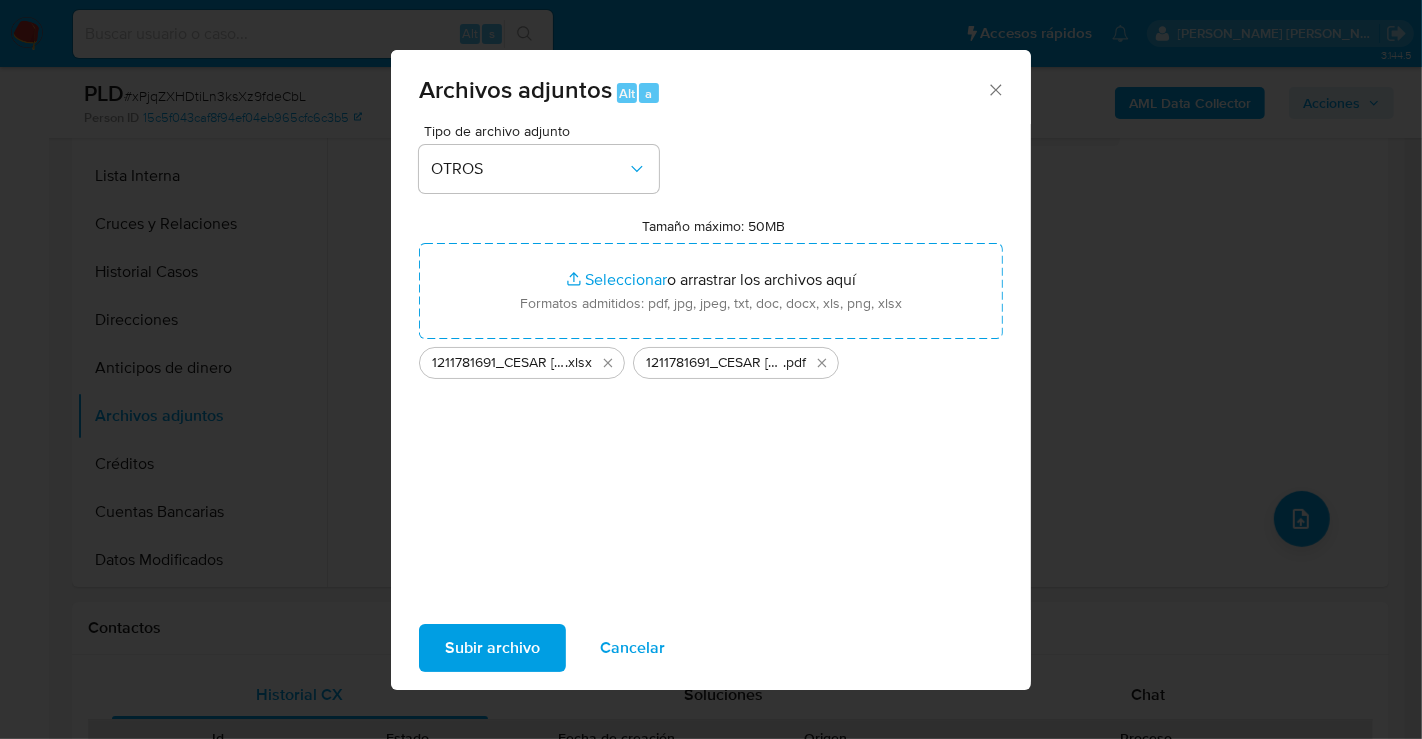 click on "Subir archivo" at bounding box center [492, 648] 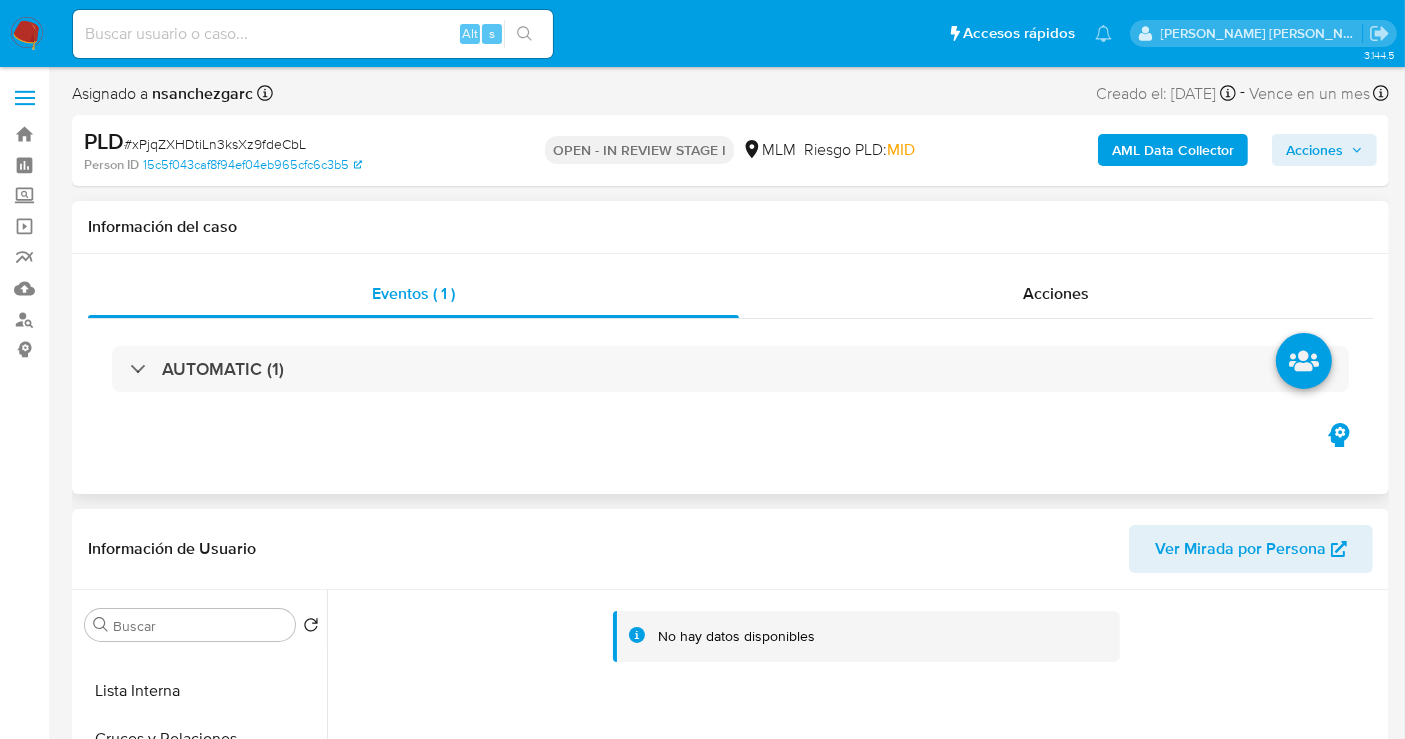 scroll, scrollTop: 222, scrollLeft: 0, axis: vertical 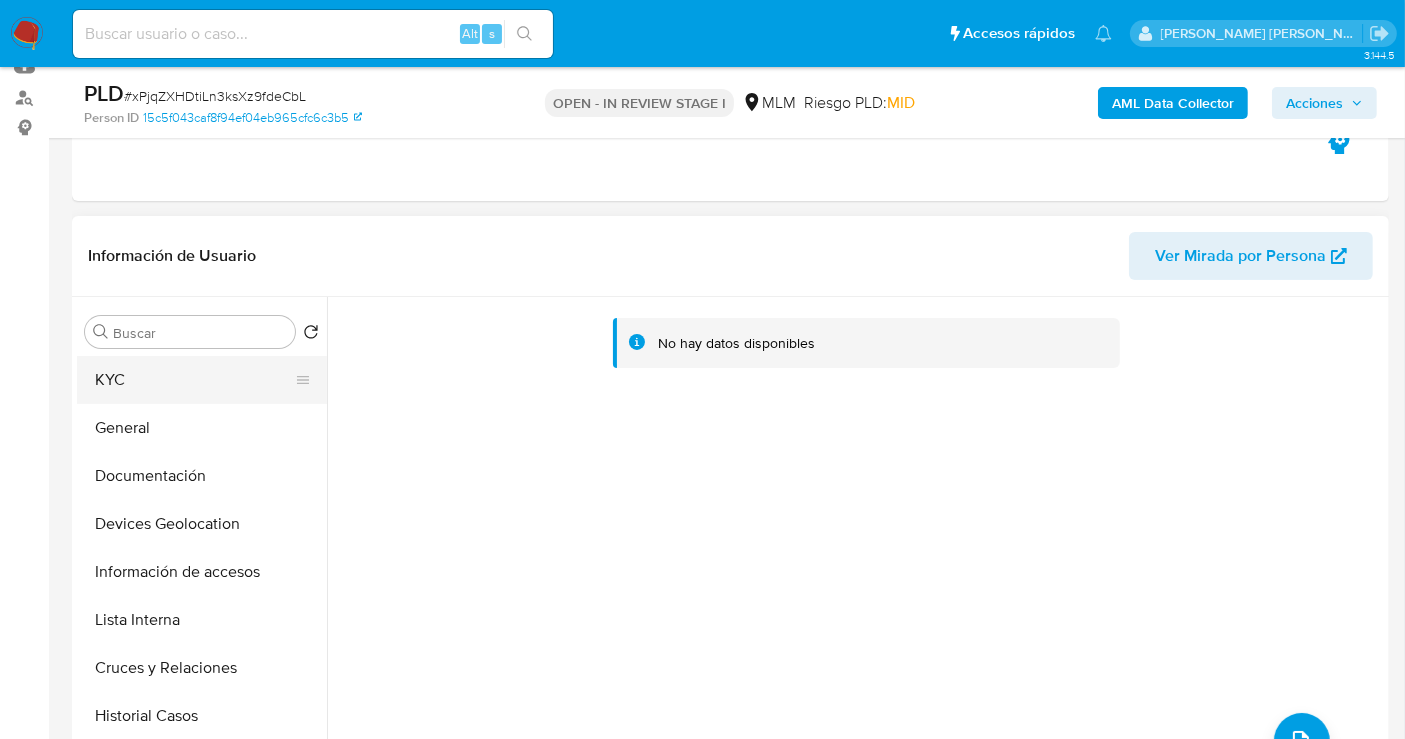 click on "KYC" at bounding box center [194, 380] 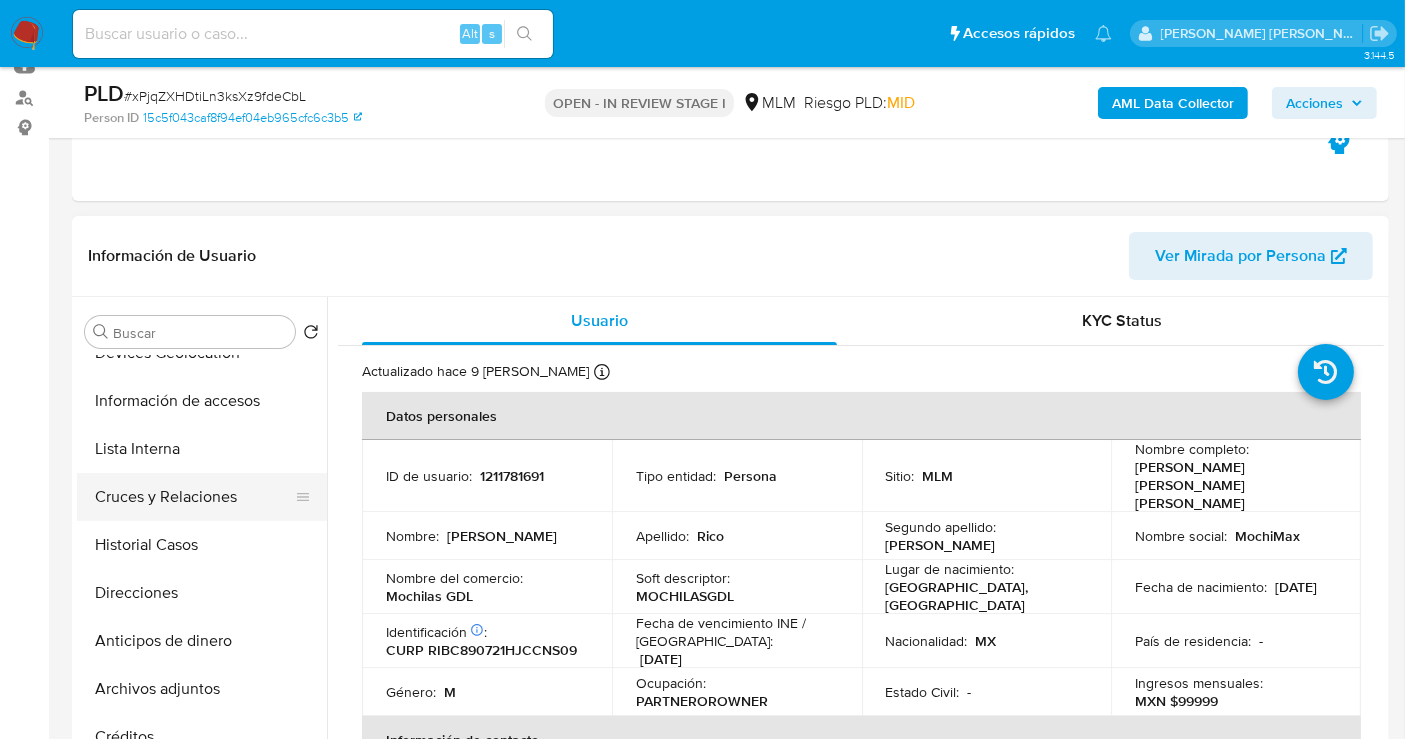 scroll, scrollTop: 222, scrollLeft: 0, axis: vertical 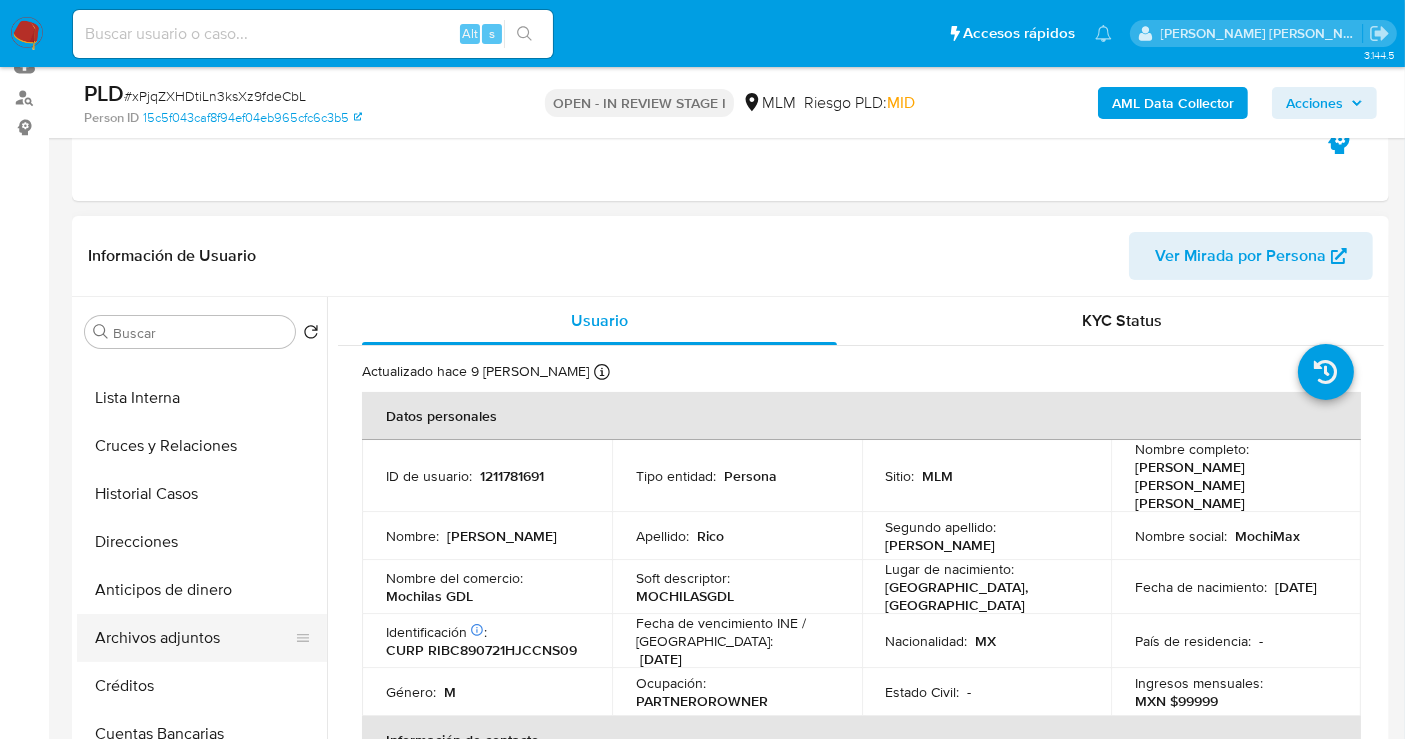 click on "Archivos adjuntos" at bounding box center (194, 638) 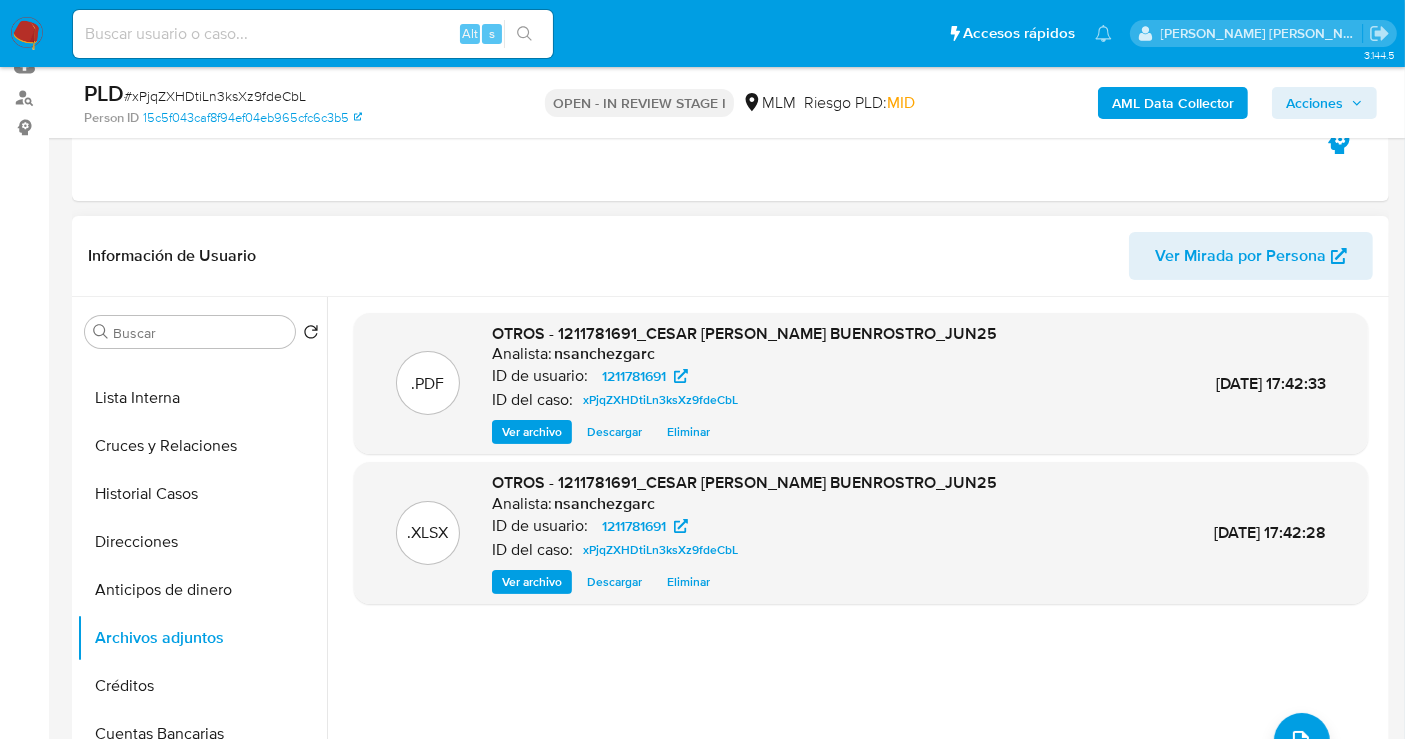 click on "Ver archivo" at bounding box center [532, 432] 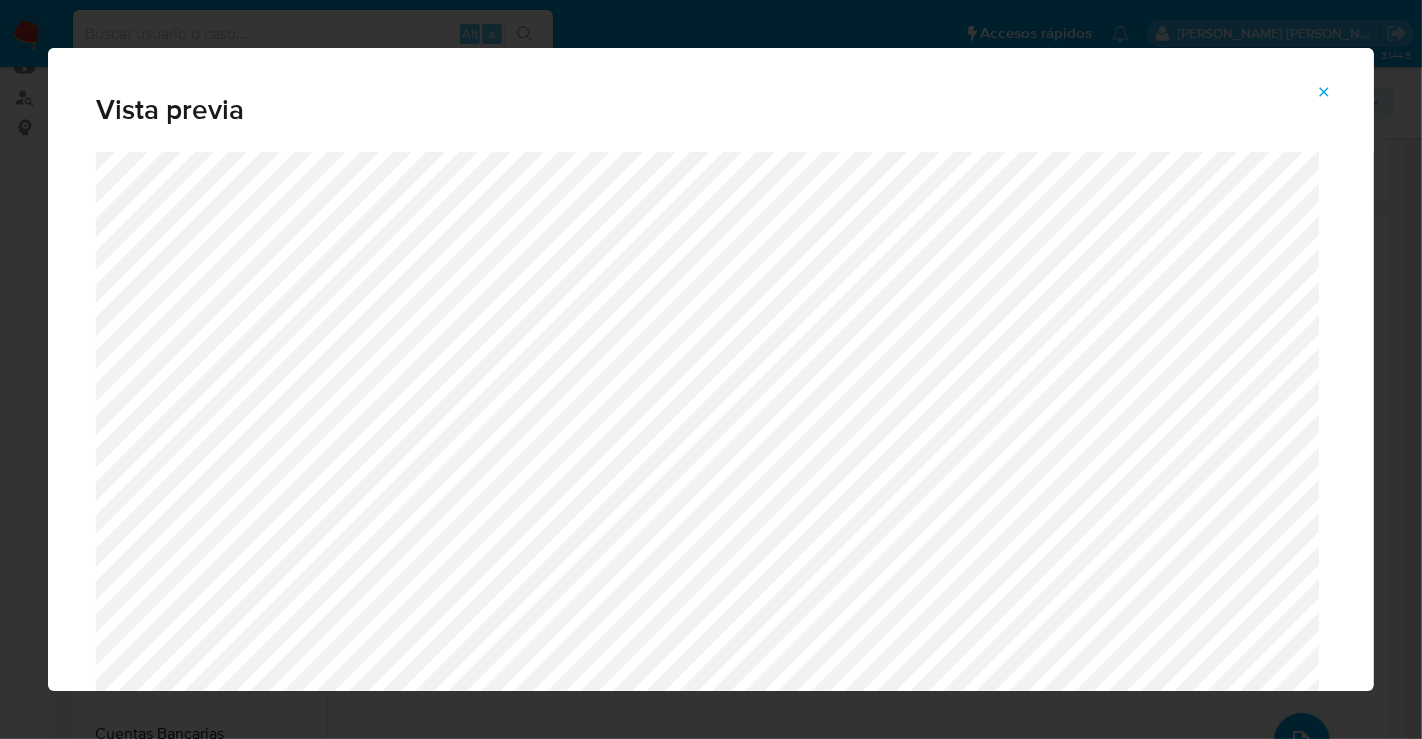 click 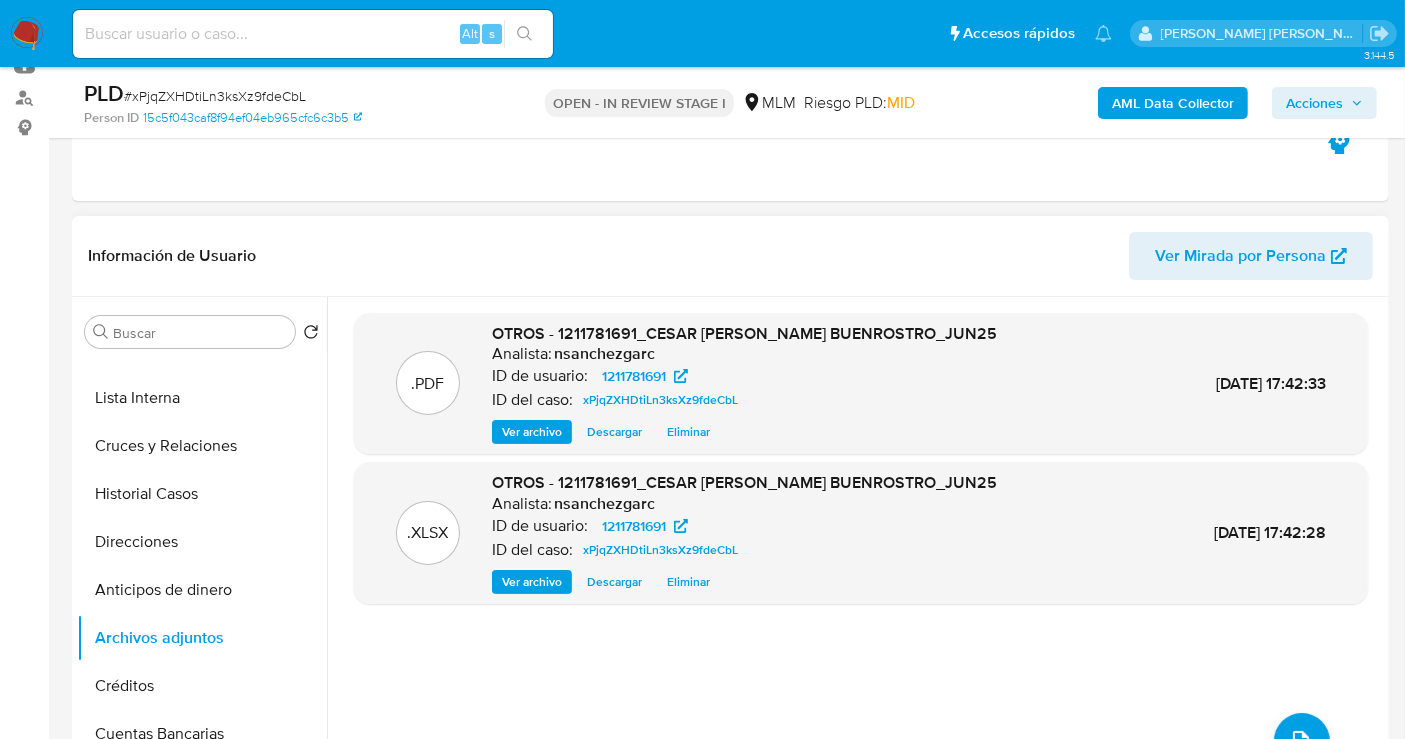 click on "Acciones" at bounding box center (1314, 103) 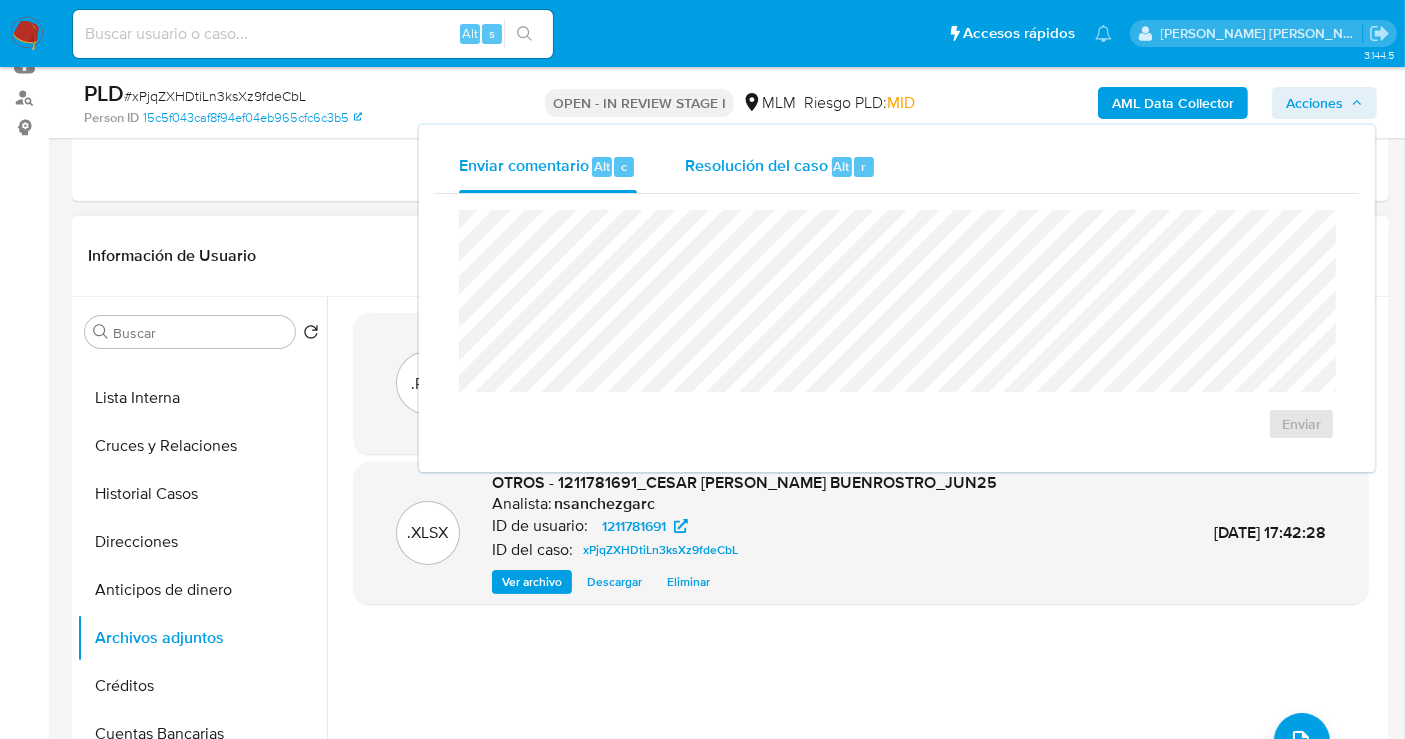 click on "Resolución del caso" at bounding box center (756, 165) 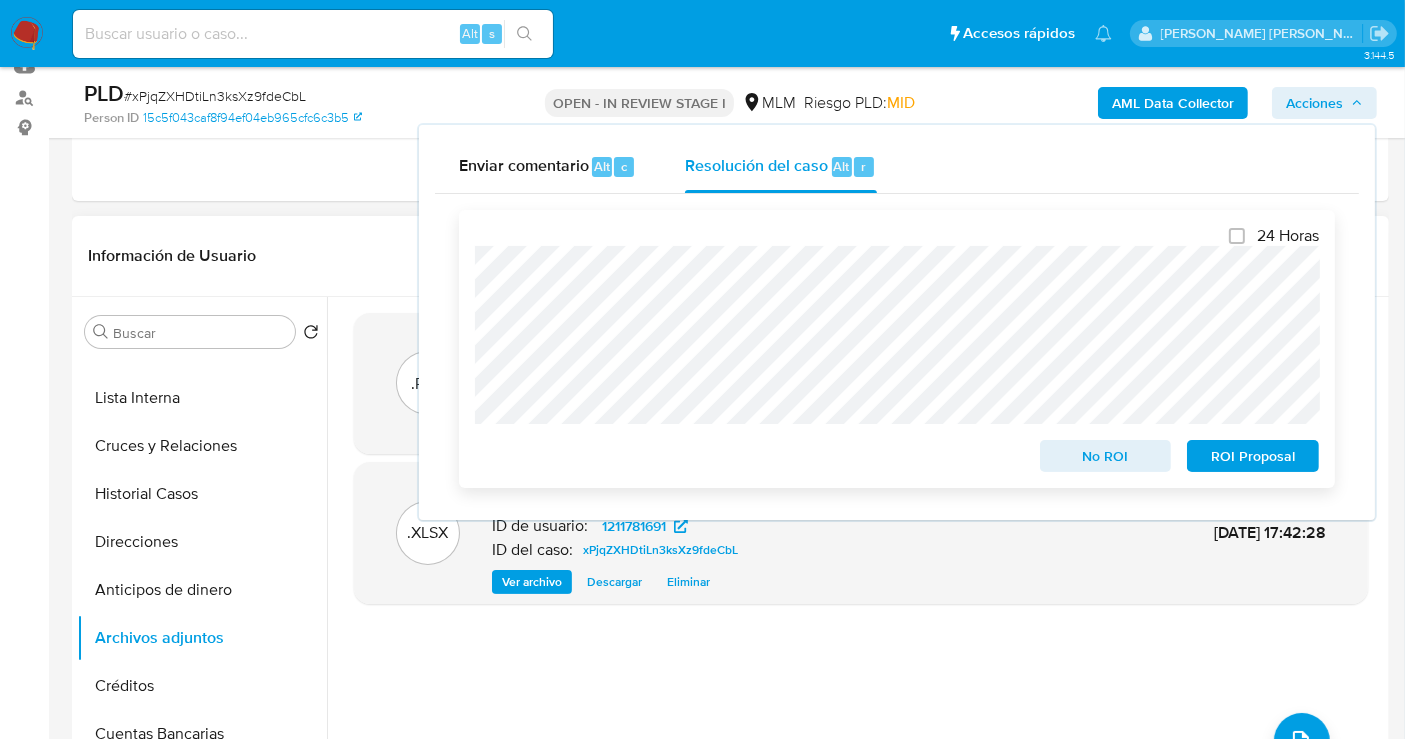 click on "No ROI" at bounding box center [1106, 456] 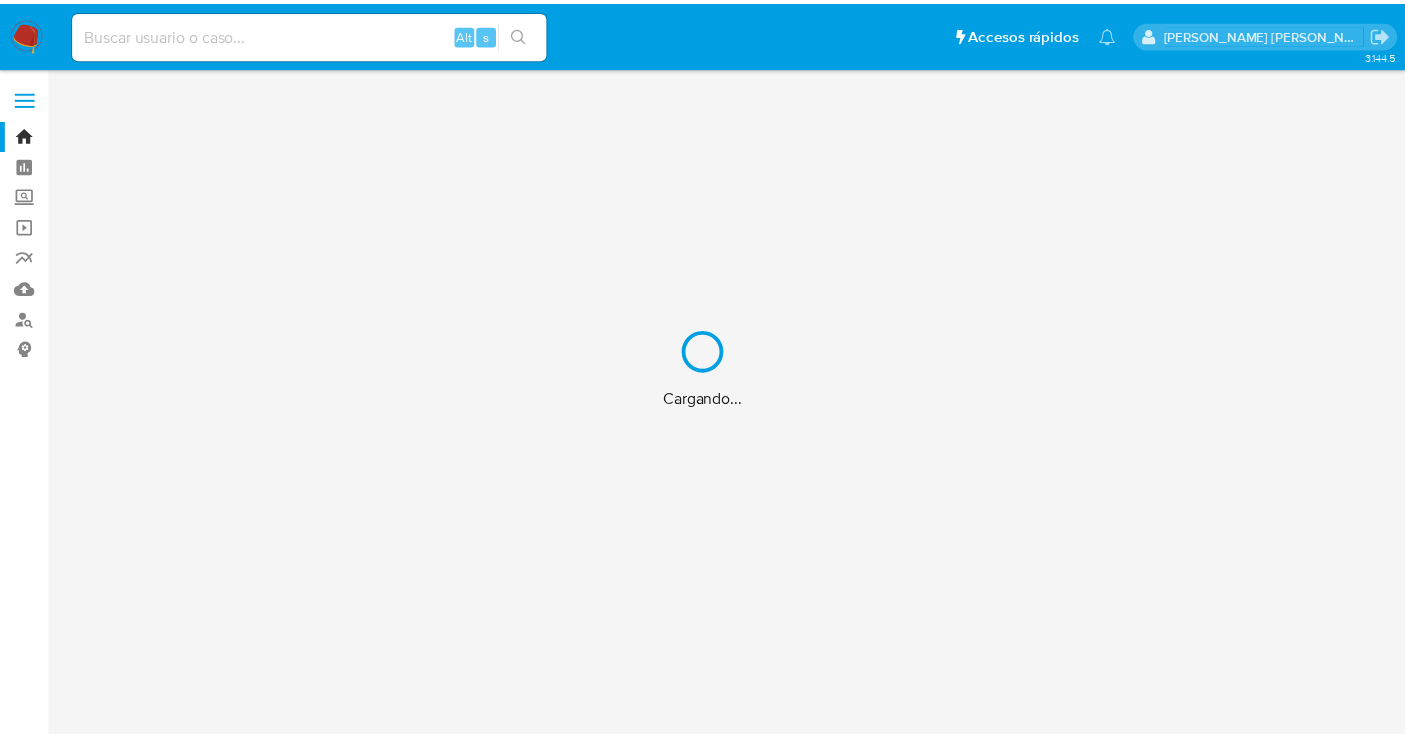 scroll, scrollTop: 0, scrollLeft: 0, axis: both 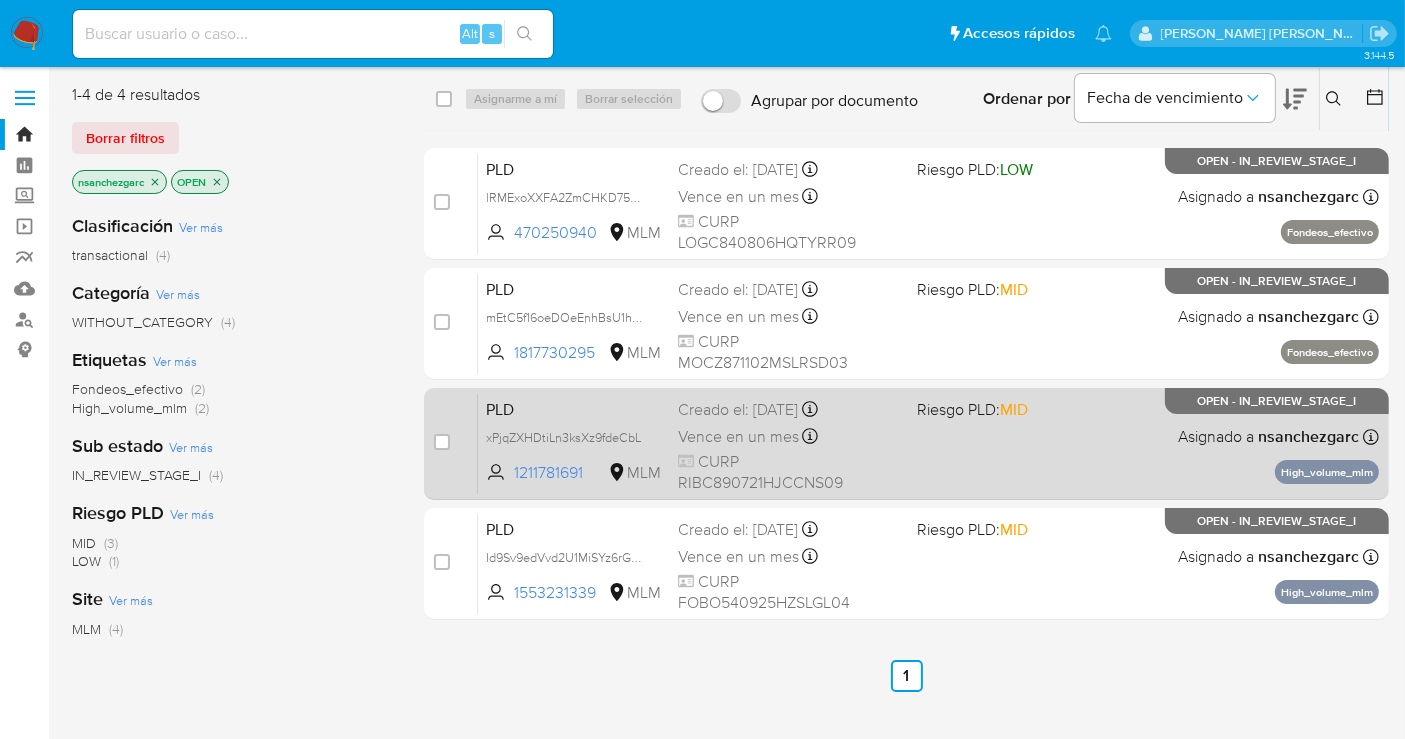 click on "Vence en un mes" at bounding box center [738, 437] 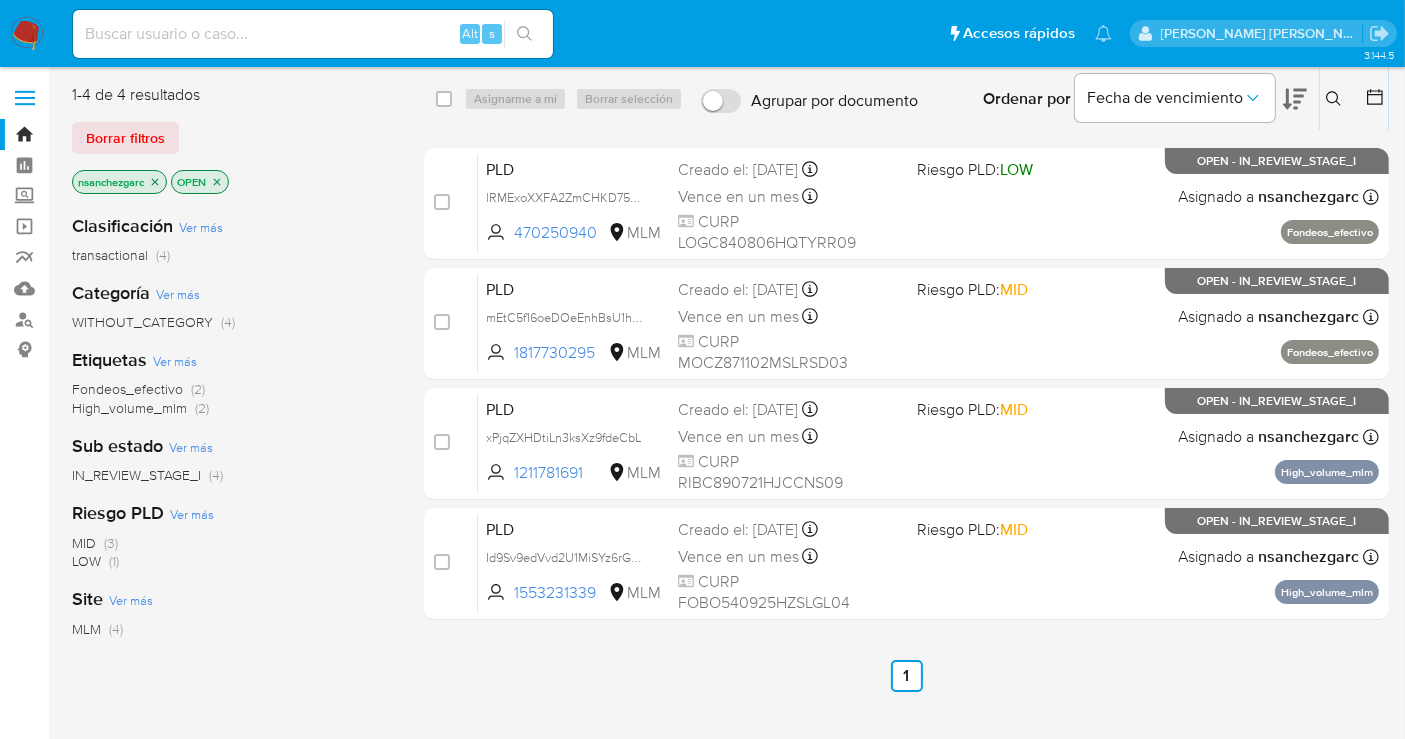 click at bounding box center [313, 34] 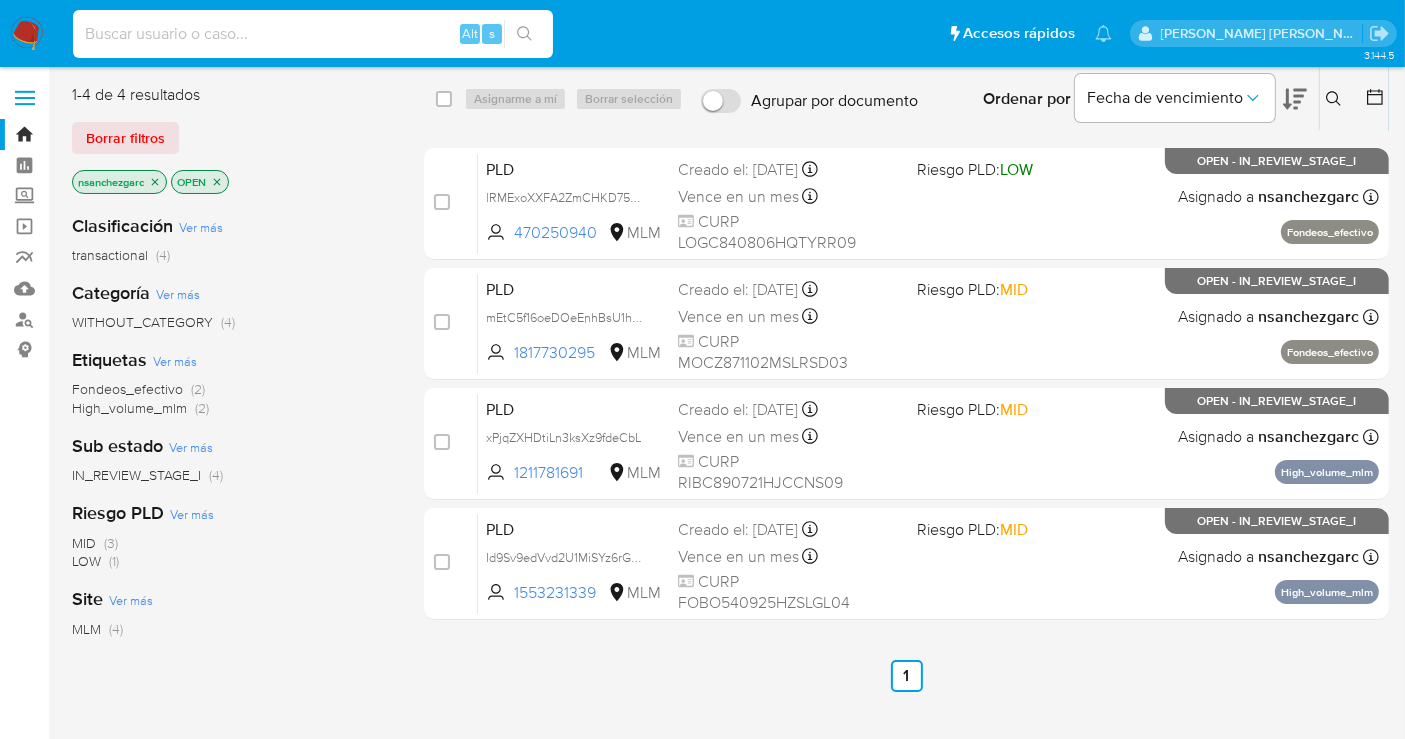 paste on "1438863112" 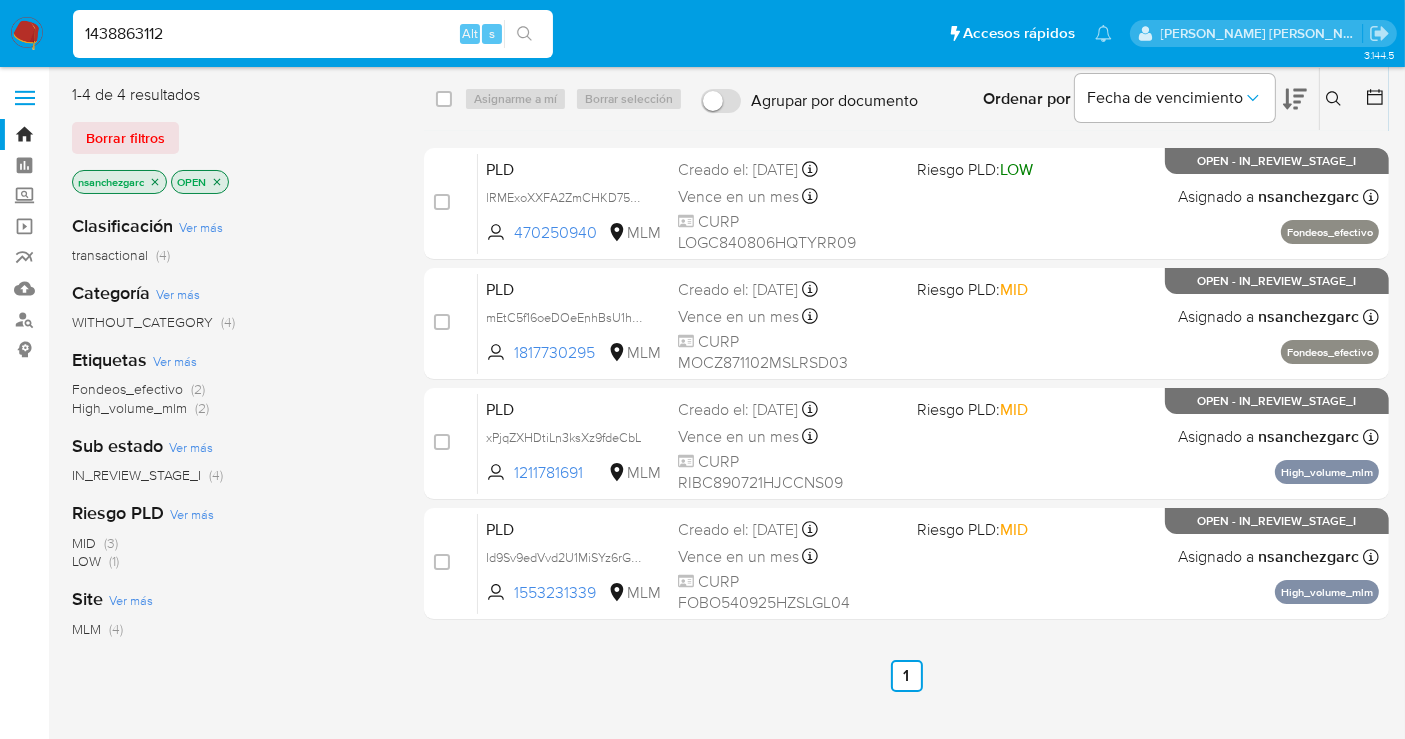 type on "1438863112" 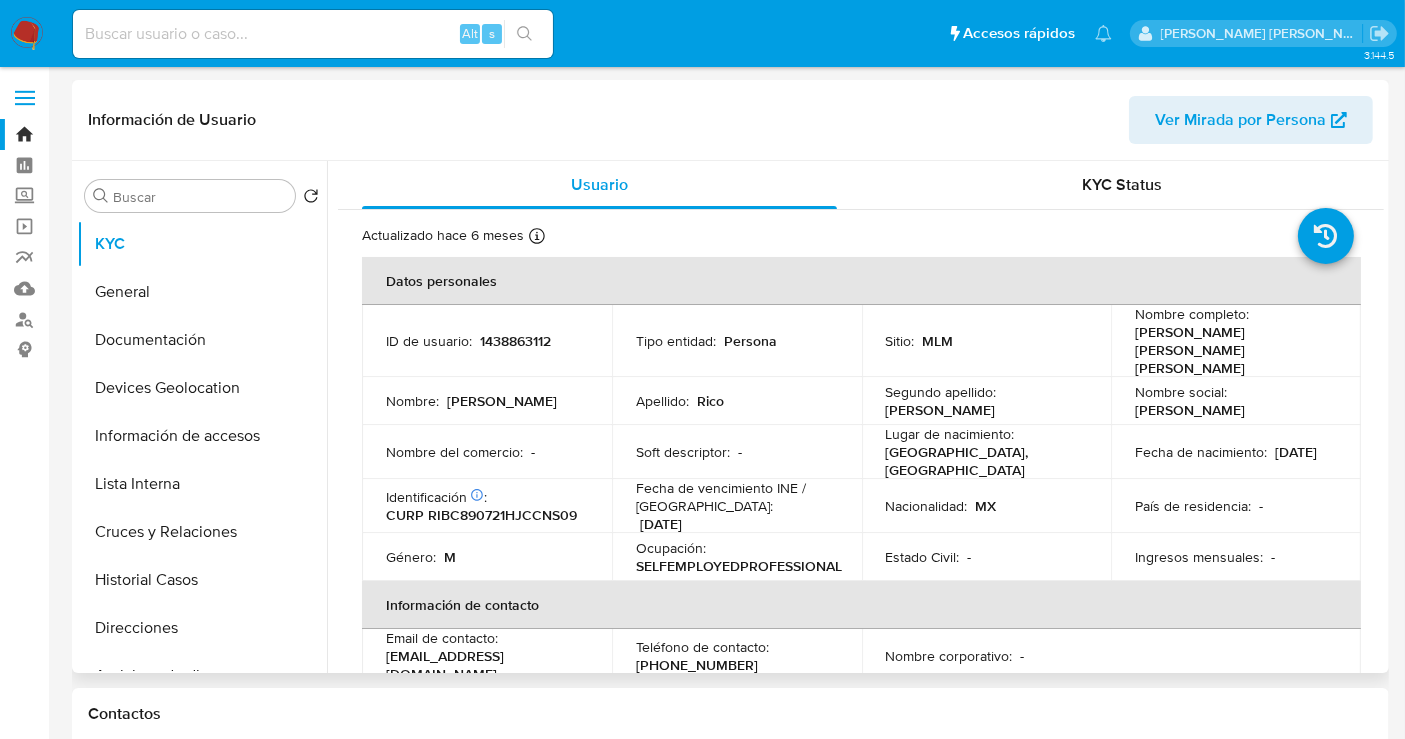 select on "10" 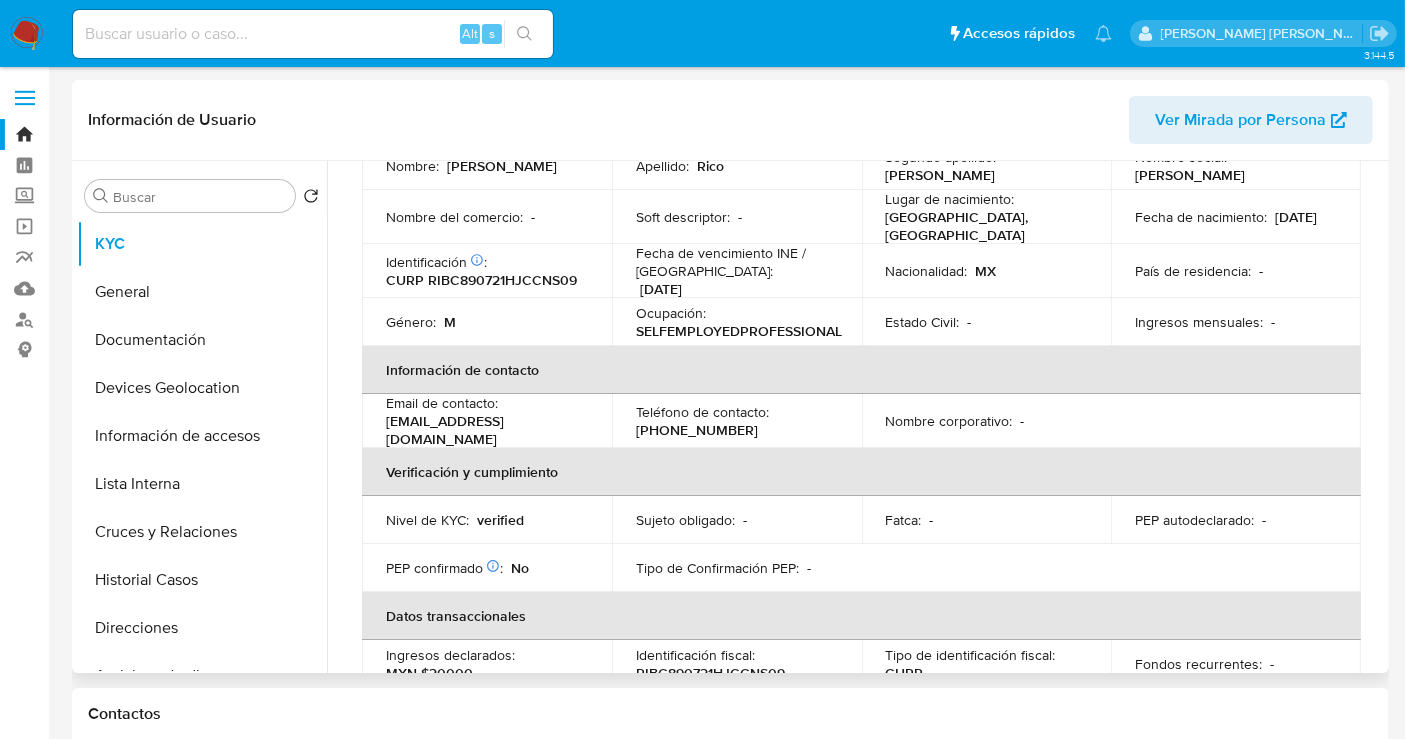 scroll, scrollTop: 555, scrollLeft: 0, axis: vertical 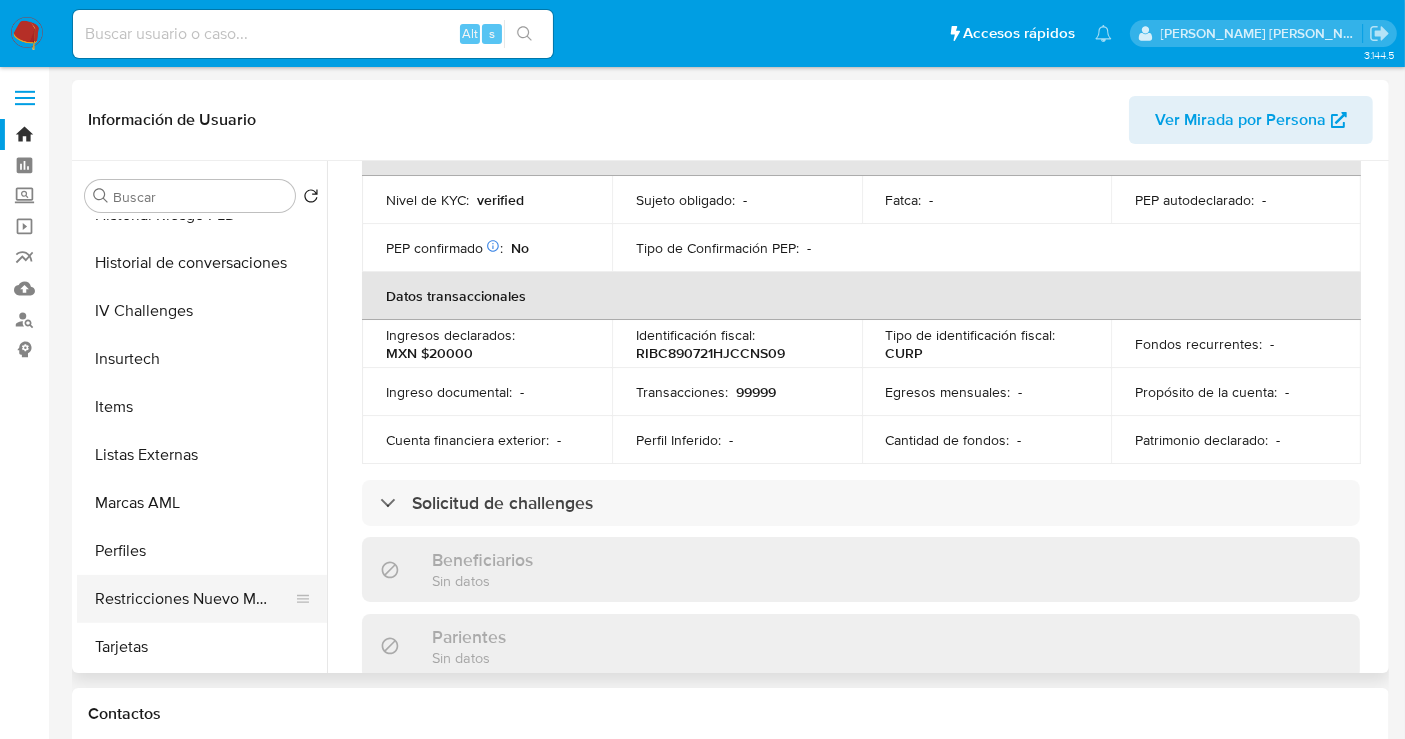 click on "Restricciones Nuevo Mundo" at bounding box center (194, 599) 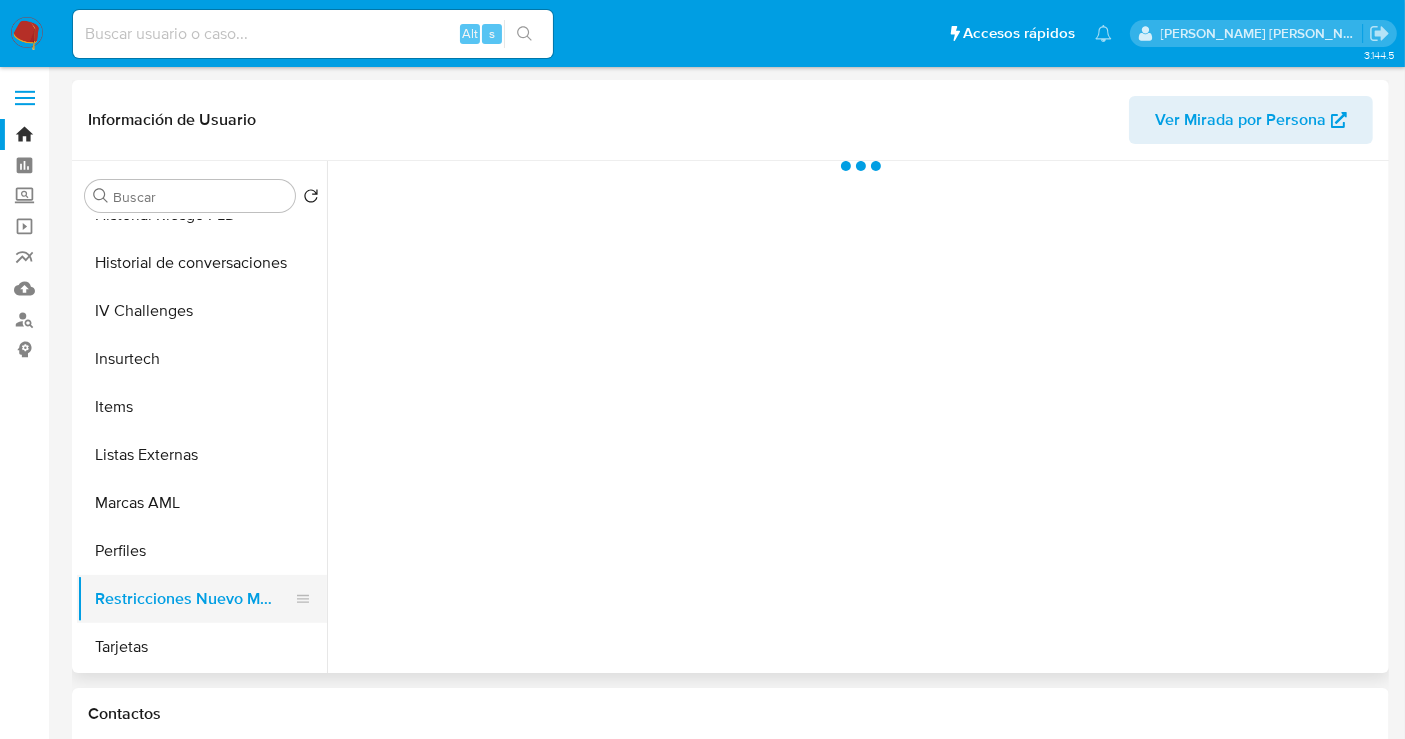 scroll, scrollTop: 0, scrollLeft: 0, axis: both 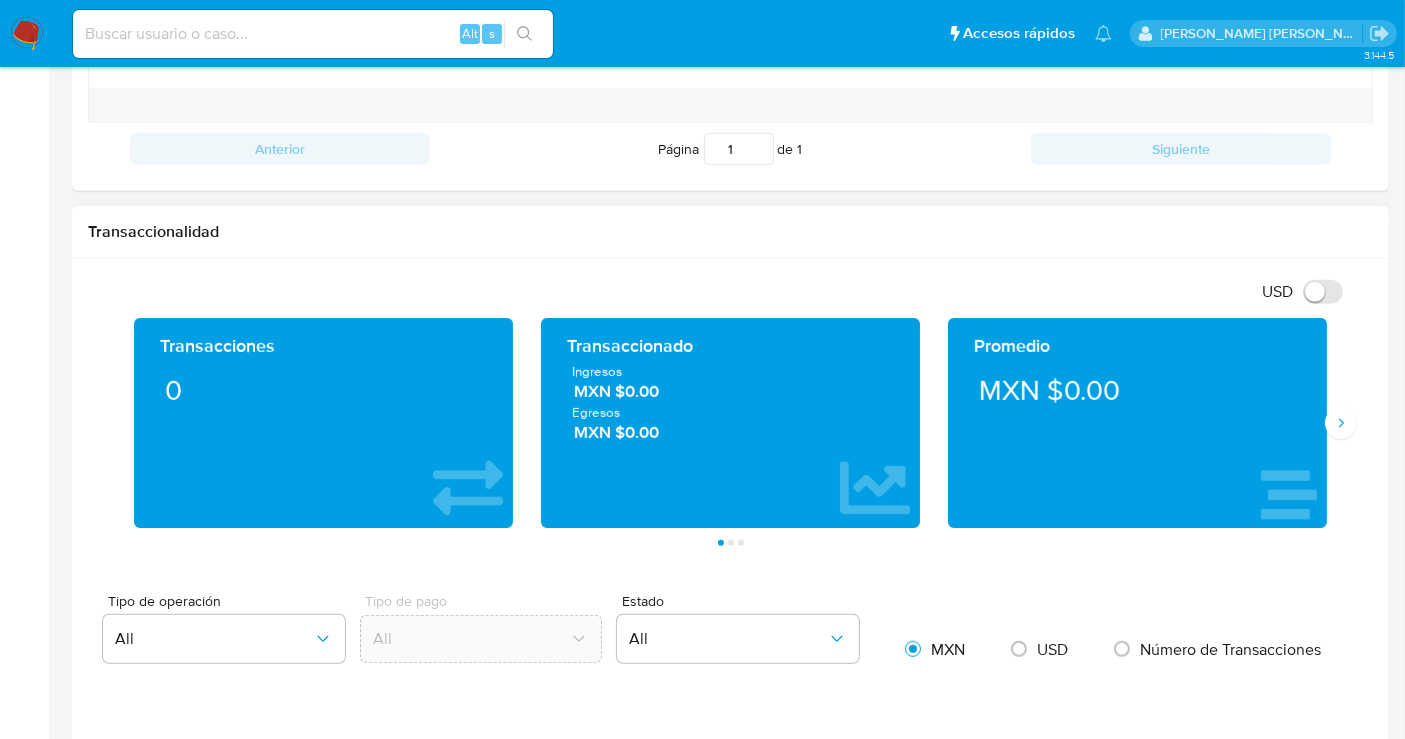 type 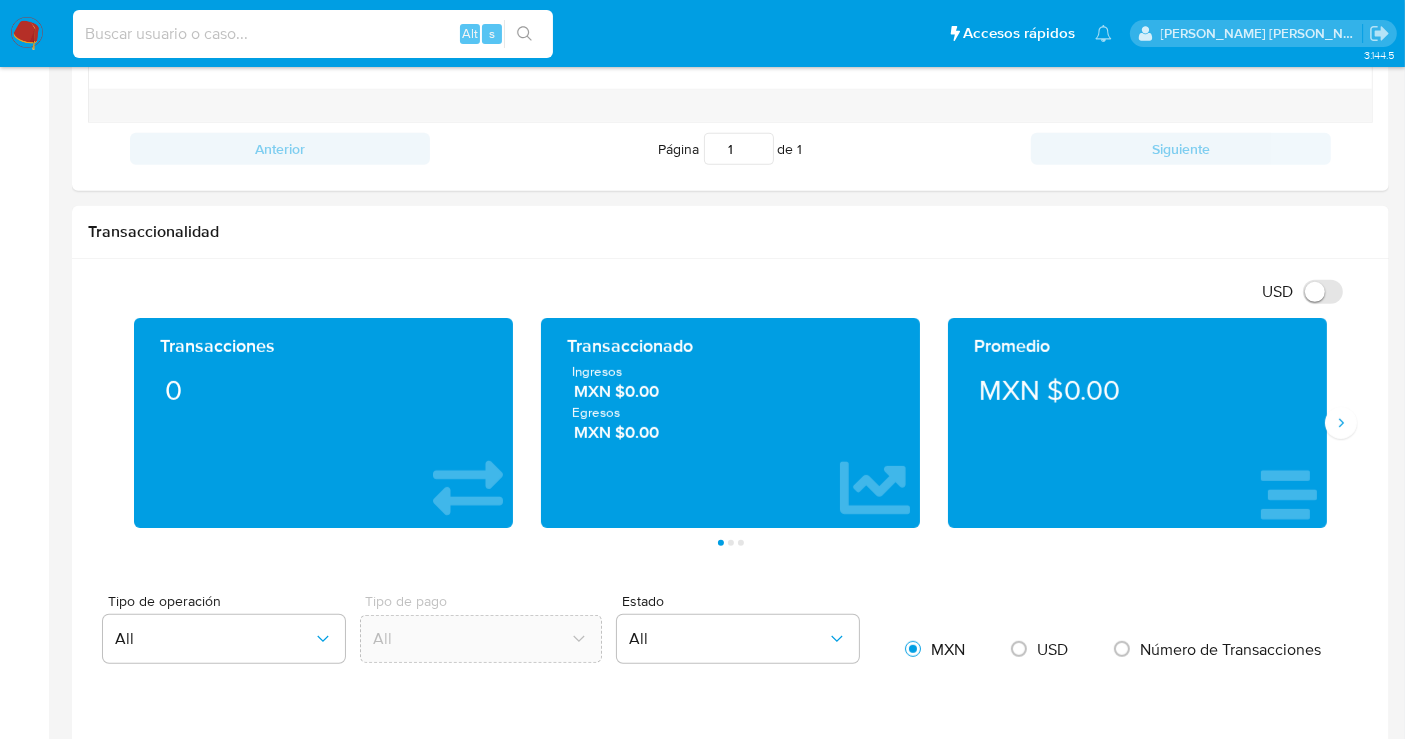click at bounding box center (313, 34) 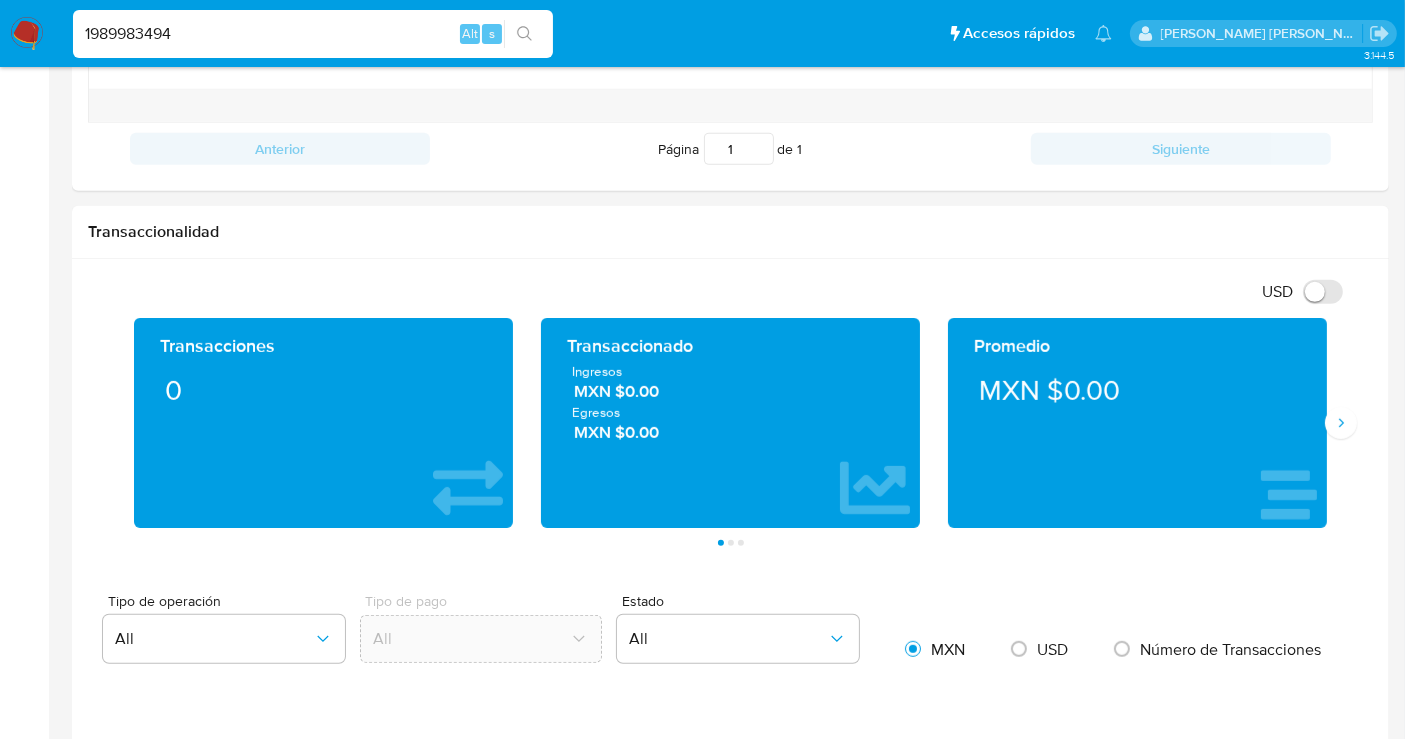 type on "1989983494" 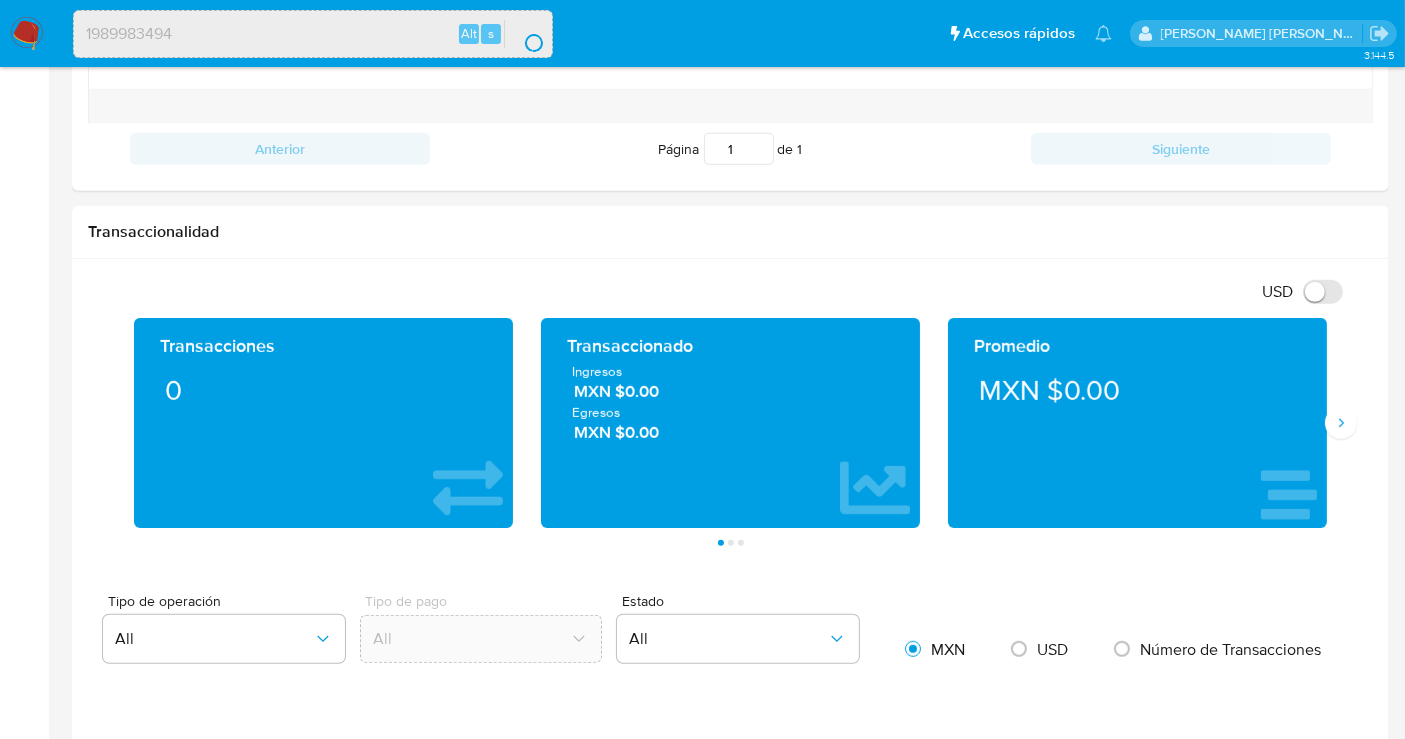 scroll, scrollTop: 0, scrollLeft: 0, axis: both 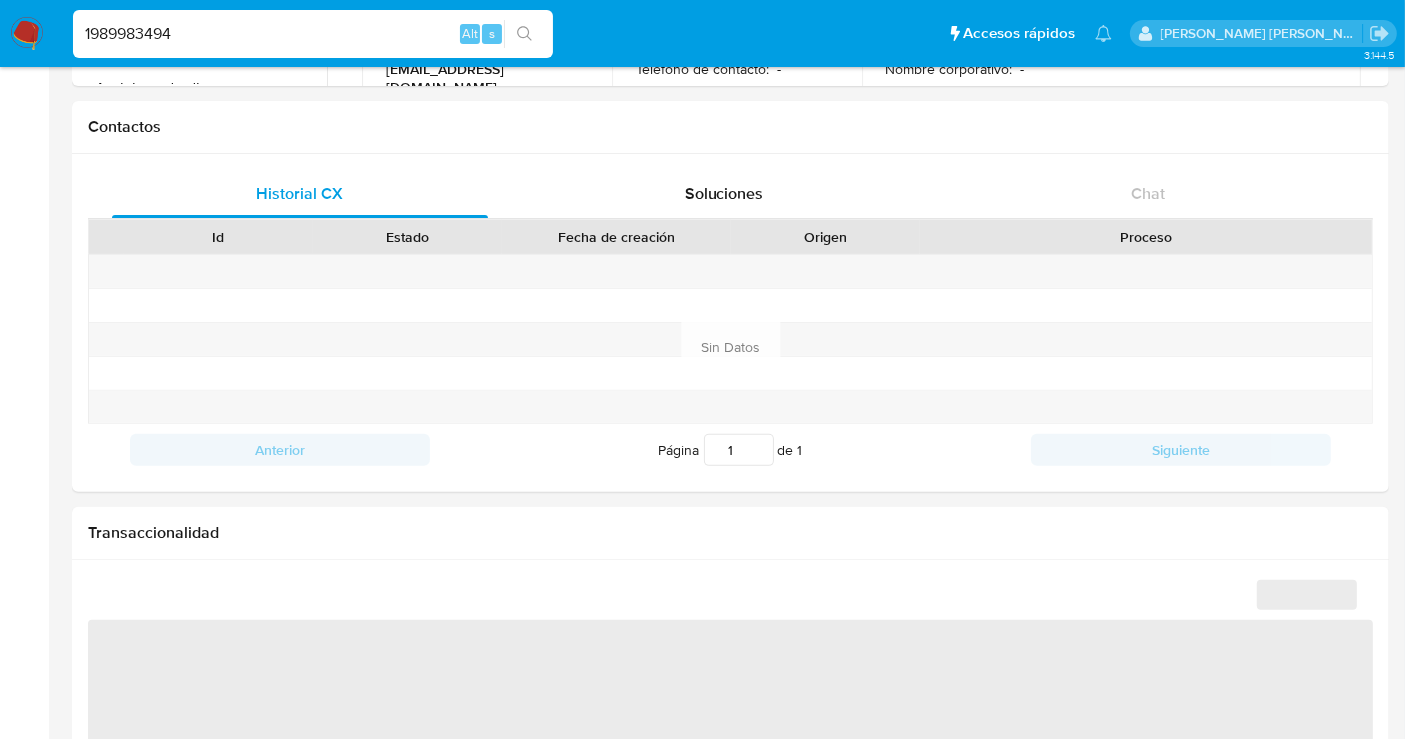 select on "10" 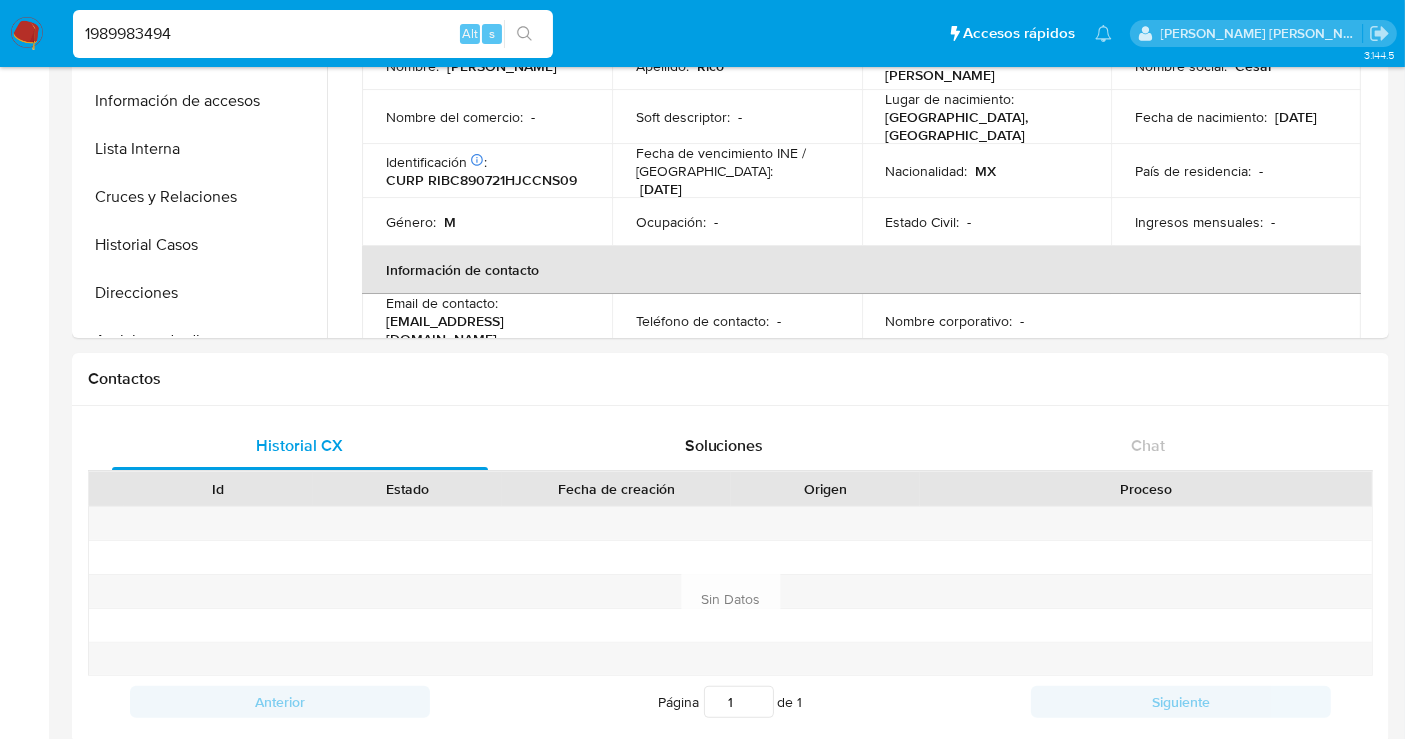 scroll, scrollTop: 222, scrollLeft: 0, axis: vertical 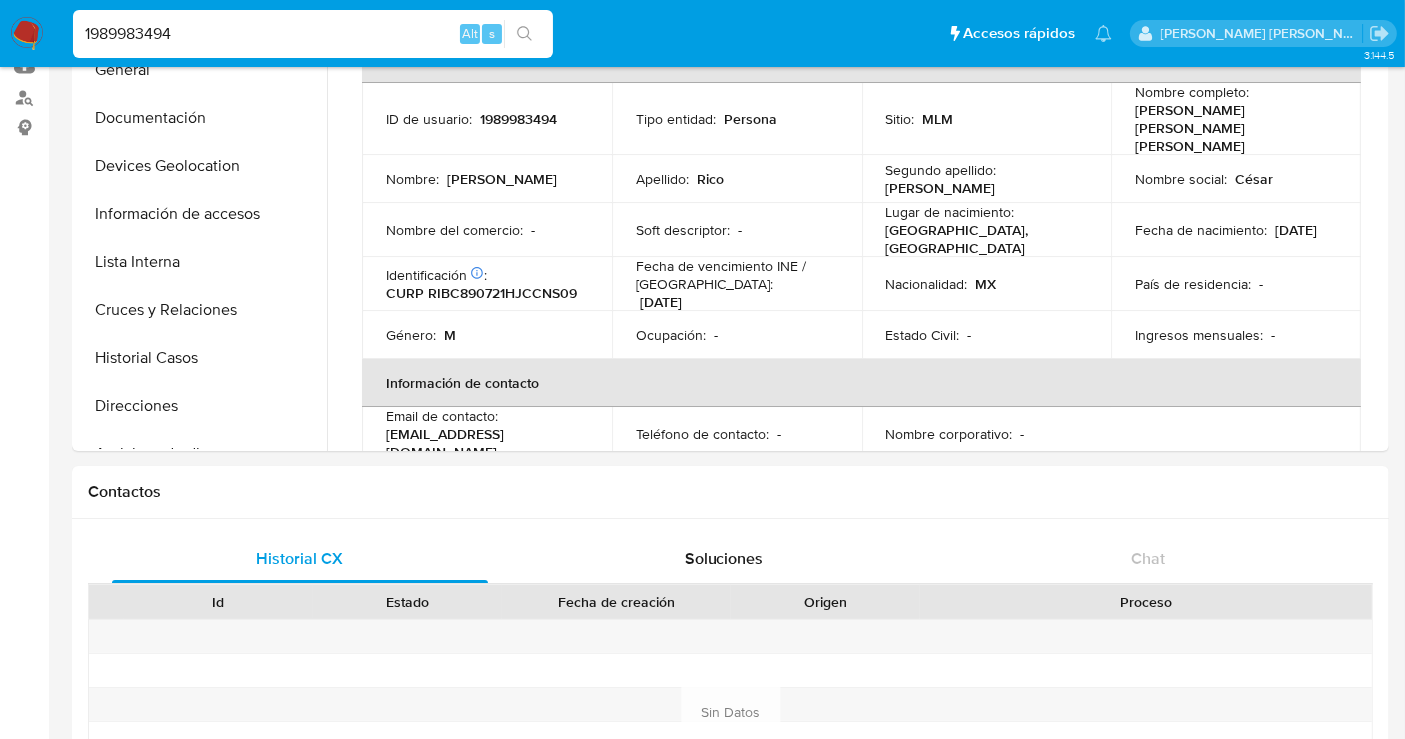 click on "1989983494" at bounding box center (313, 34) 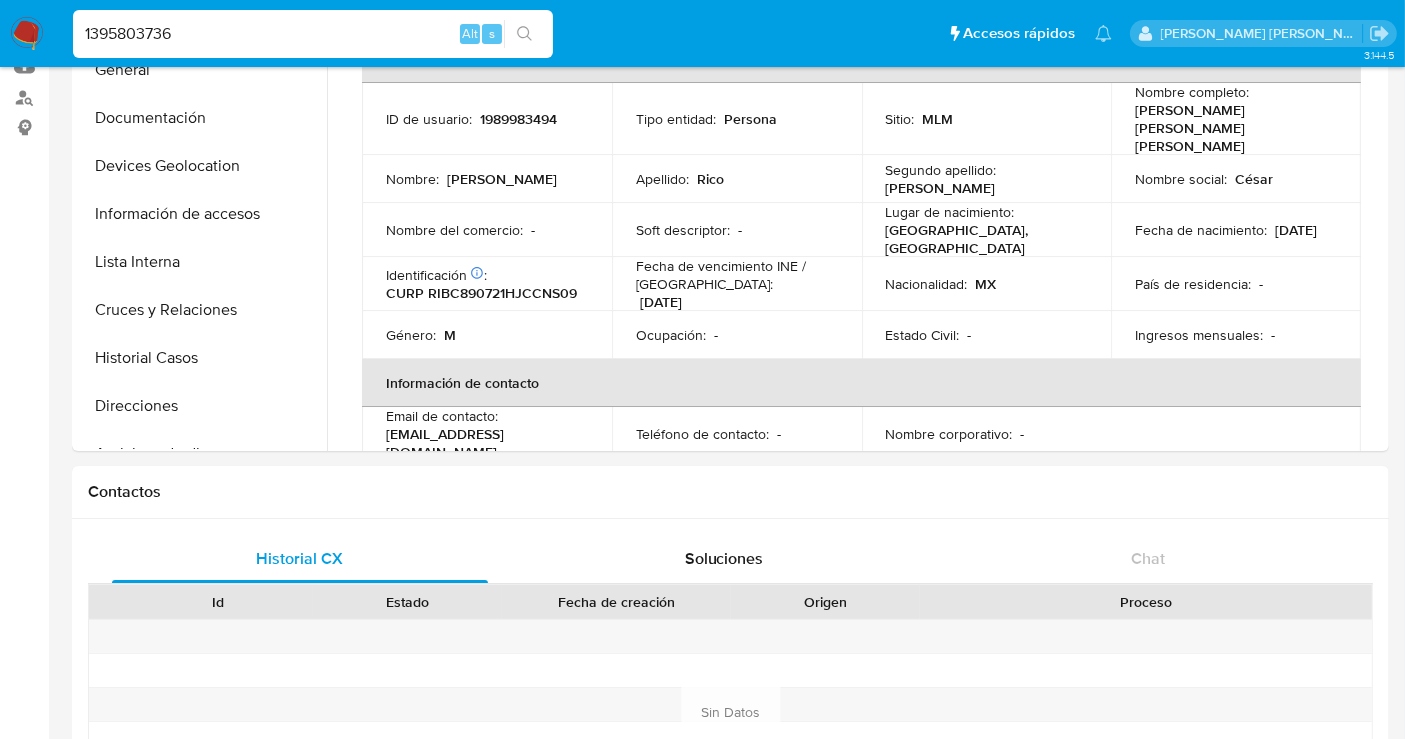 type on "1395803736" 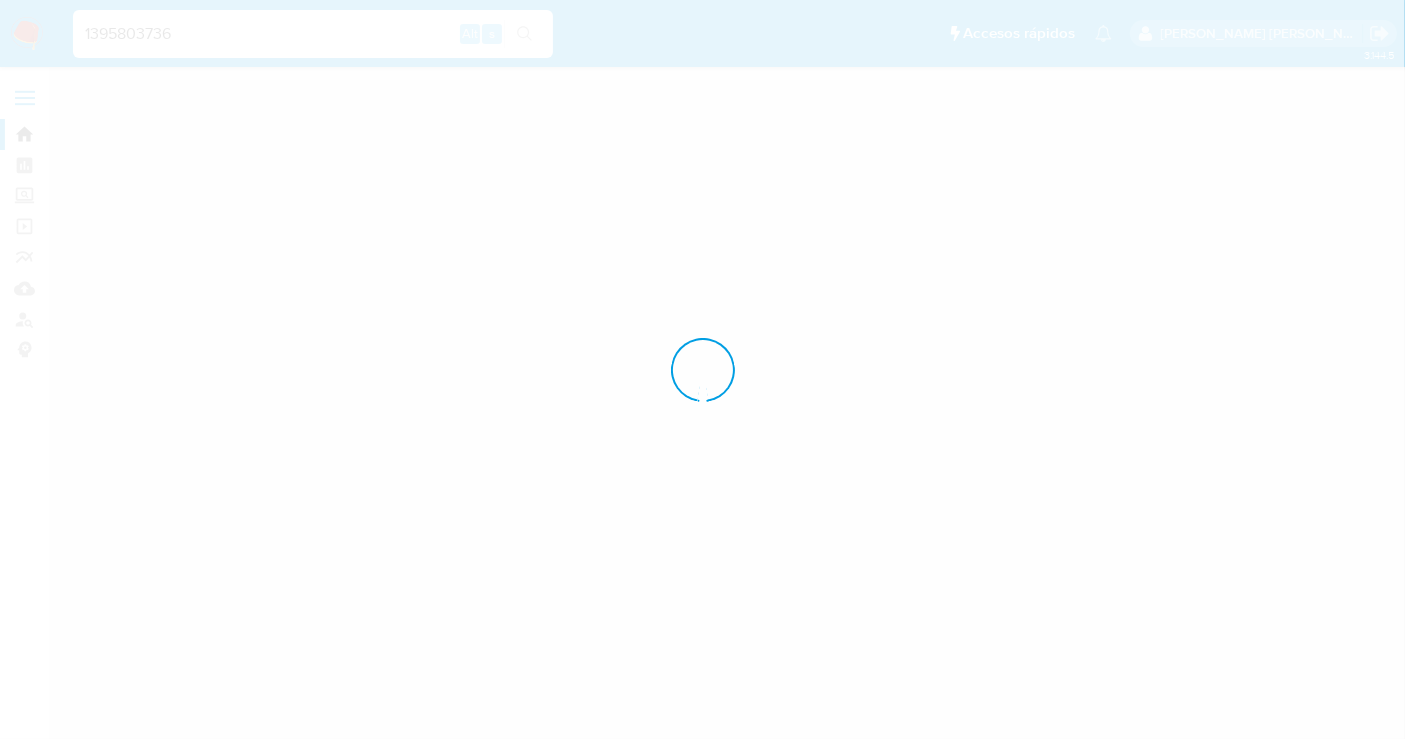 scroll, scrollTop: 0, scrollLeft: 0, axis: both 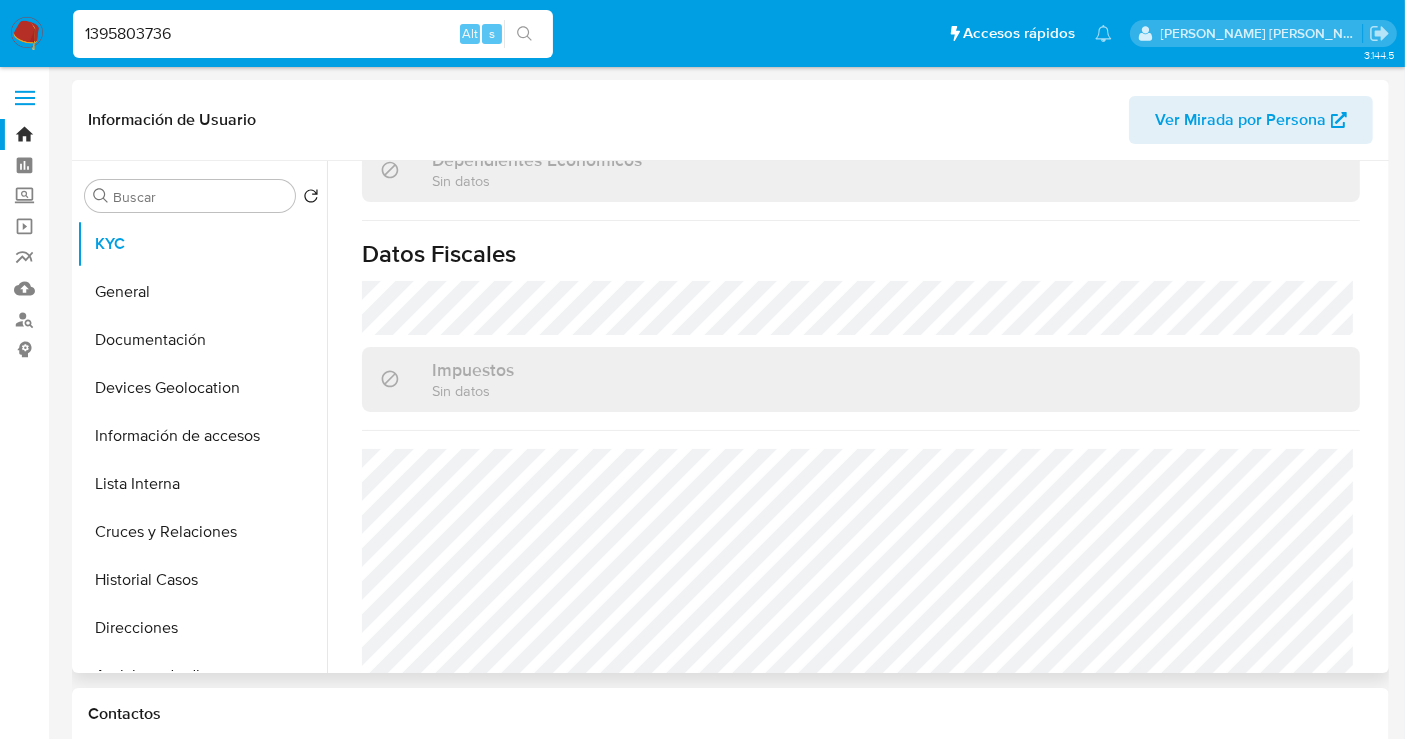 select on "10" 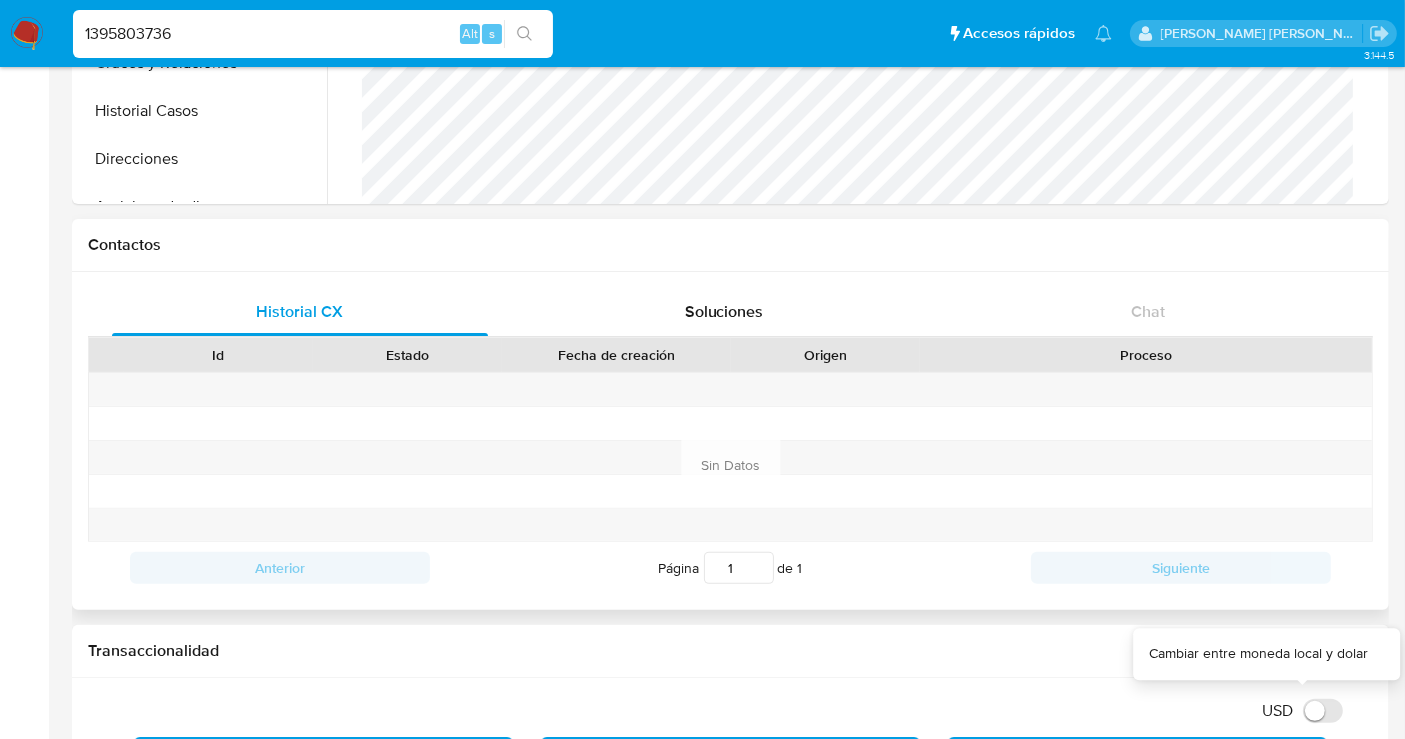 scroll, scrollTop: 222, scrollLeft: 0, axis: vertical 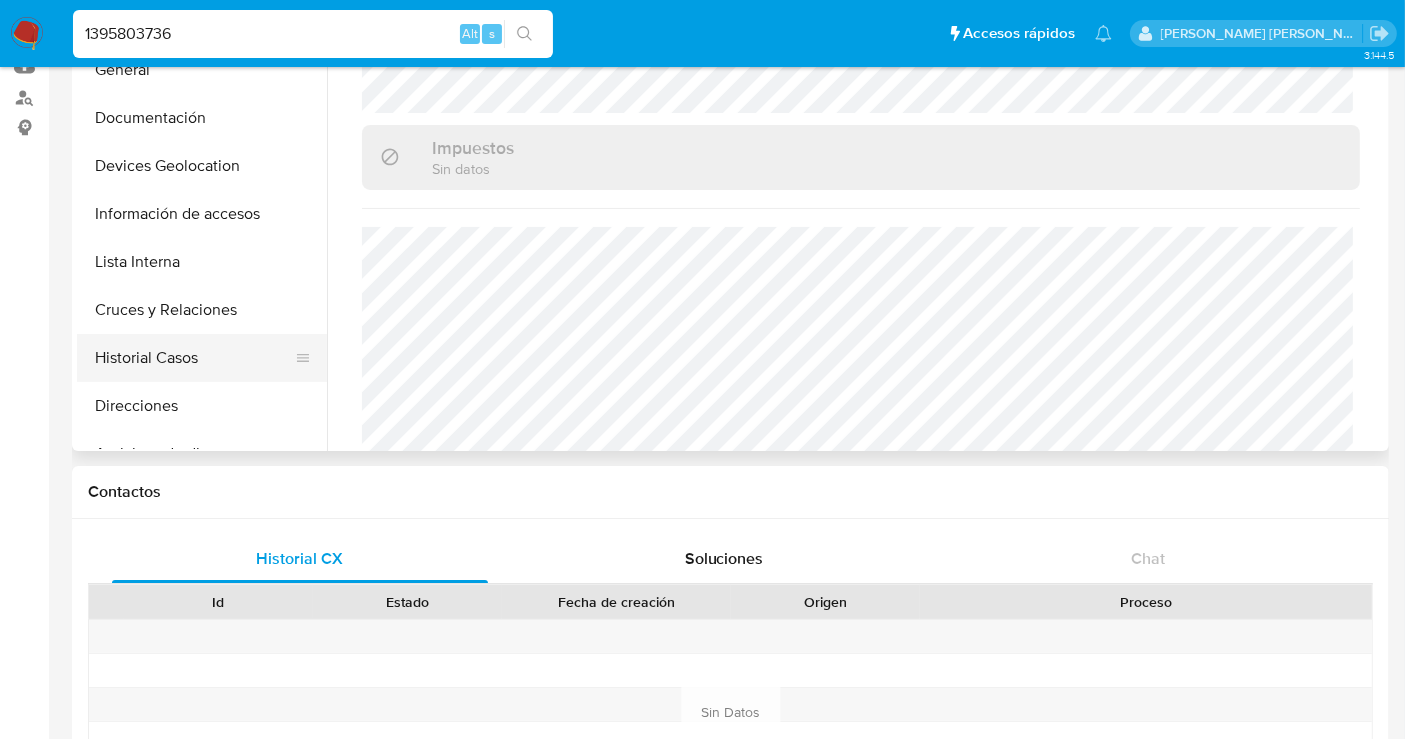 click on "Historial Casos" at bounding box center (194, 358) 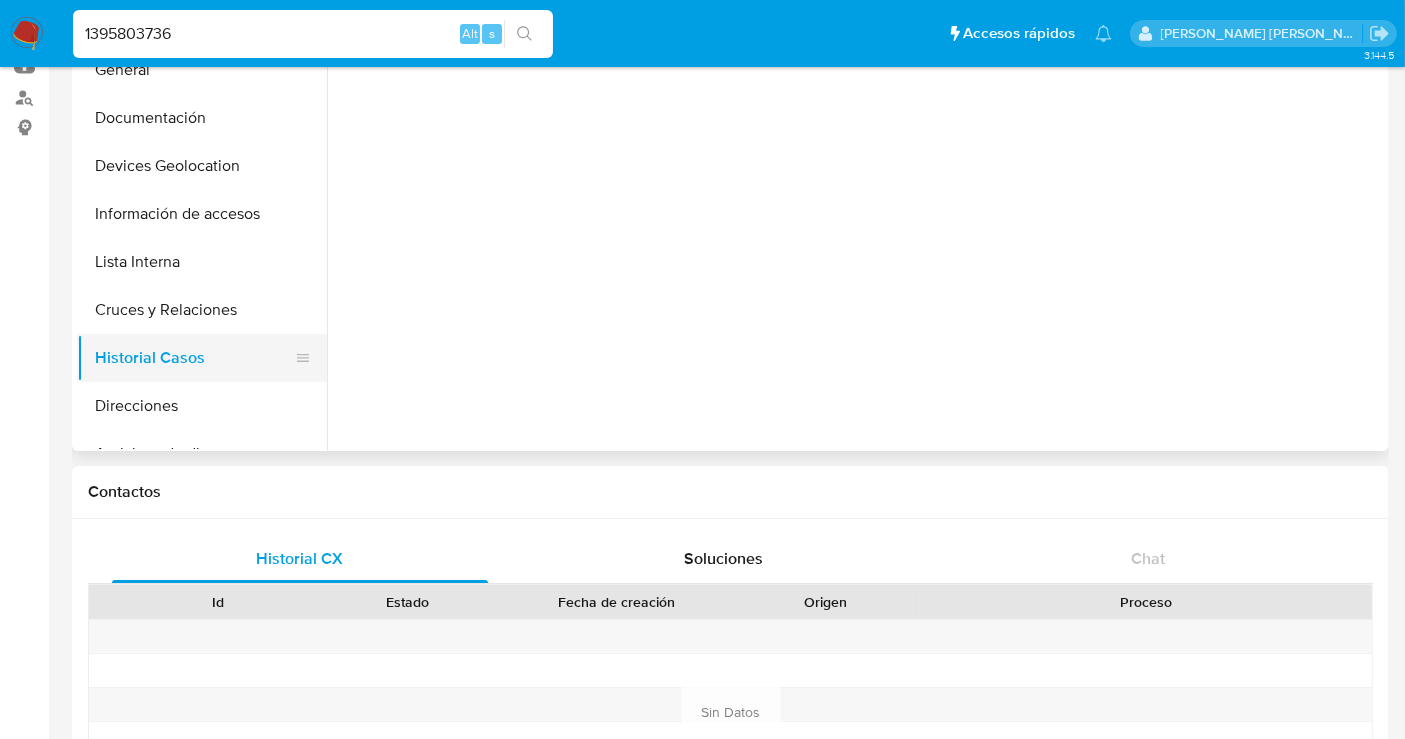 scroll, scrollTop: 0, scrollLeft: 0, axis: both 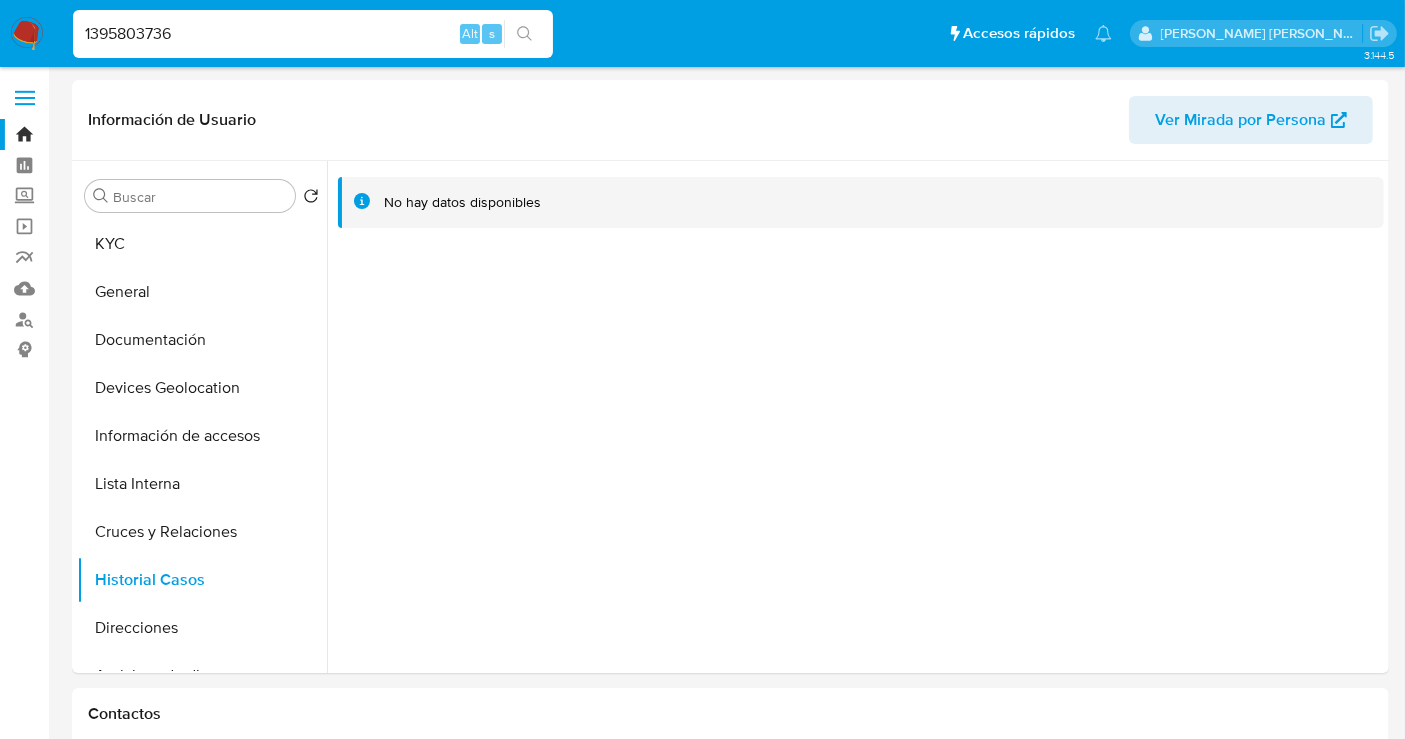 click on "1395803736" at bounding box center (313, 34) 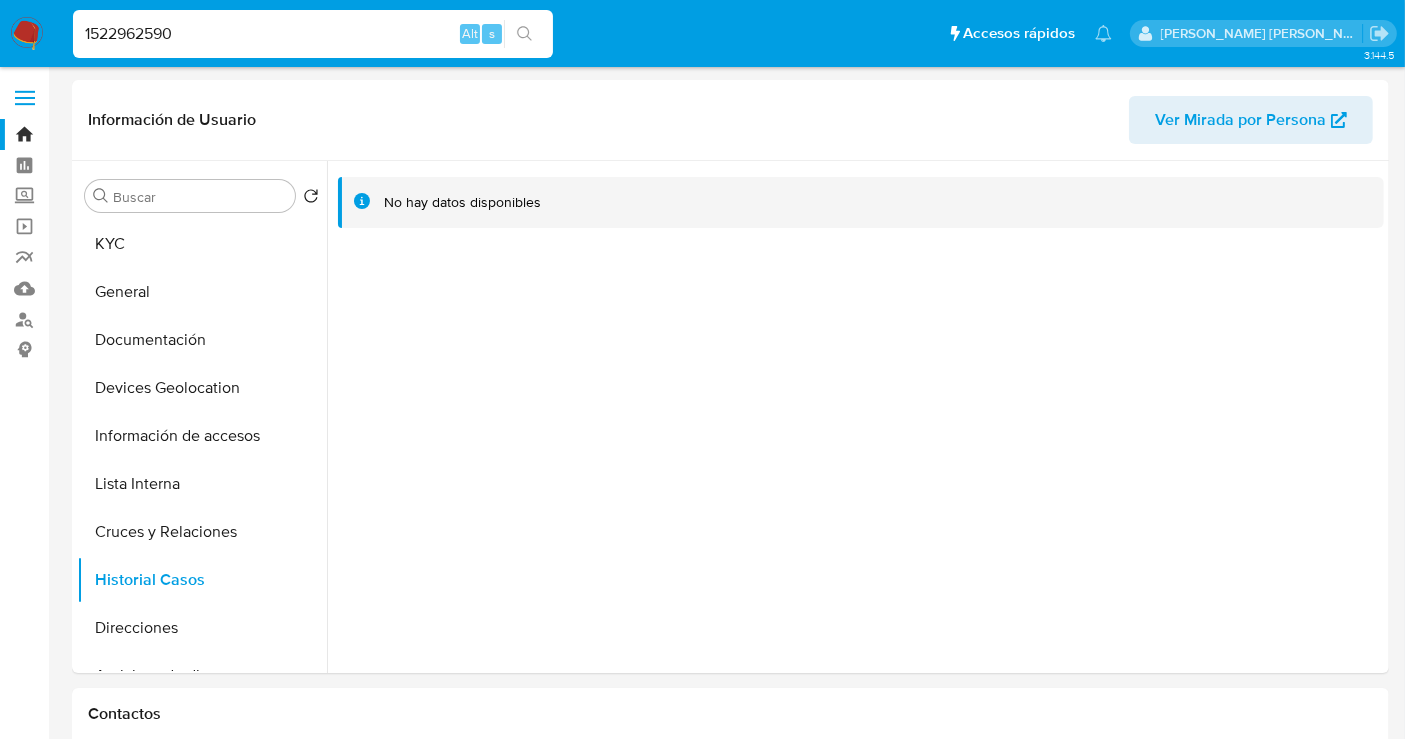 type on "1522962590" 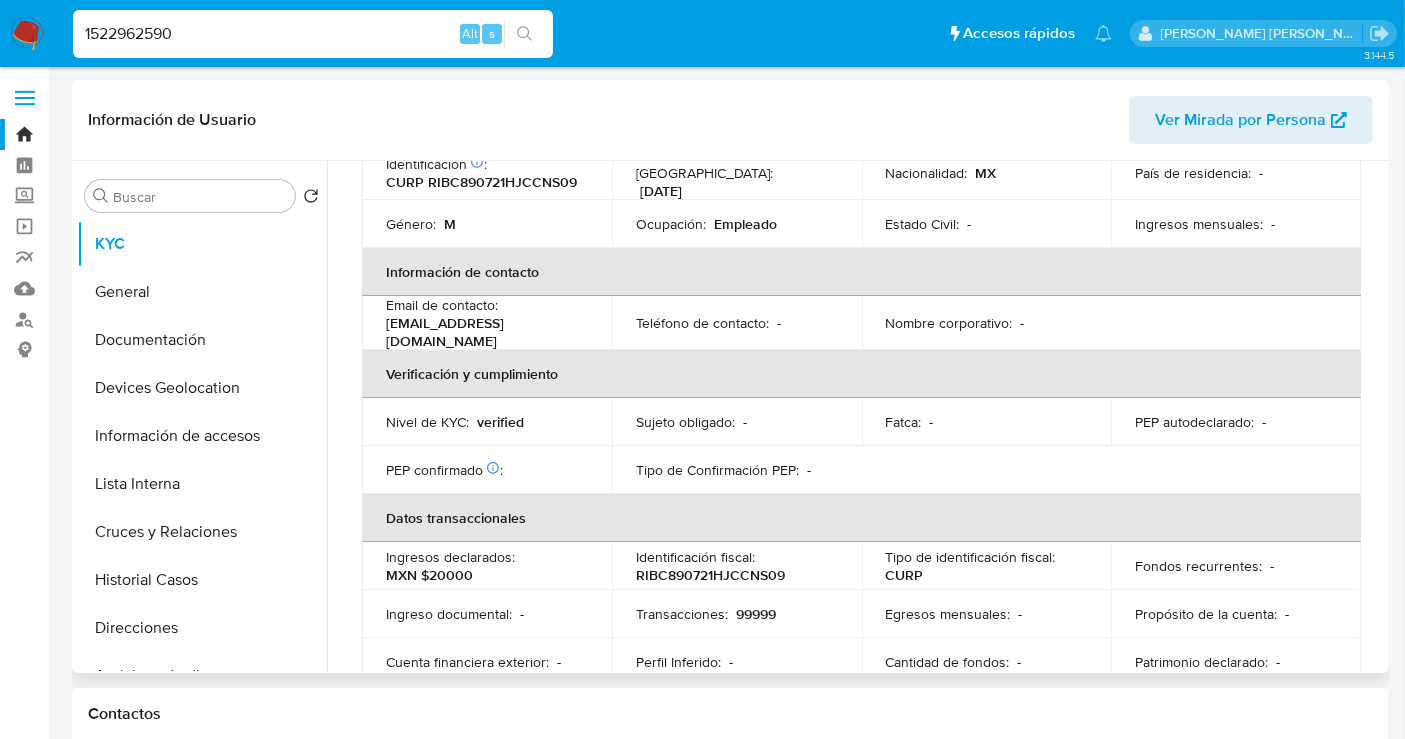 scroll, scrollTop: 97, scrollLeft: 0, axis: vertical 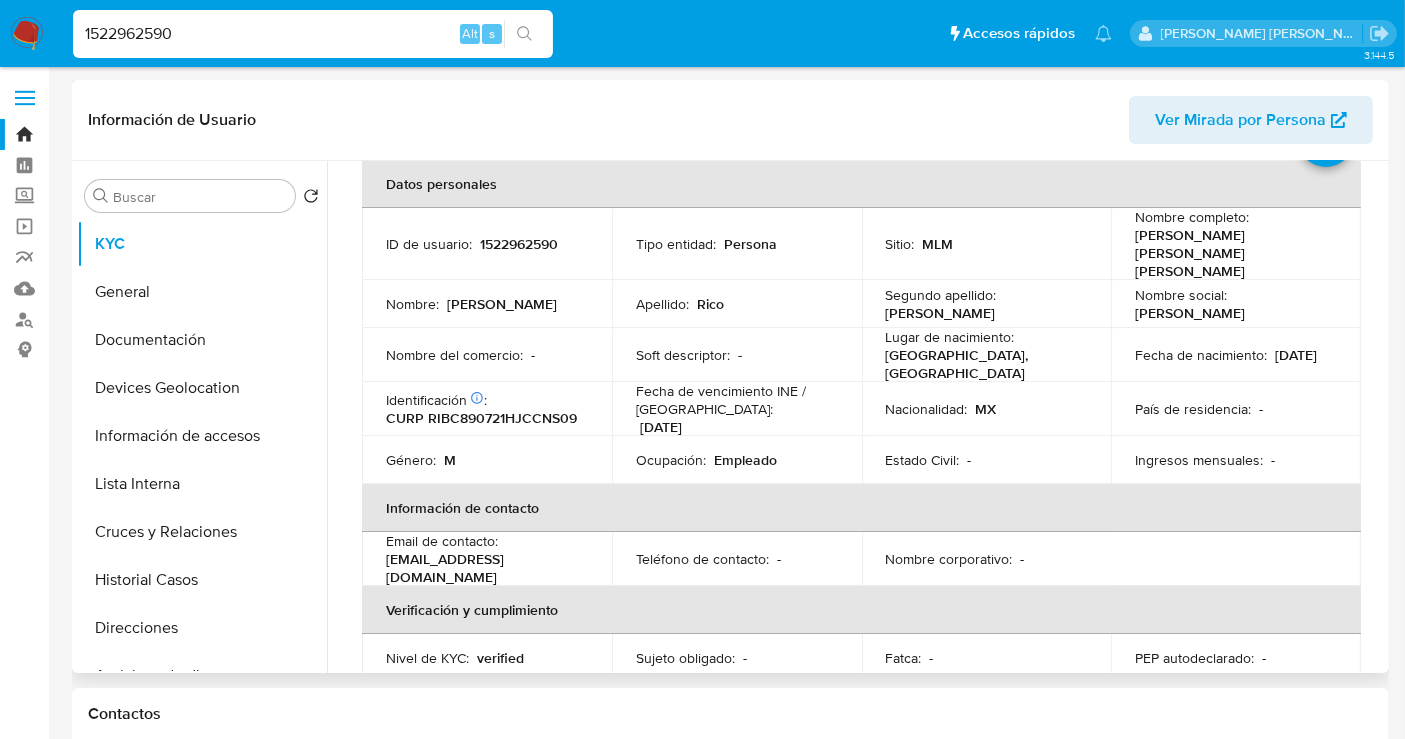 select on "10" 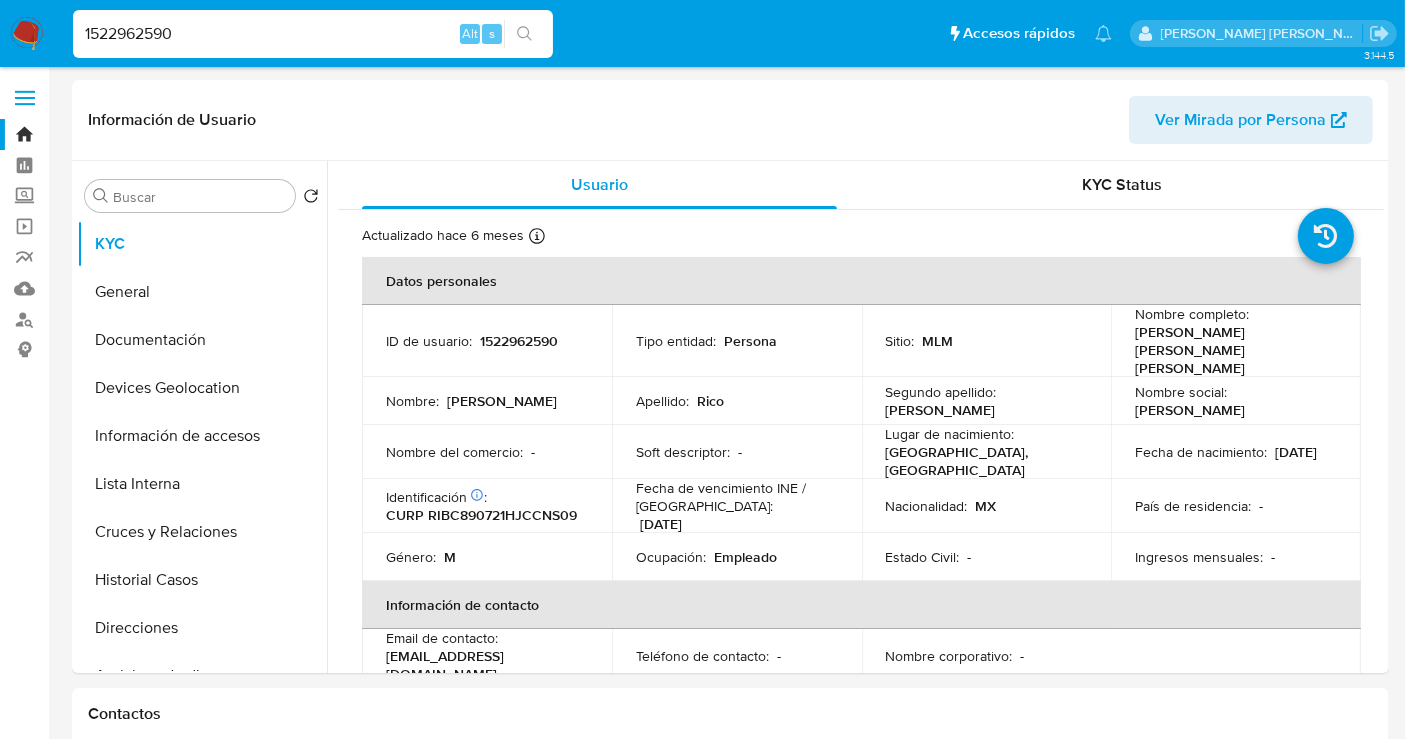 scroll, scrollTop: 555, scrollLeft: 0, axis: vertical 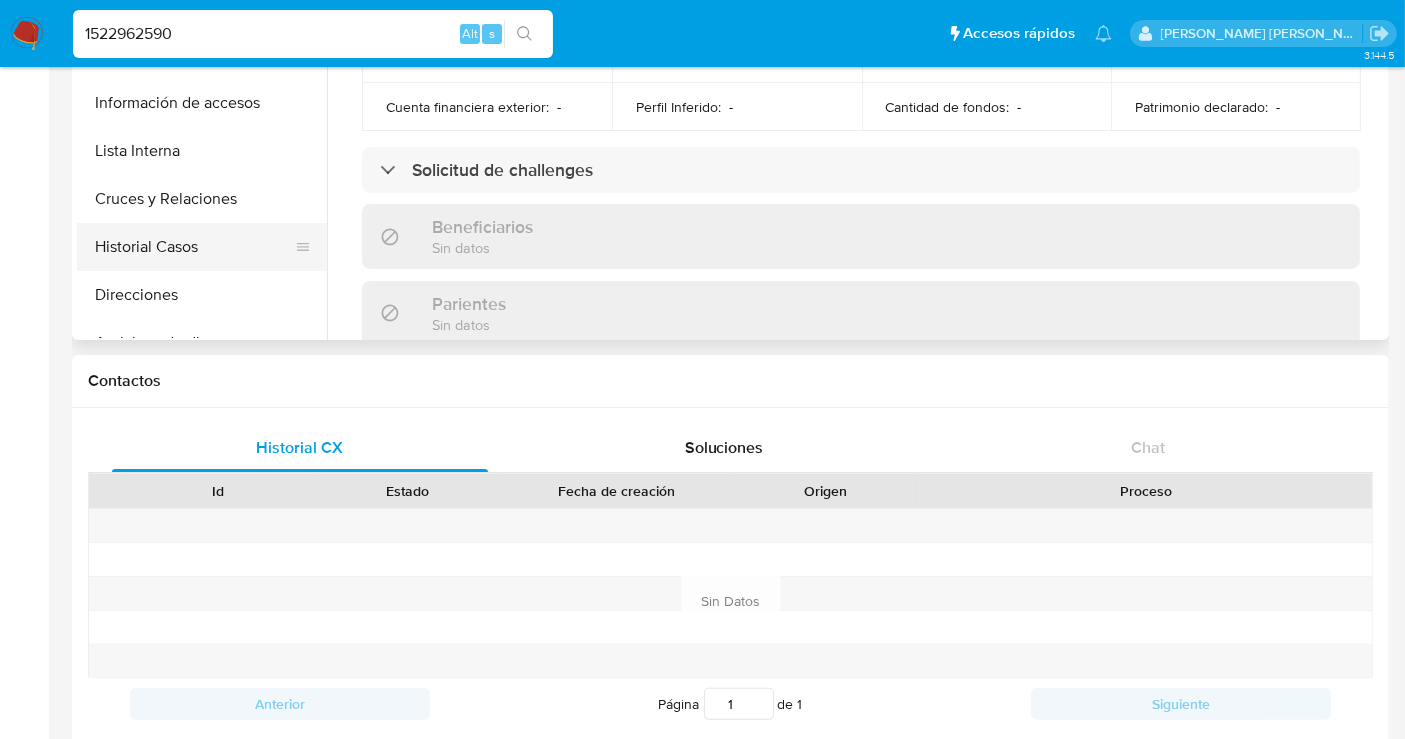 click on "Historial Casos" at bounding box center (194, 247) 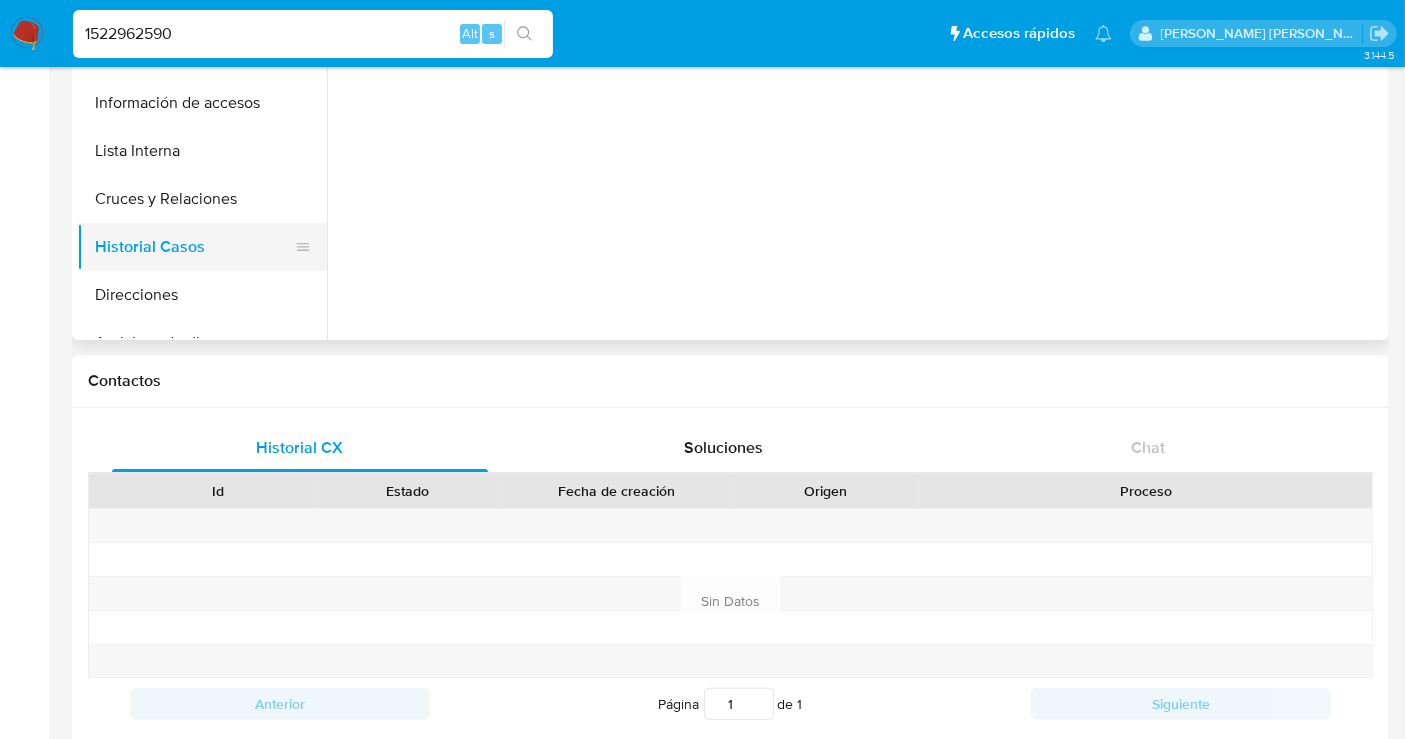 scroll, scrollTop: 0, scrollLeft: 0, axis: both 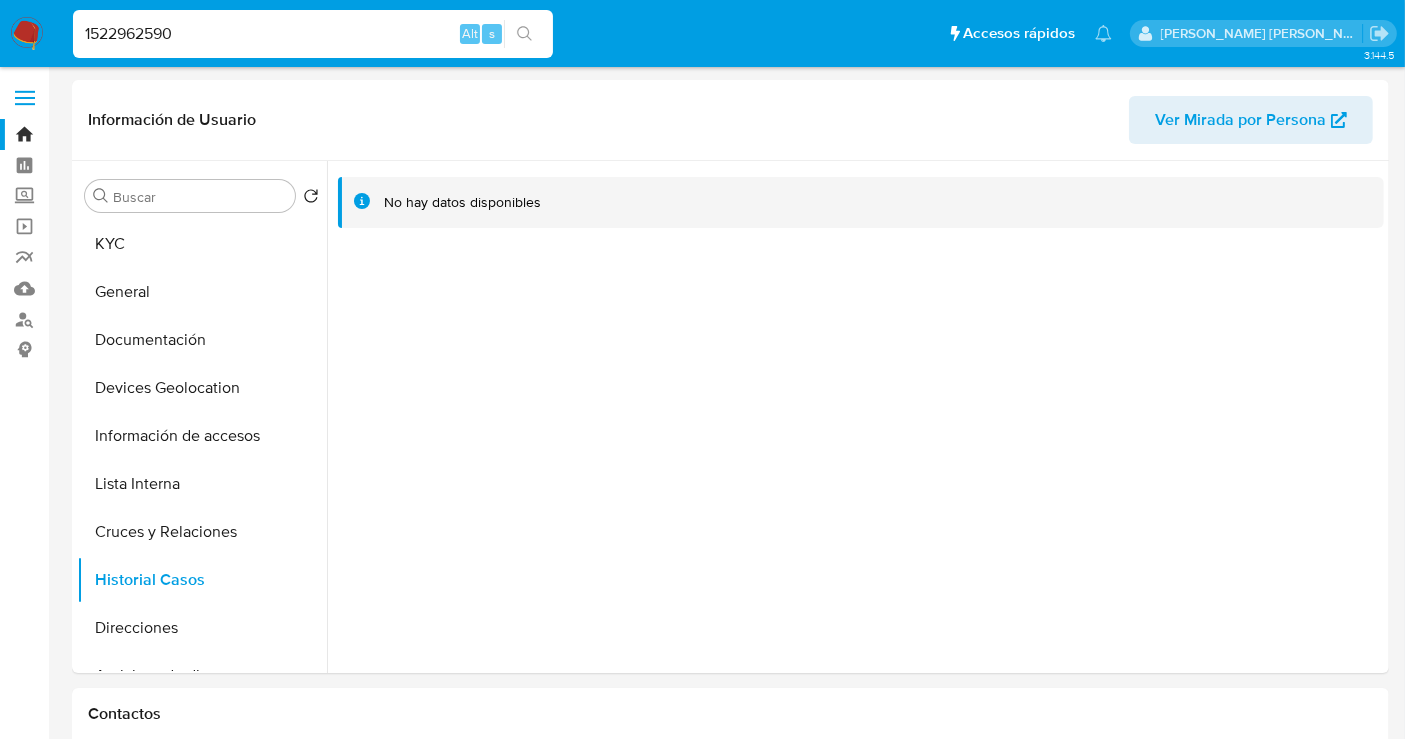 click on "1522962590" at bounding box center [313, 34] 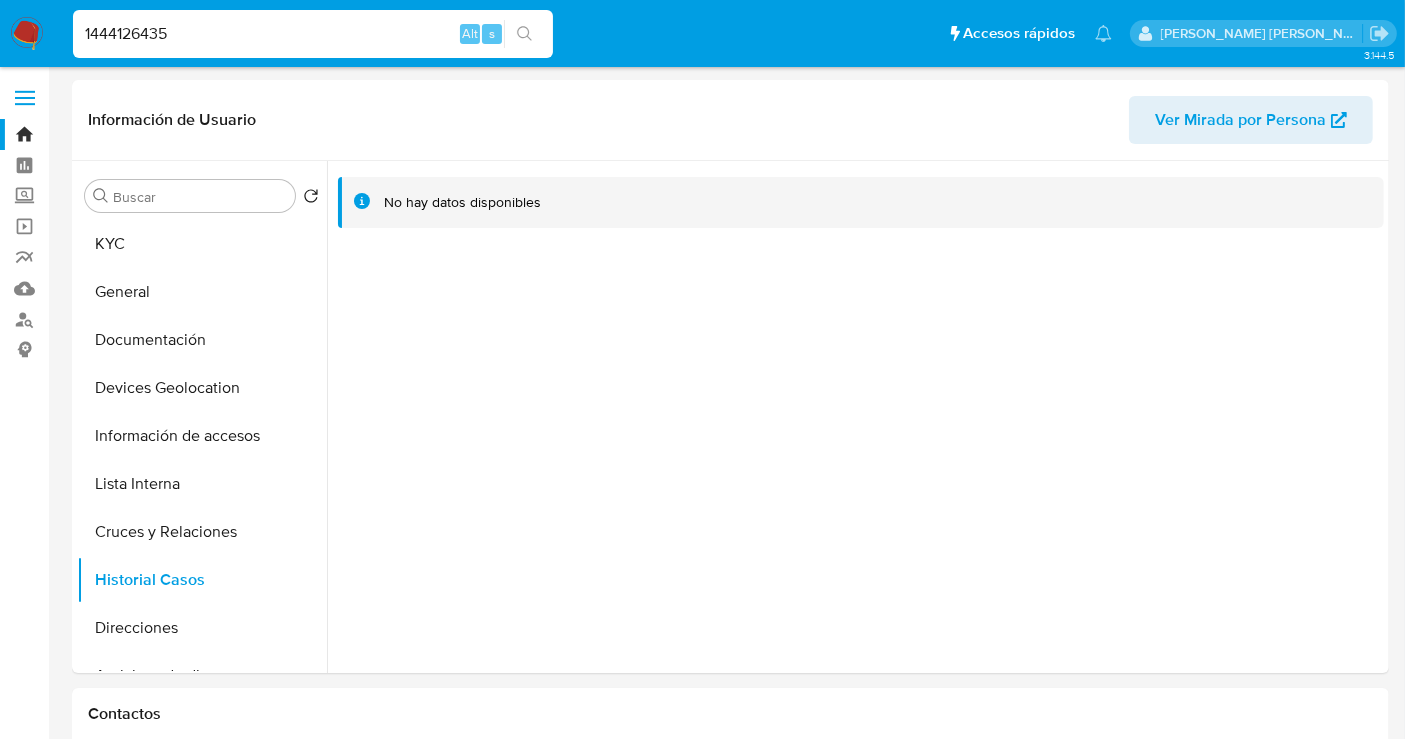 type on "1444126435" 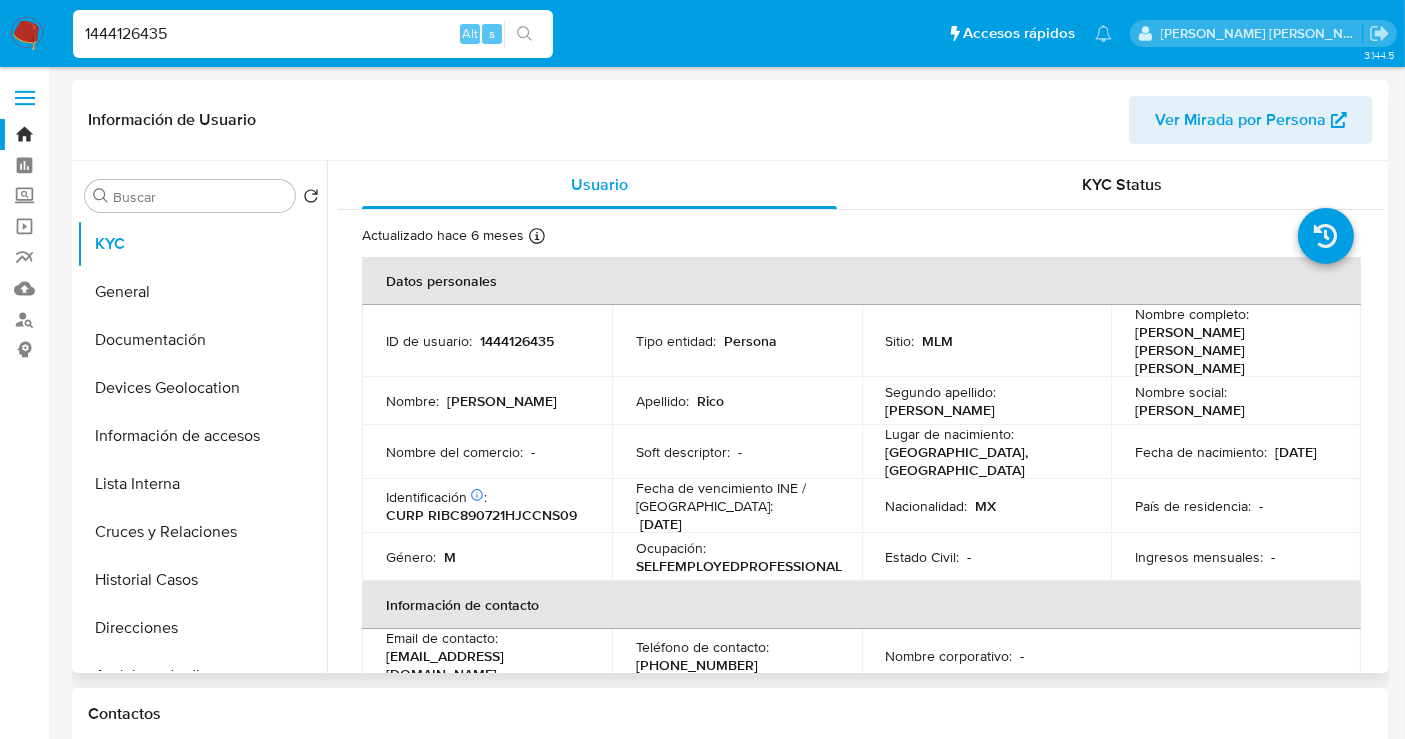 select on "10" 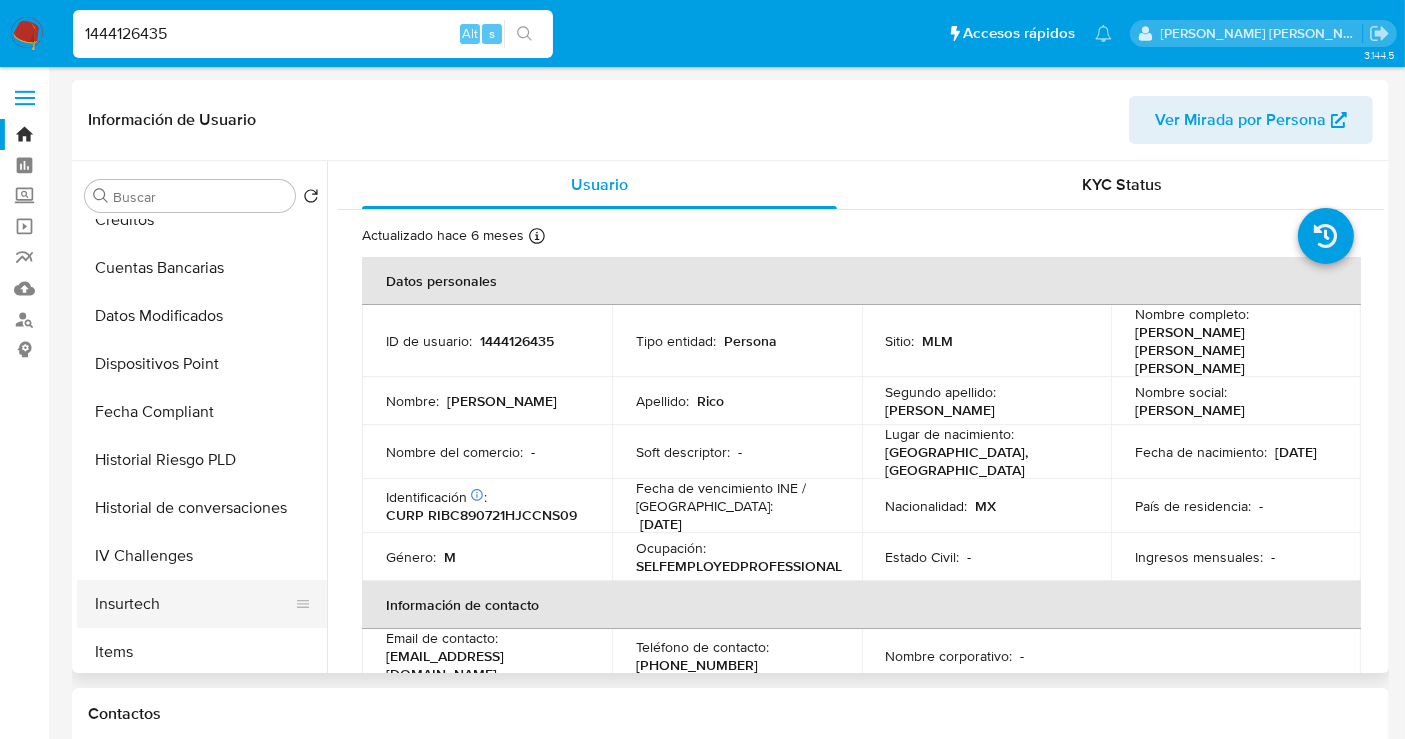 scroll, scrollTop: 777, scrollLeft: 0, axis: vertical 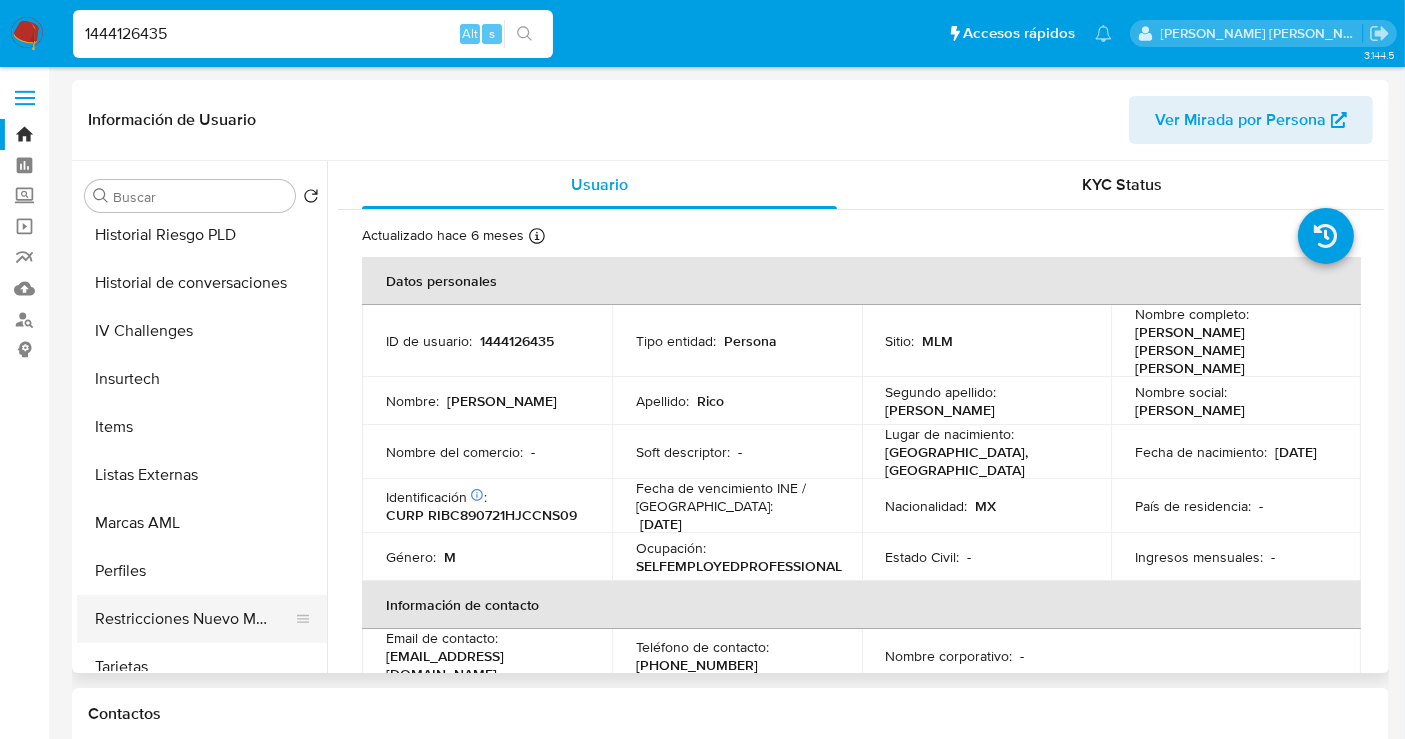 click on "Restricciones Nuevo Mundo" at bounding box center (194, 619) 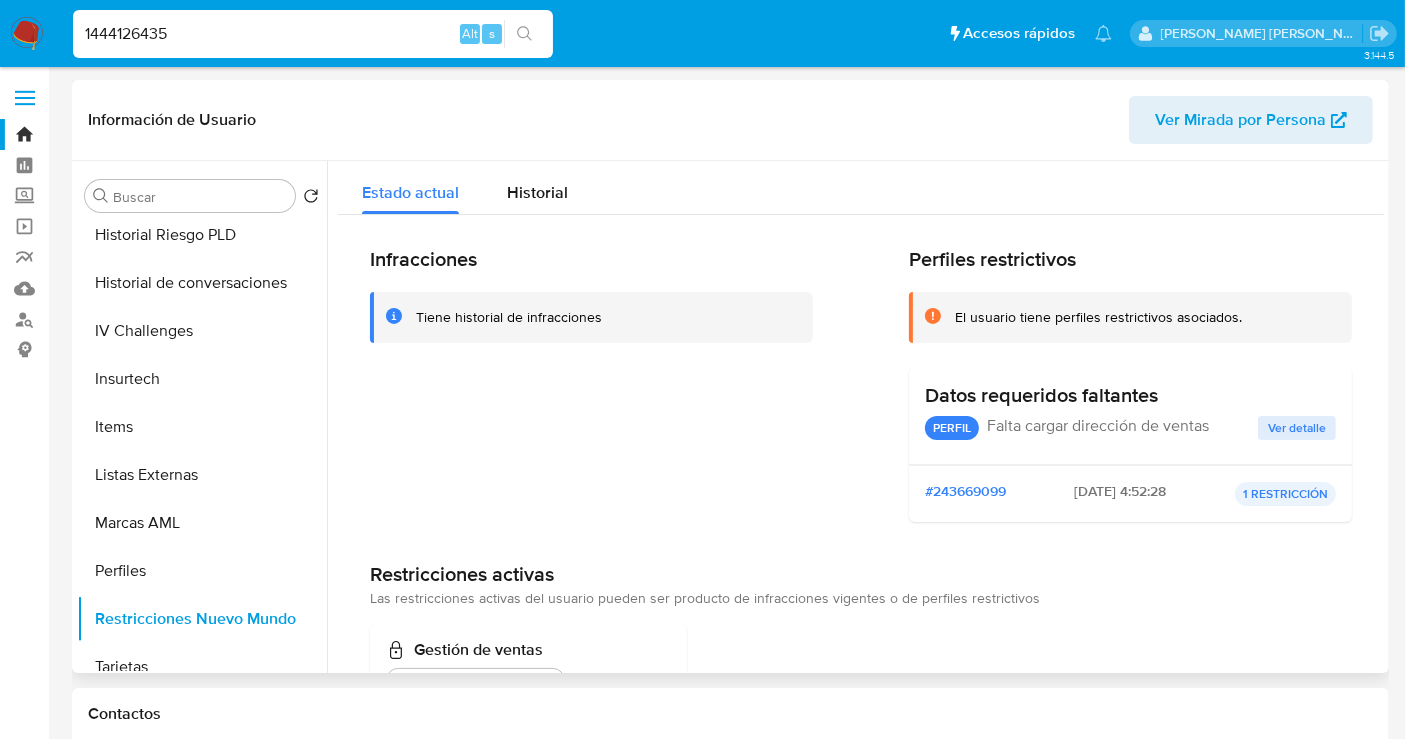 type 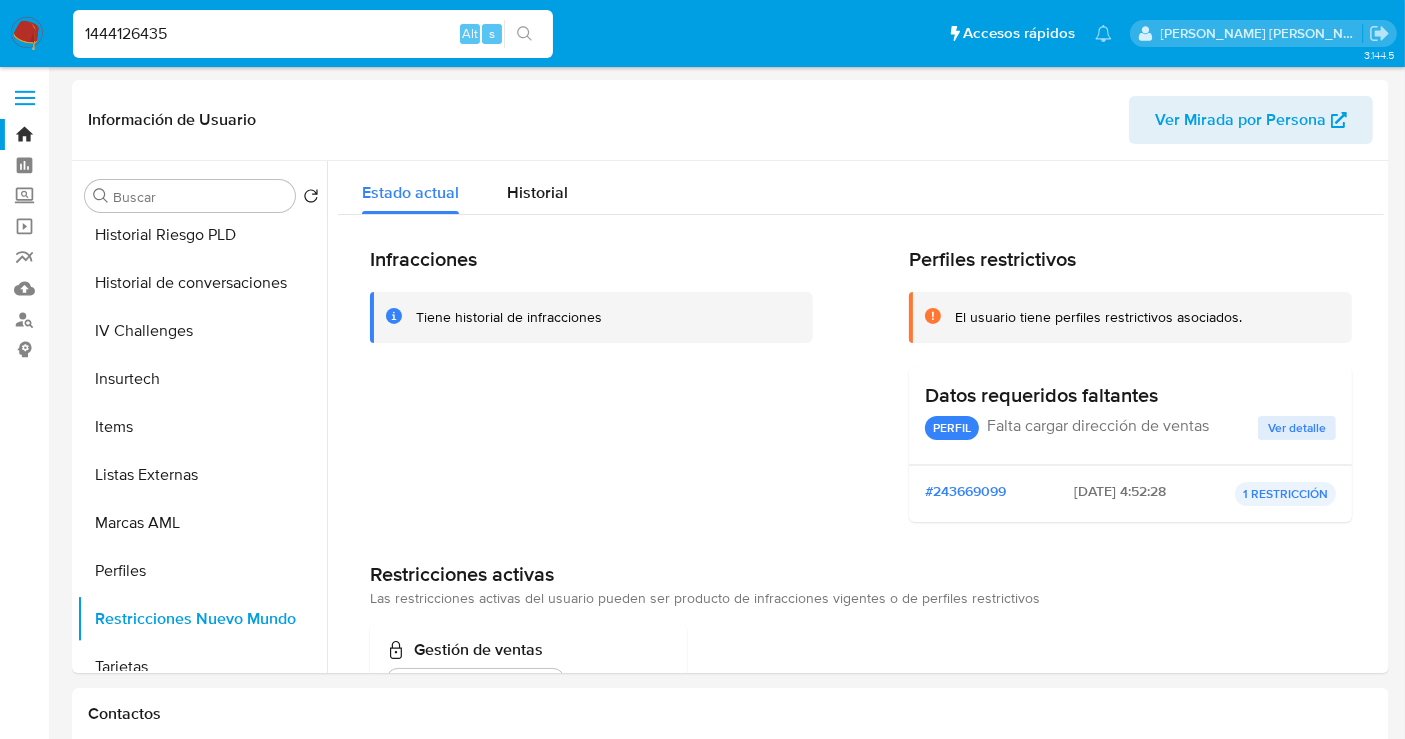 click on "1444126435" at bounding box center [313, 34] 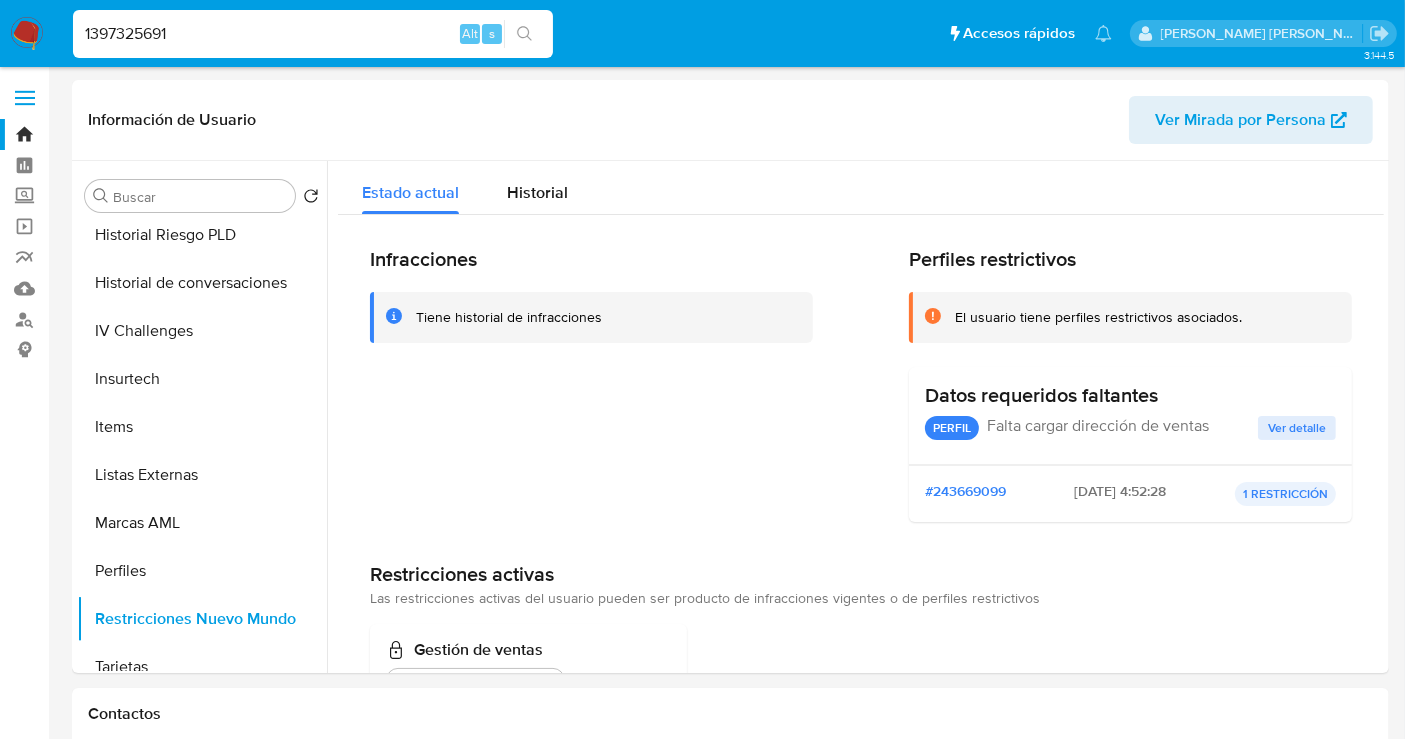 type on "1397325691" 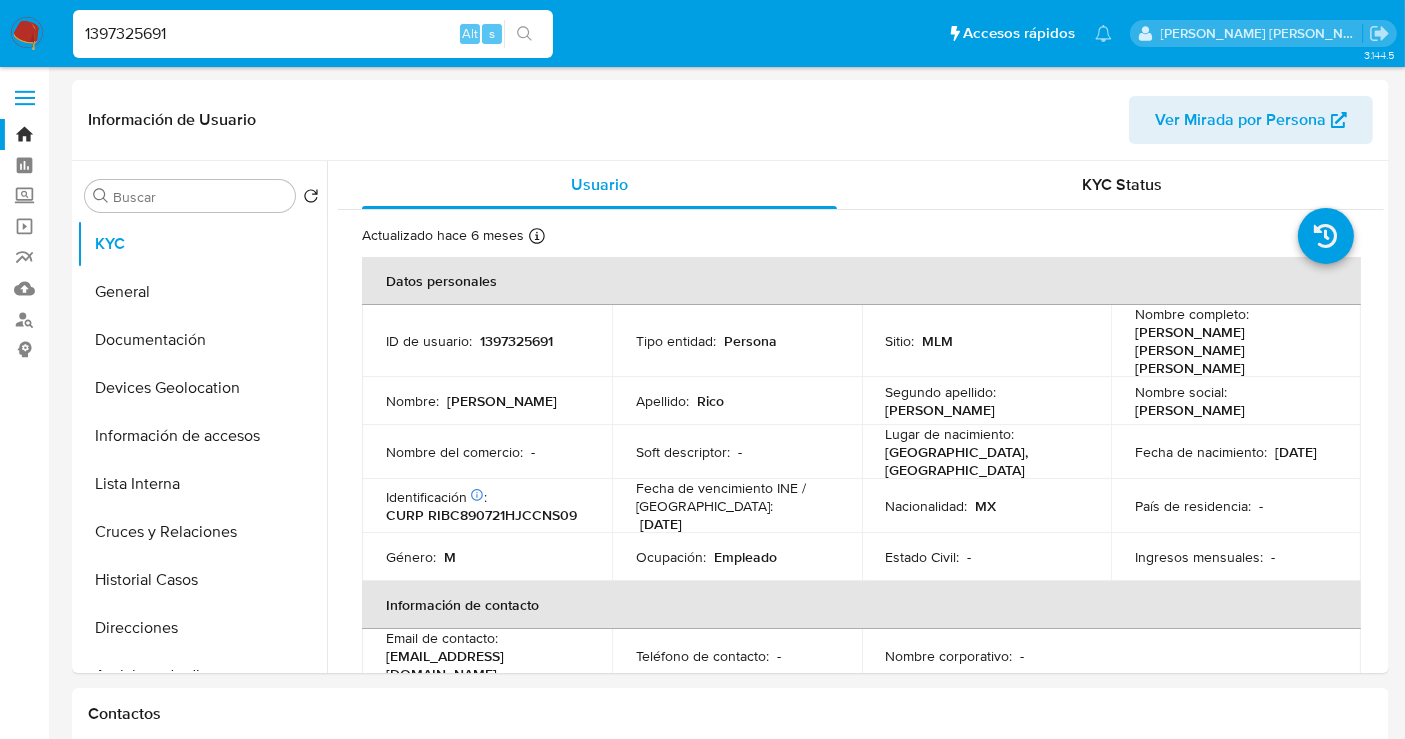 select on "10" 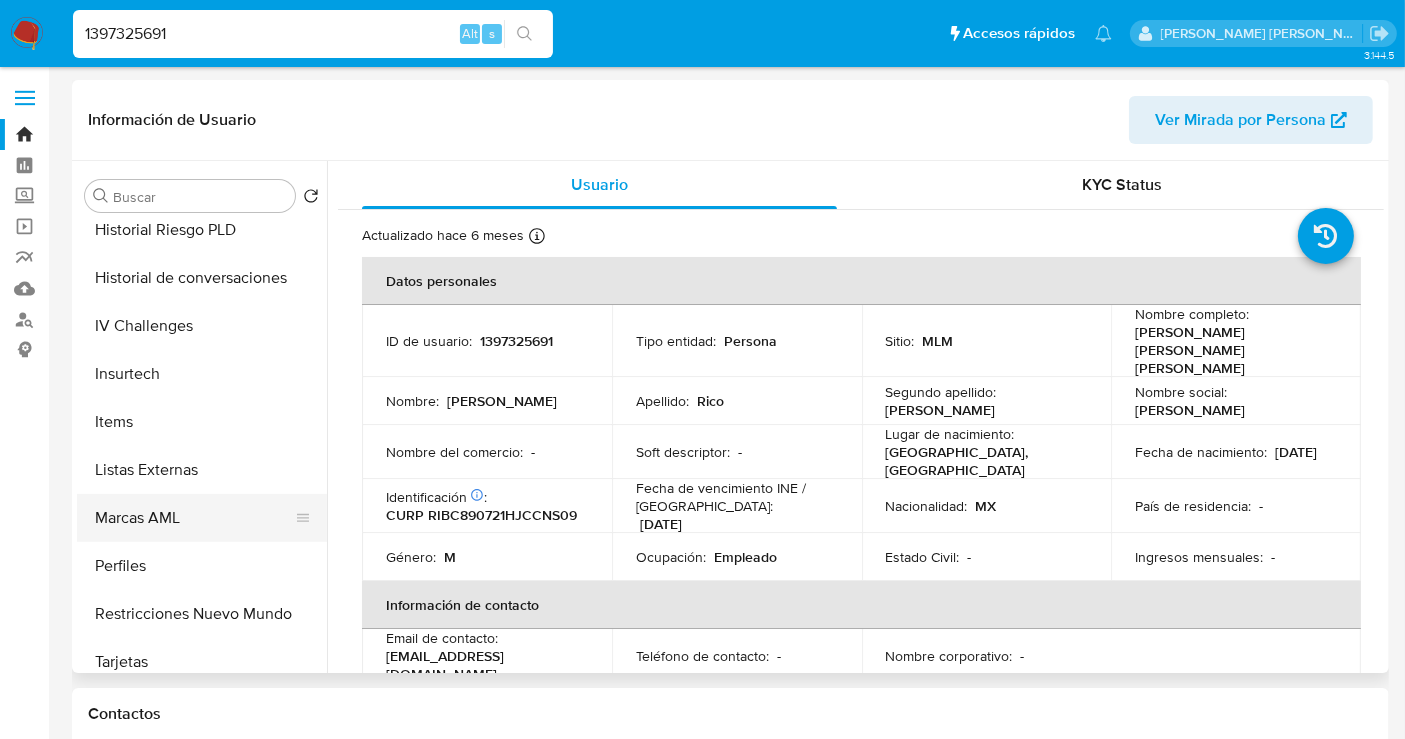 scroll, scrollTop: 797, scrollLeft: 0, axis: vertical 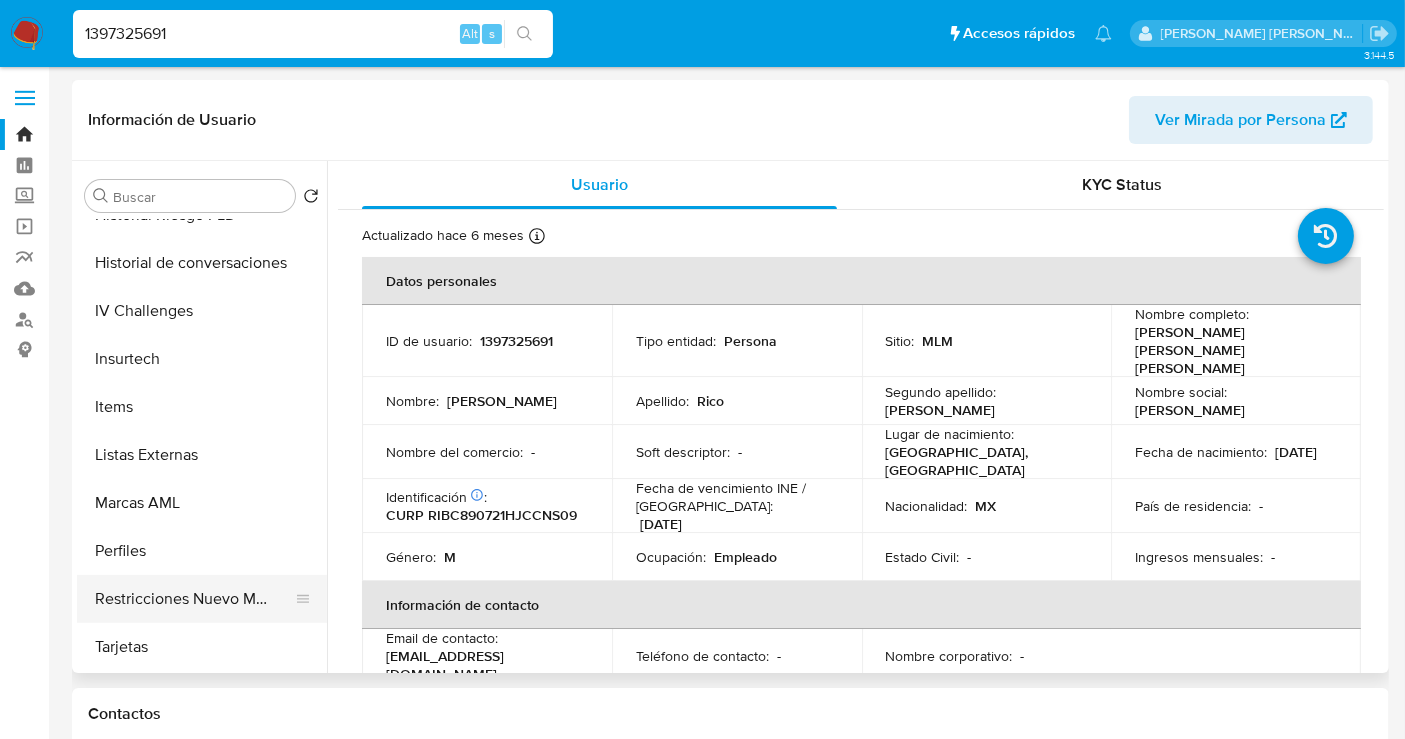 click on "Restricciones Nuevo Mundo" at bounding box center (194, 599) 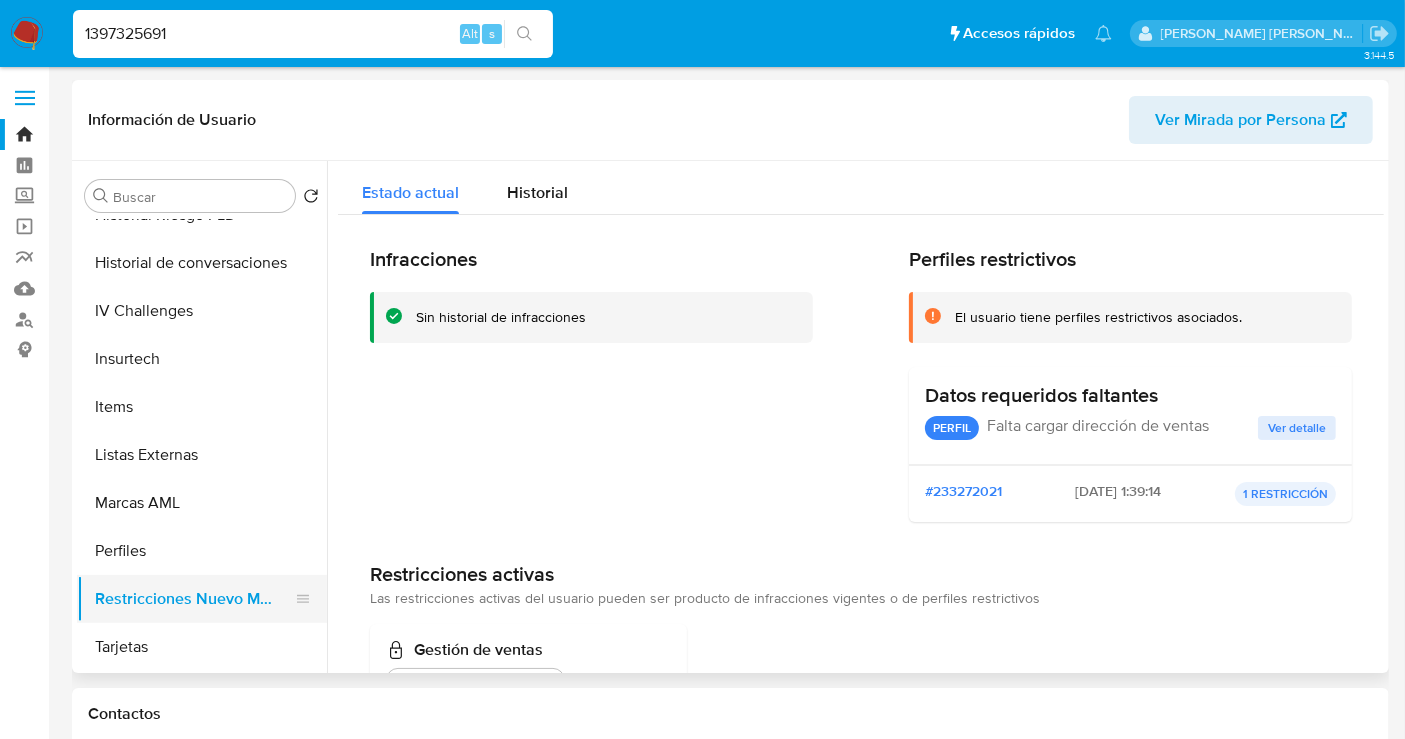 type 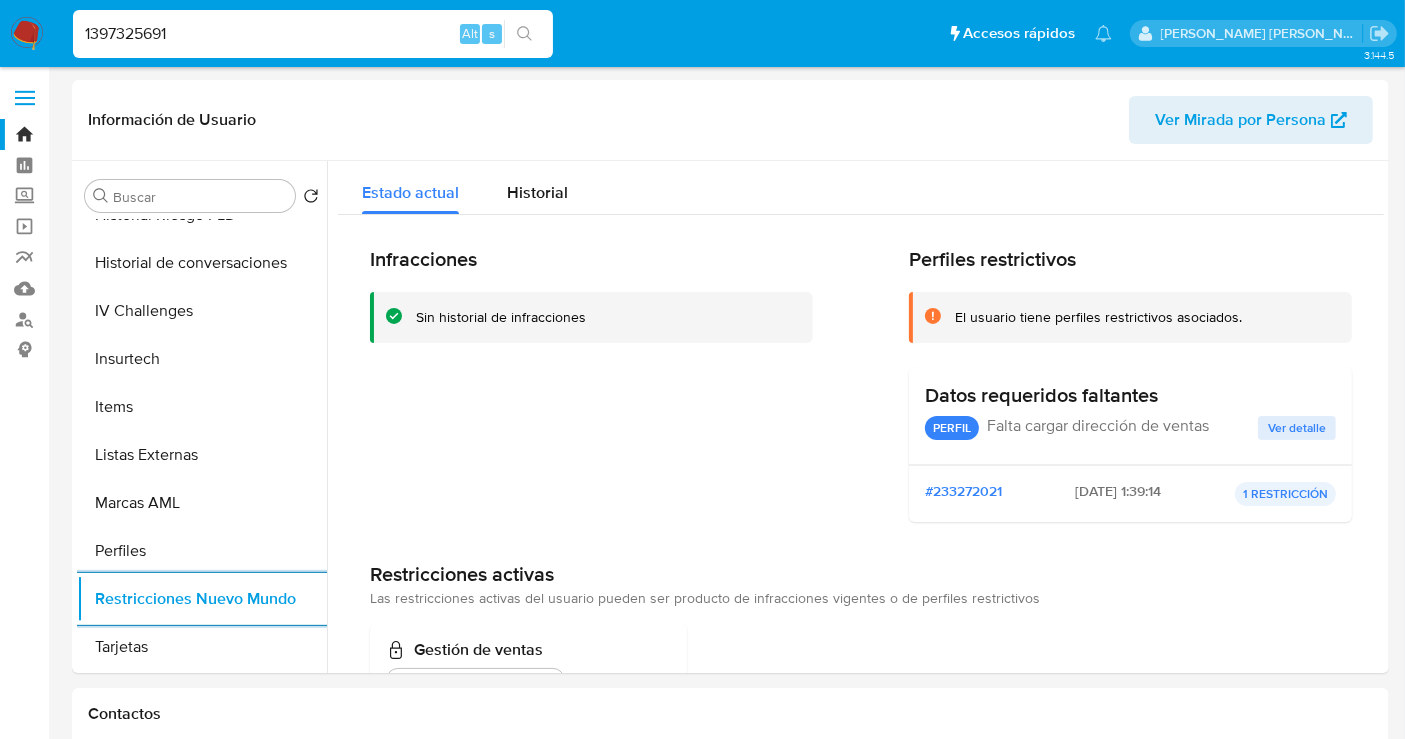 scroll, scrollTop: 796, scrollLeft: 0, axis: vertical 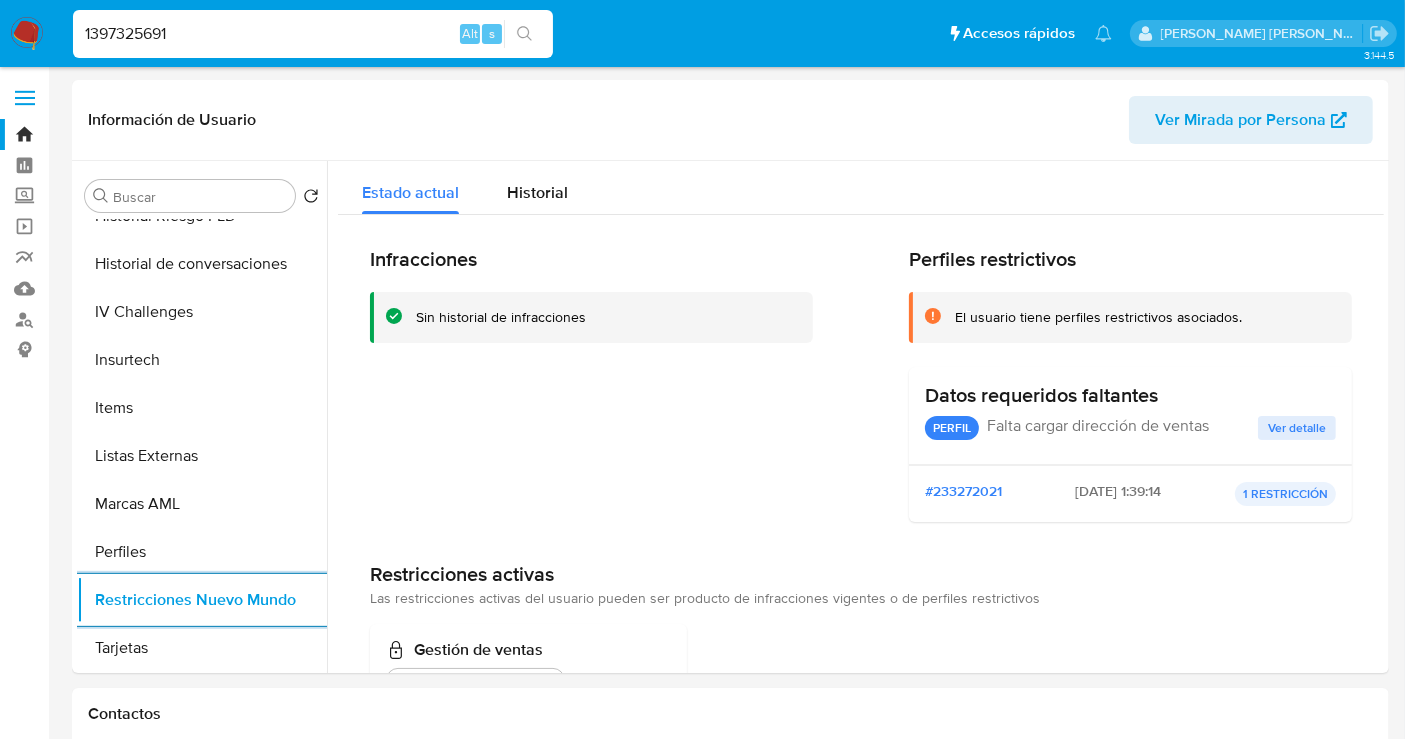 click on "1397325691" at bounding box center (313, 34) 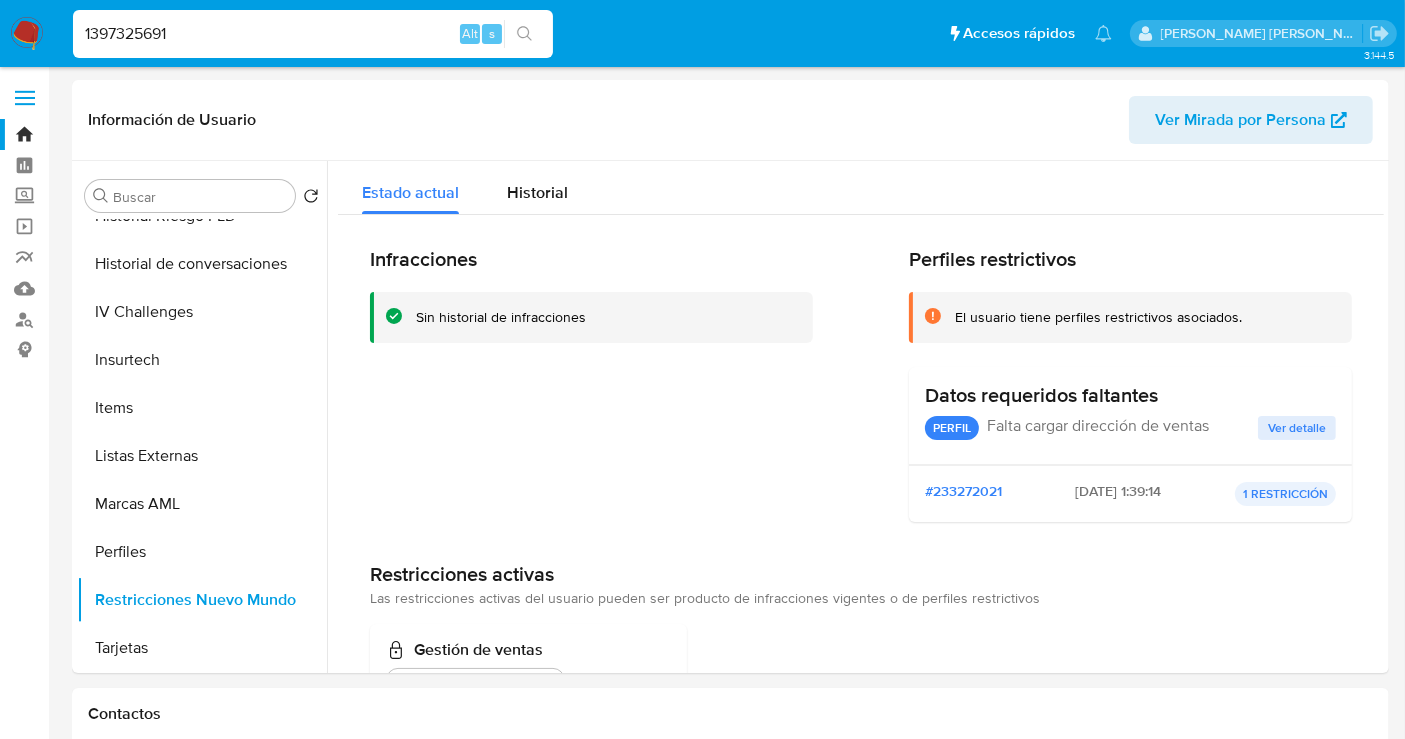 click on "1397325691" at bounding box center [313, 34] 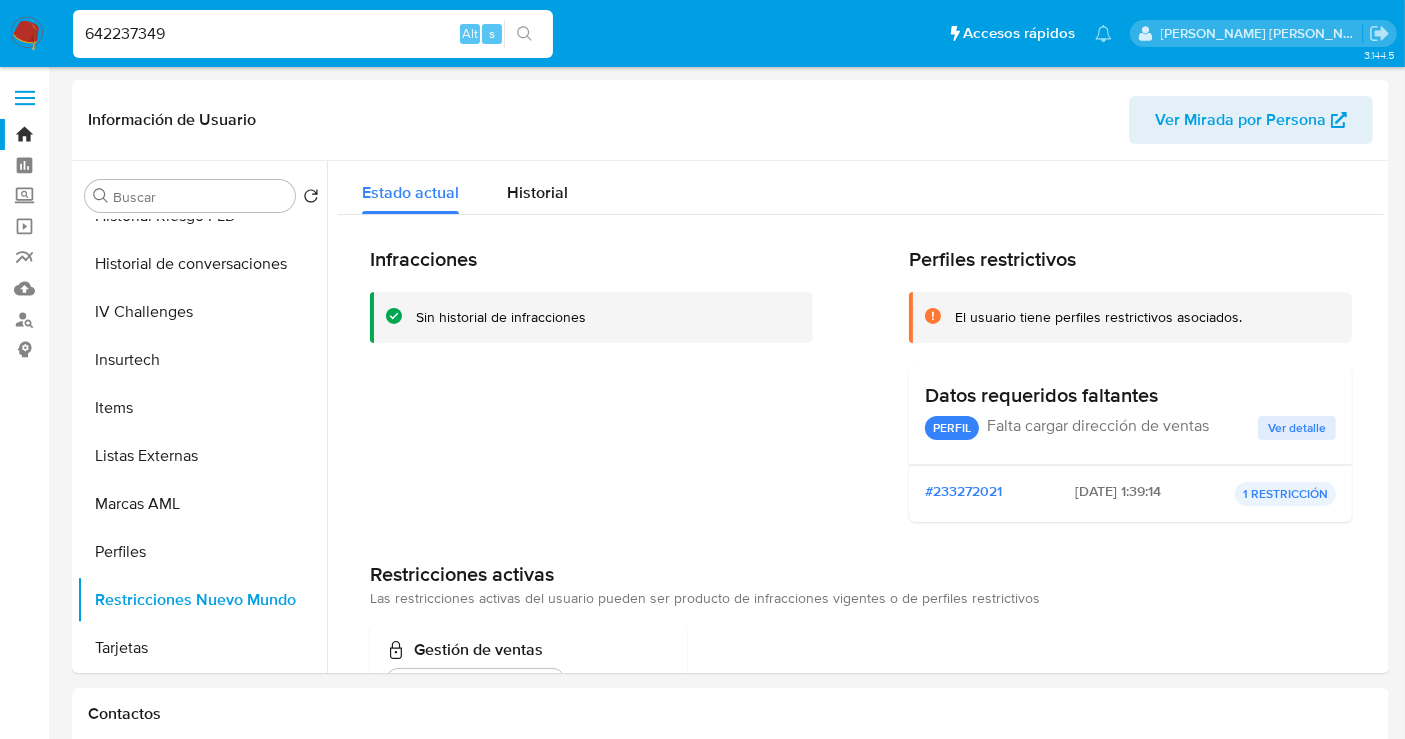 type on "642237349" 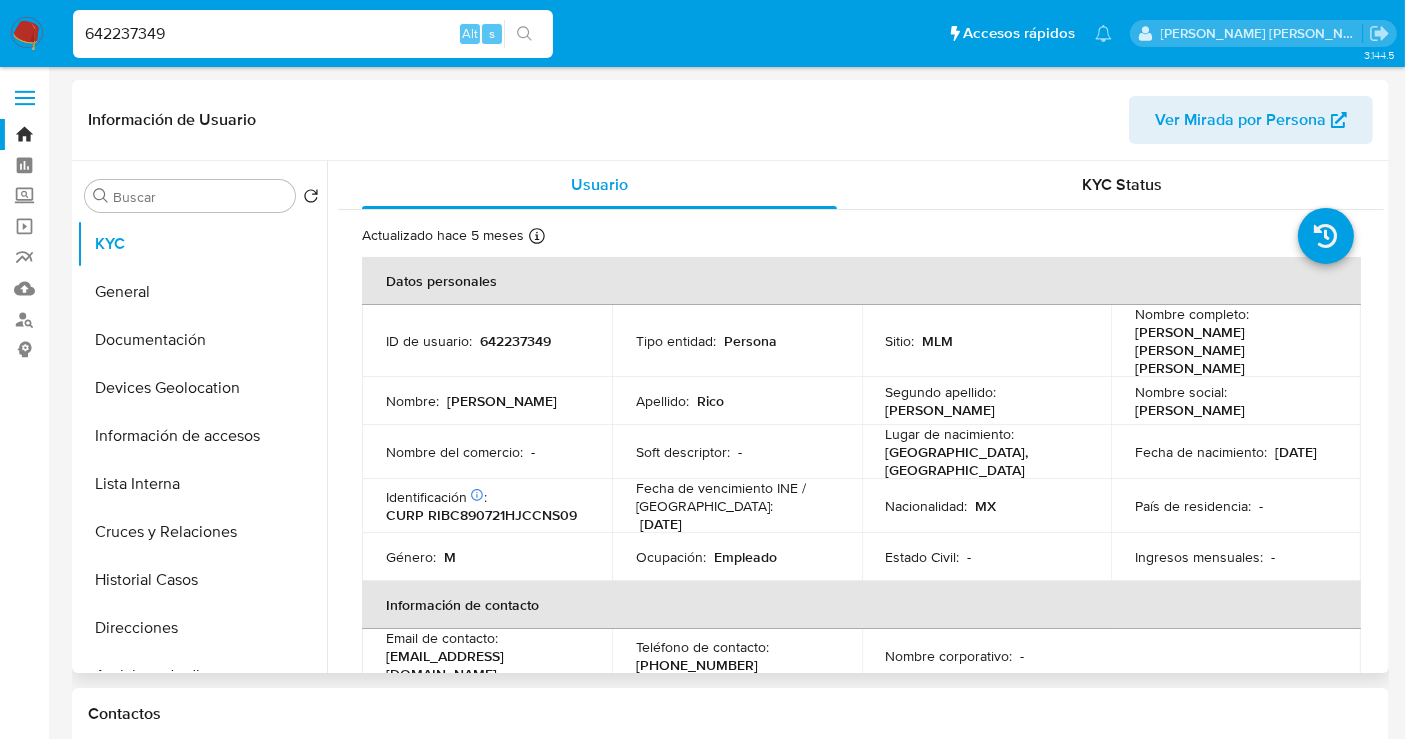 select on "10" 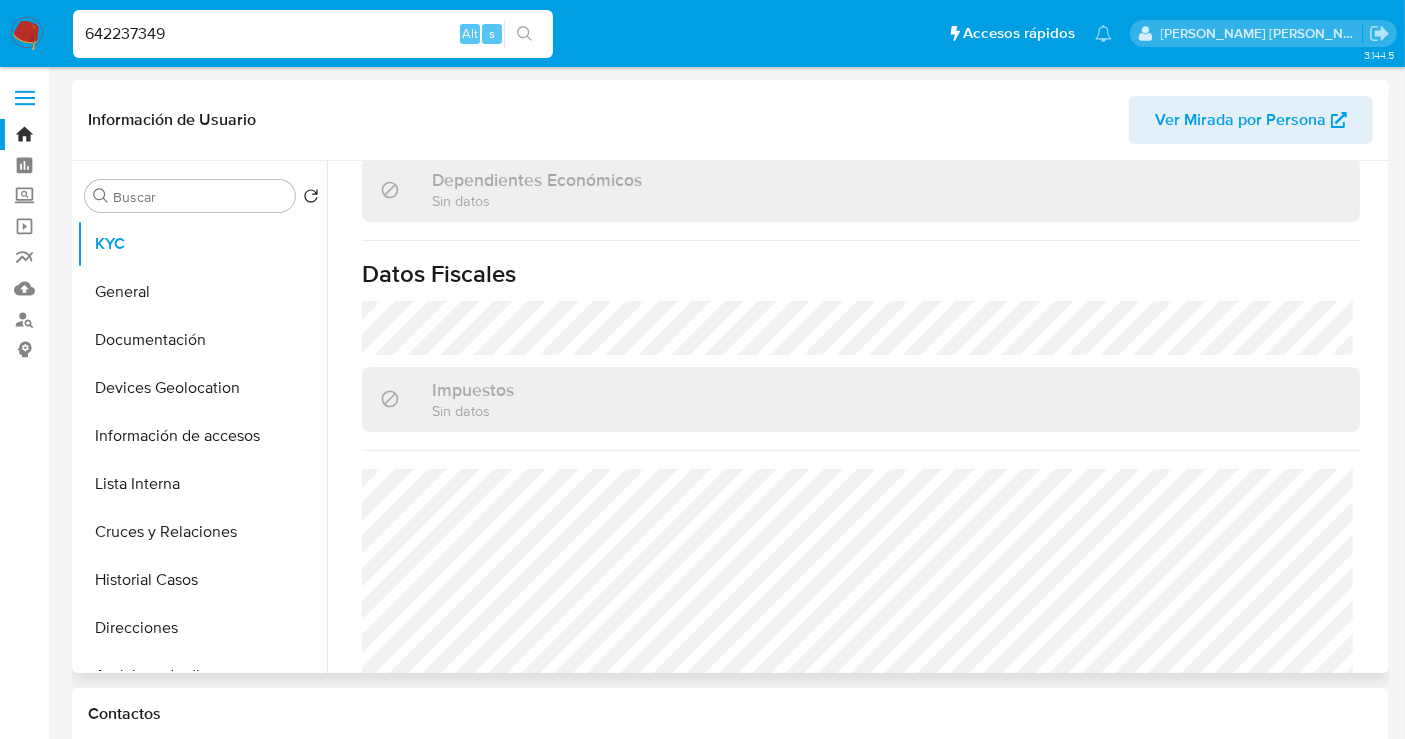scroll, scrollTop: 1242, scrollLeft: 0, axis: vertical 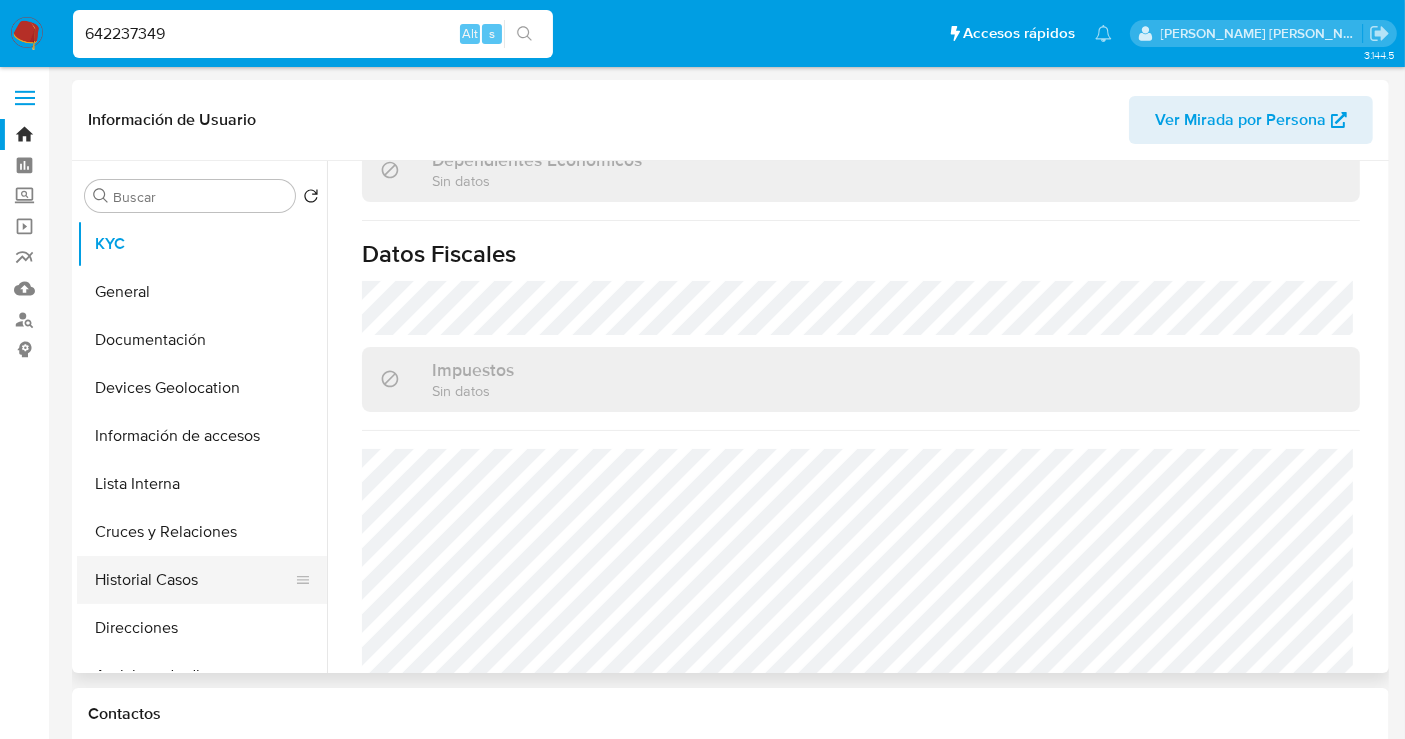 click on "Historial Casos" at bounding box center (194, 580) 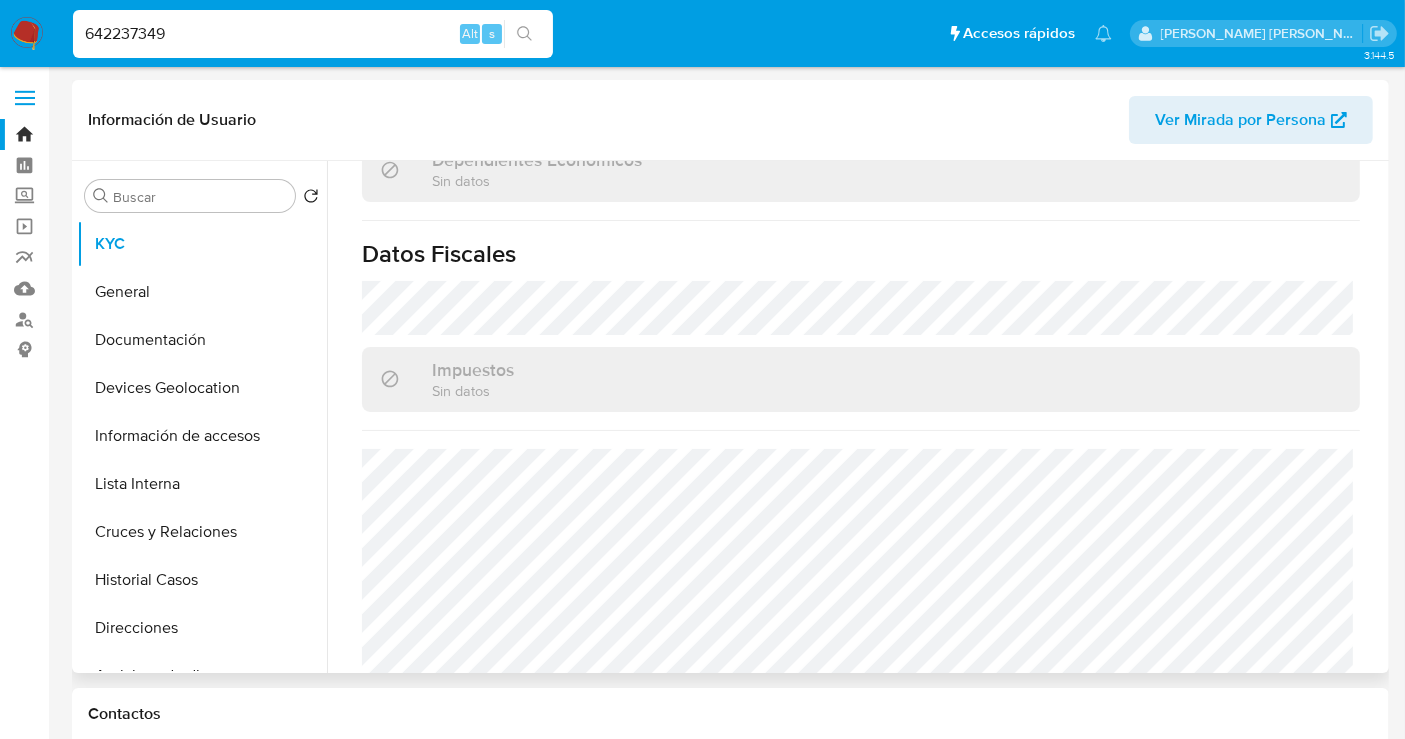 scroll, scrollTop: 0, scrollLeft: 0, axis: both 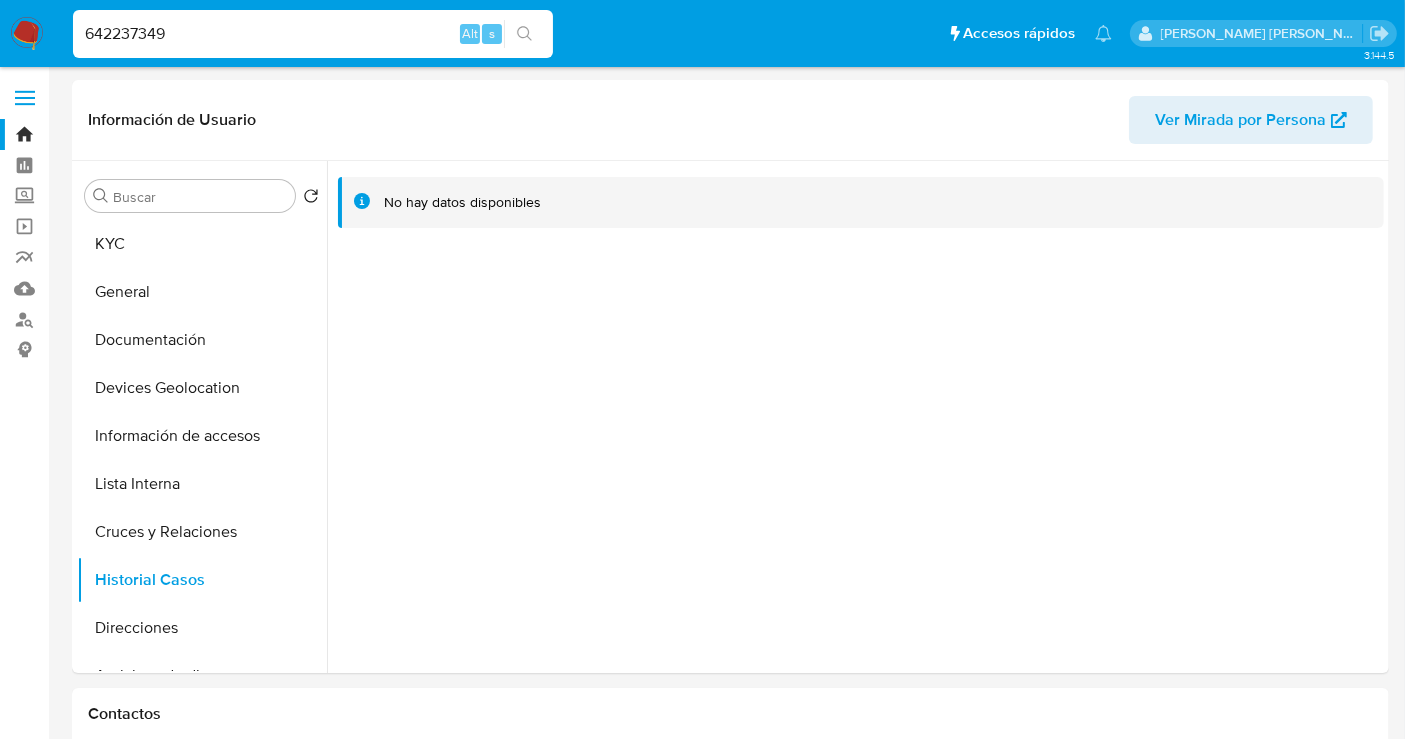 click at bounding box center [27, 34] 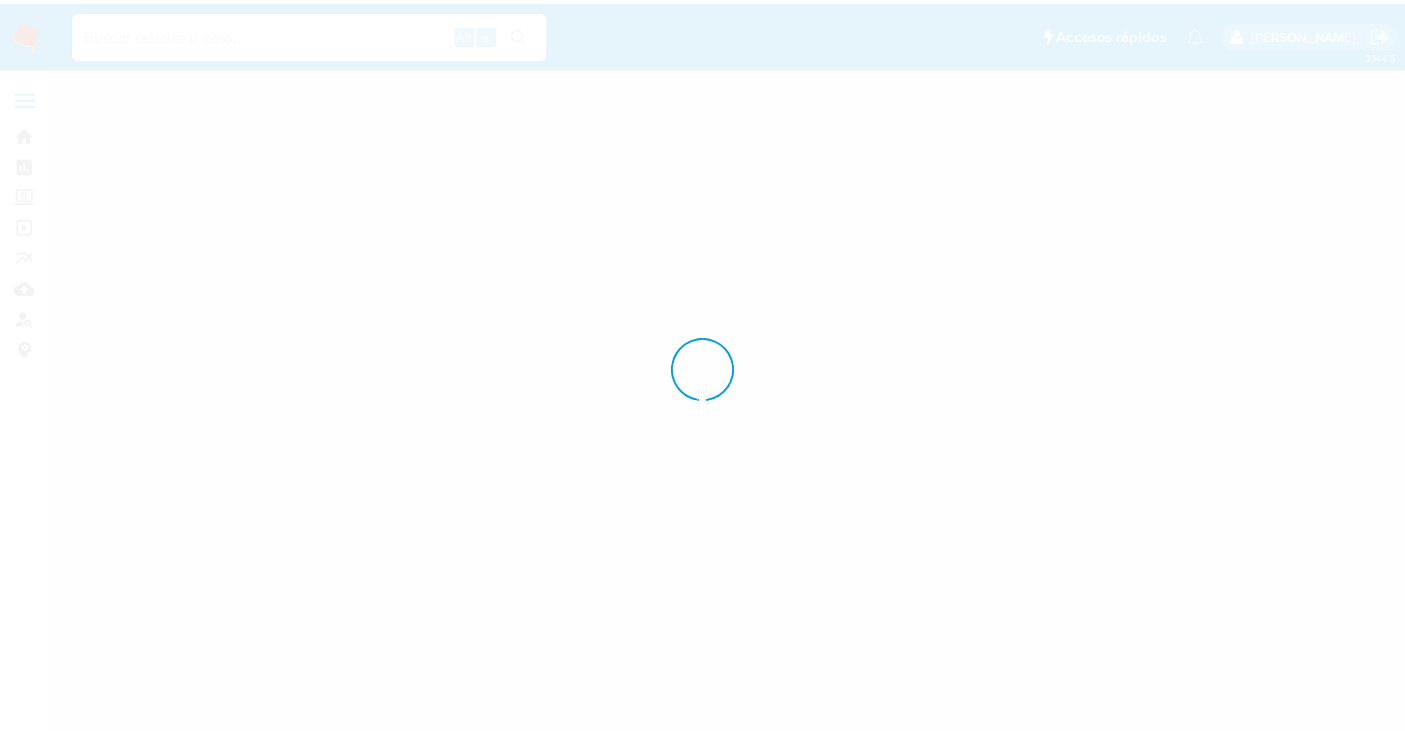 scroll, scrollTop: 0, scrollLeft: 0, axis: both 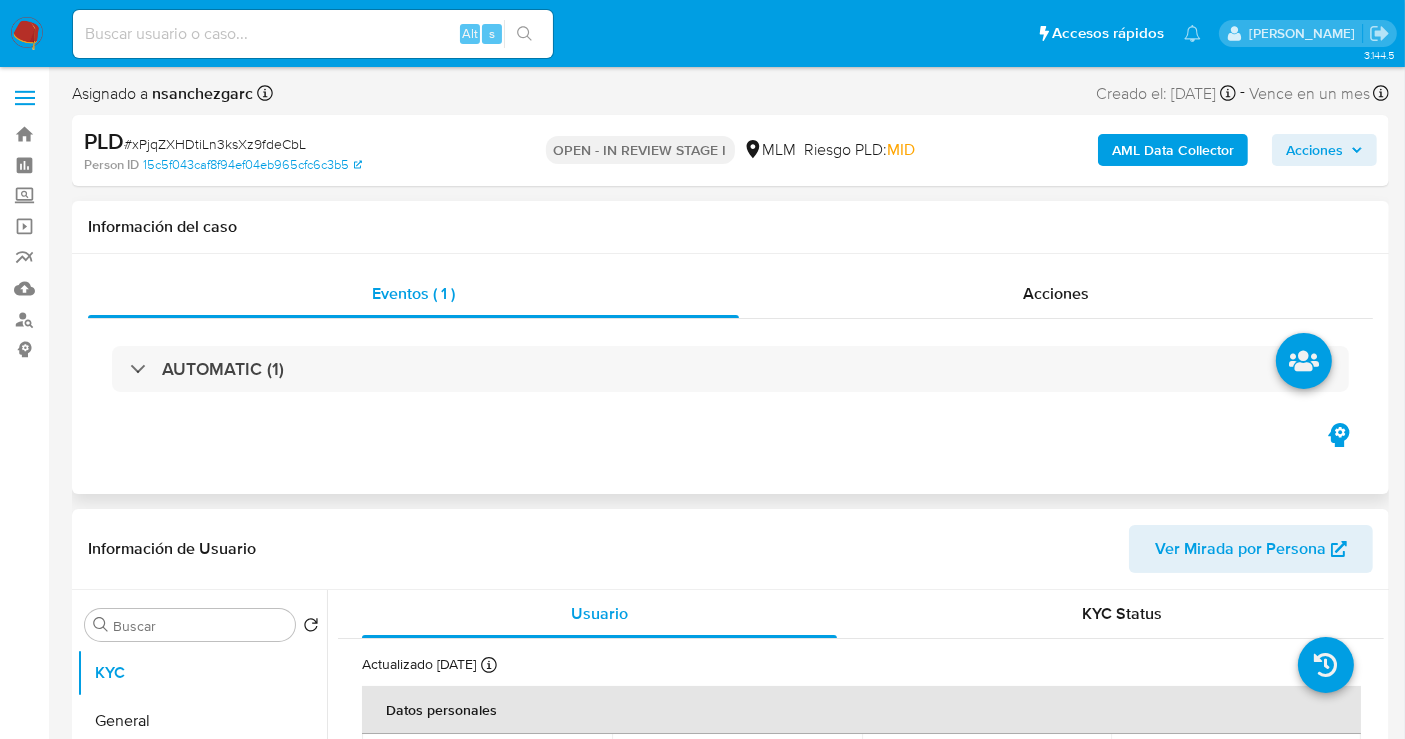 select on "10" 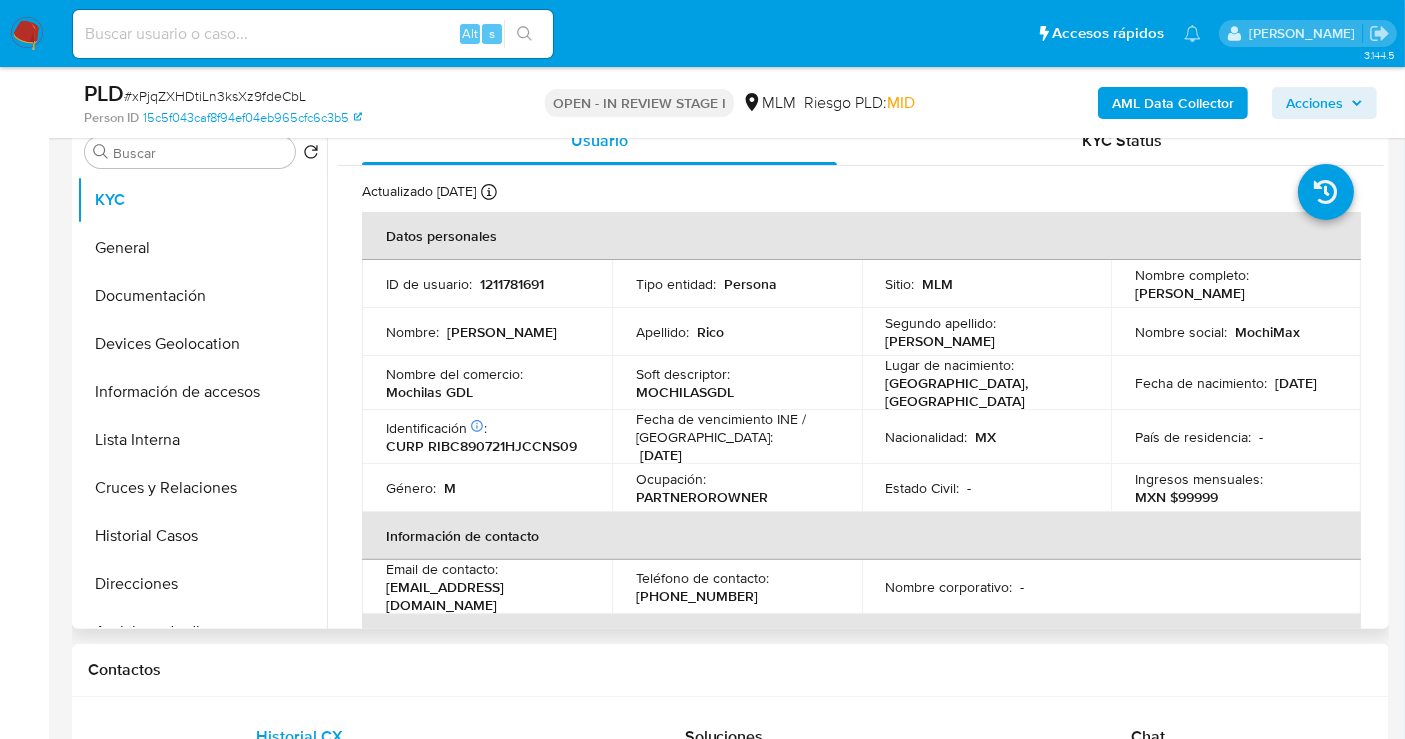 scroll, scrollTop: 444, scrollLeft: 0, axis: vertical 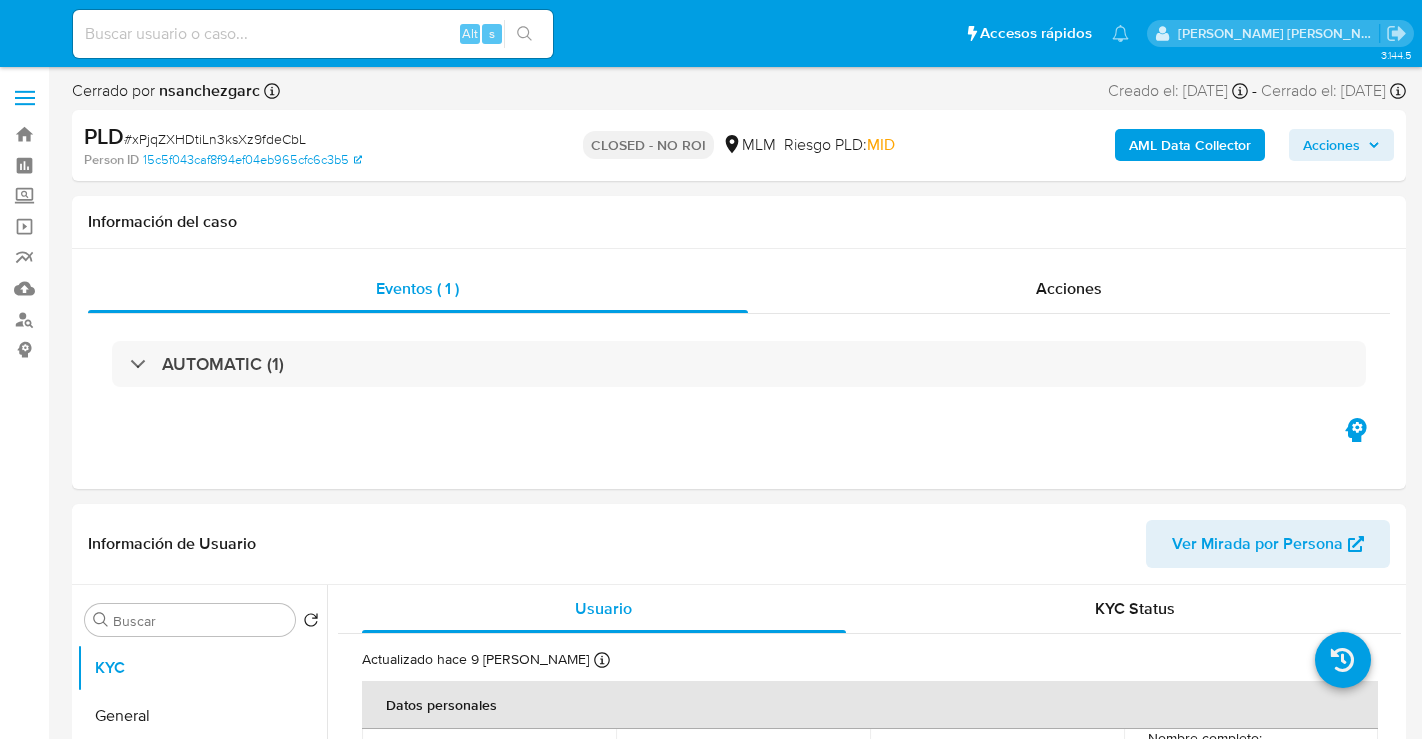 select on "10" 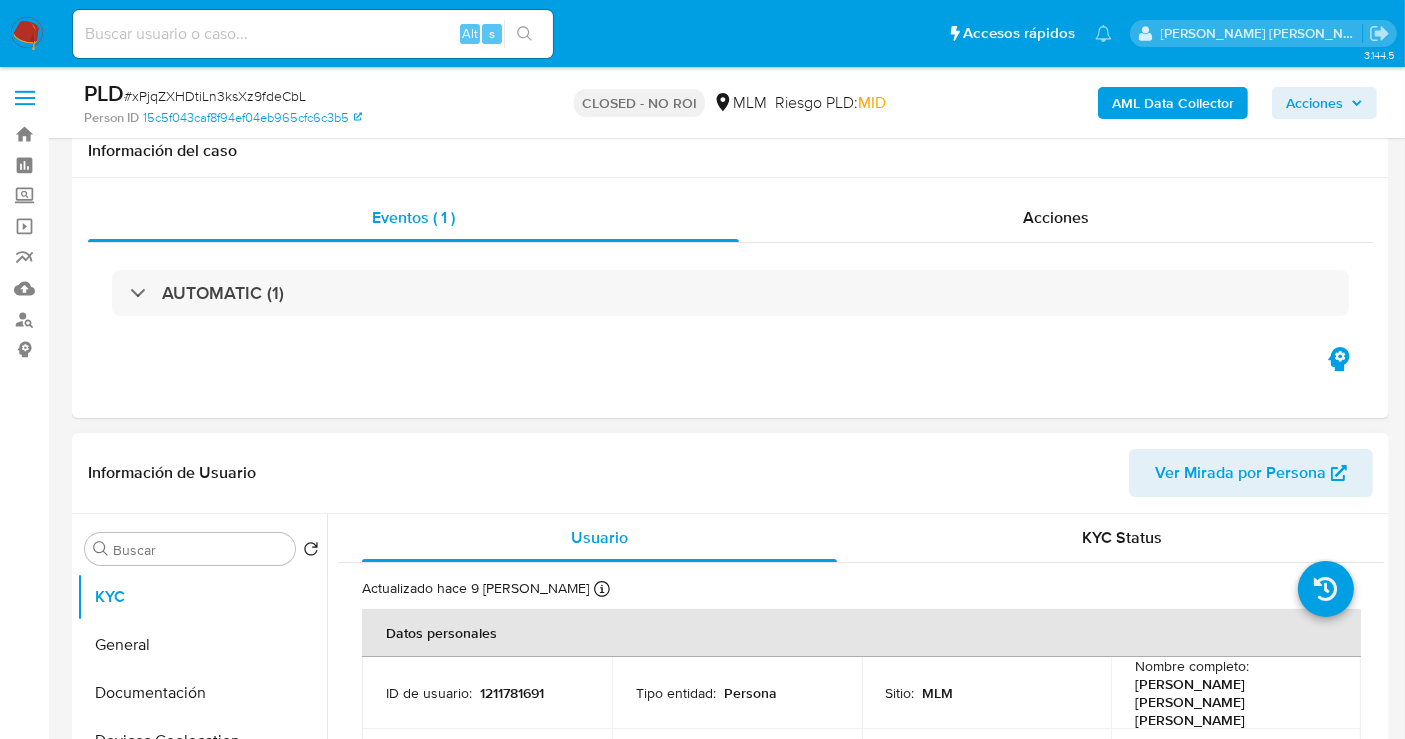 scroll, scrollTop: 444, scrollLeft: 0, axis: vertical 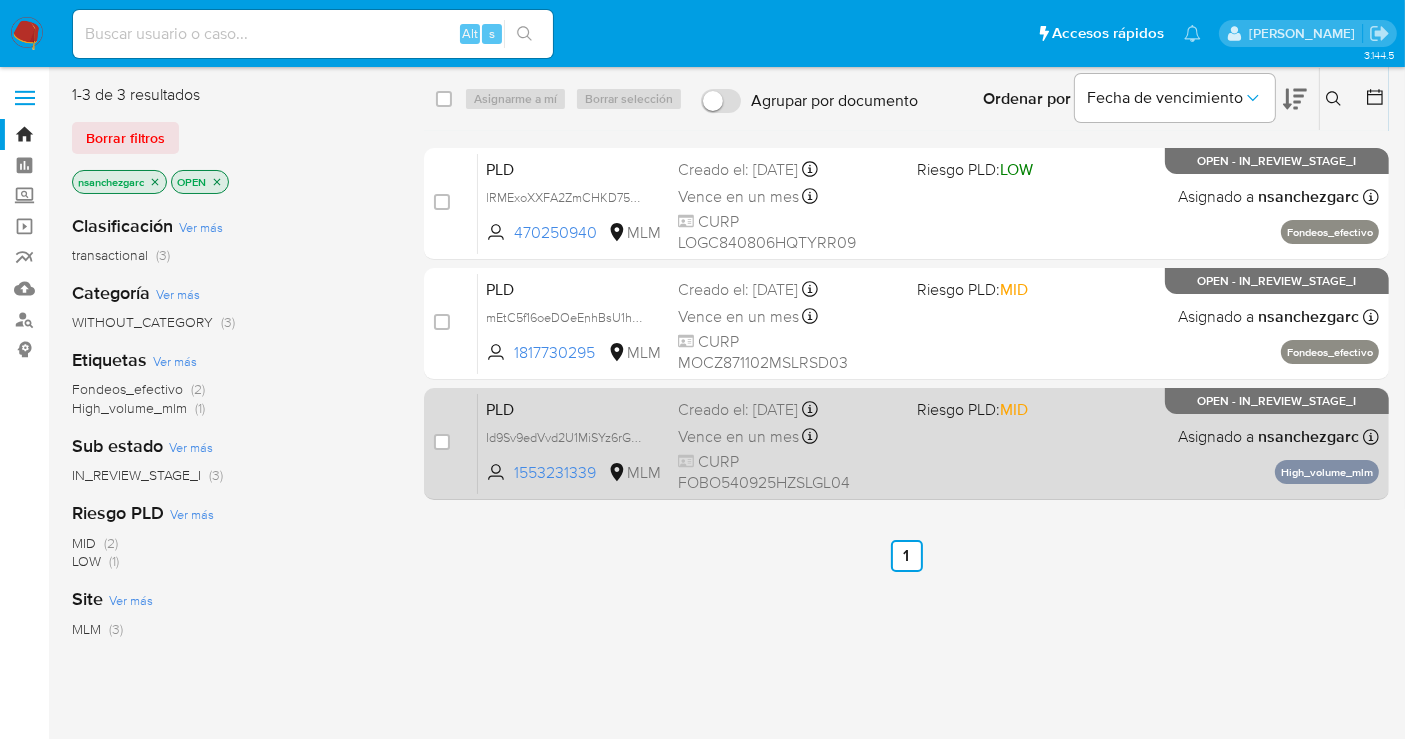 click on "Vence en un mes   Vence el 11/08/2025 02:03:55" at bounding box center [789, 436] 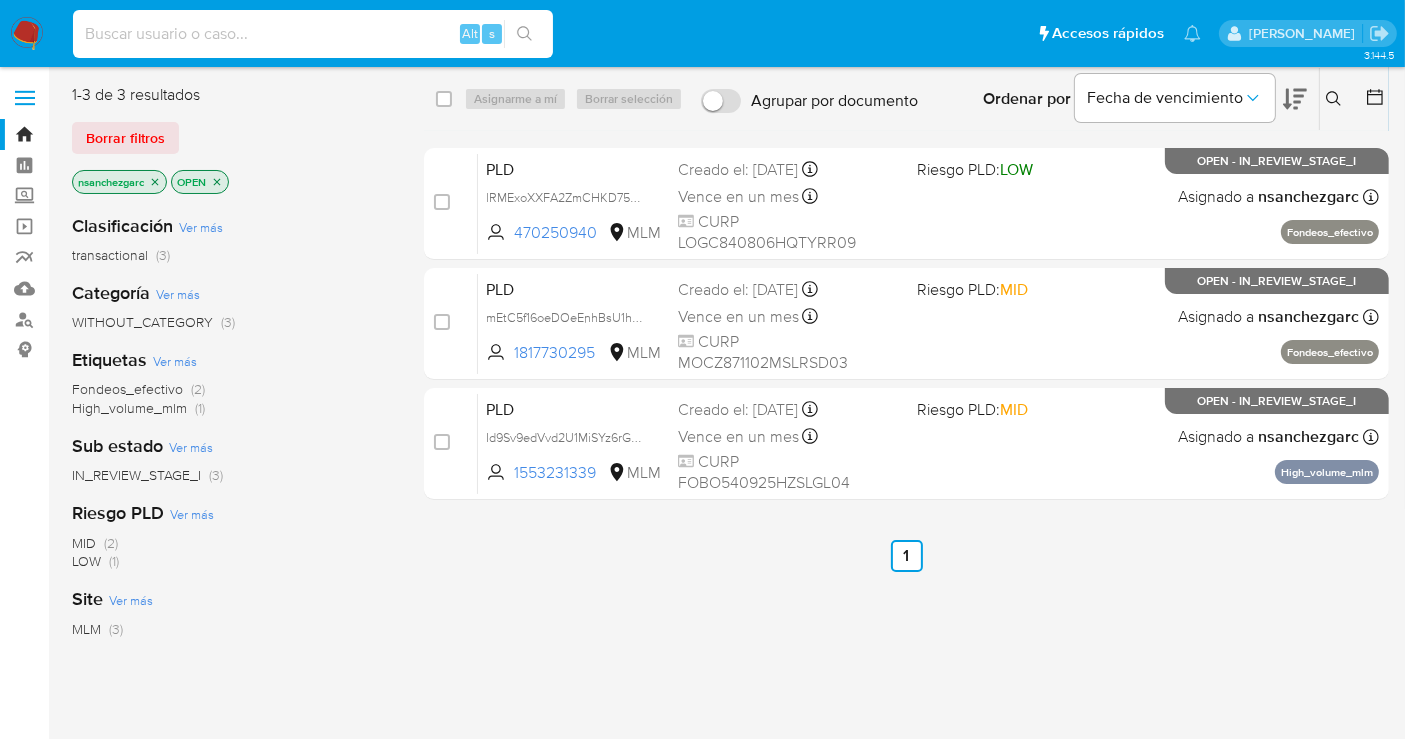 click at bounding box center [313, 34] 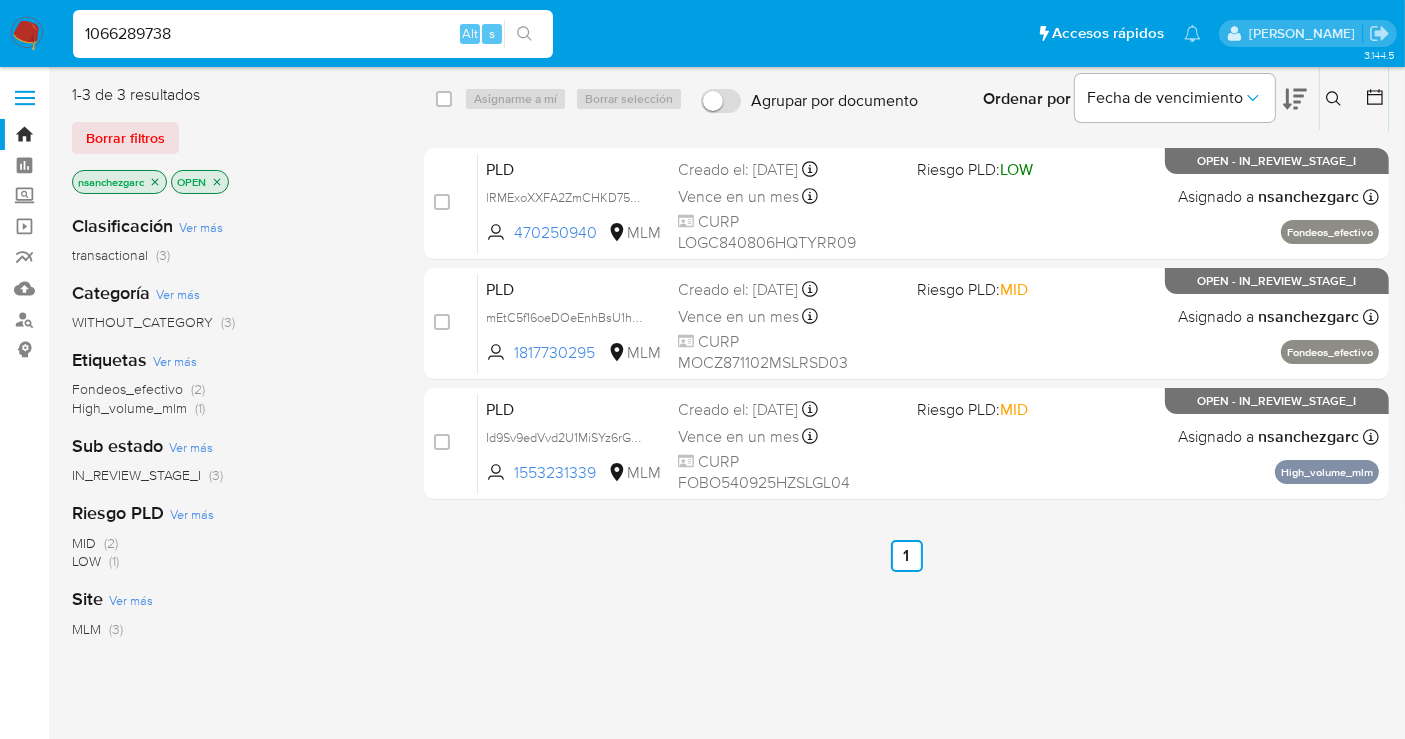 type on "1066289738" 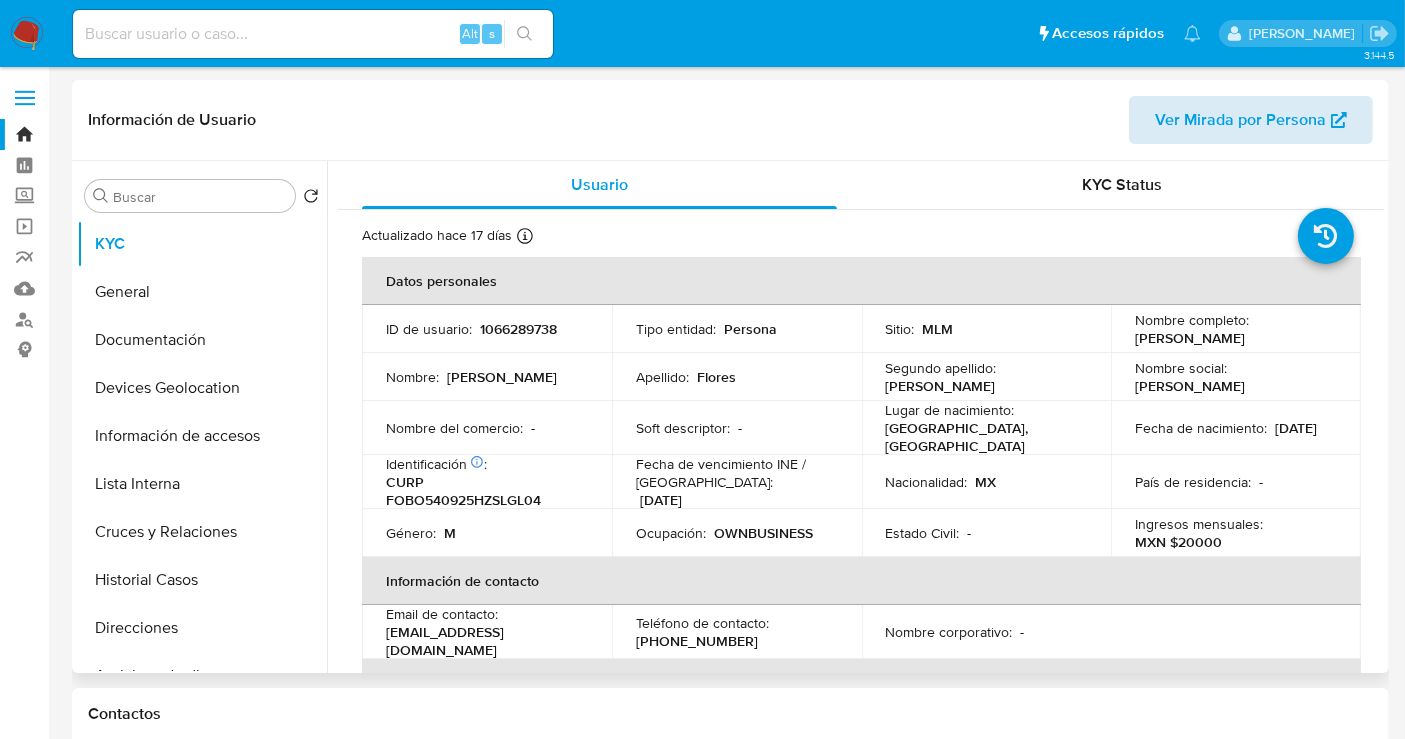 select on "10" 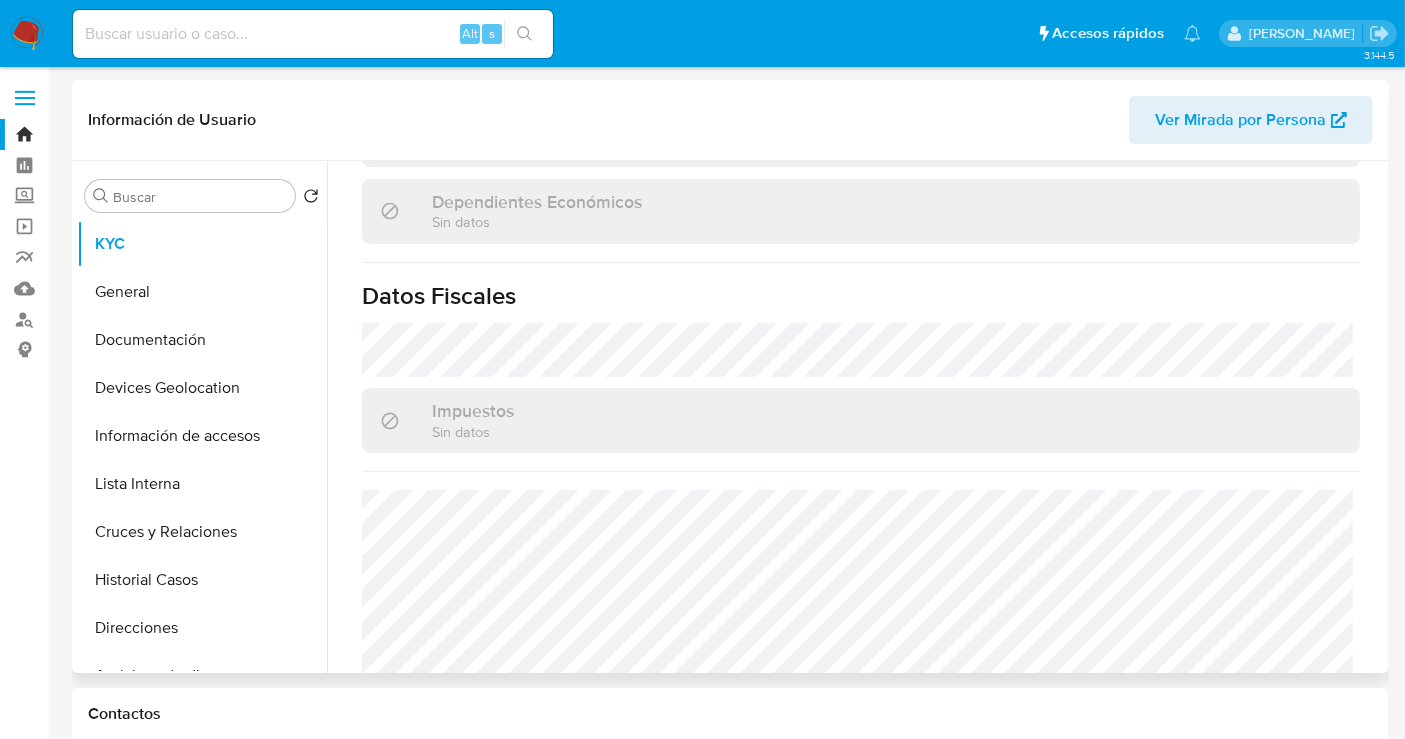 scroll, scrollTop: 1262, scrollLeft: 0, axis: vertical 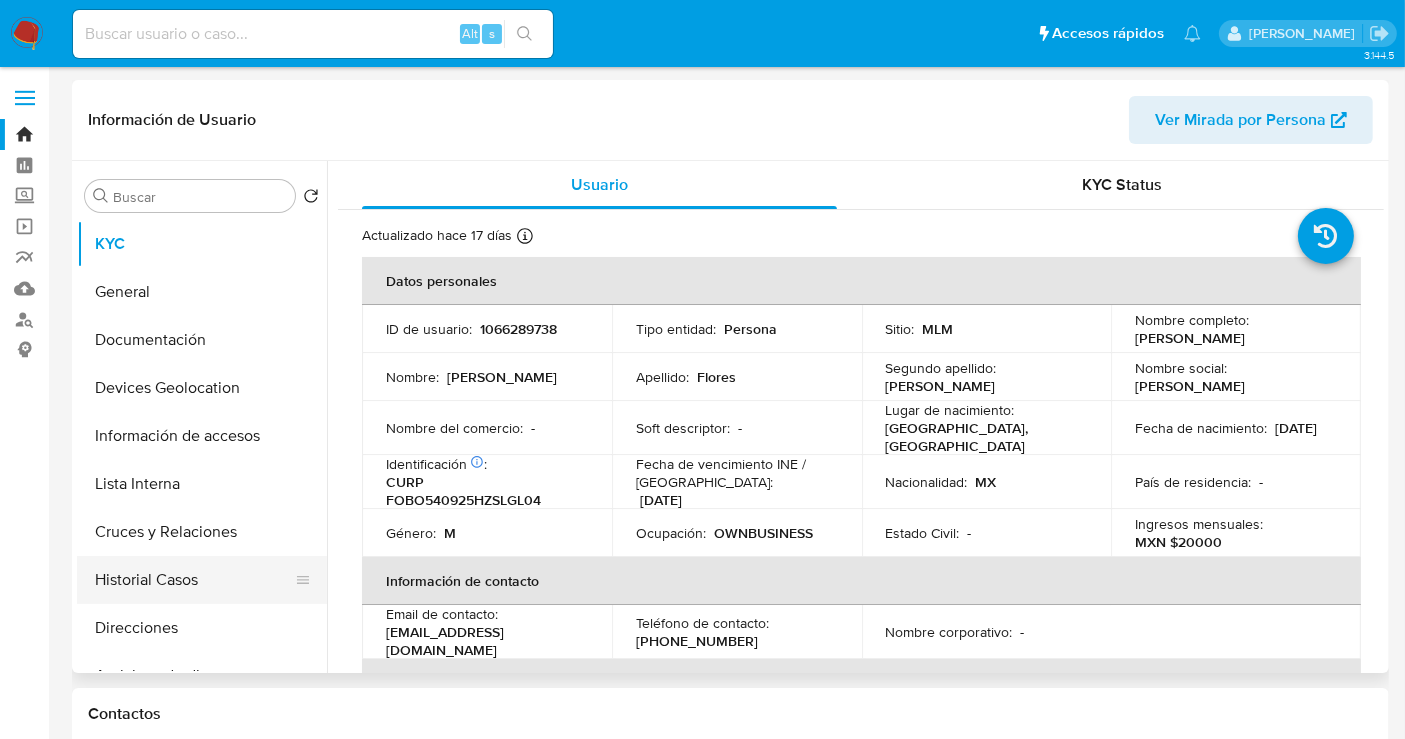 click on "Historial Casos" at bounding box center [194, 580] 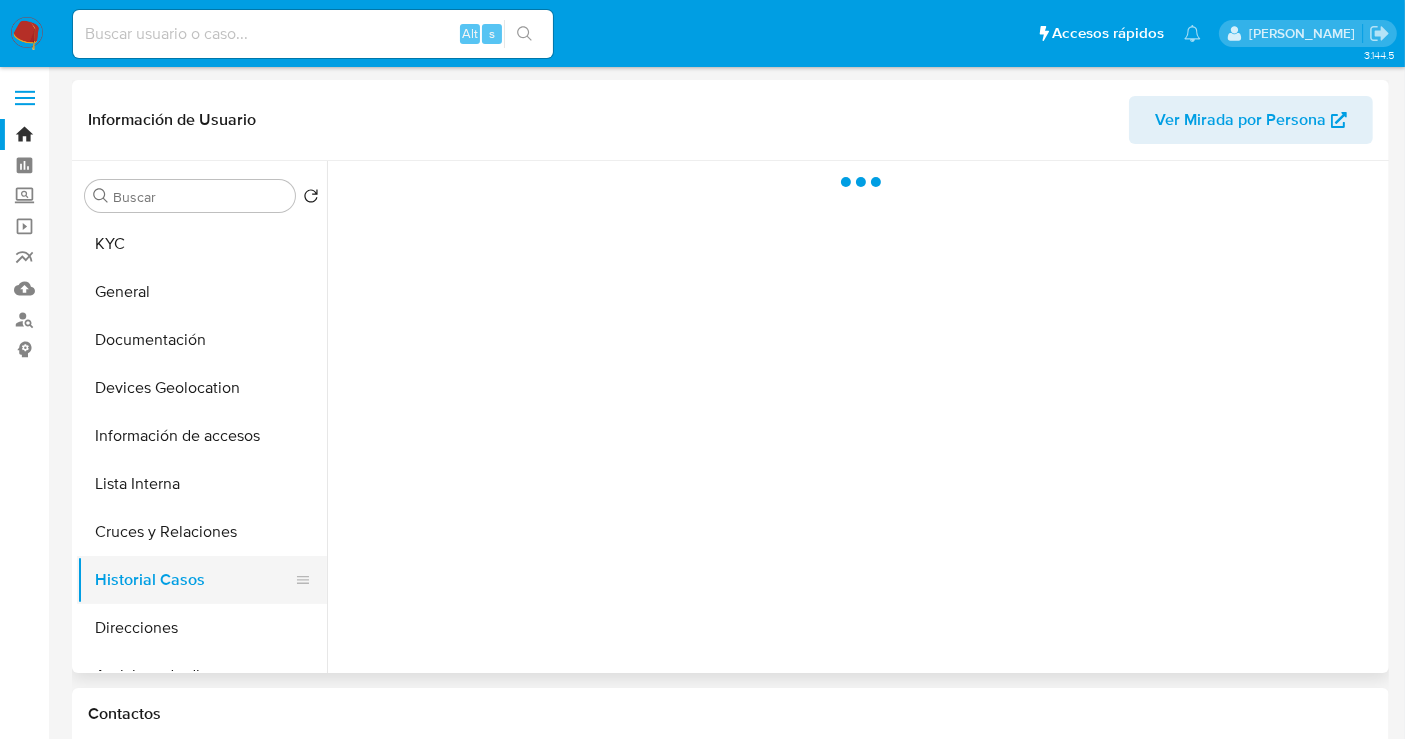 type 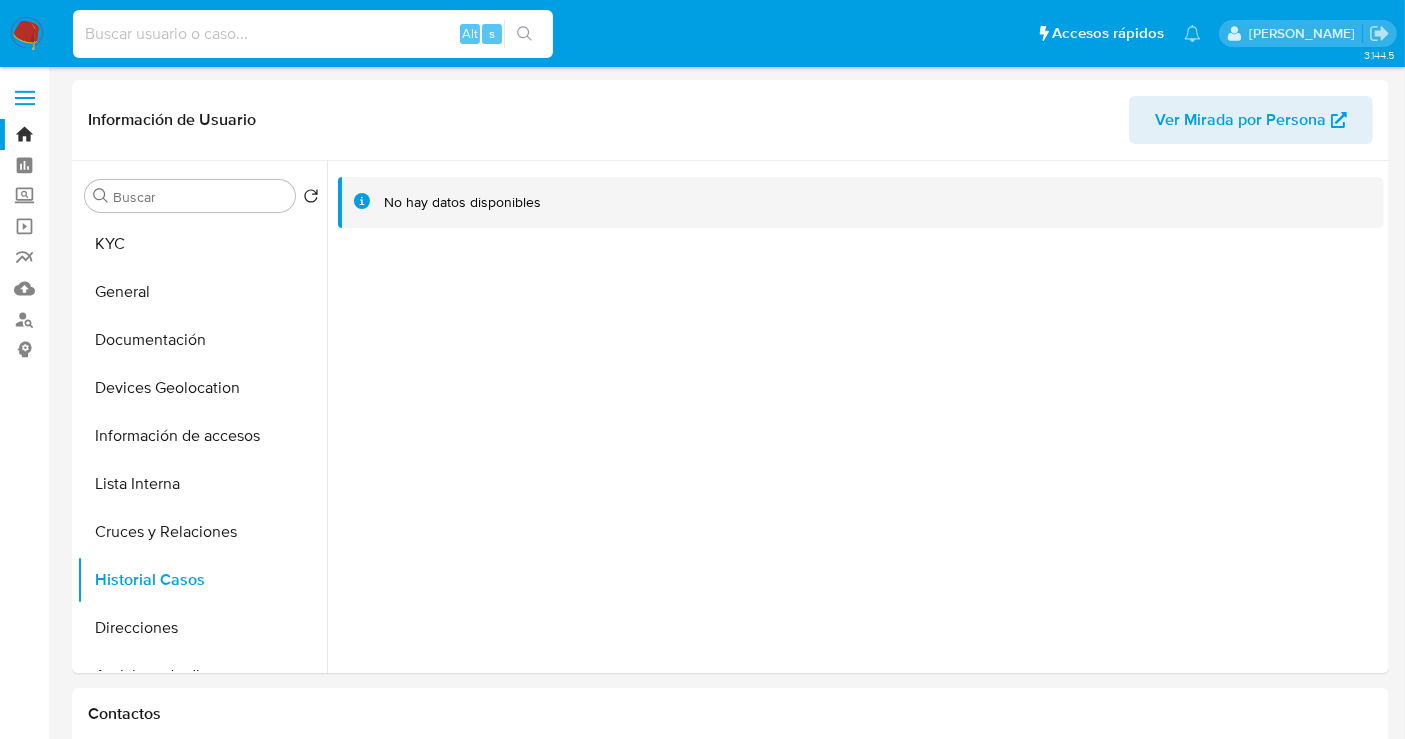 click at bounding box center (313, 34) 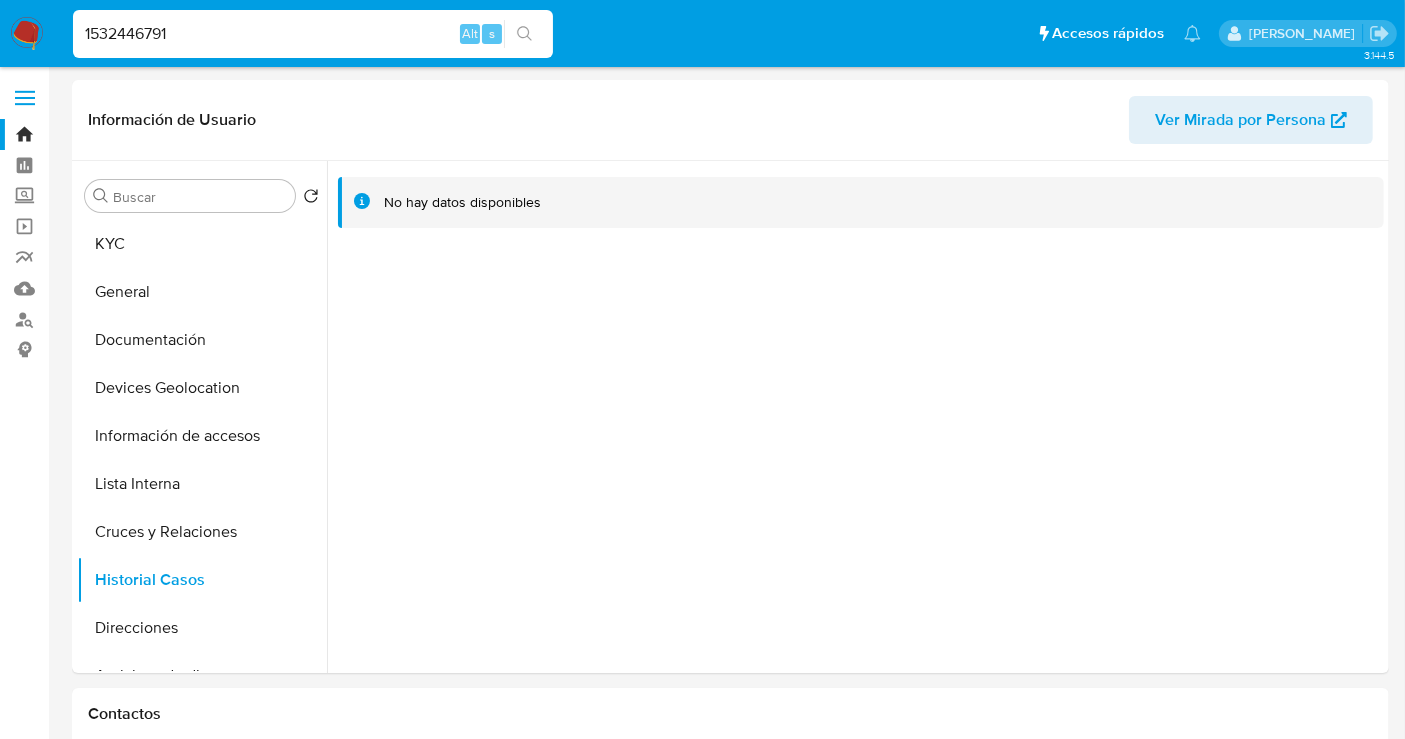 type on "1532446791" 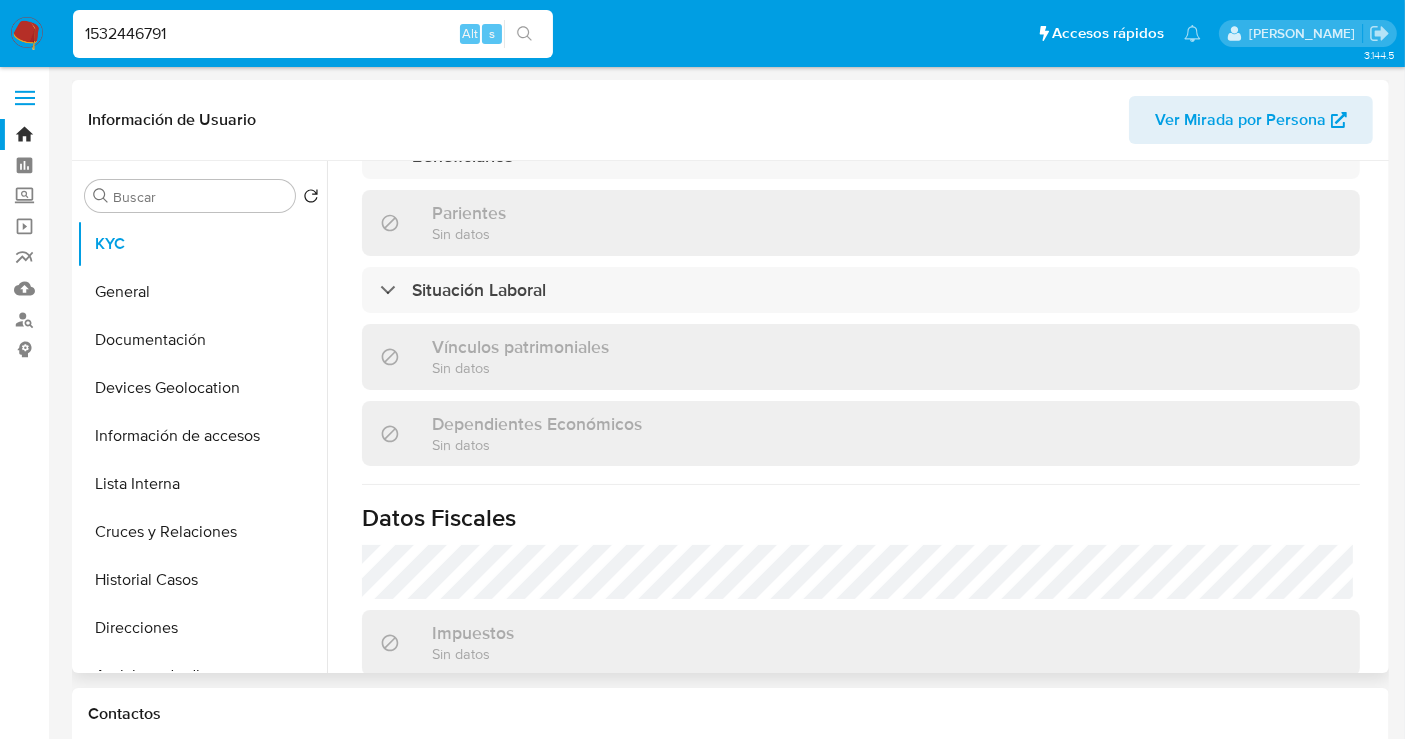 scroll, scrollTop: 1223, scrollLeft: 0, axis: vertical 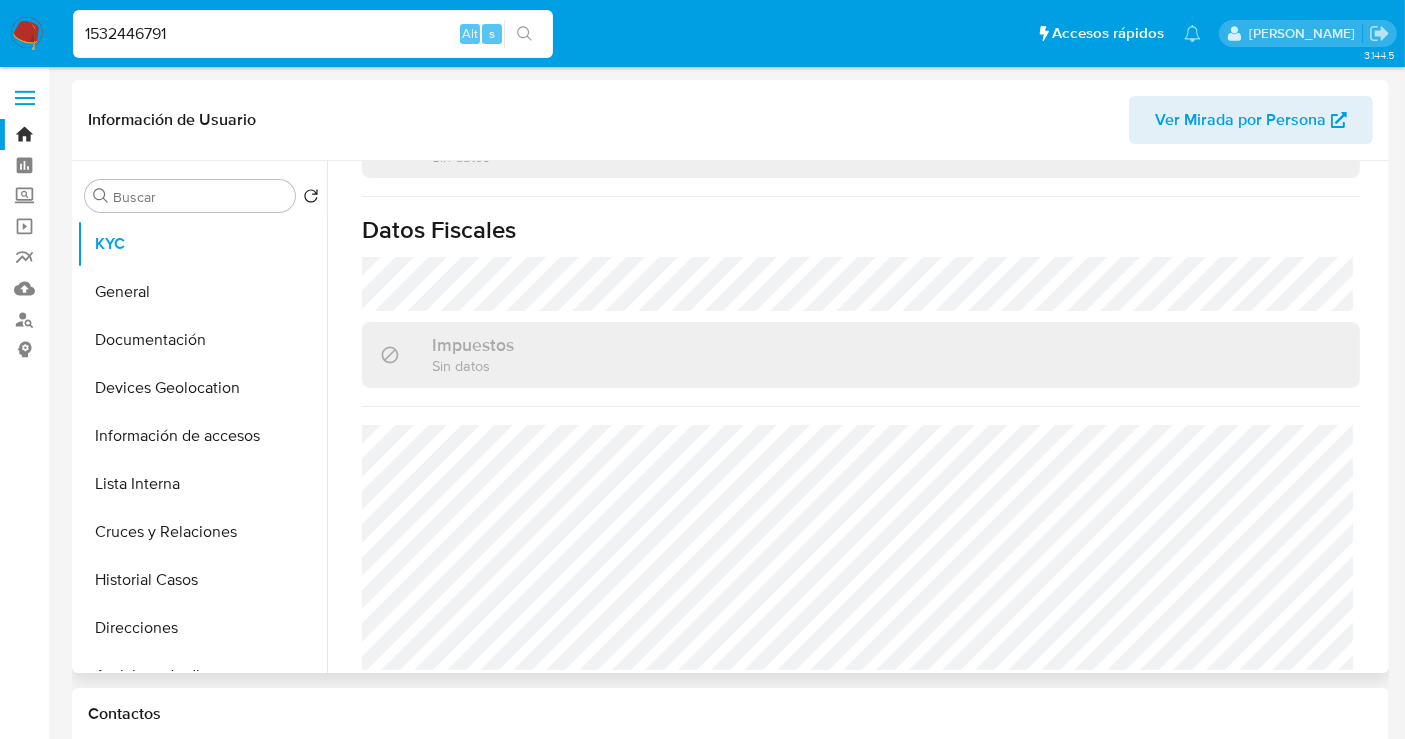 select on "10" 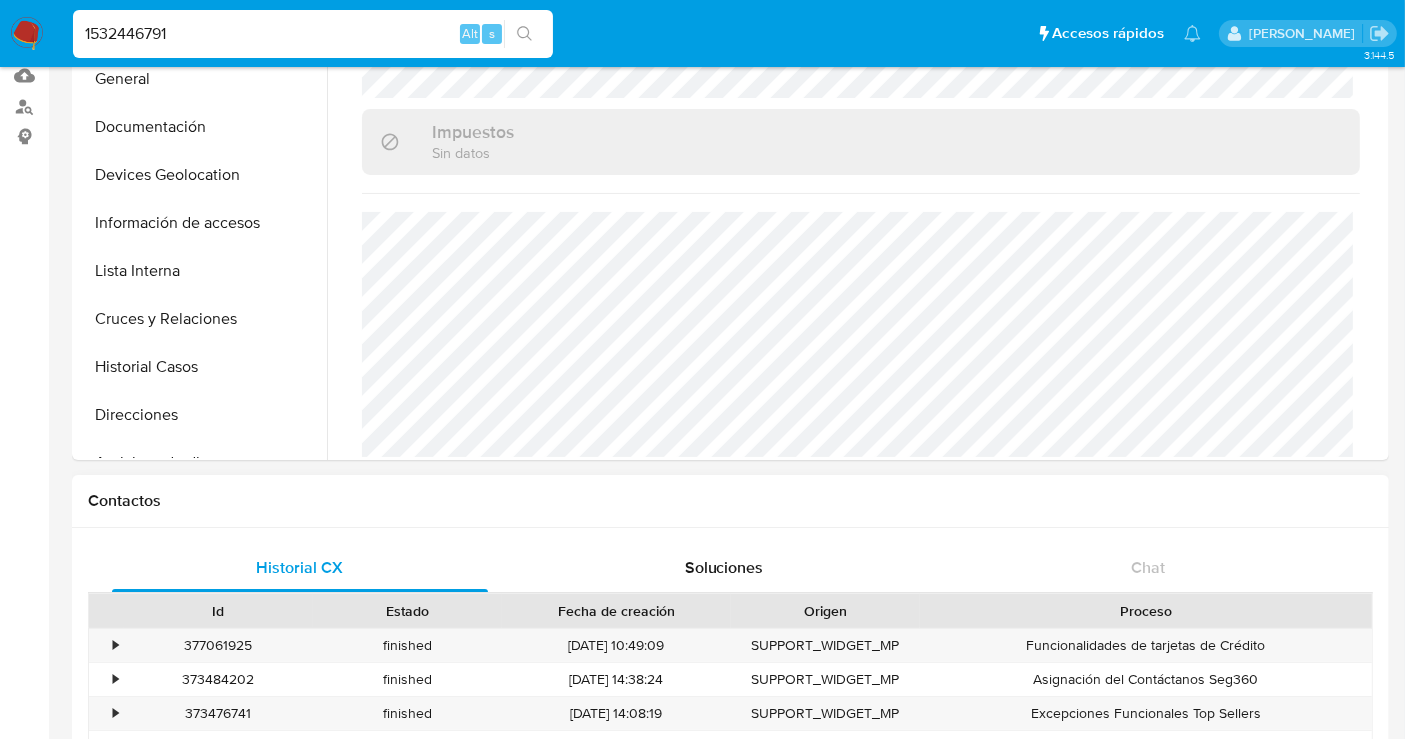scroll, scrollTop: 0, scrollLeft: 0, axis: both 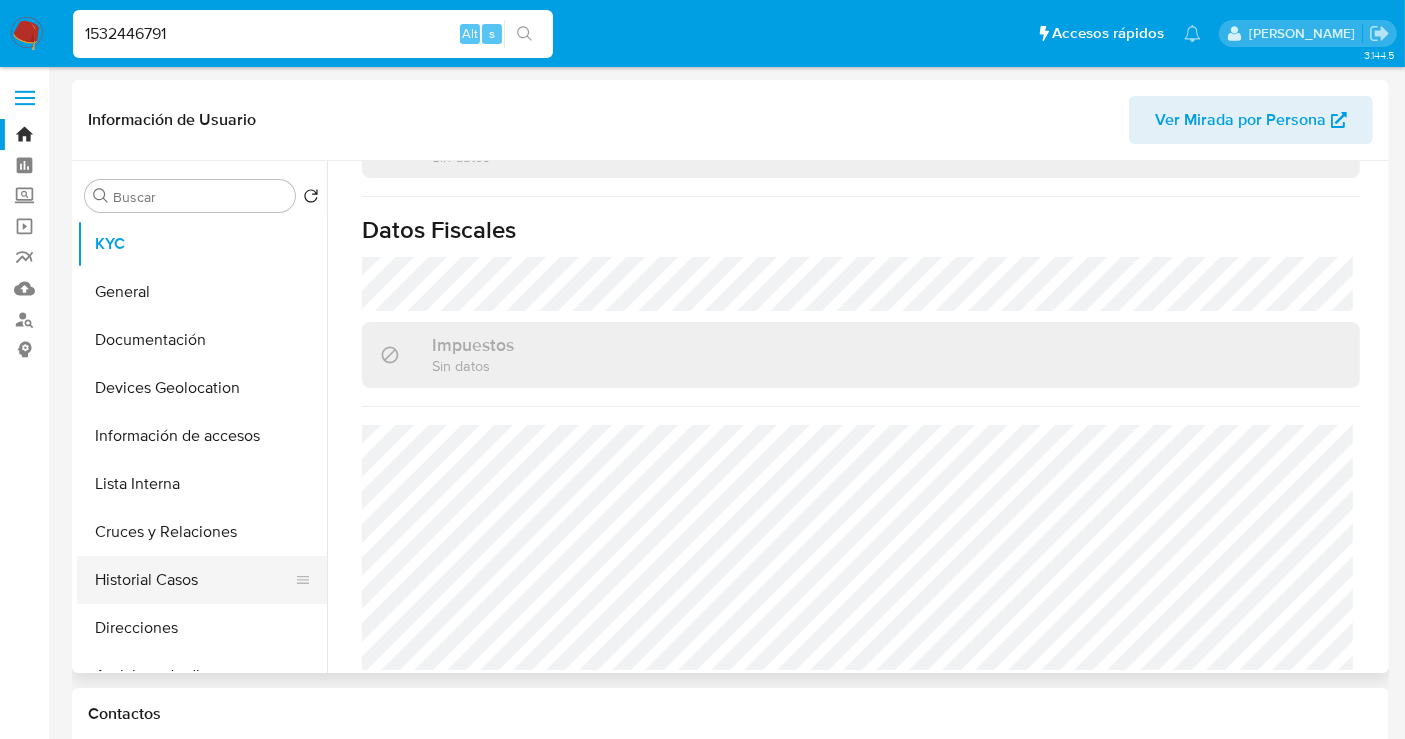 click on "Historial Casos" at bounding box center (194, 580) 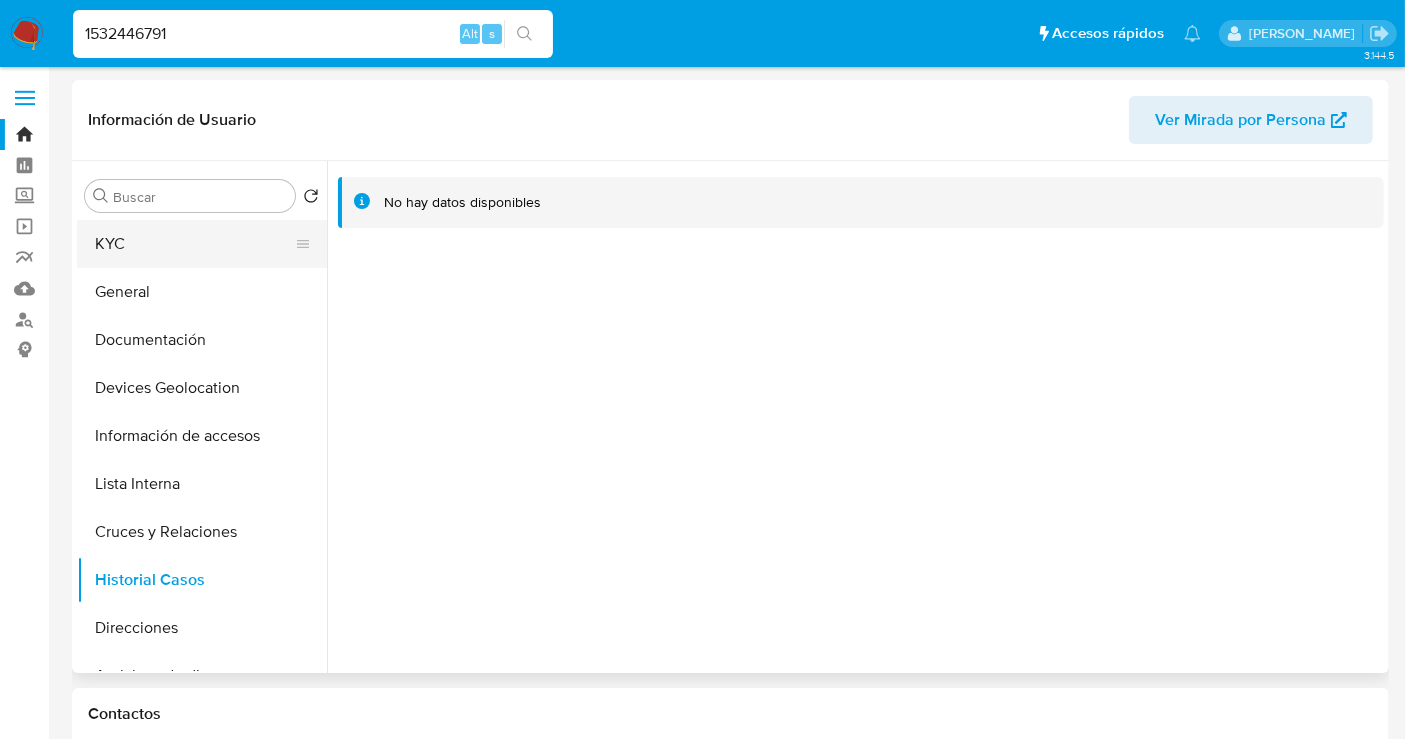 click on "KYC" at bounding box center (194, 244) 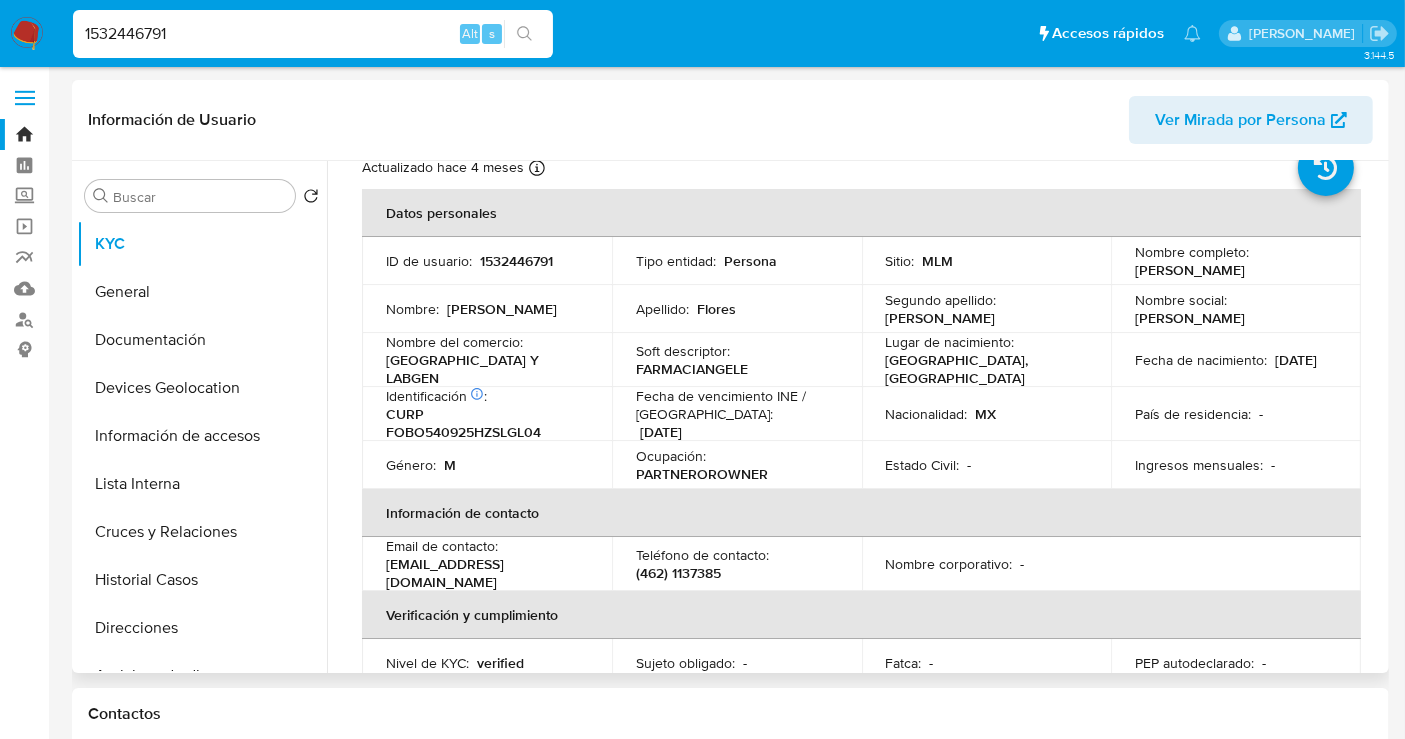 scroll, scrollTop: 1, scrollLeft: 0, axis: vertical 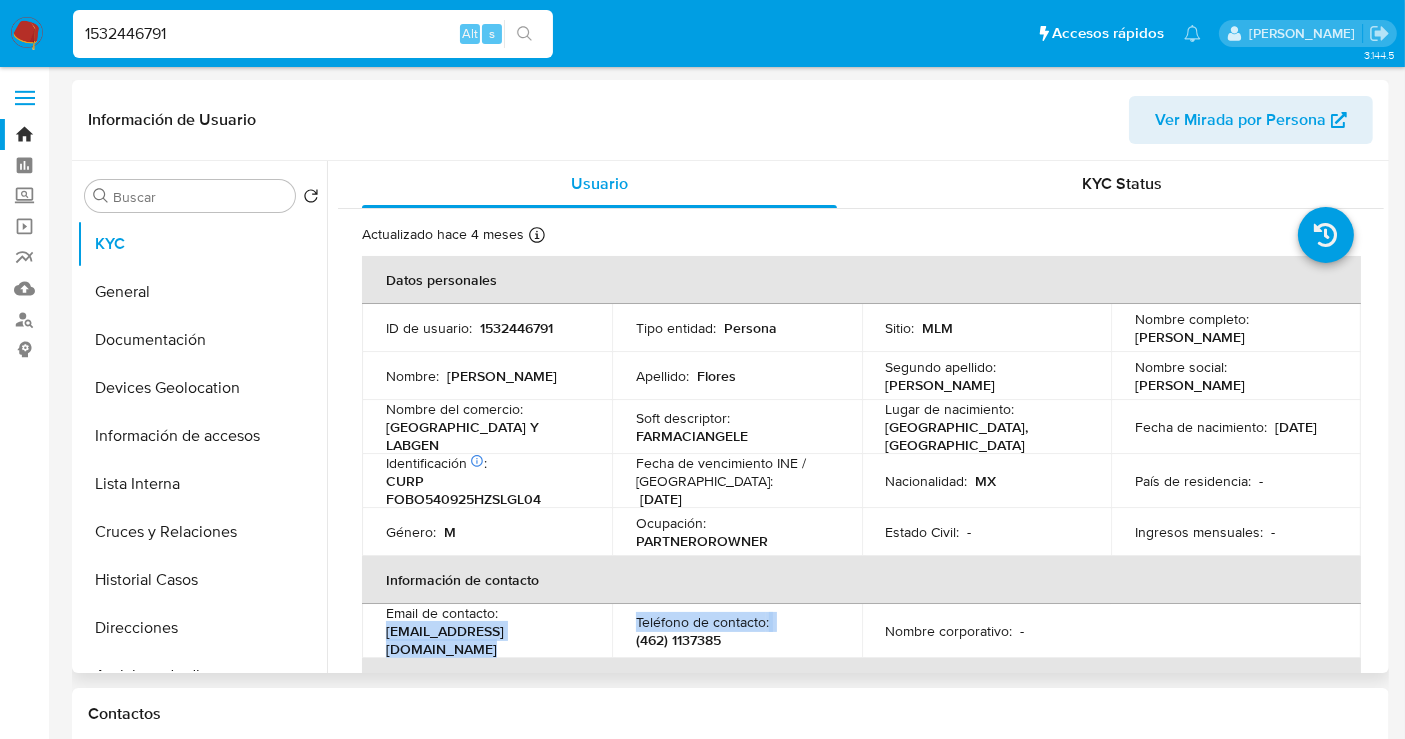 drag, startPoint x: 625, startPoint y: 635, endPoint x: 382, endPoint y: 635, distance: 243 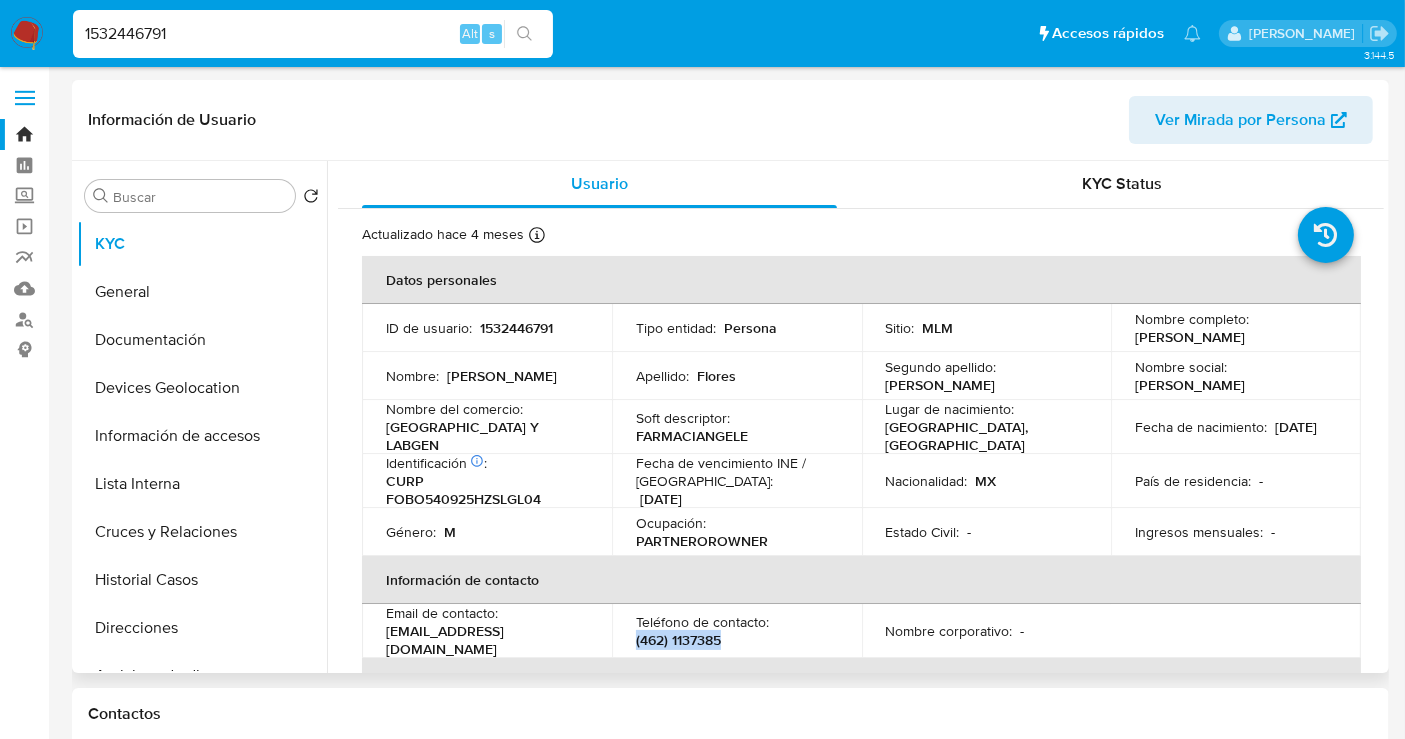 drag, startPoint x: 728, startPoint y: 632, endPoint x: 679, endPoint y: 507, distance: 134.26094 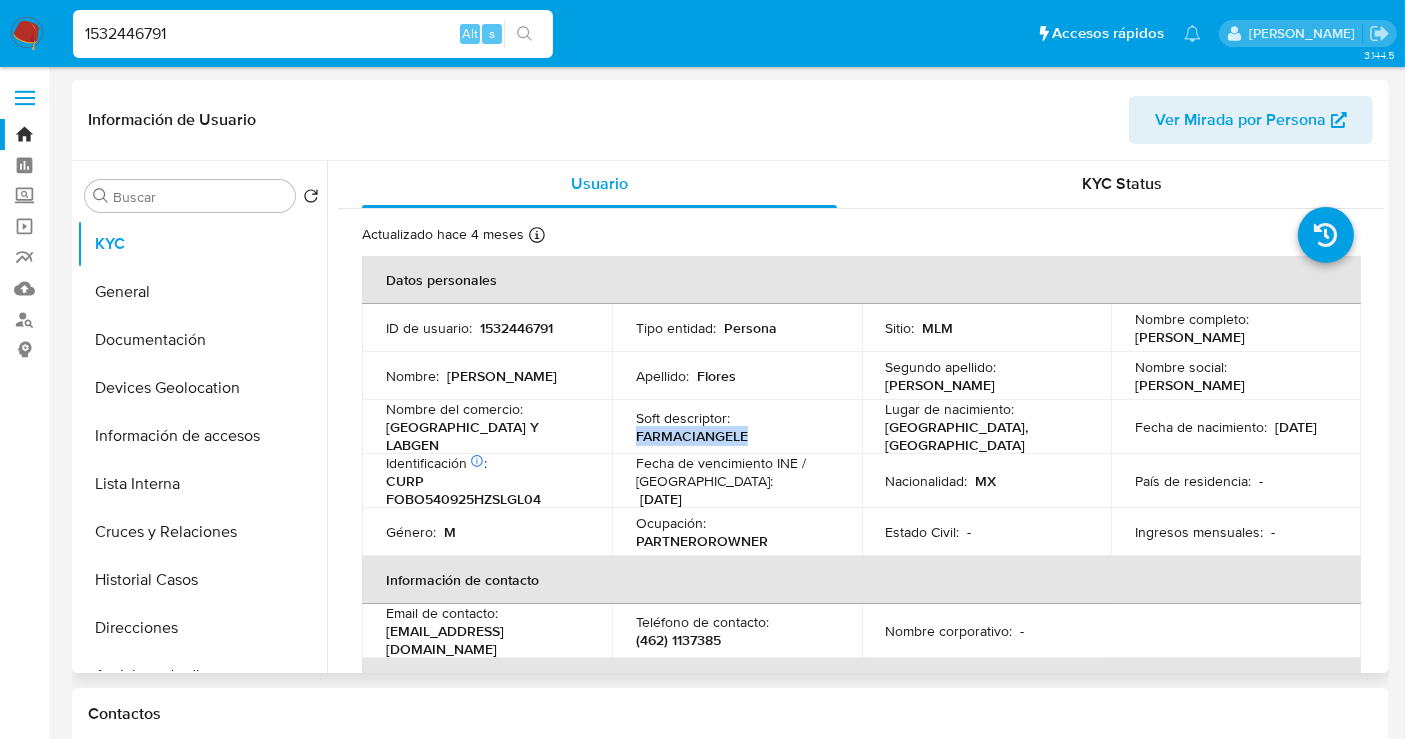 drag, startPoint x: 745, startPoint y: 435, endPoint x: 630, endPoint y: 426, distance: 115.35164 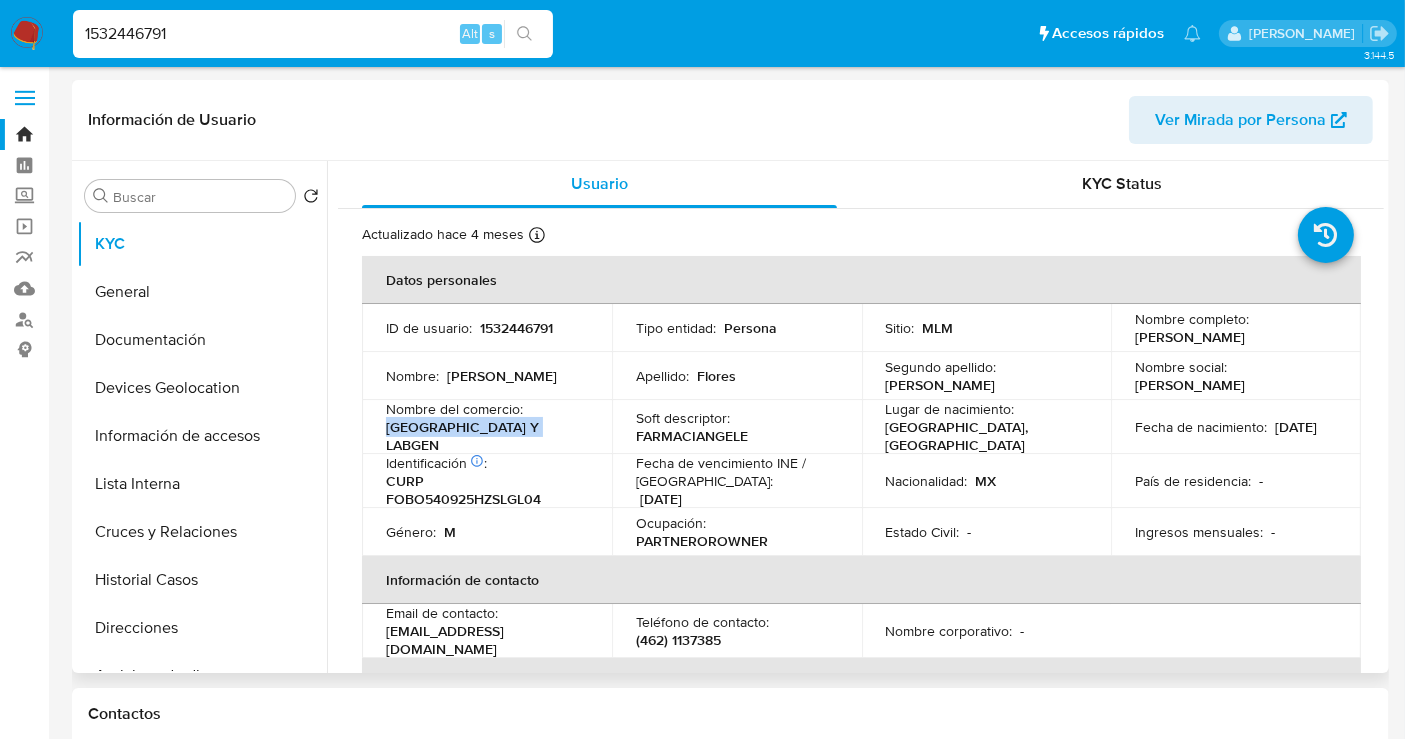 drag, startPoint x: 544, startPoint y: 432, endPoint x: 374, endPoint y: 435, distance: 170.02647 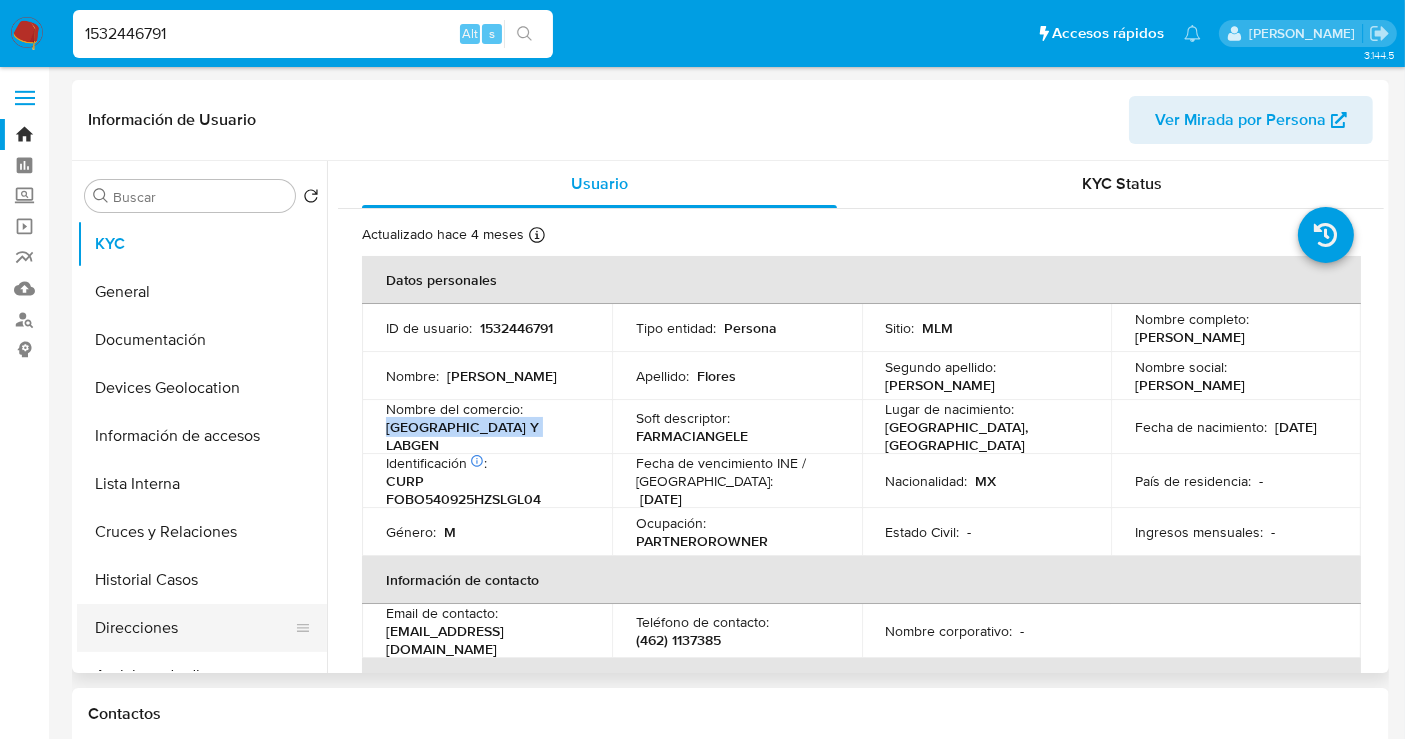 click on "Direcciones" at bounding box center (194, 628) 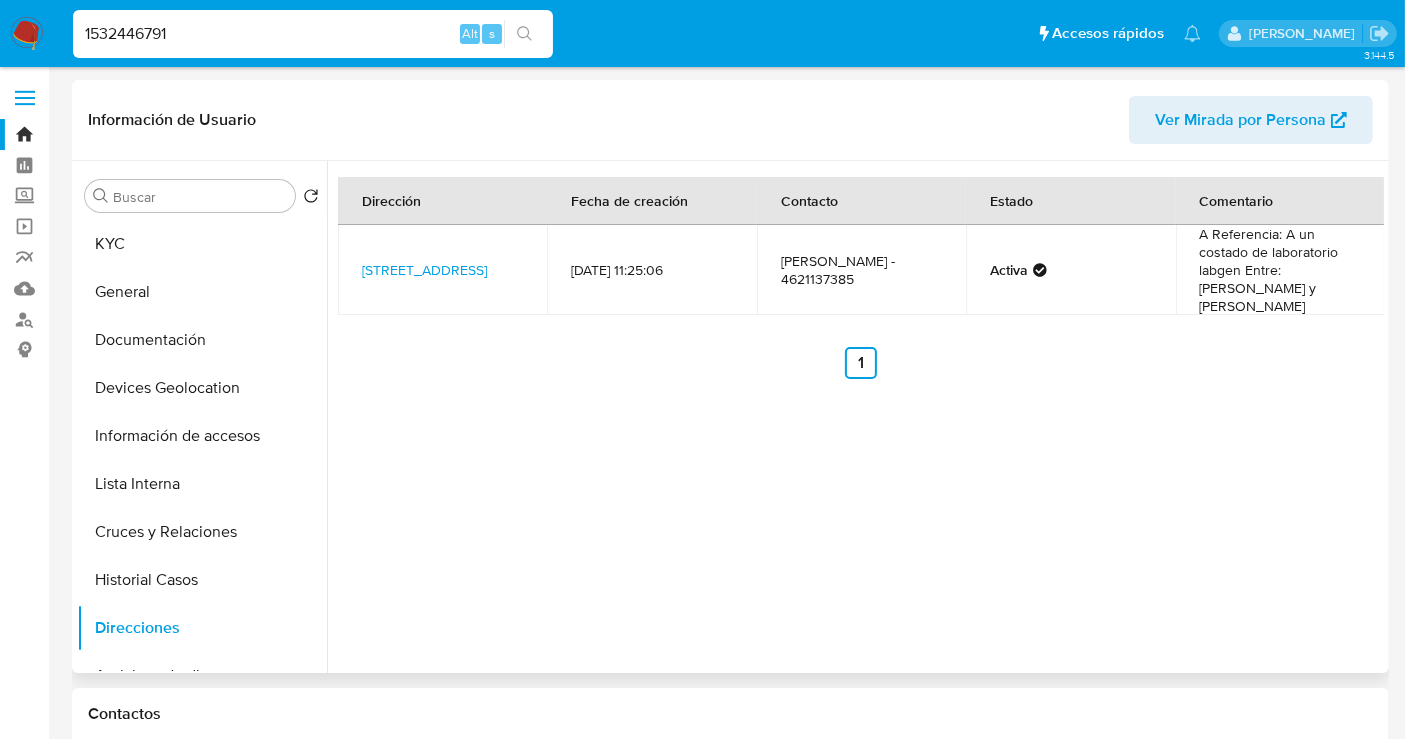 type 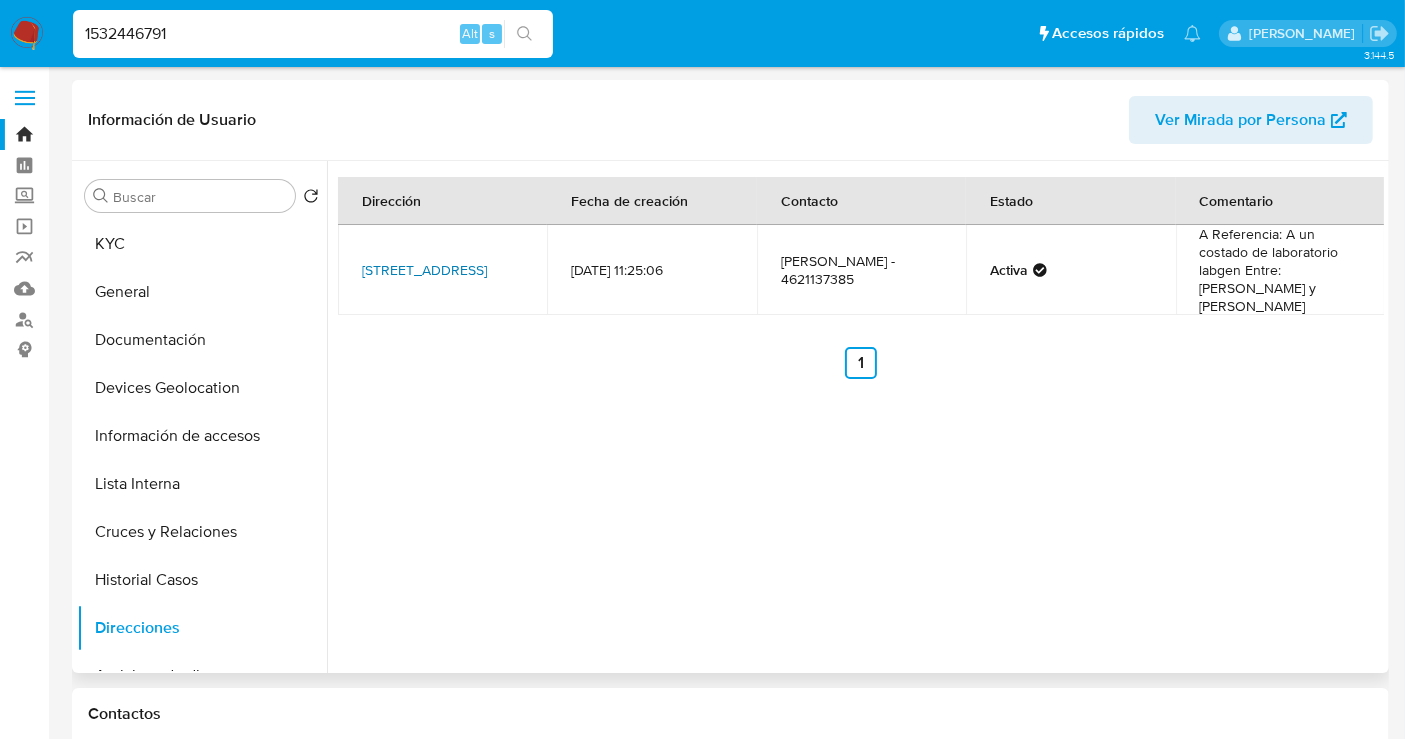 click on "Avenida De Los Arcos 511, Irapuato, Guanajuato, 36633, Mexico 511" at bounding box center (424, 270) 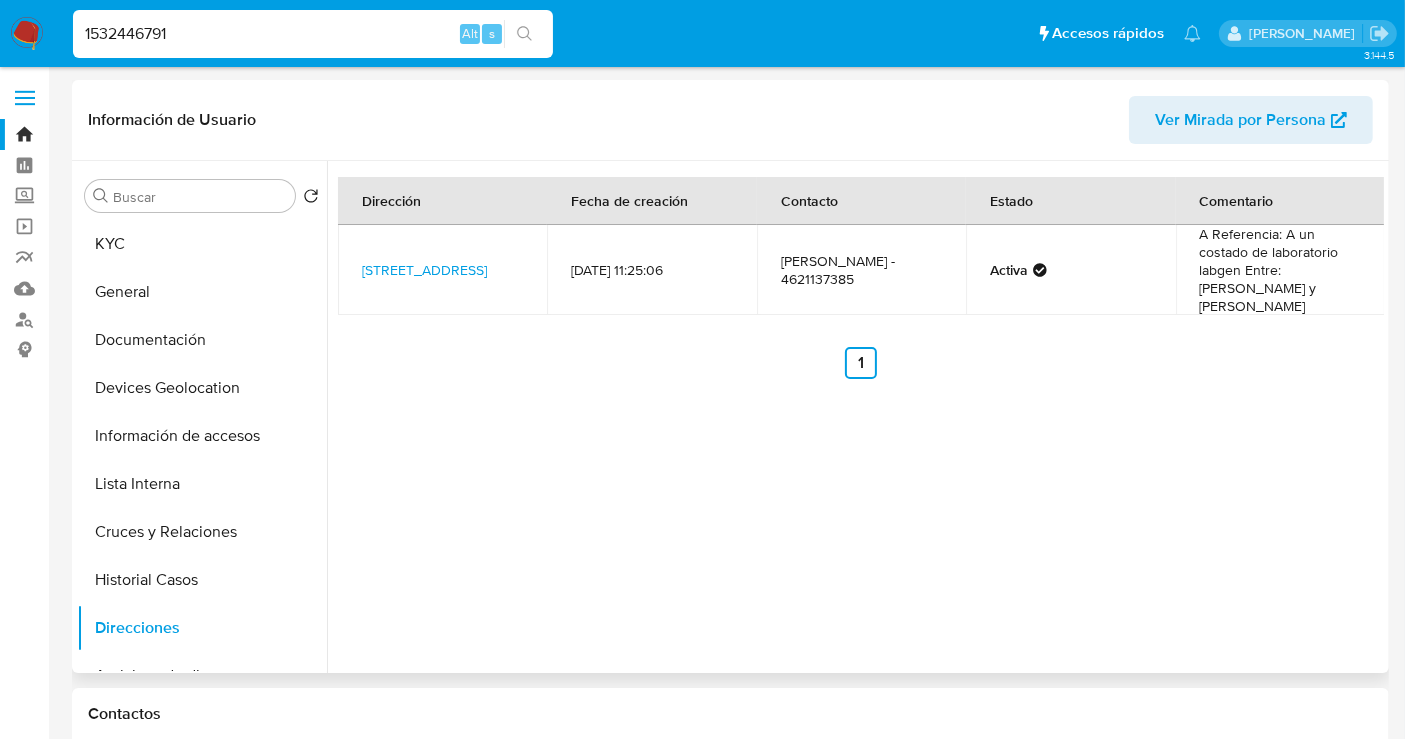 copy on "Avenida De Los Arcos 511, Irapuato, Guanajuato, 36633" 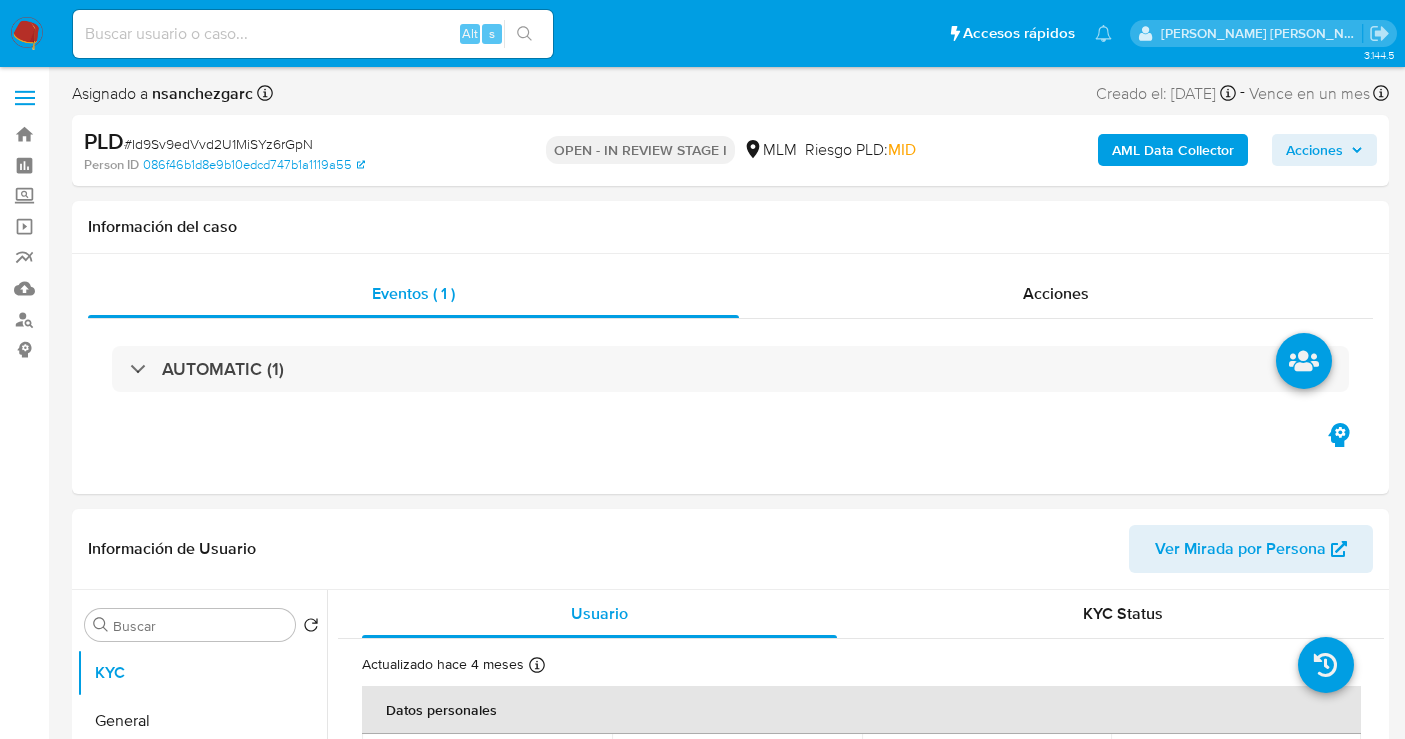 select on "10" 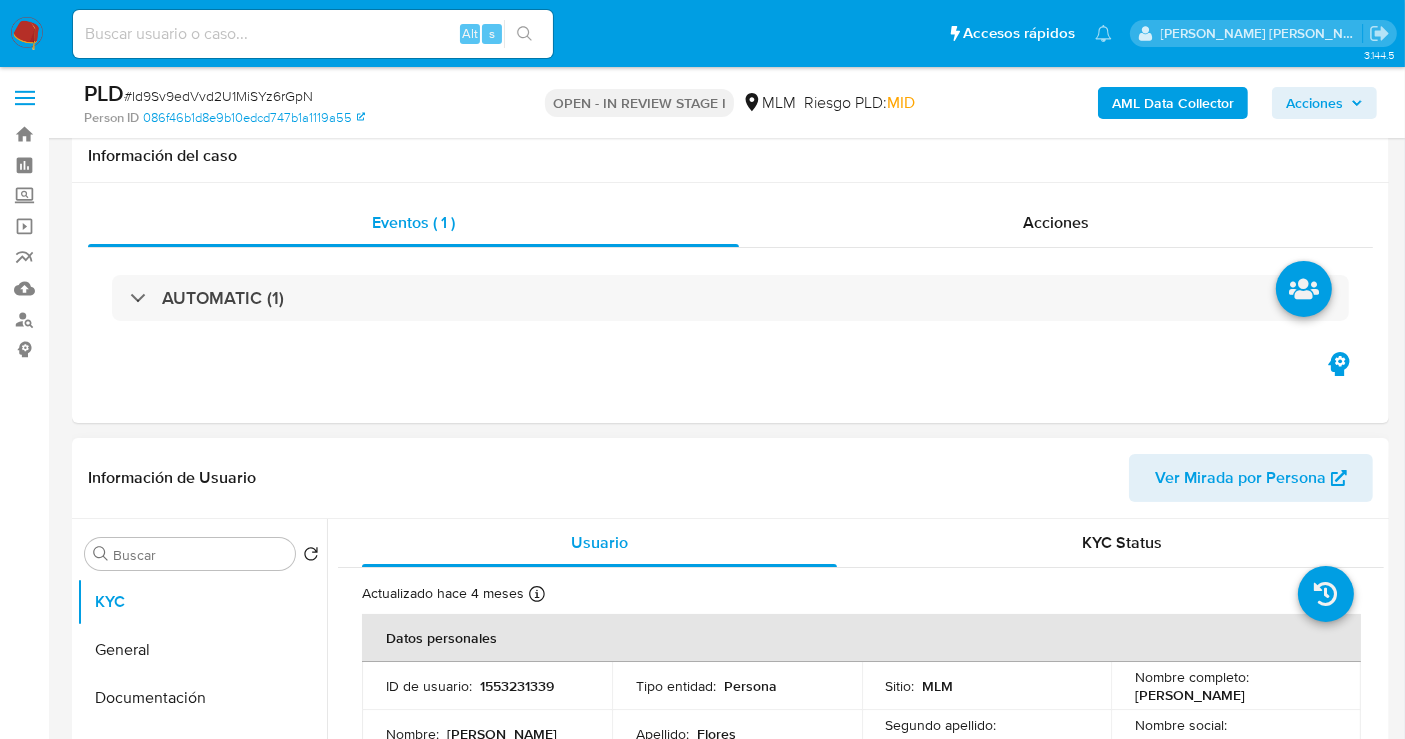 scroll, scrollTop: 333, scrollLeft: 0, axis: vertical 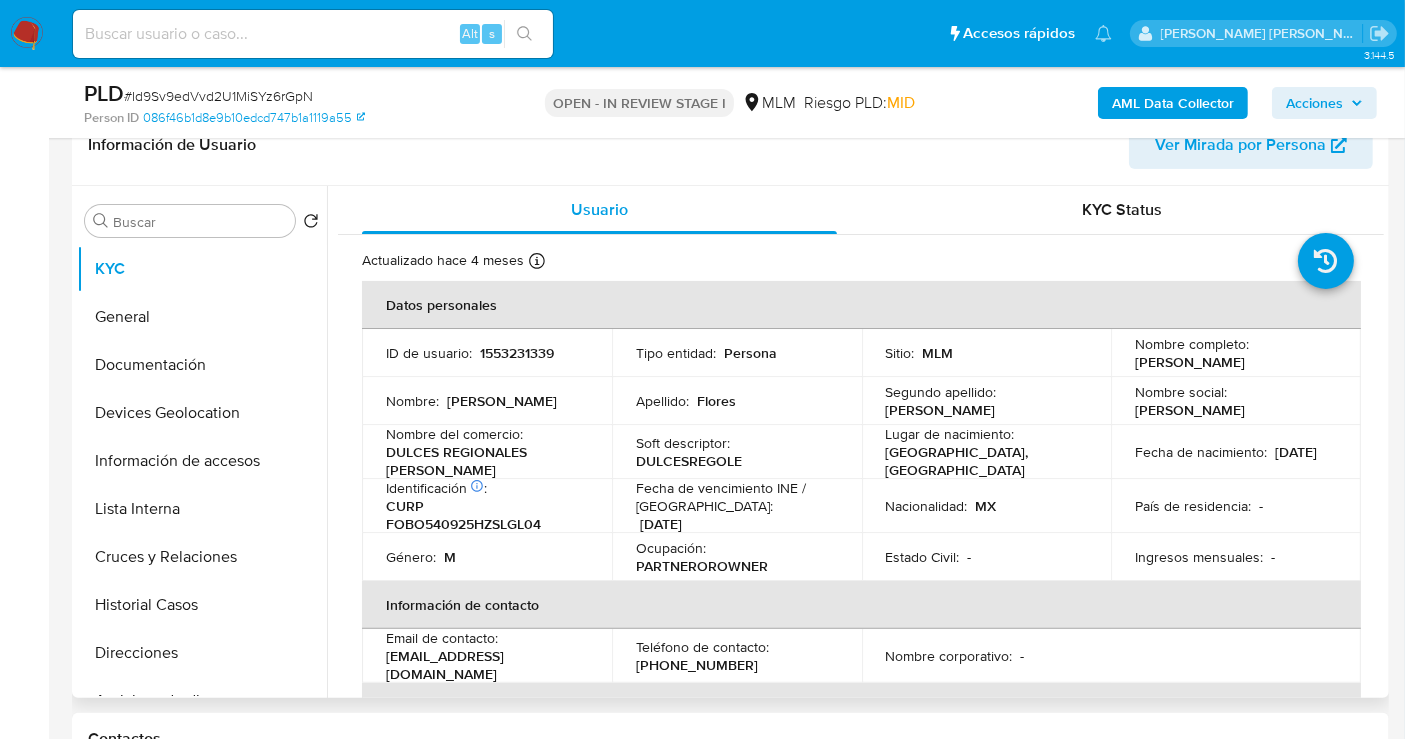 click on "1553231339" at bounding box center (517, 353) 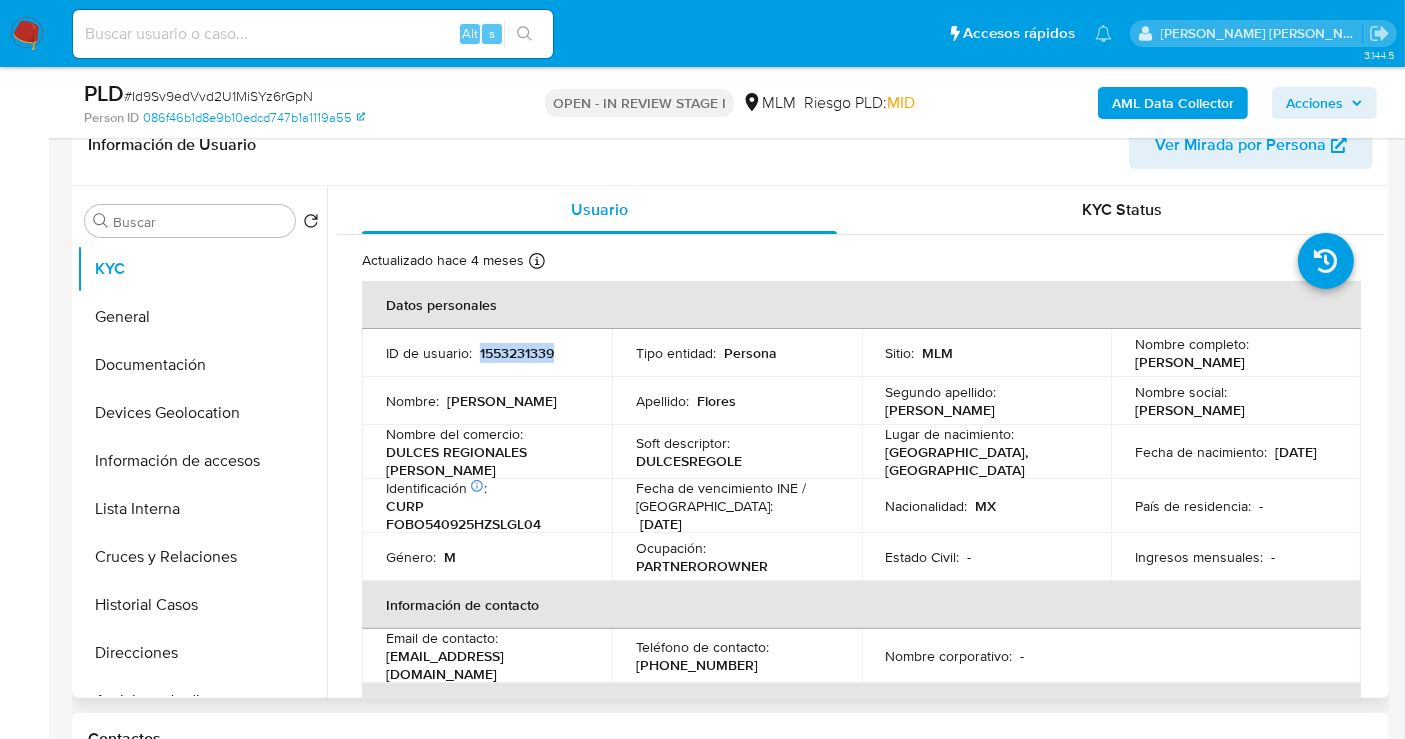 click on "1553231339" at bounding box center [517, 353] 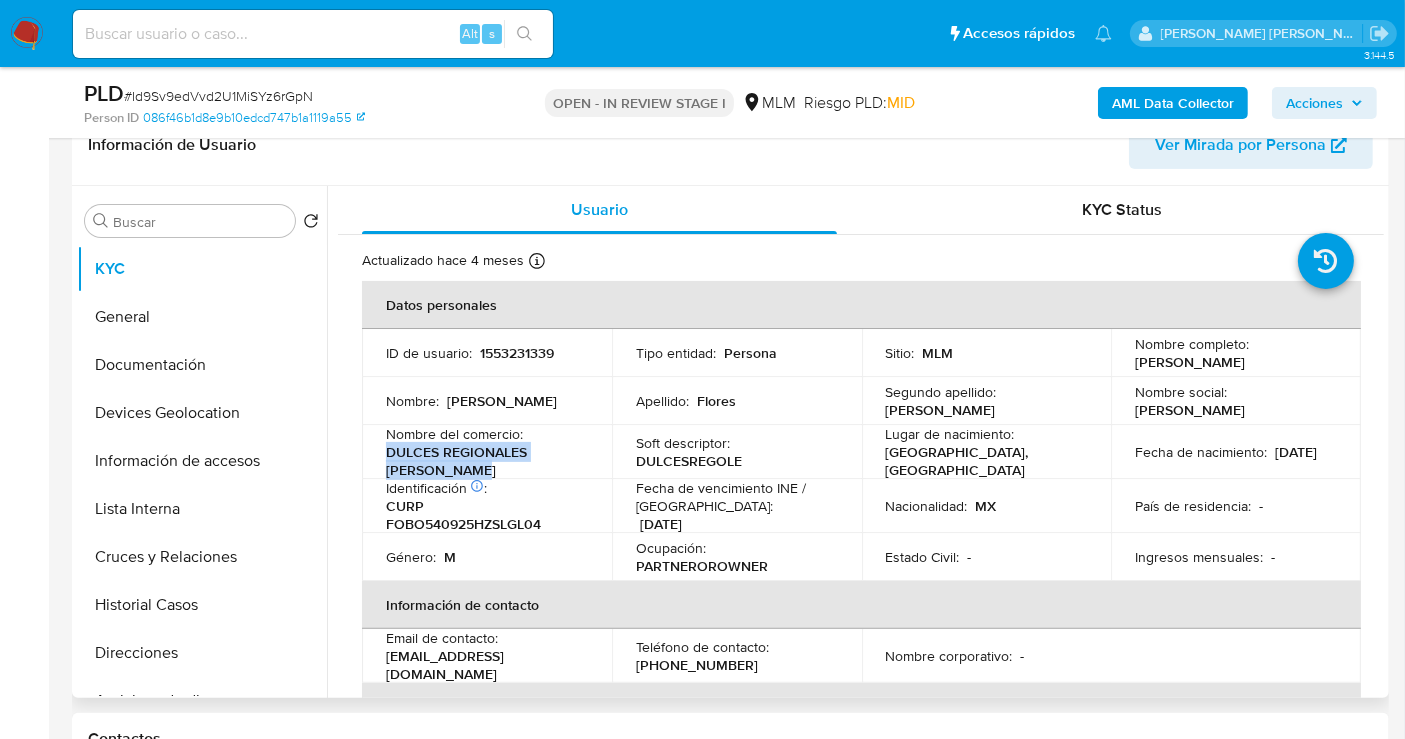 copy on "DULCES REGIONALES OLEGARIO FLO" 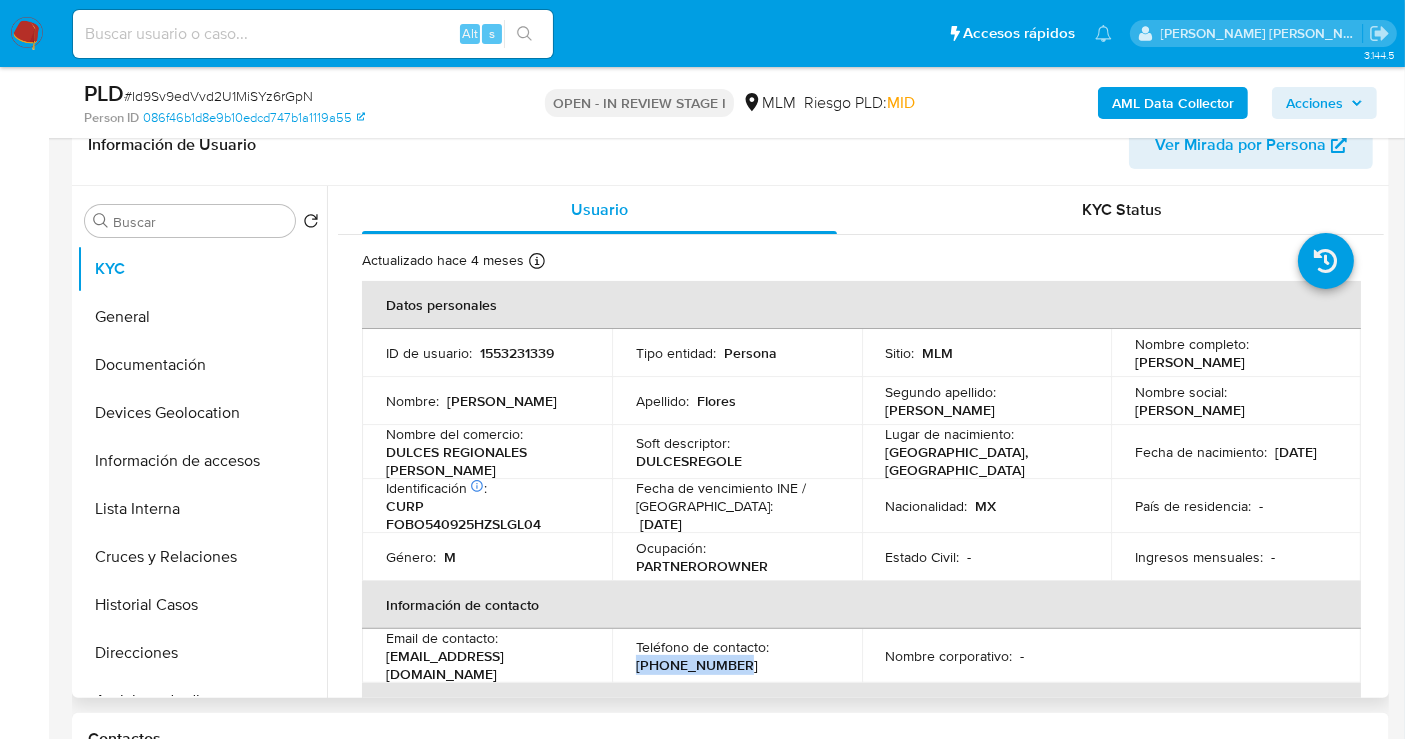 drag, startPoint x: 735, startPoint y: 662, endPoint x: 785, endPoint y: 547, distance: 125.39936 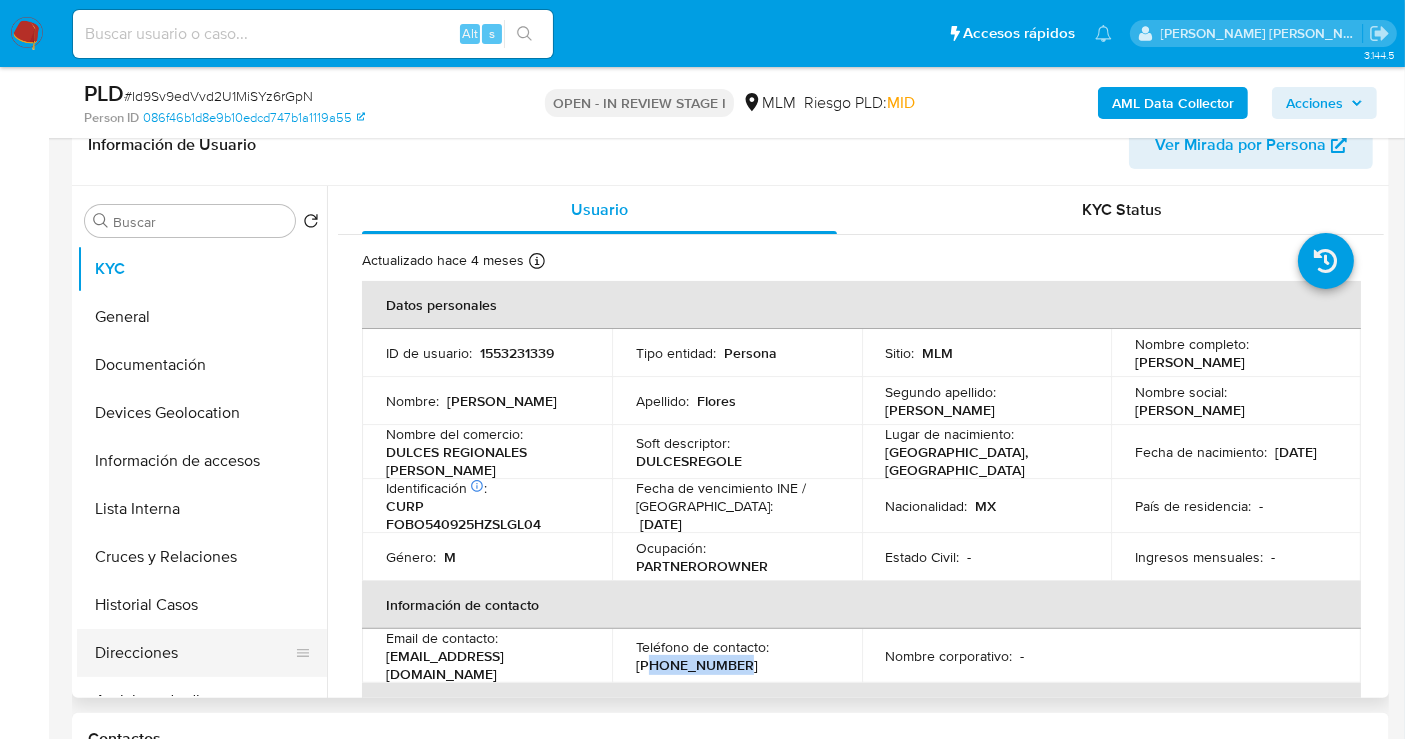 click on "Direcciones" at bounding box center (194, 653) 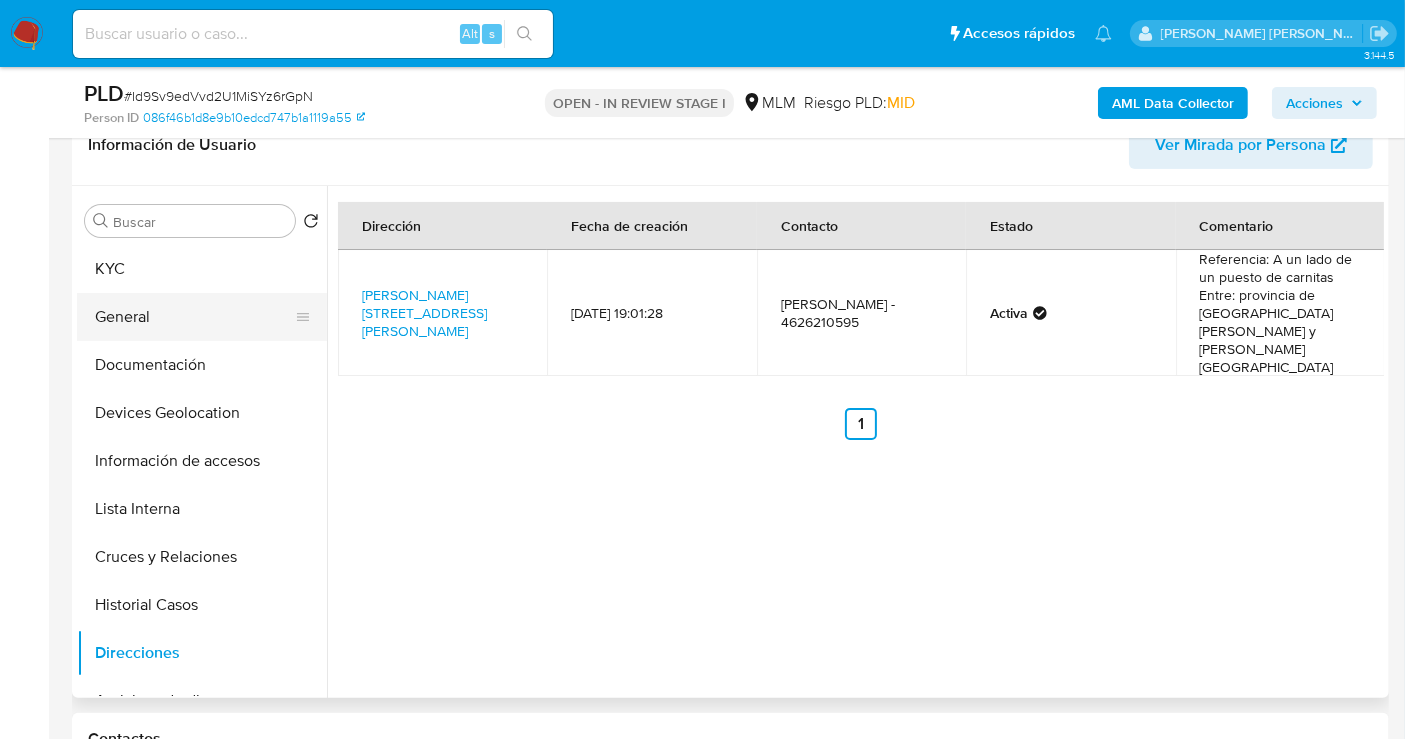 click on "General" at bounding box center (194, 317) 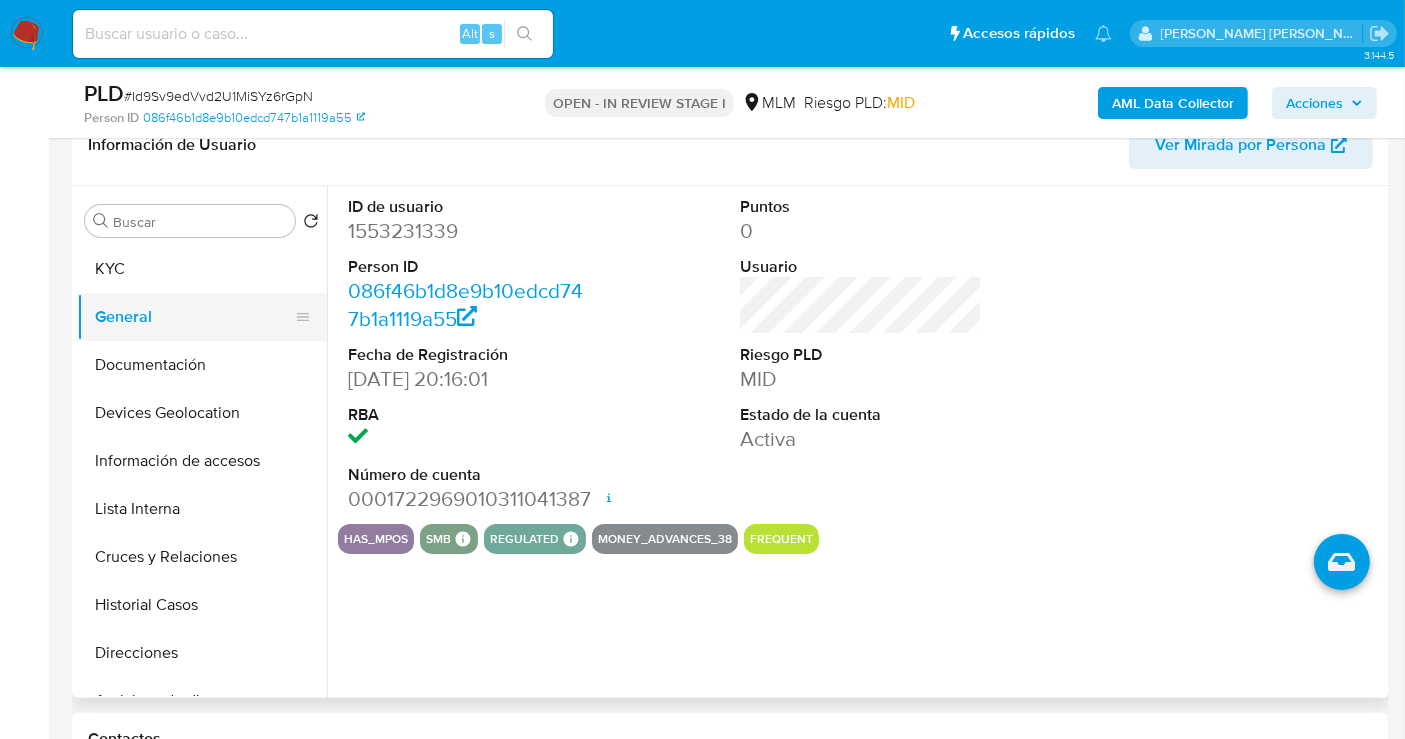 type 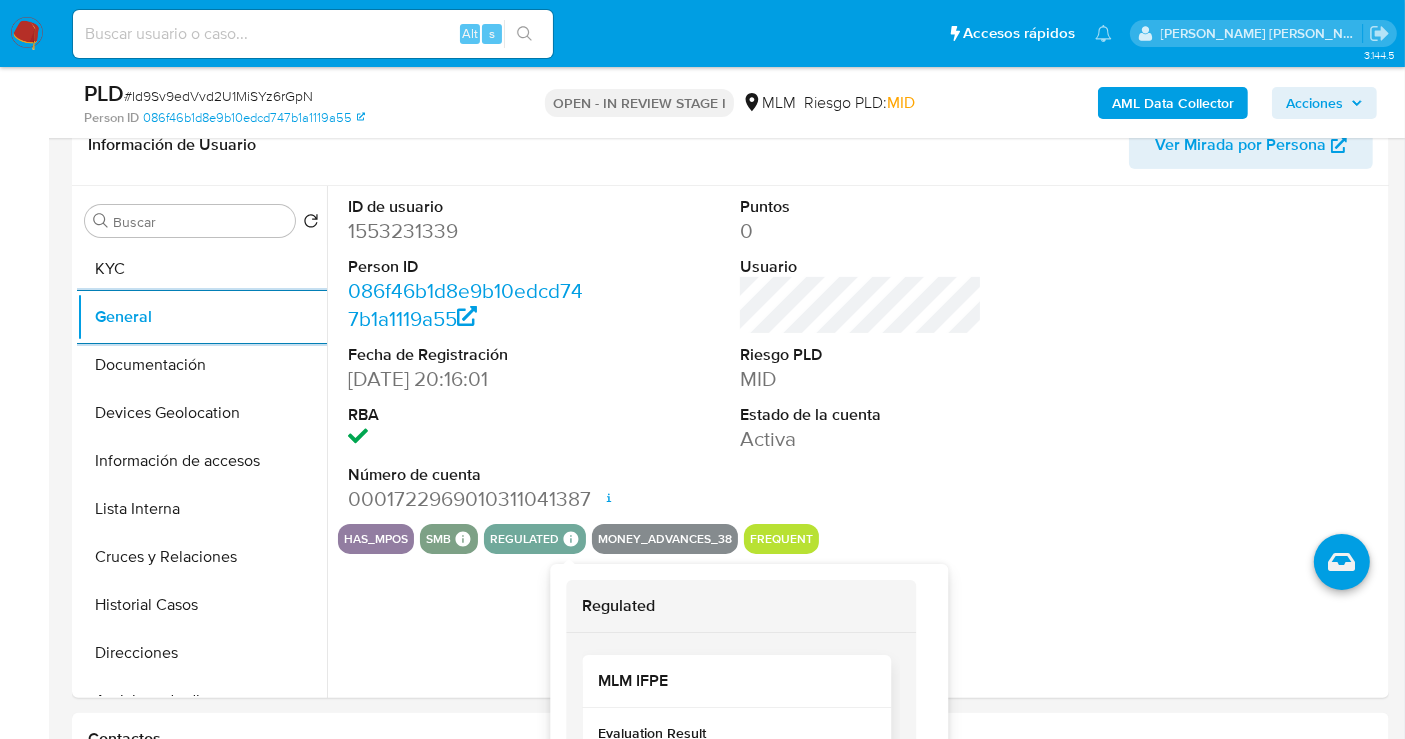 scroll, scrollTop: 97, scrollLeft: 0, axis: vertical 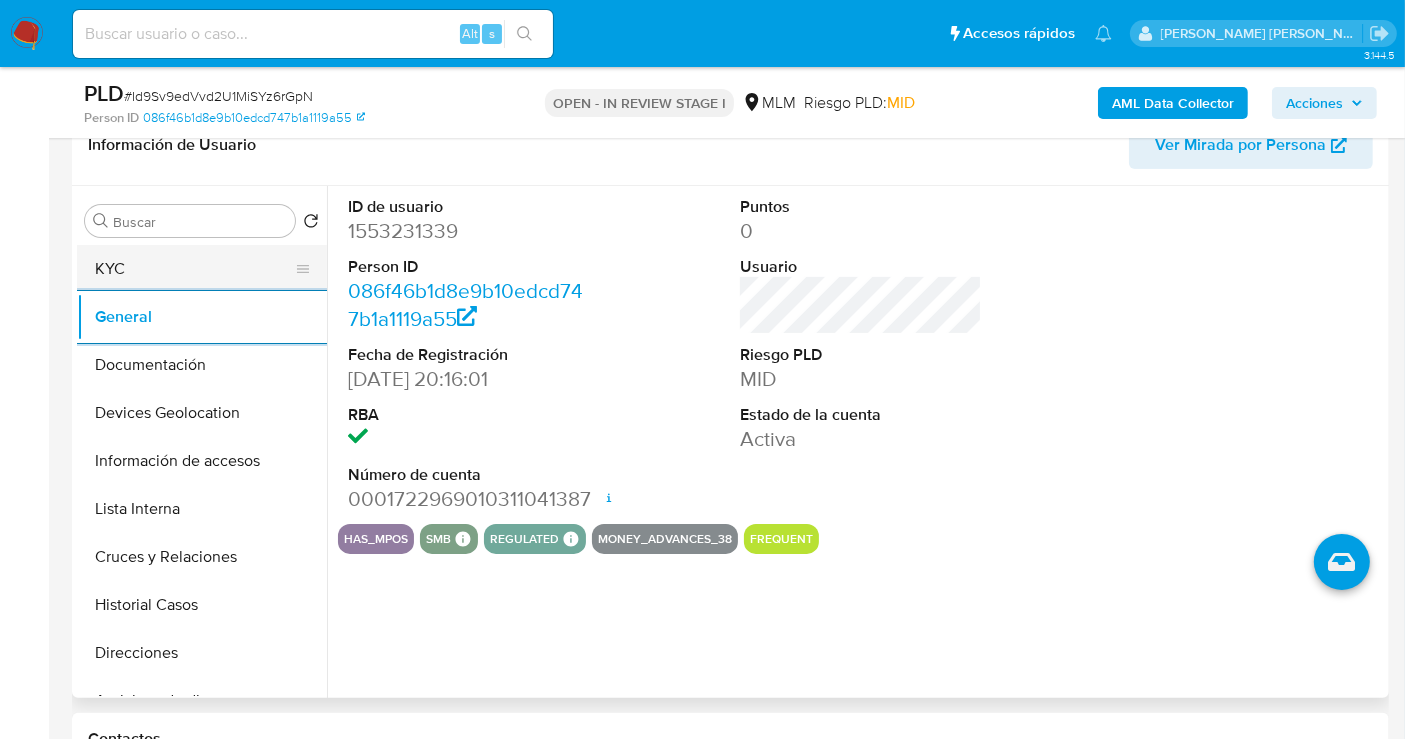 click on "KYC" at bounding box center [194, 269] 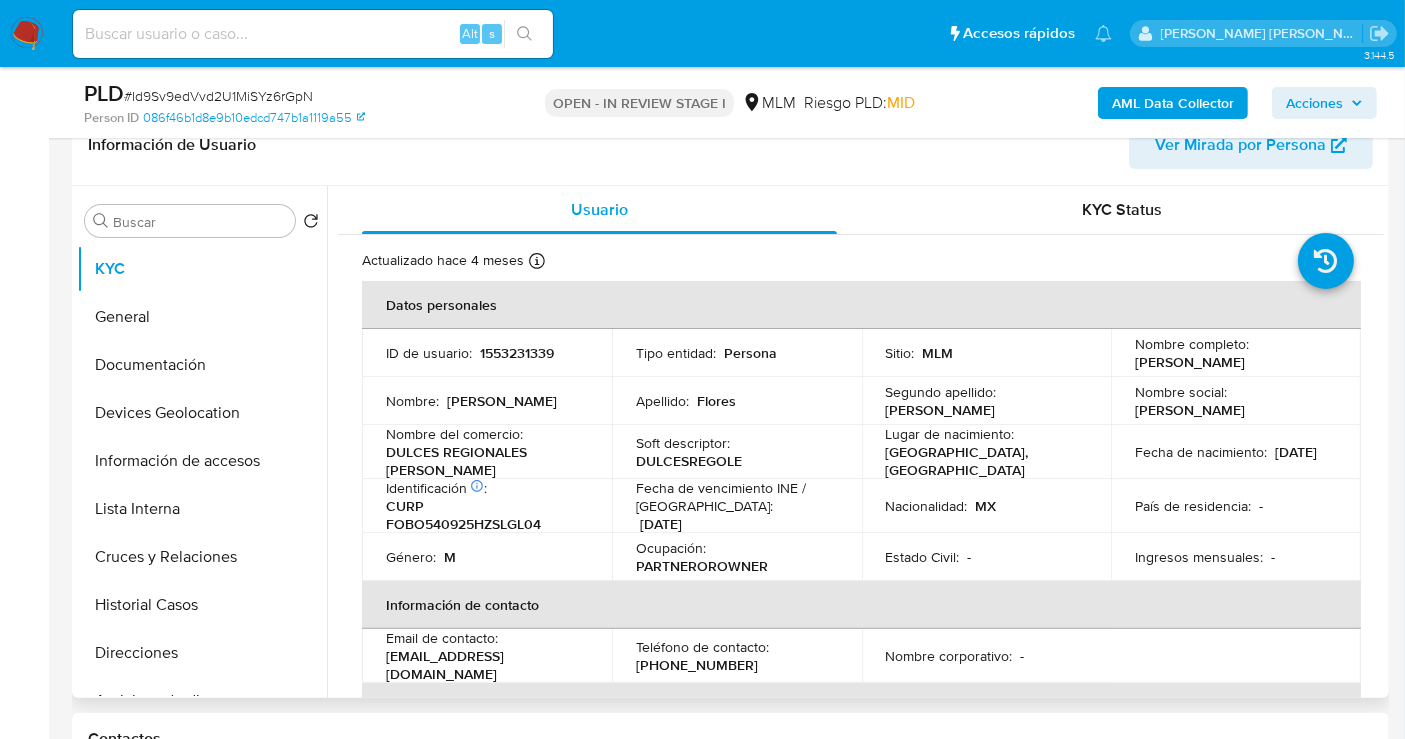 type 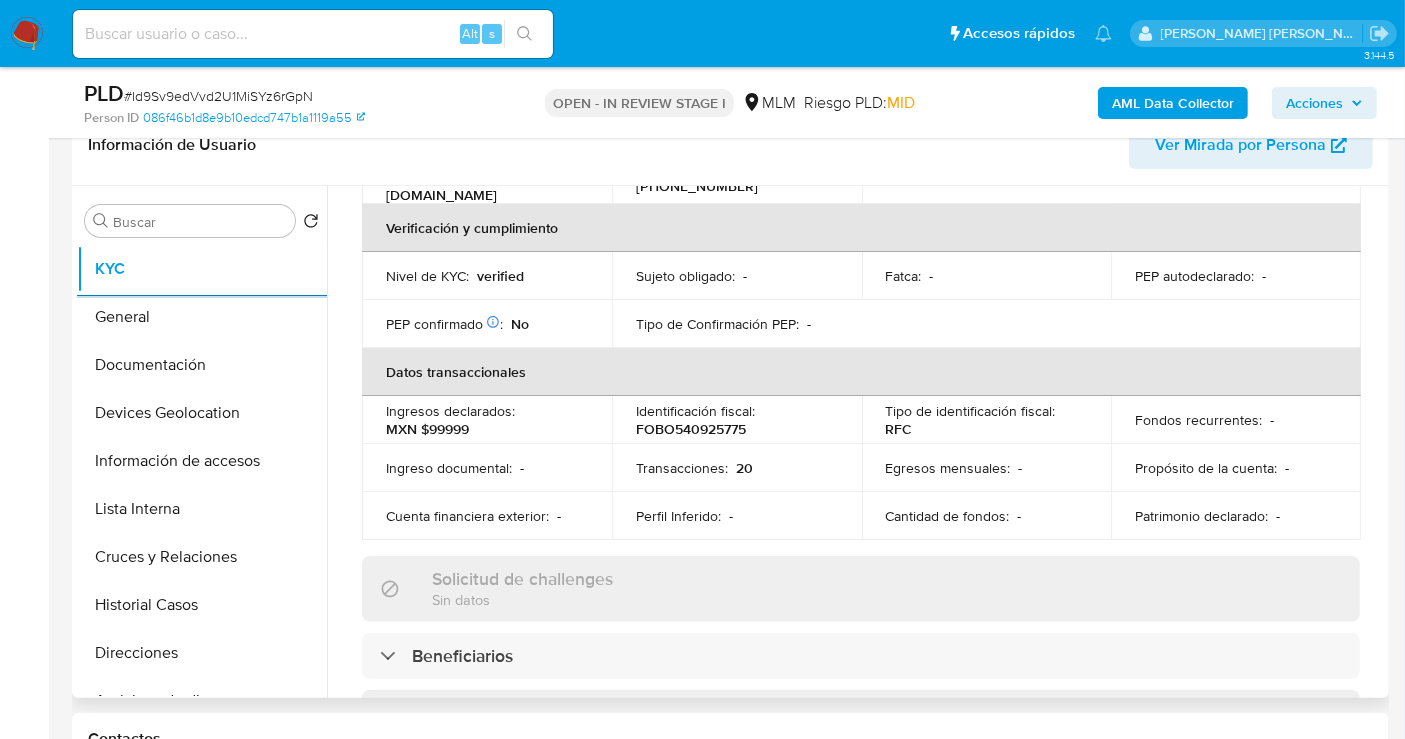 scroll, scrollTop: 444, scrollLeft: 0, axis: vertical 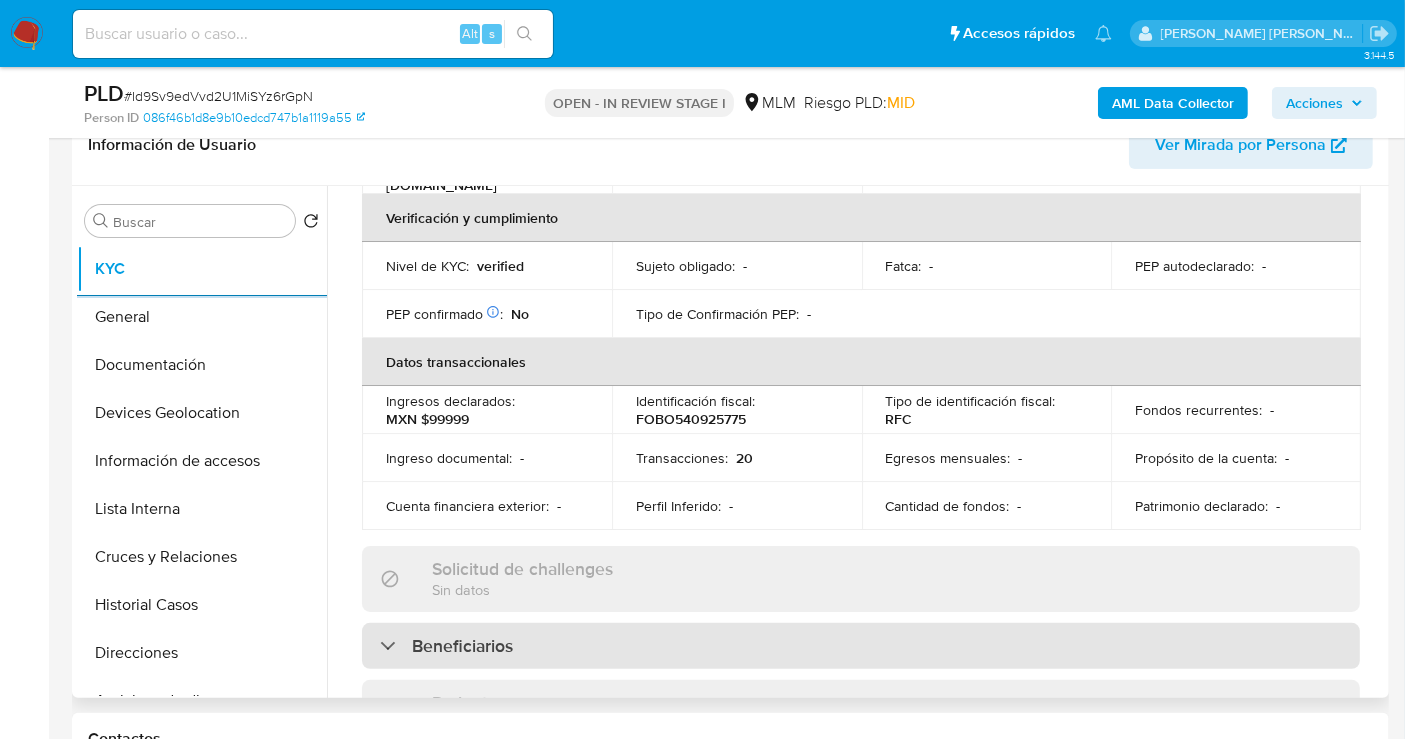 click on "Beneficiarios" at bounding box center [462, 646] 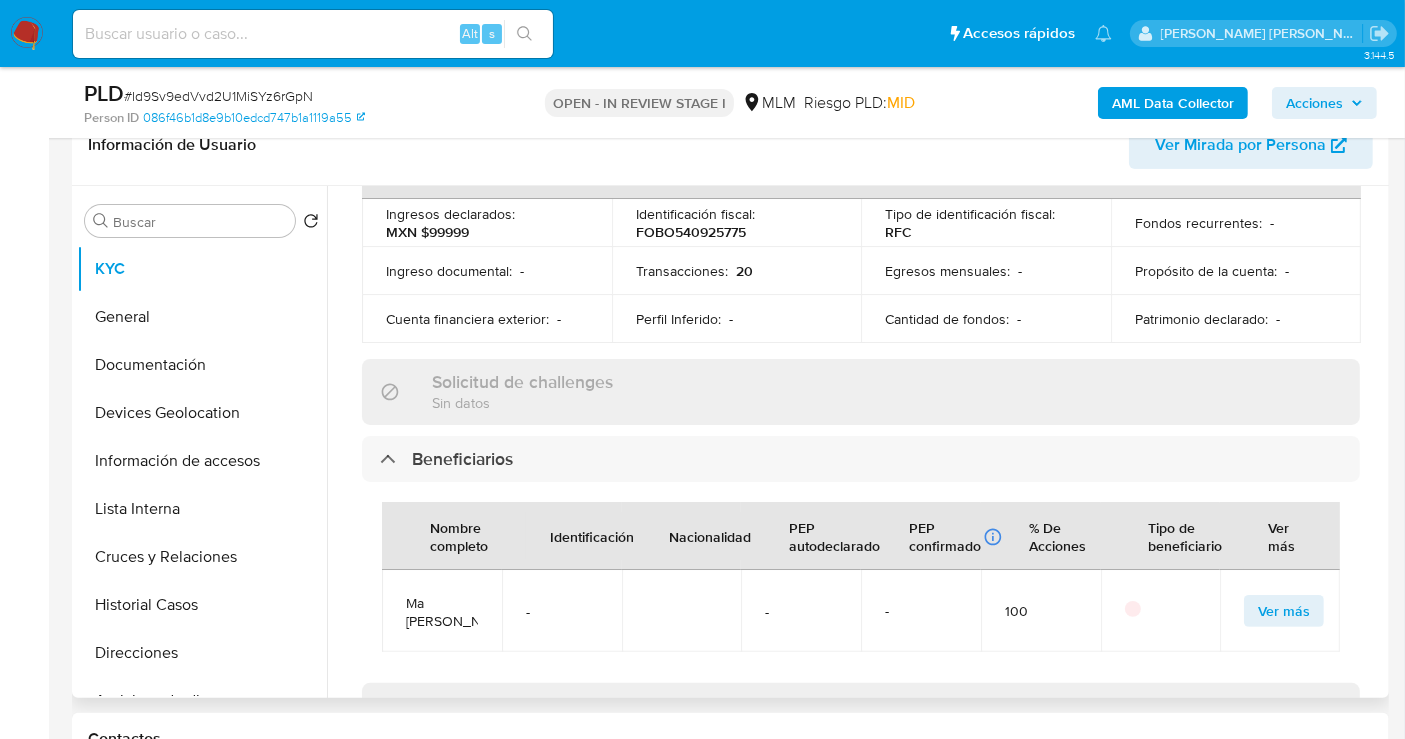 scroll, scrollTop: 711, scrollLeft: 0, axis: vertical 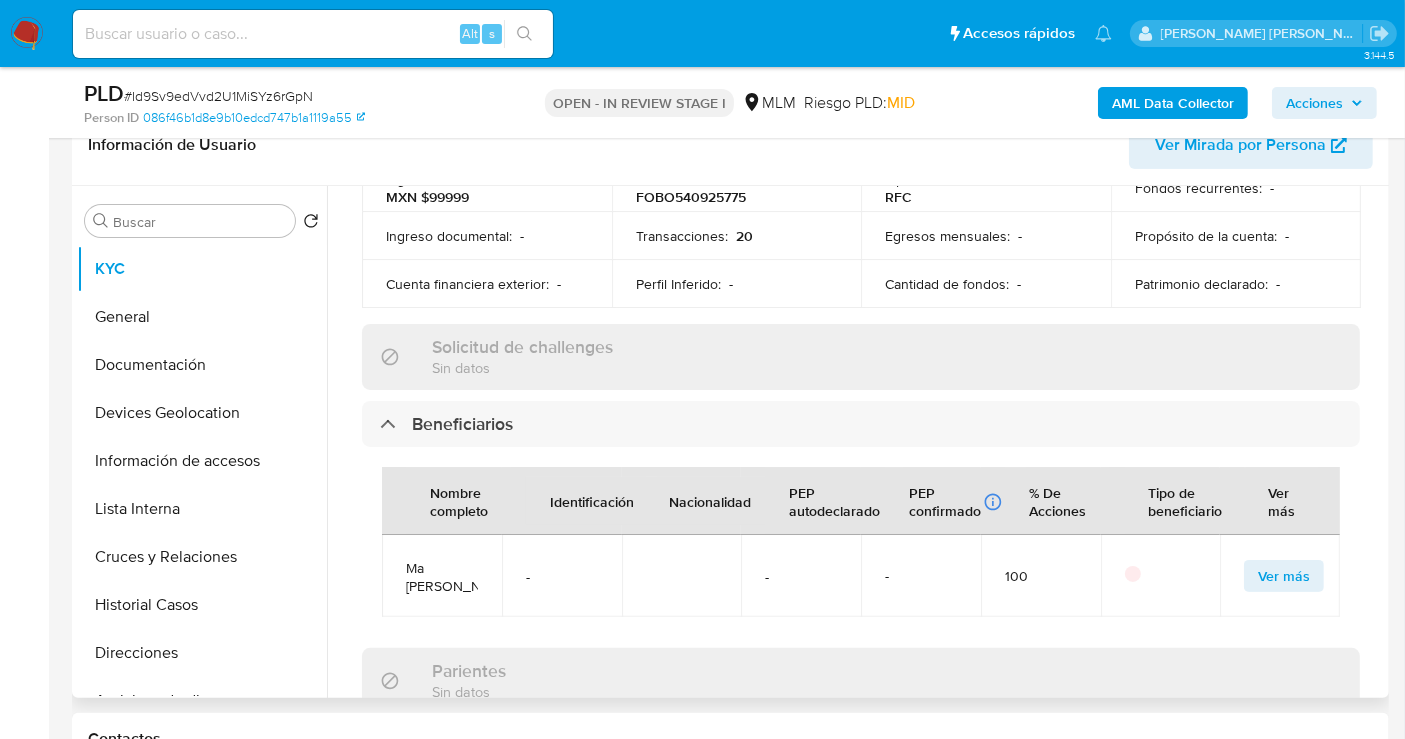copy on "Ma Guadalepe Garcia Ramirez" 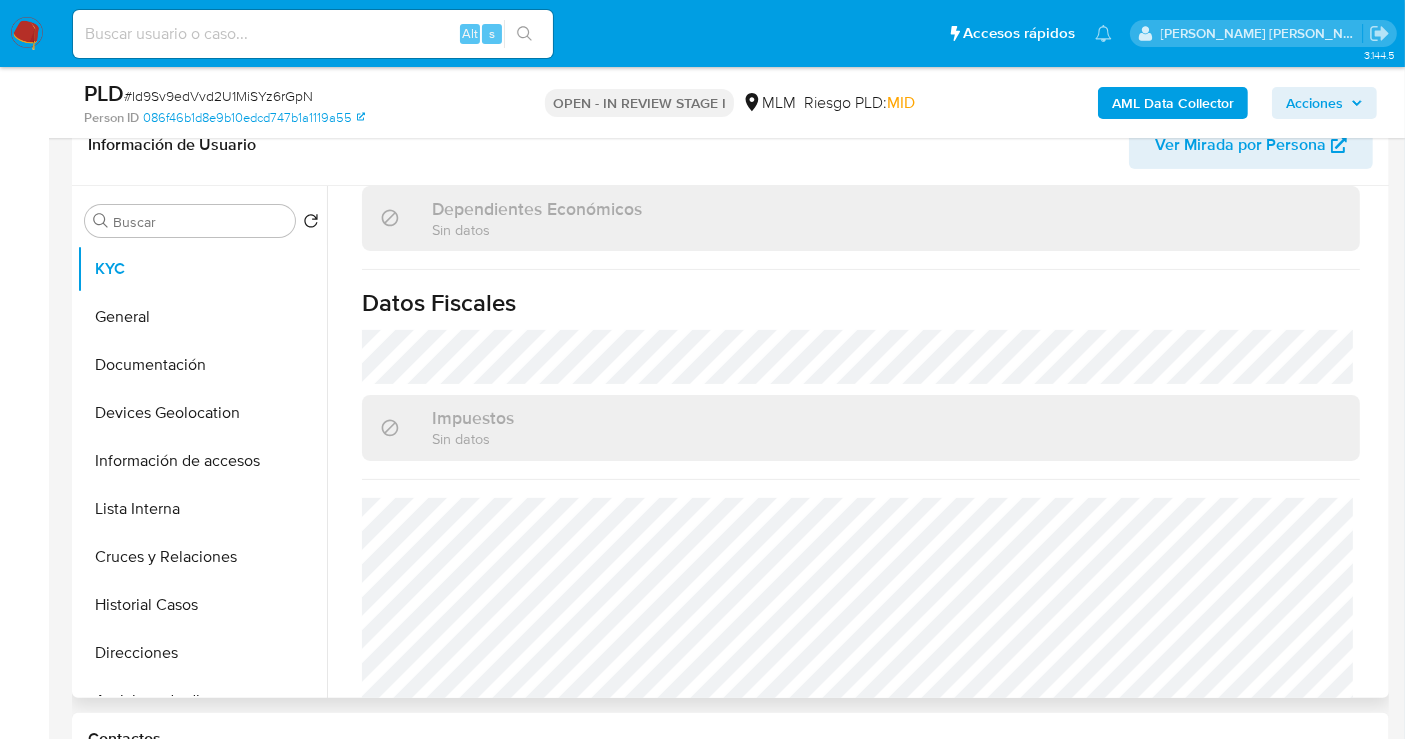 scroll, scrollTop: 1474, scrollLeft: 0, axis: vertical 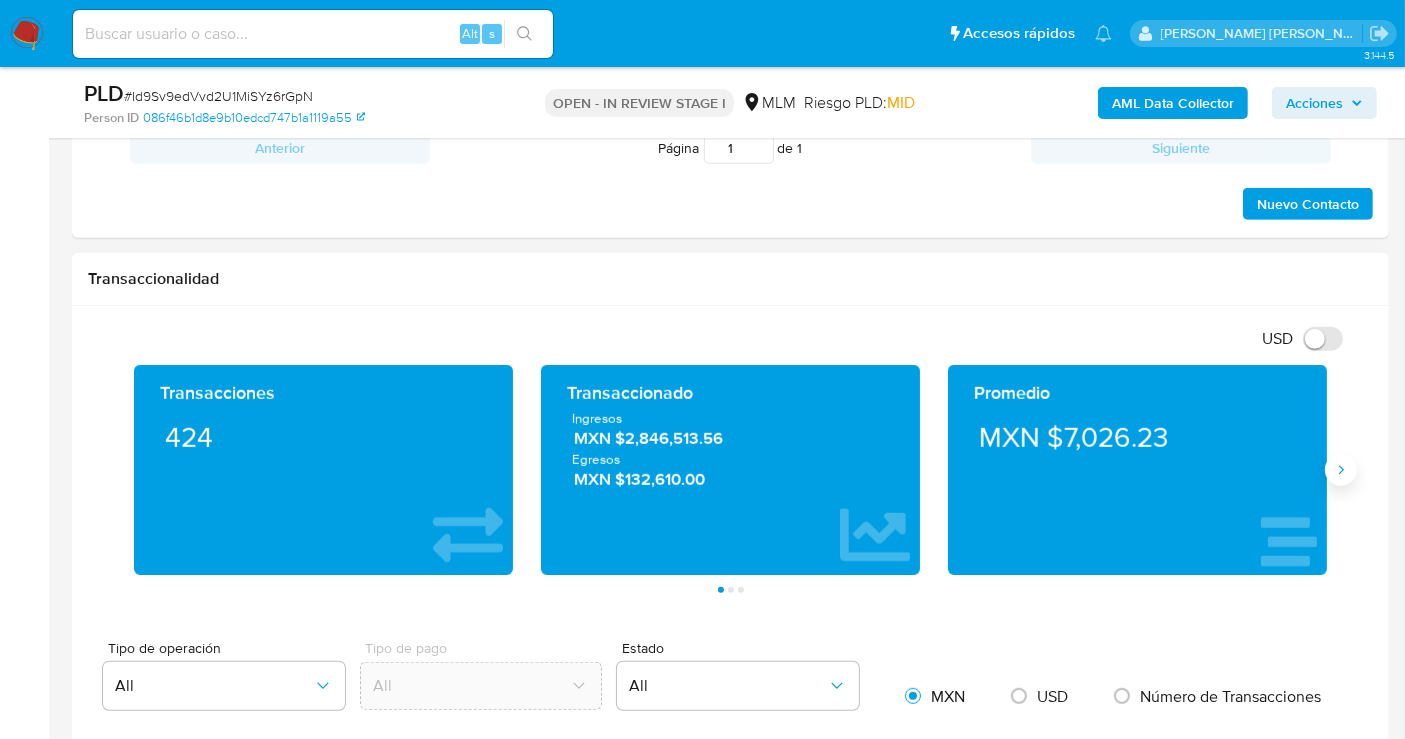 click 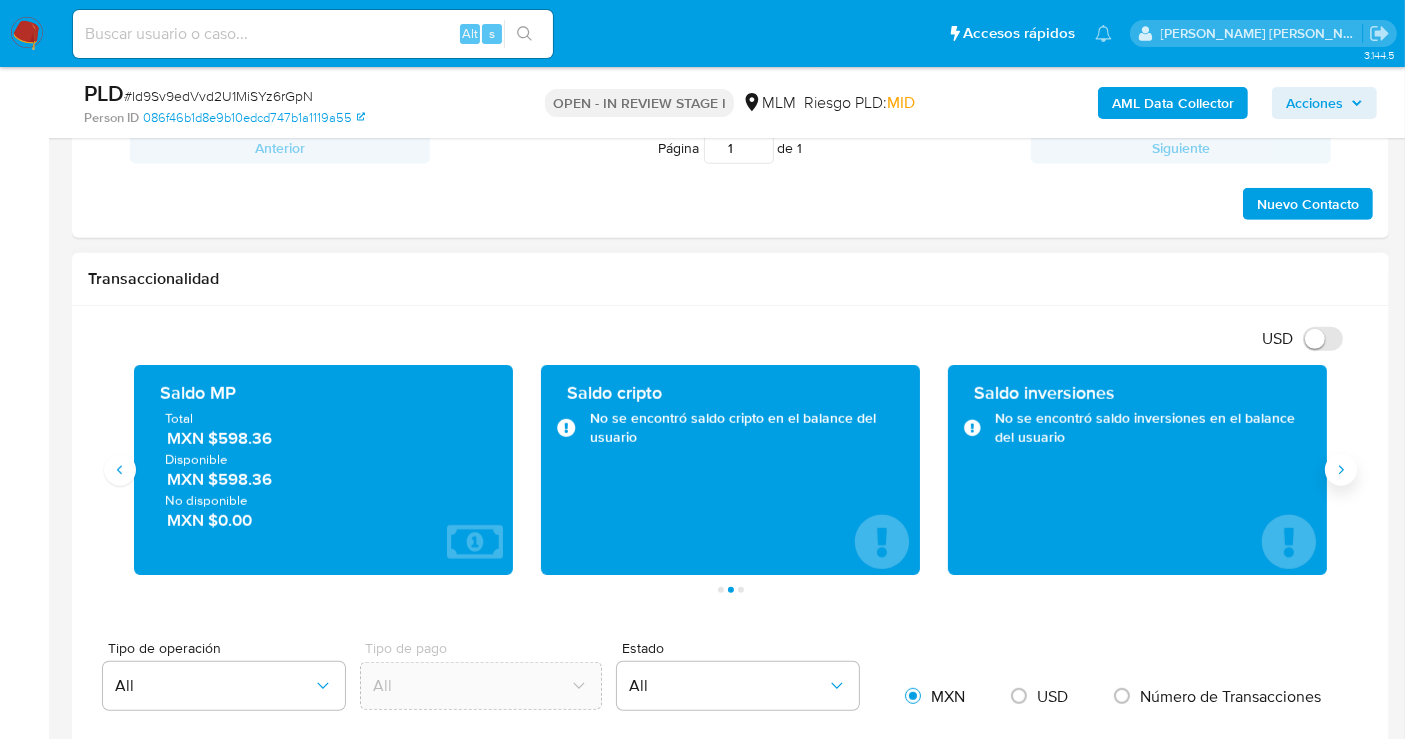 type 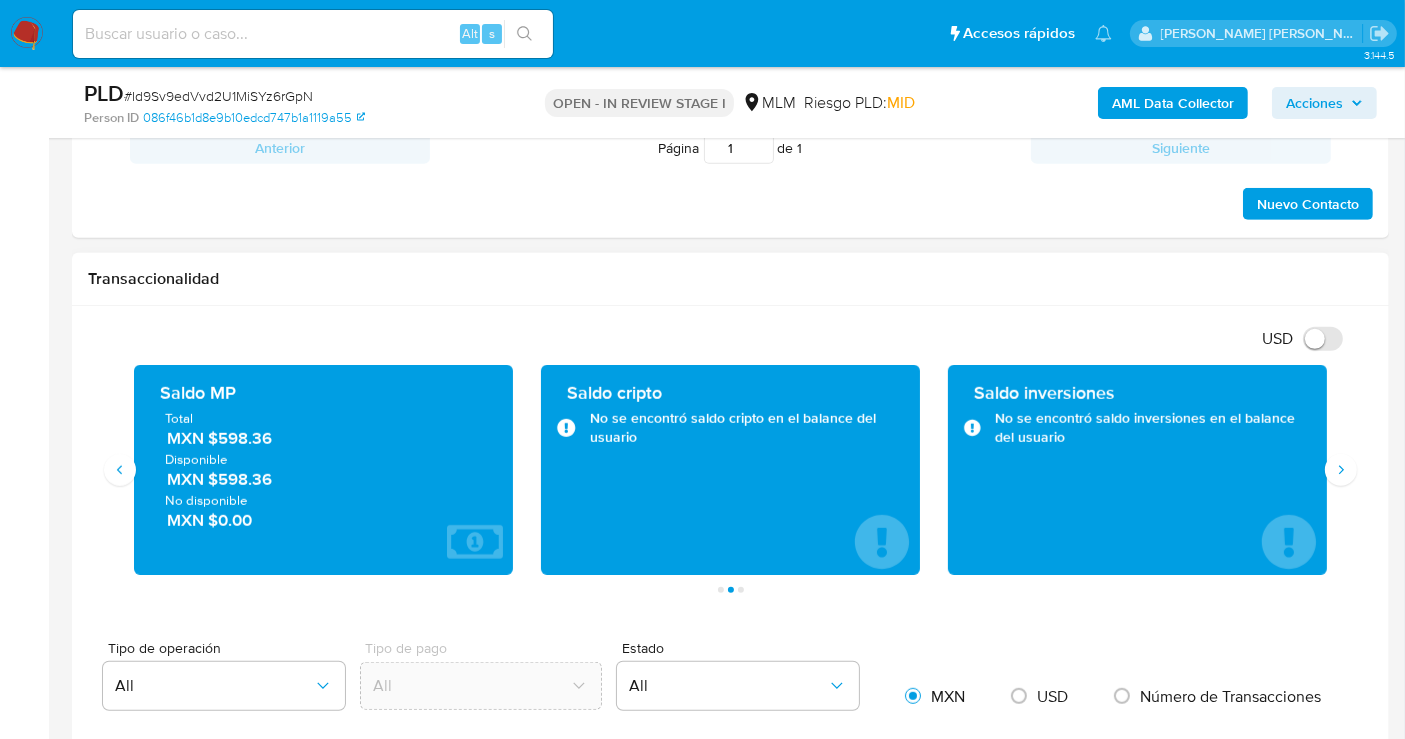 click on "MXN $598.36" at bounding box center [324, 439] 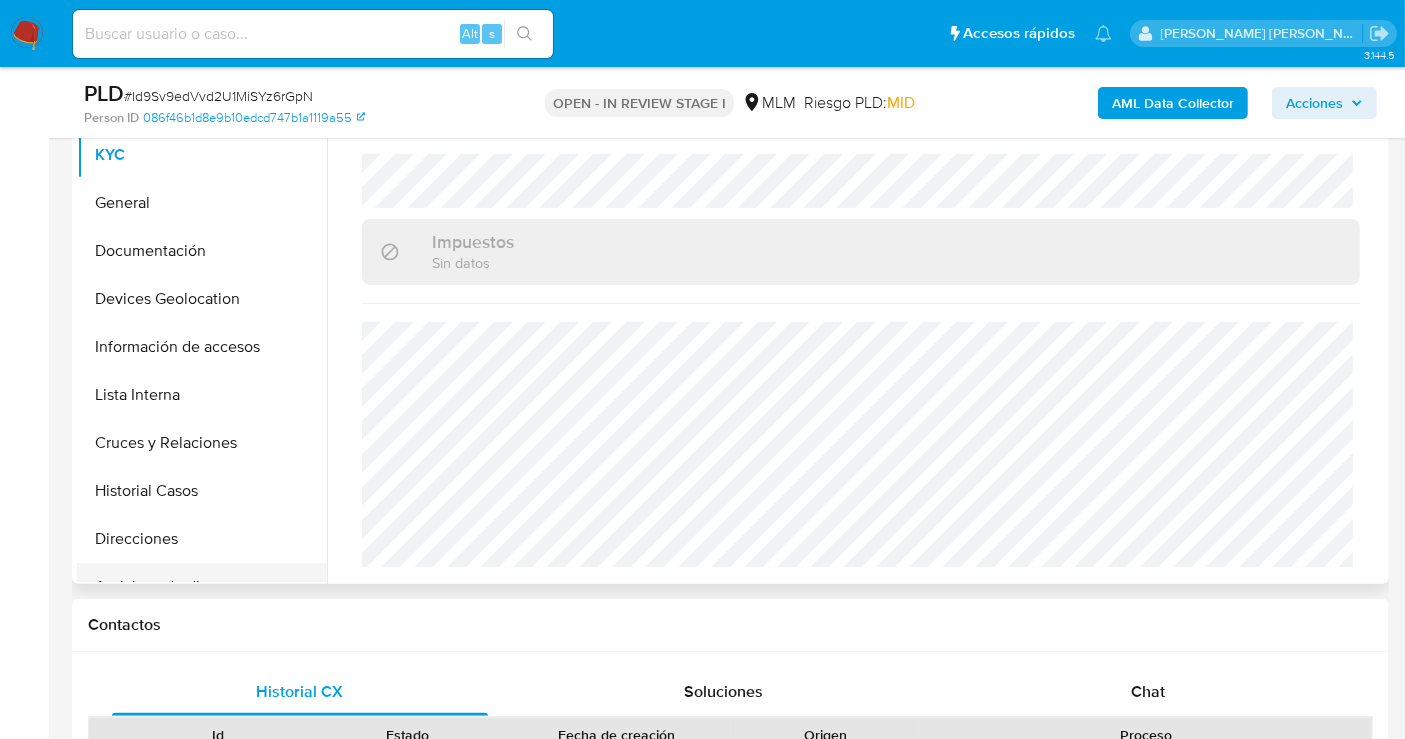 scroll, scrollTop: 444, scrollLeft: 0, axis: vertical 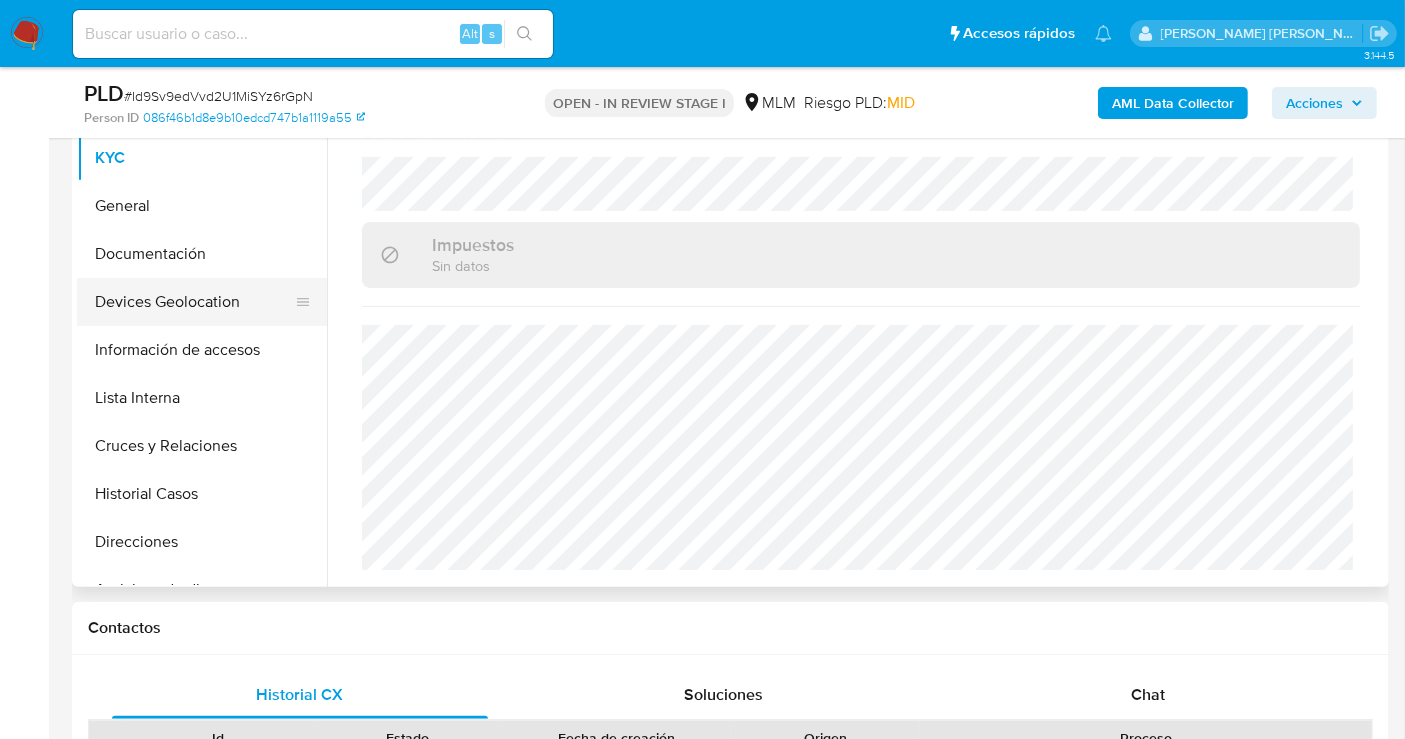 click on "Devices Geolocation" at bounding box center (194, 302) 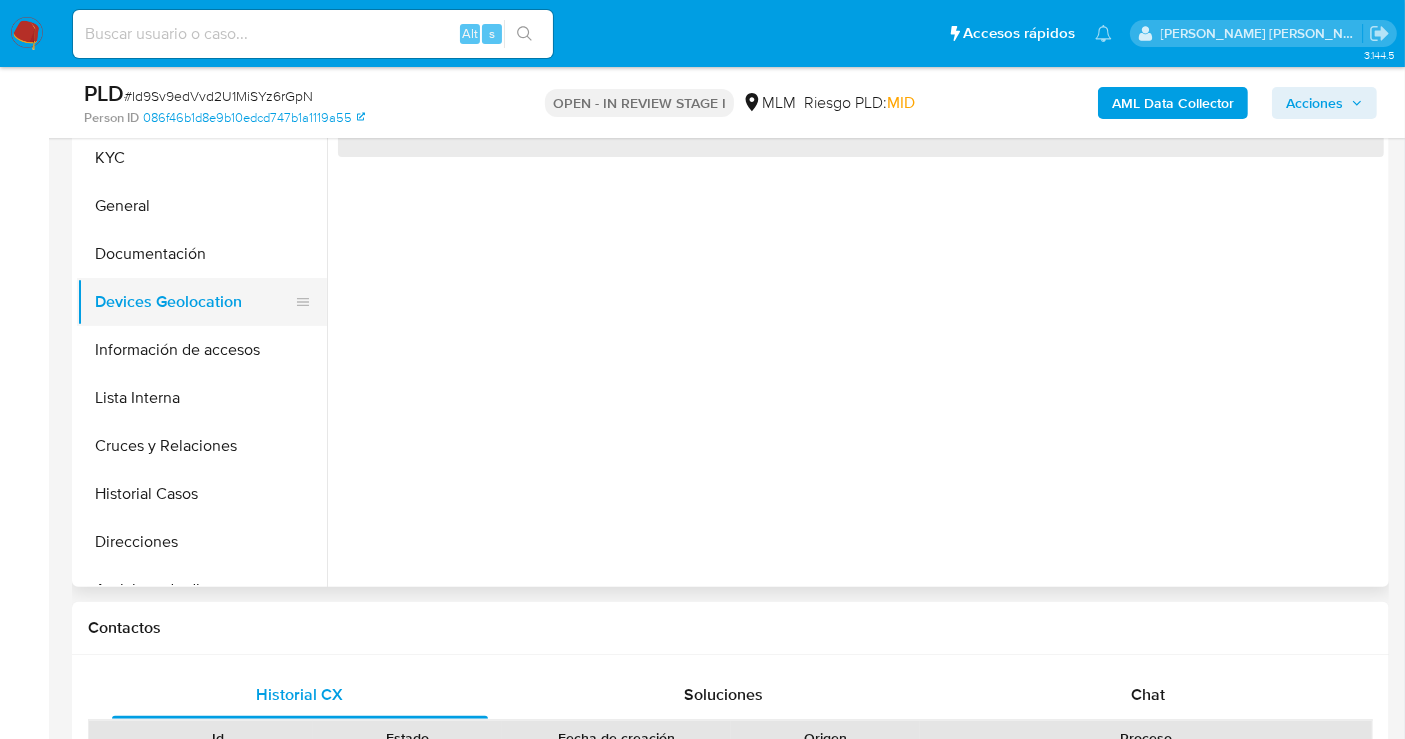 scroll, scrollTop: 0, scrollLeft: 0, axis: both 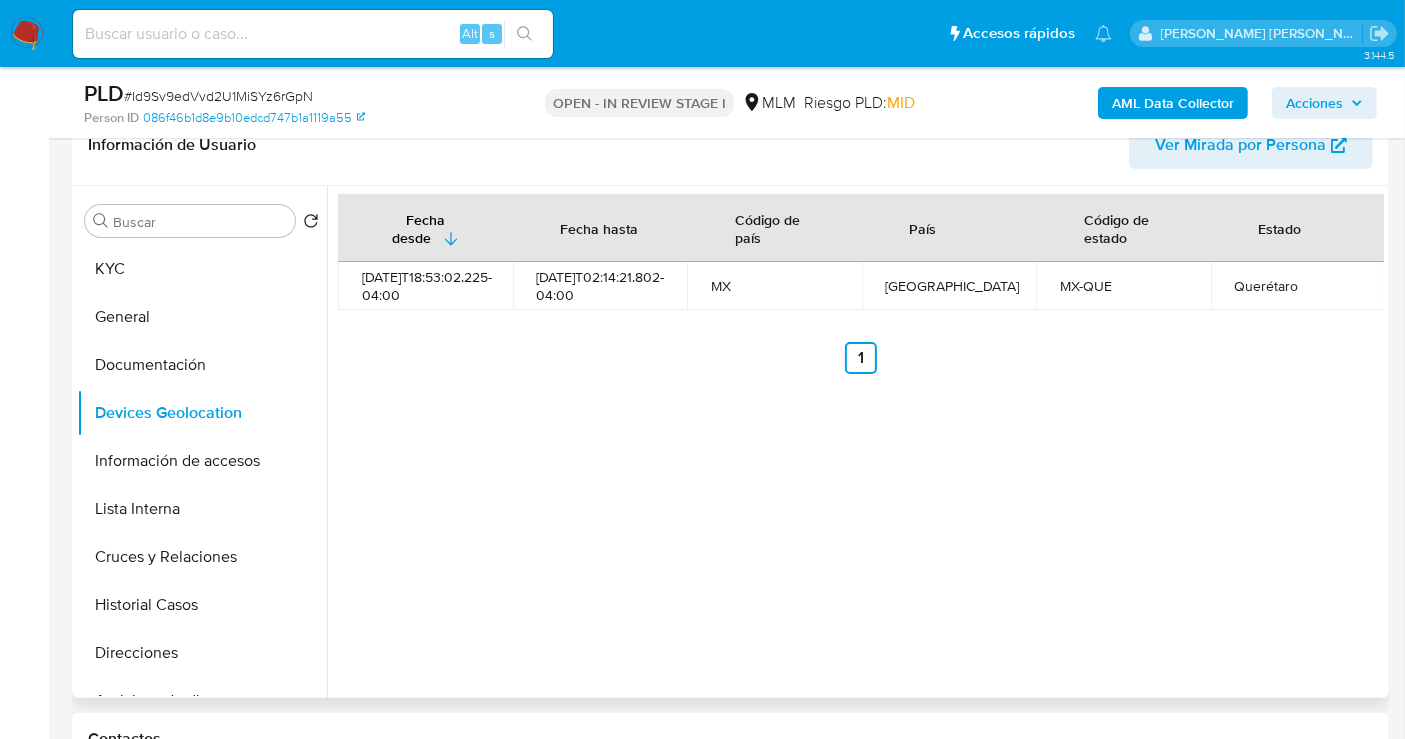 type 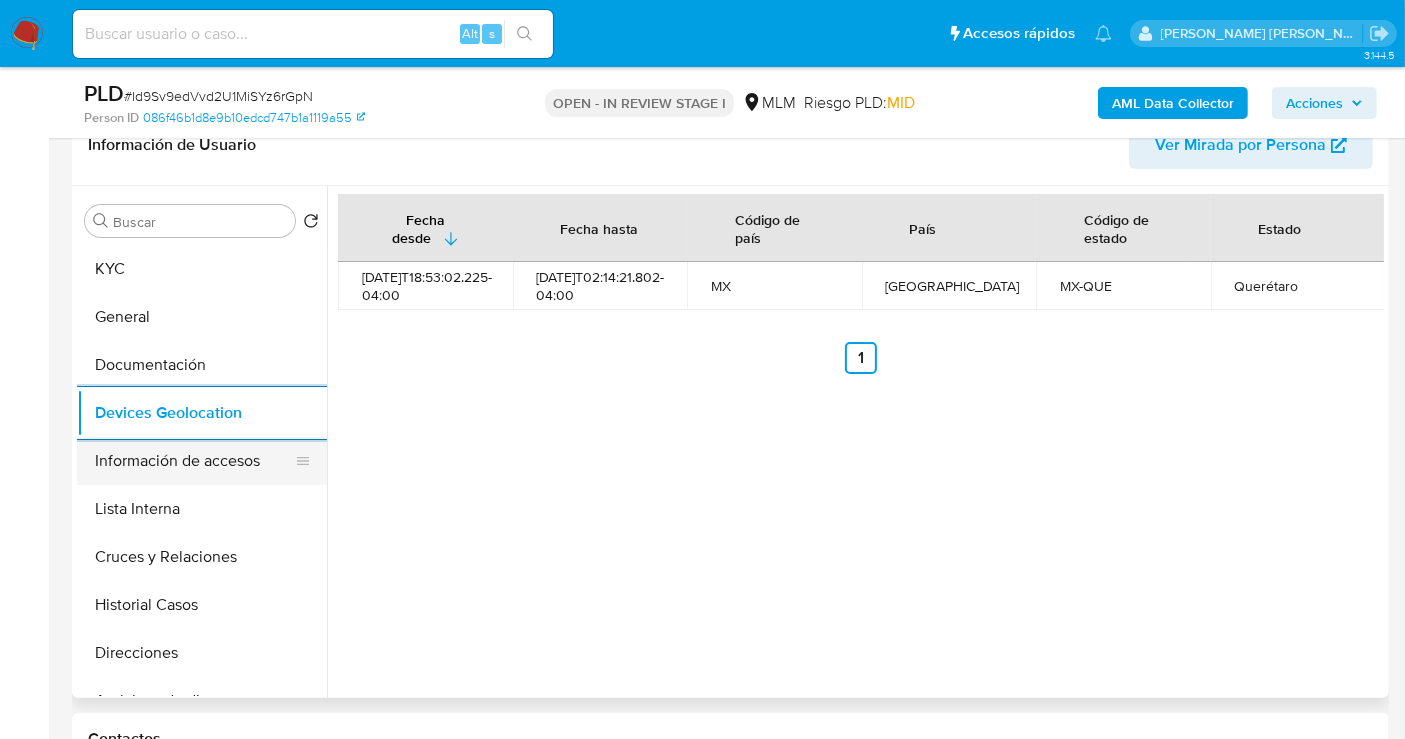 click on "Información de accesos" at bounding box center (194, 461) 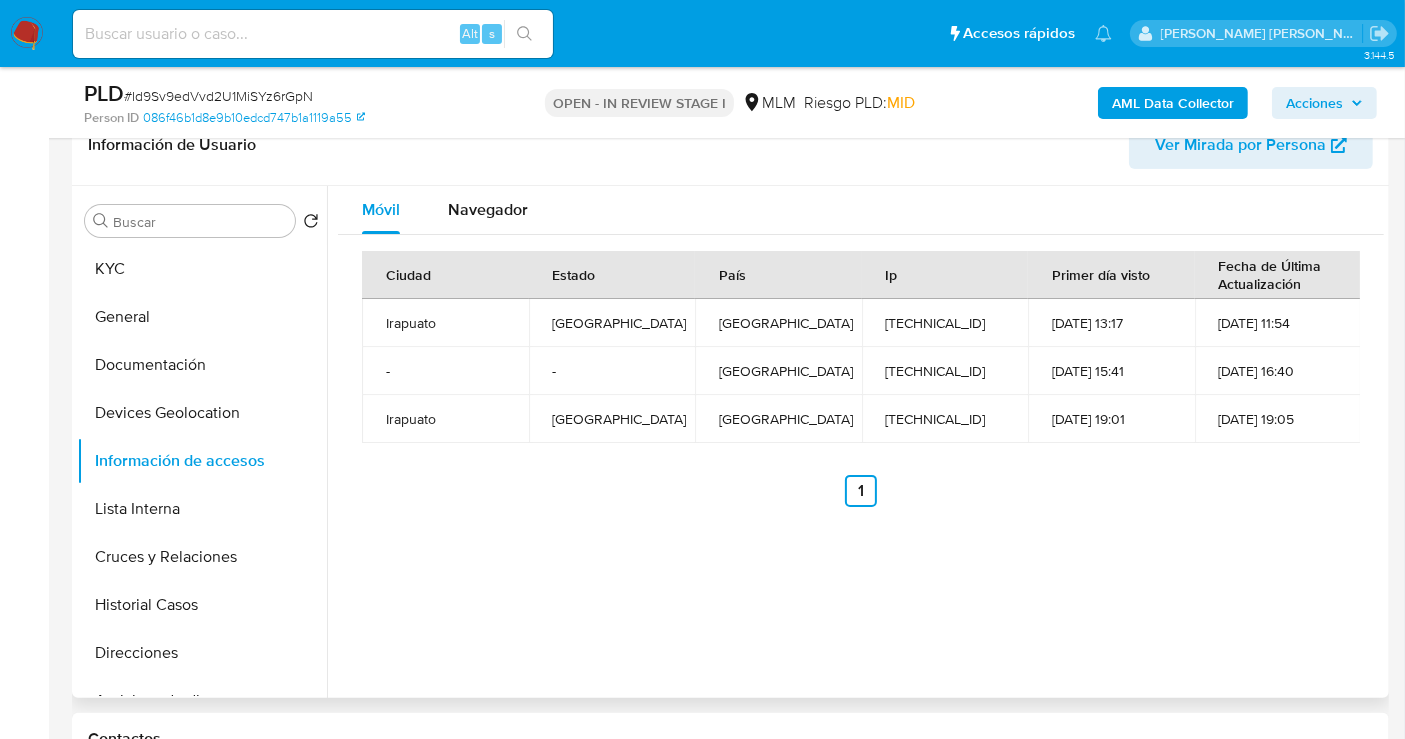 type 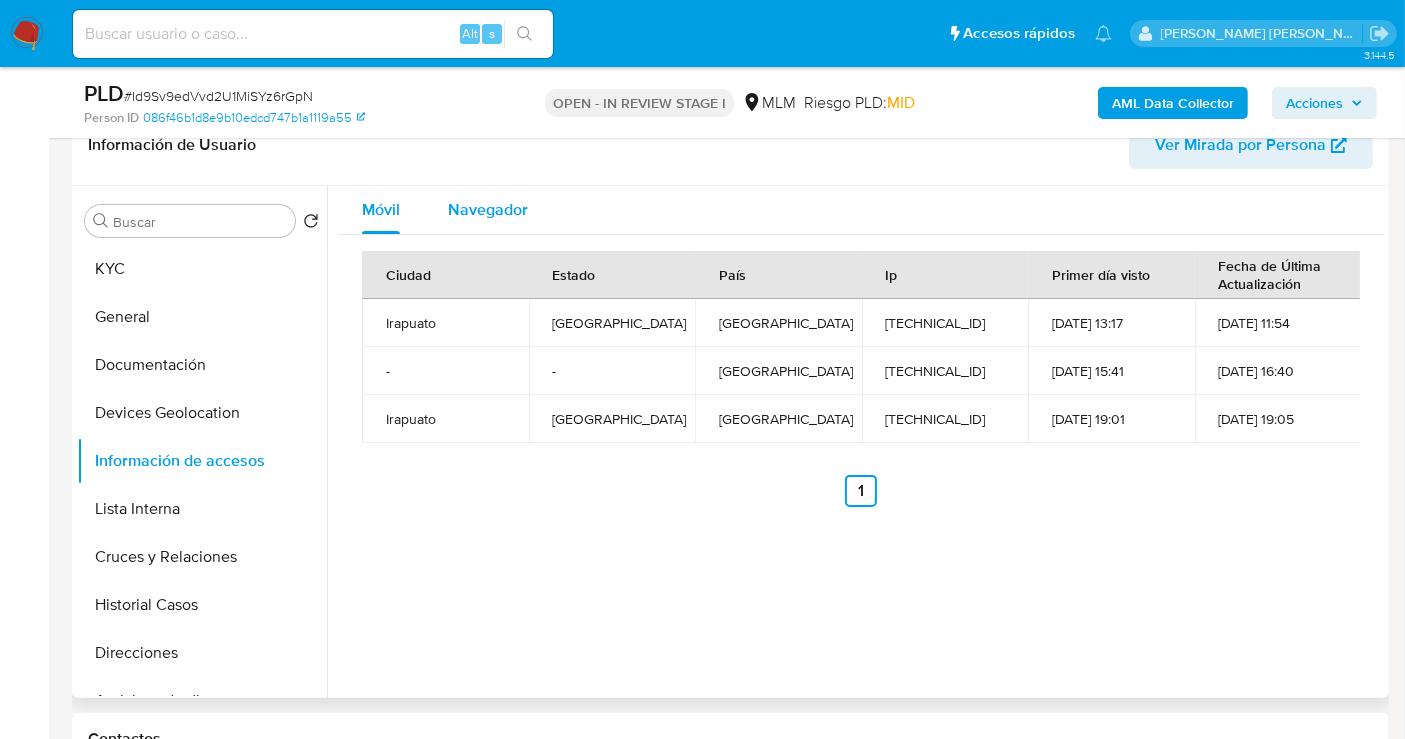 click on "Navegador" at bounding box center [488, 209] 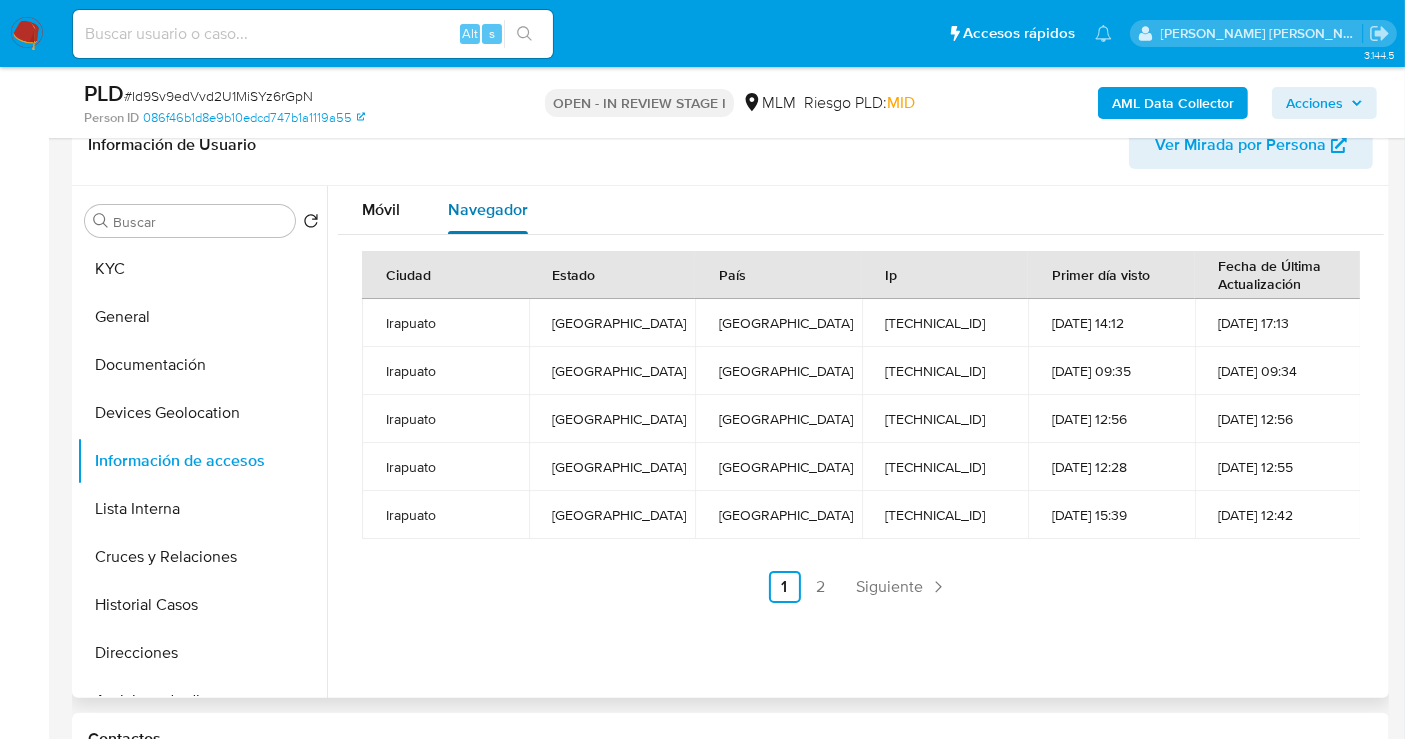 type 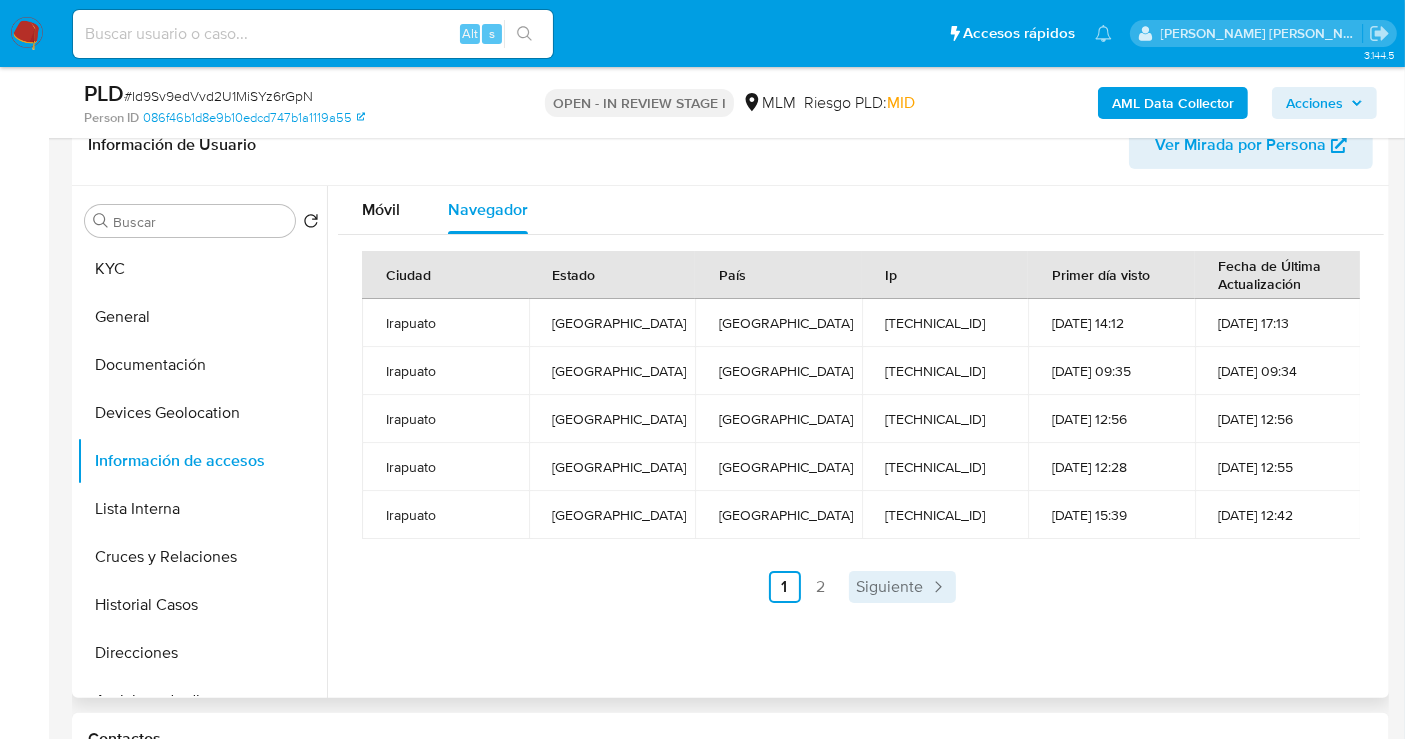 click on "Siguiente" at bounding box center (890, 587) 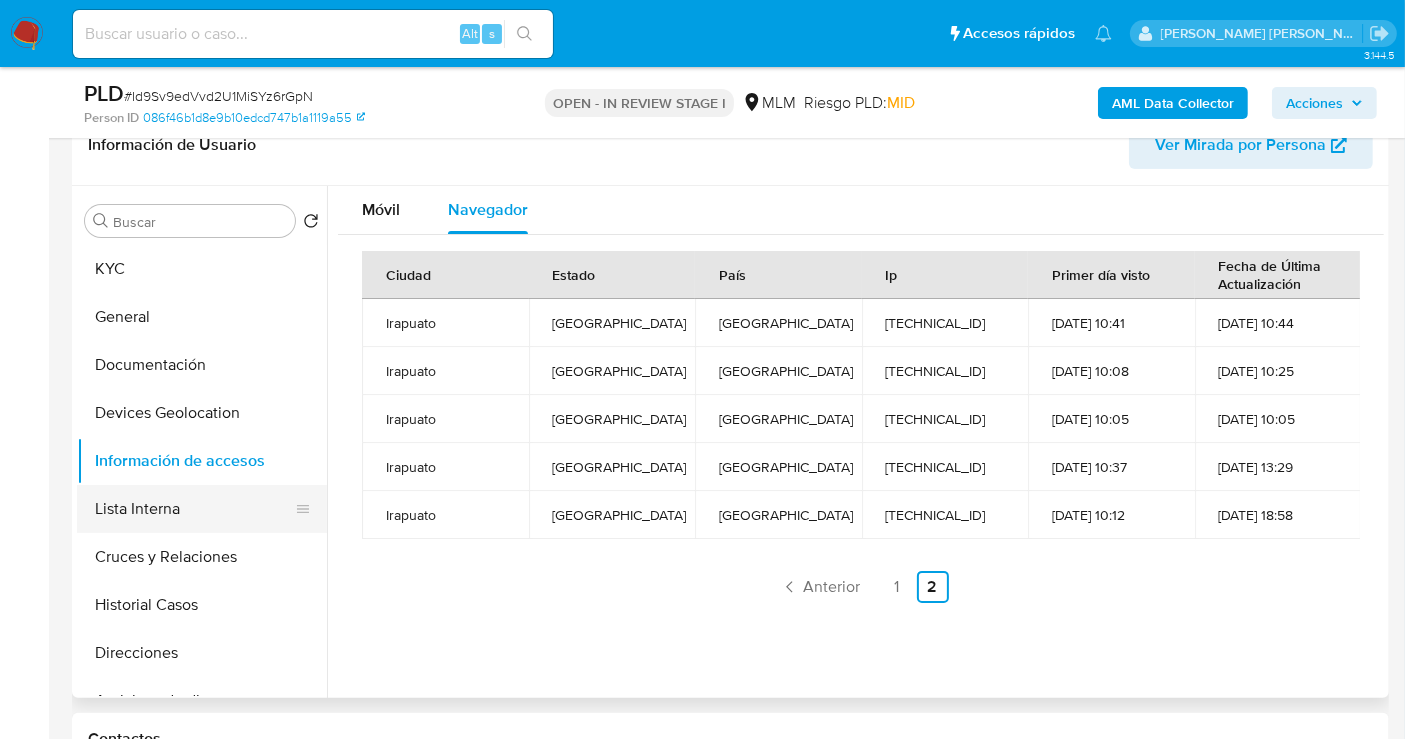 click on "Lista Interna" at bounding box center [194, 509] 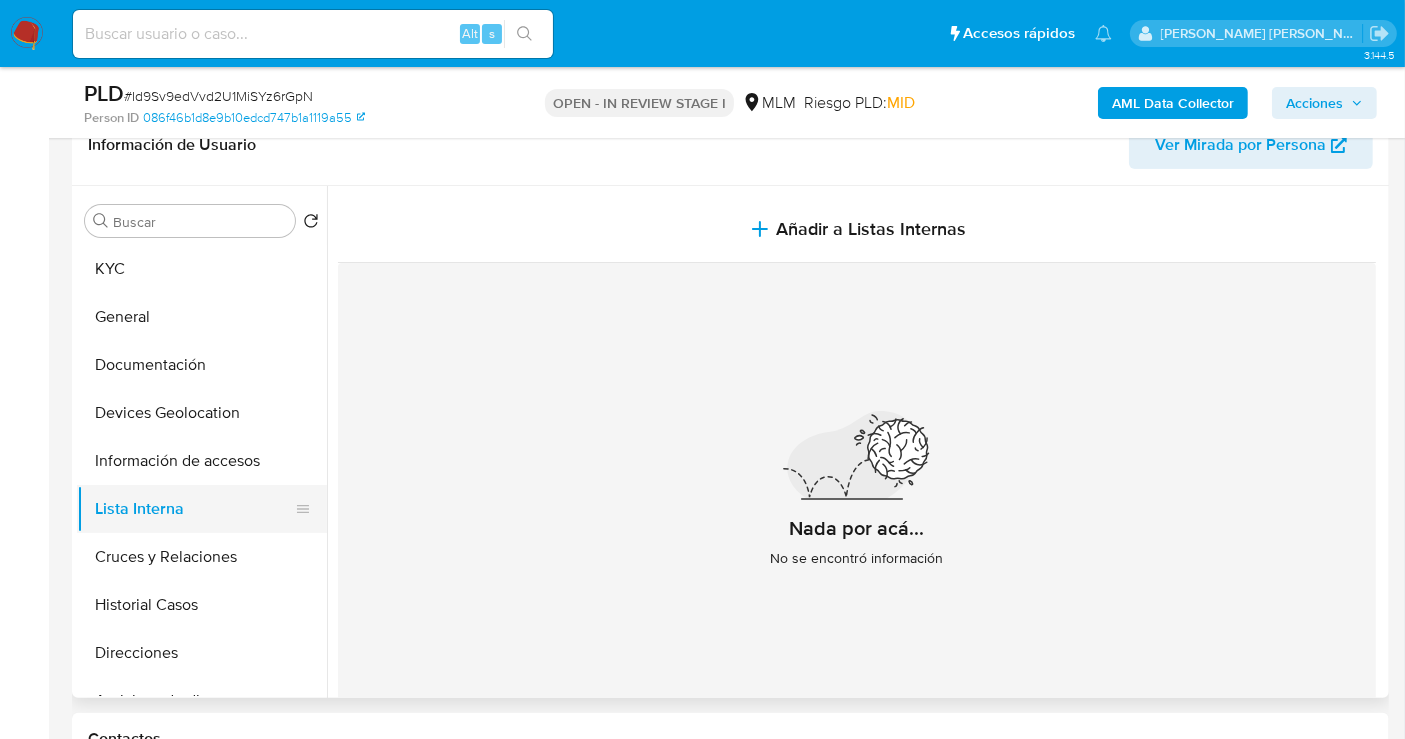 type 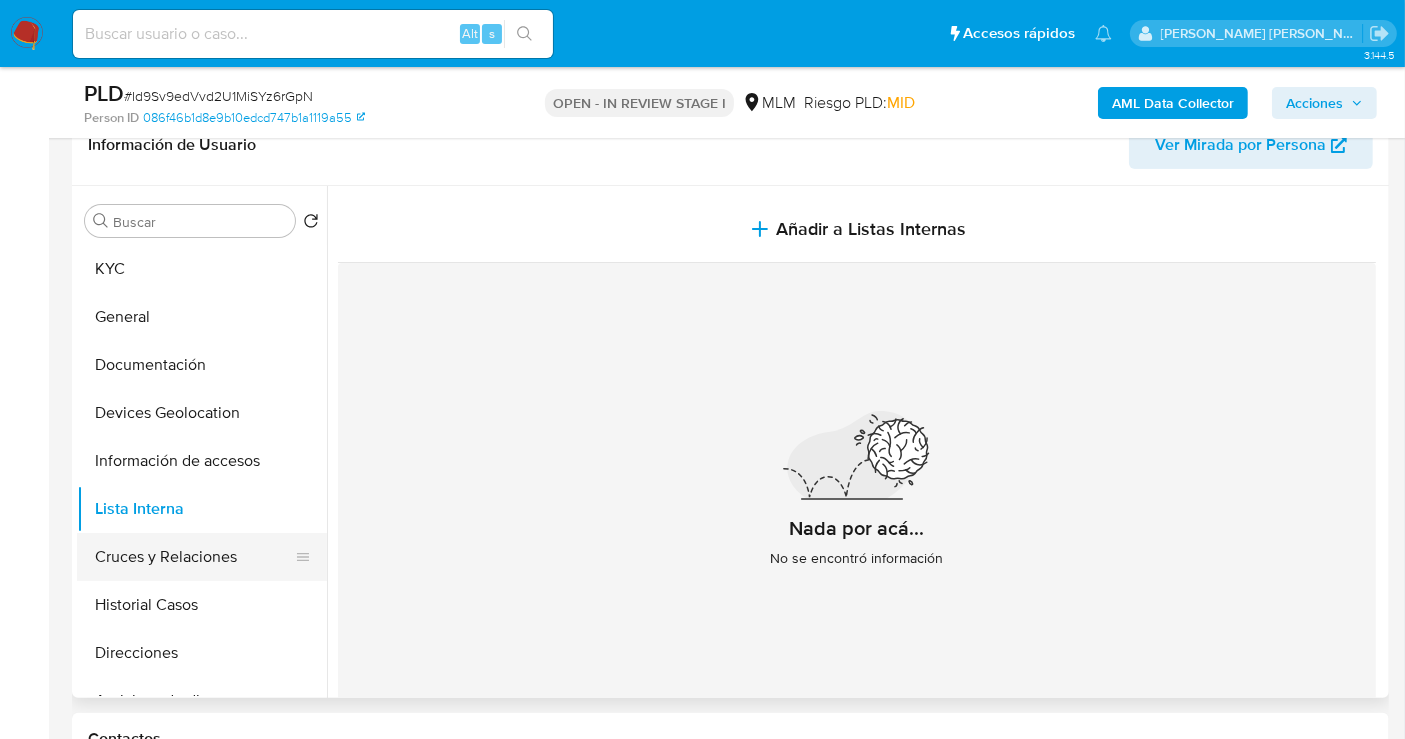 click on "Cruces y Relaciones" at bounding box center (194, 557) 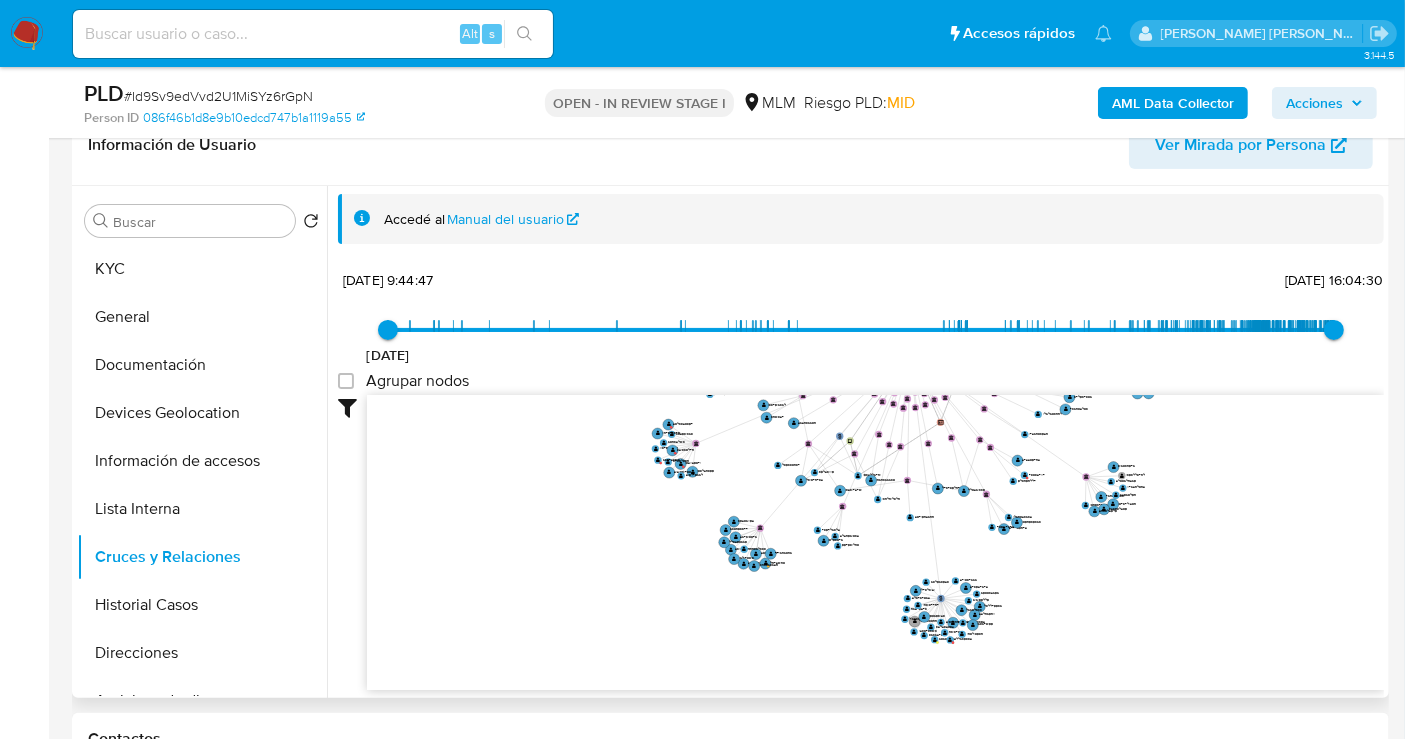 drag, startPoint x: 629, startPoint y: 575, endPoint x: 677, endPoint y: 415, distance: 167.0449 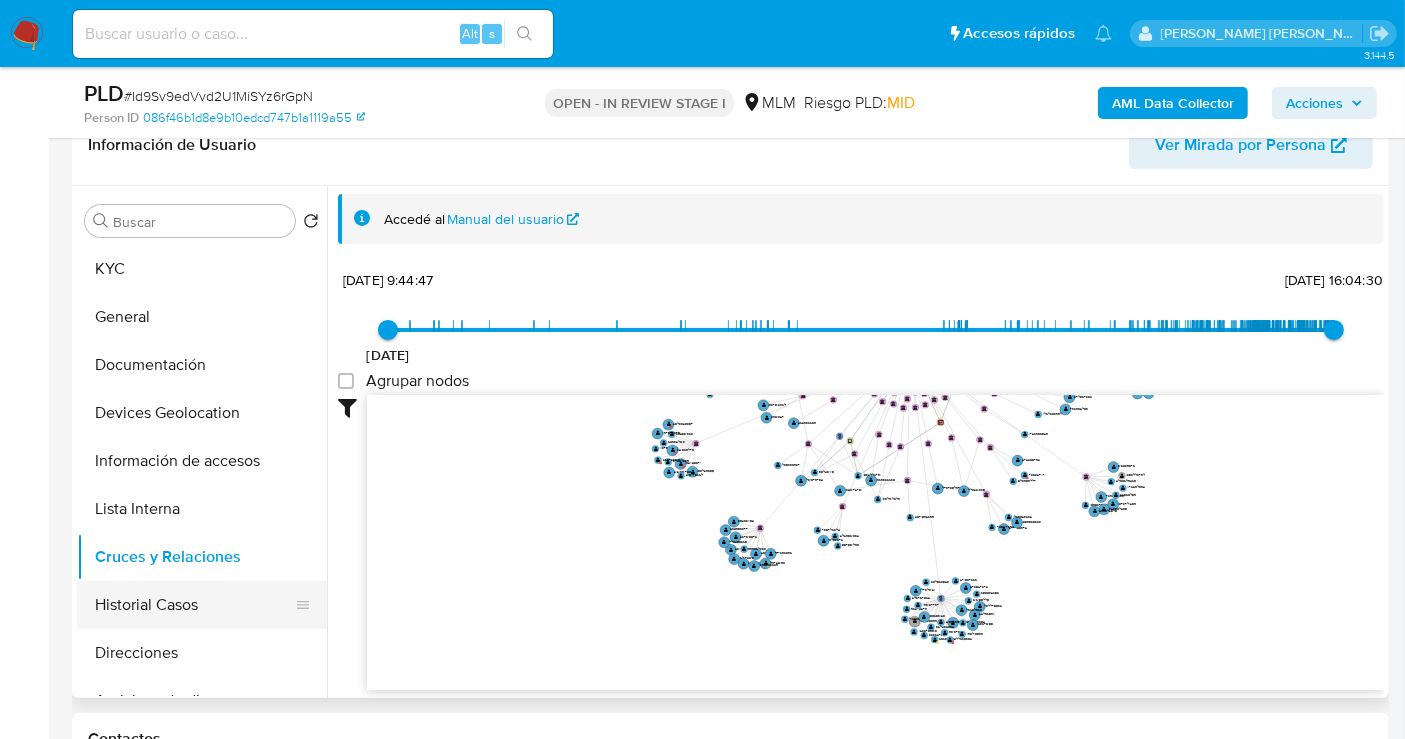 click on "Historial Casos" at bounding box center (194, 605) 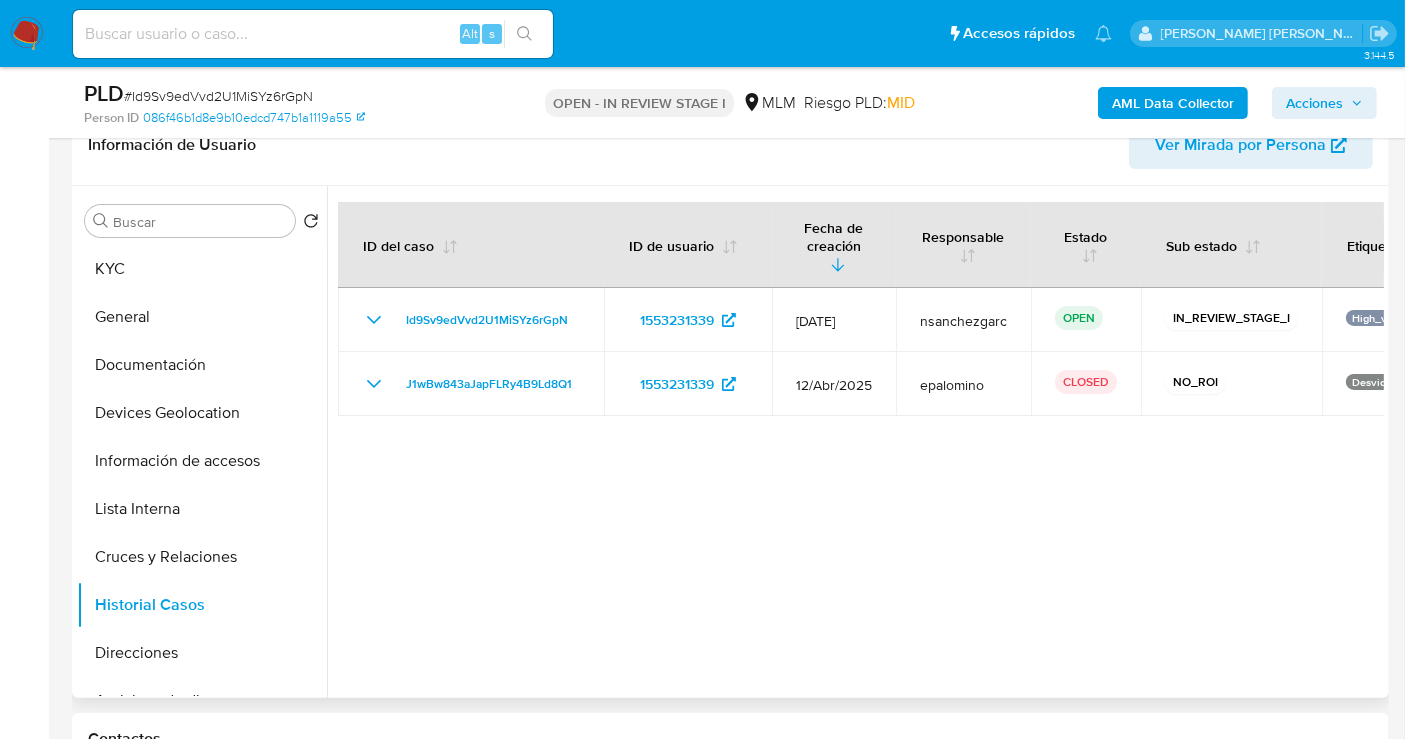 type 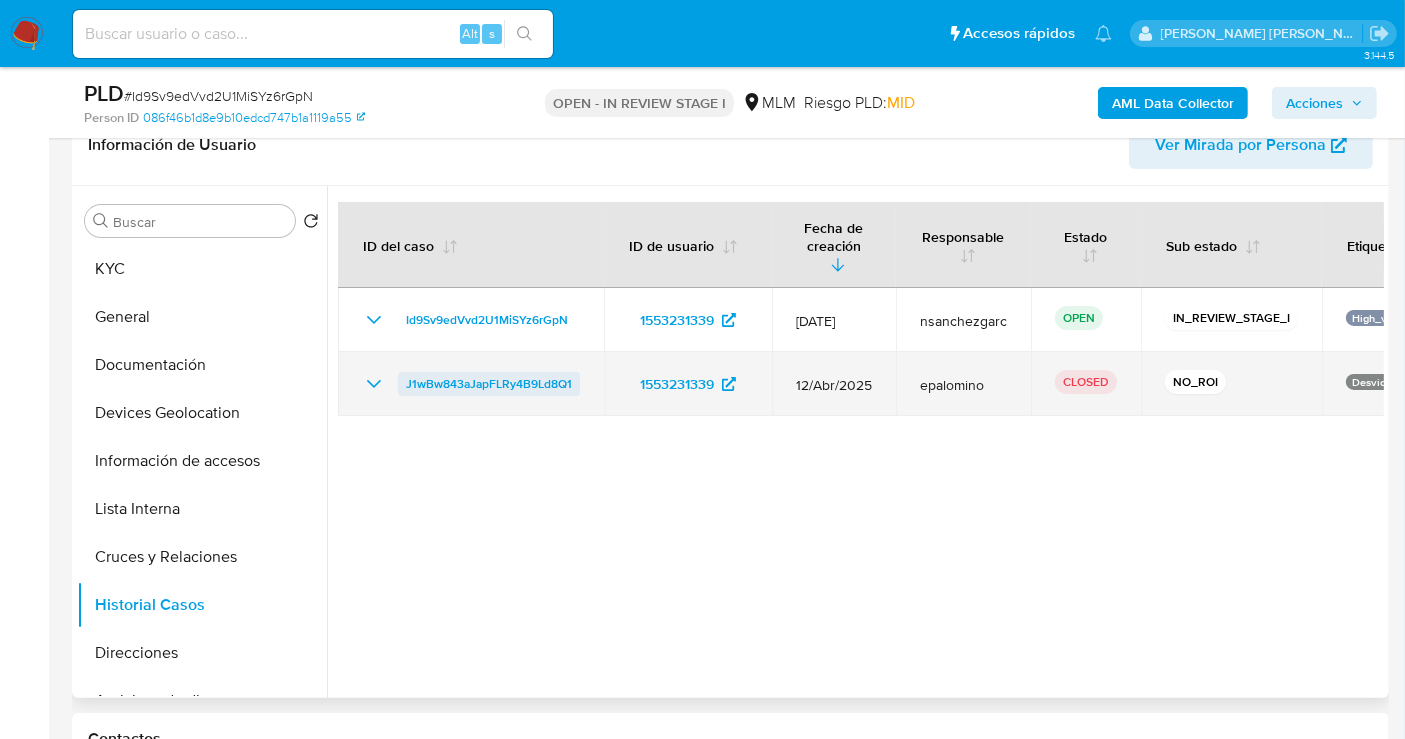 click on "J1wBw843aJapFLRy4B9Ld8Q1" at bounding box center (489, 384) 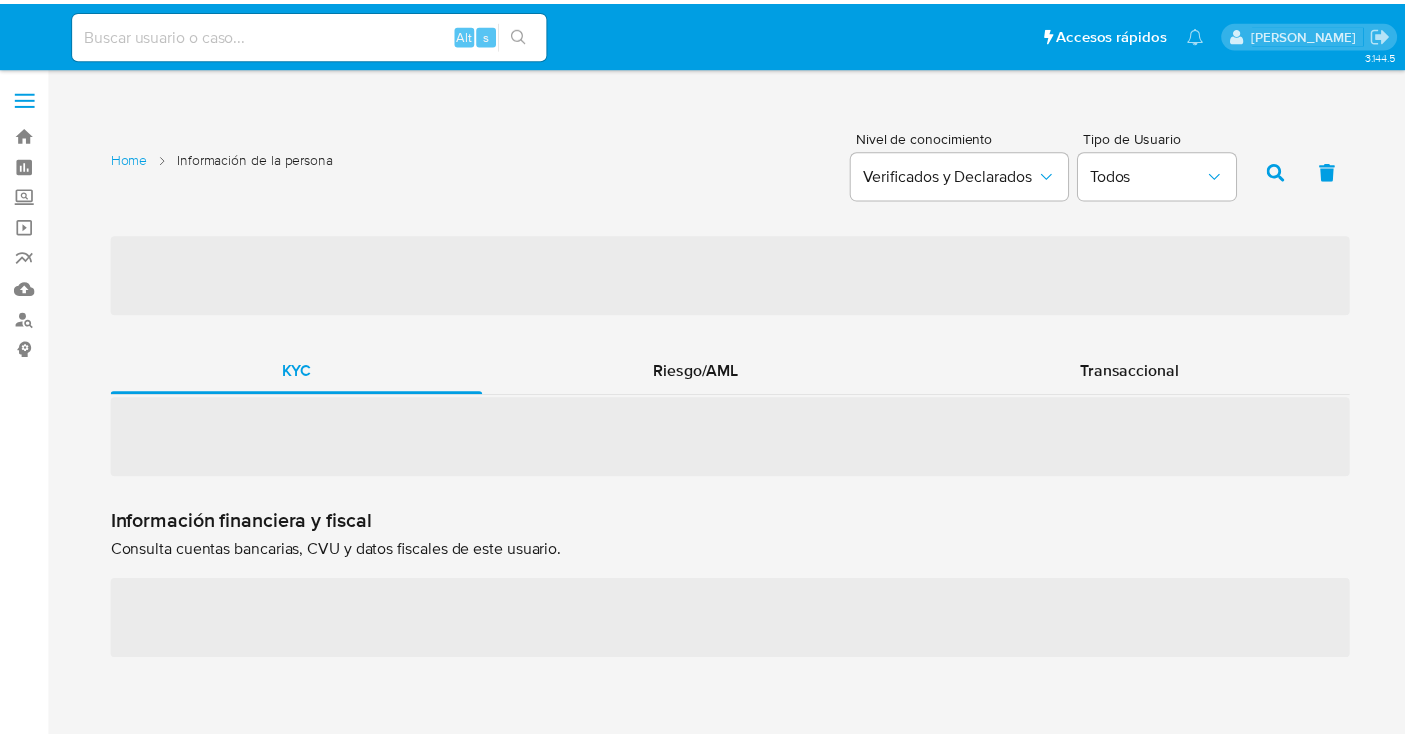 scroll, scrollTop: 0, scrollLeft: 0, axis: both 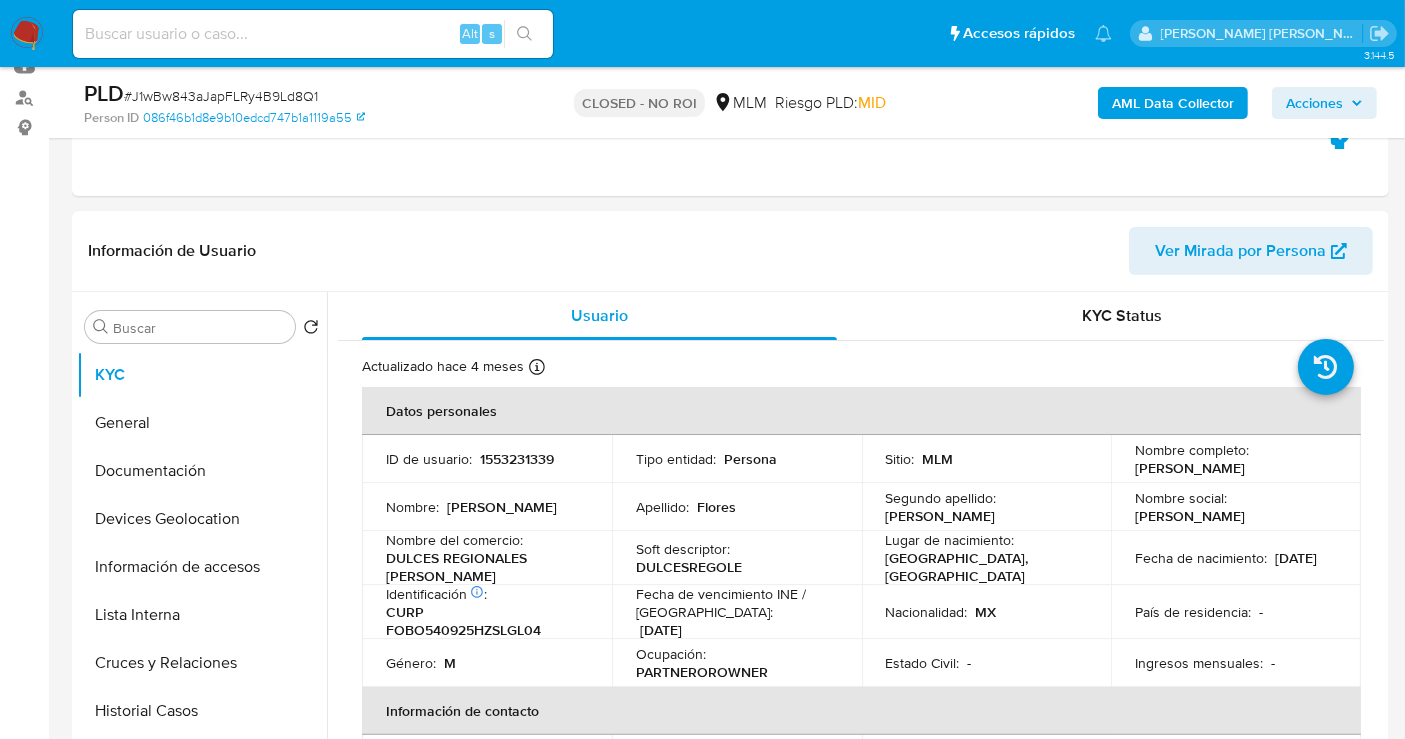 select on "10" 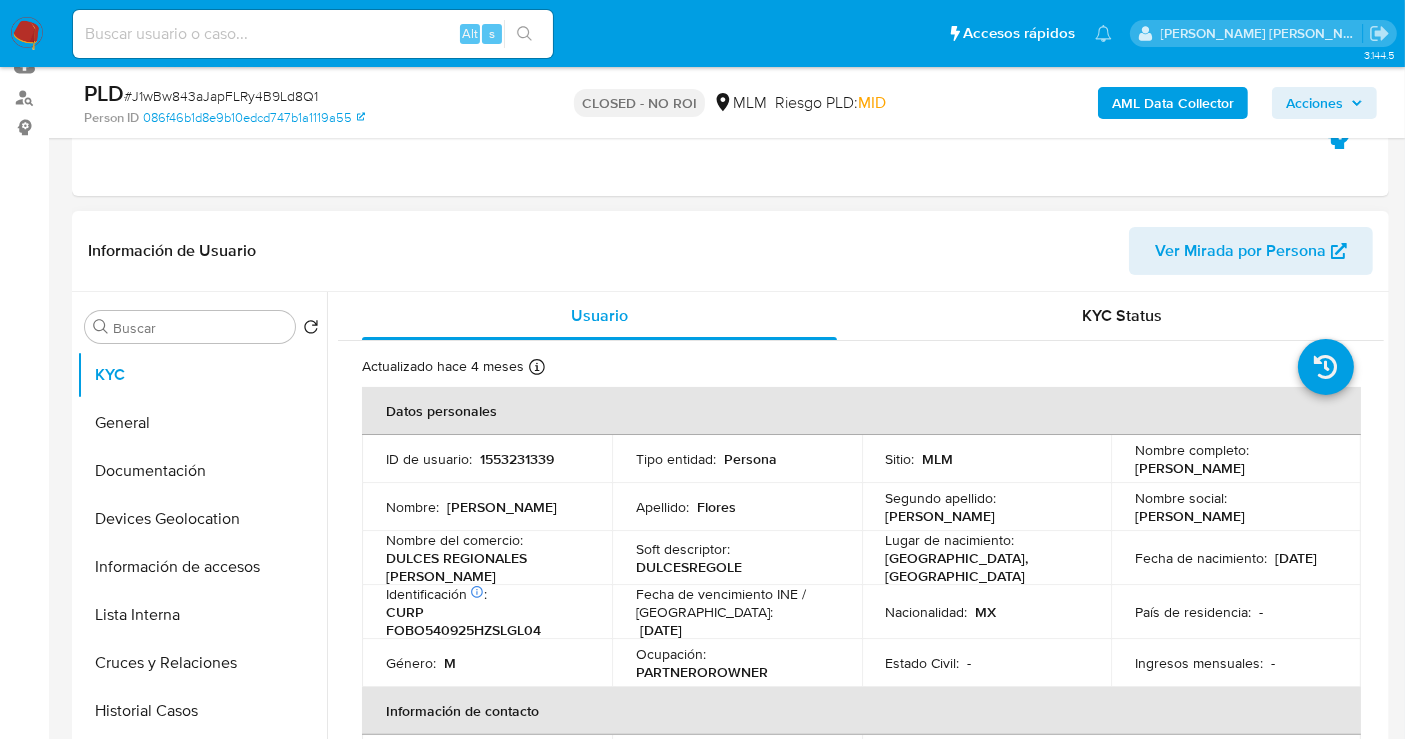 scroll, scrollTop: 0, scrollLeft: 0, axis: both 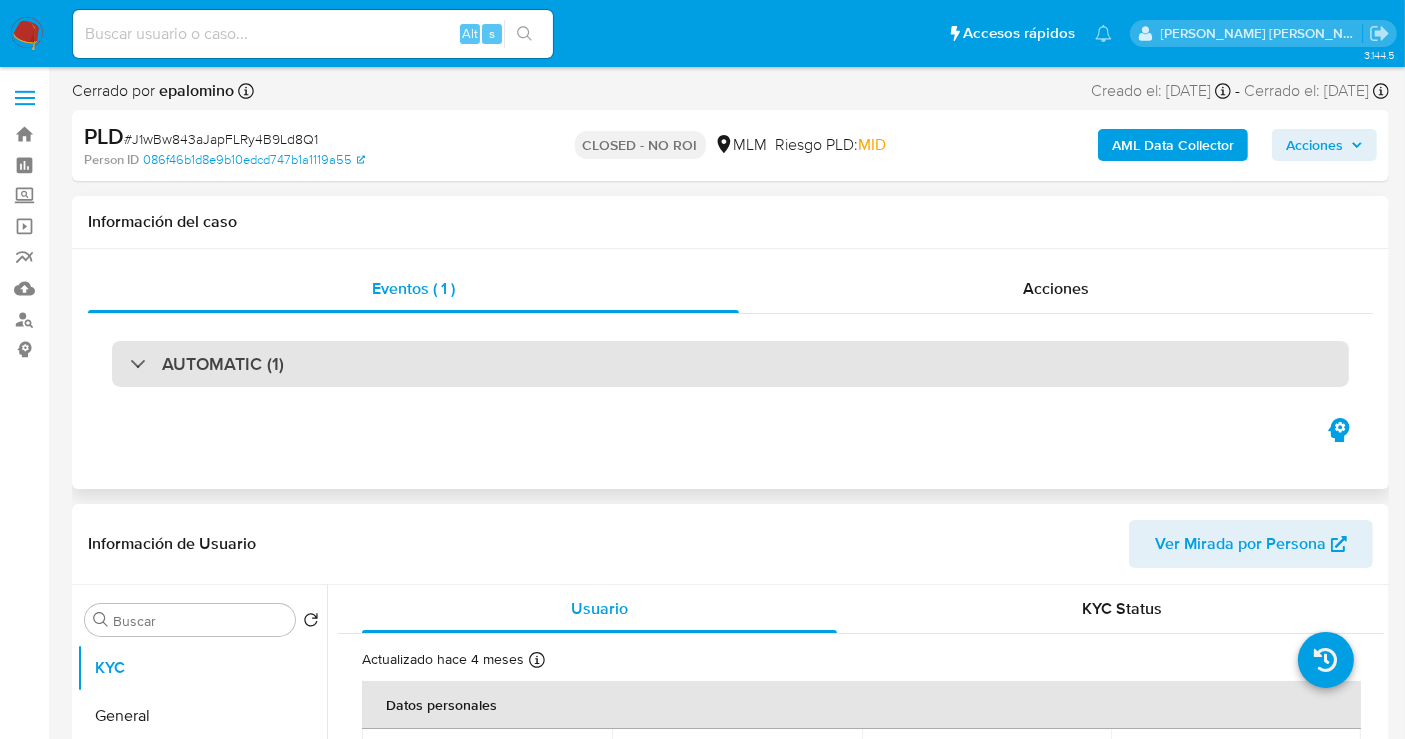 click on "AUTOMATIC (1)" at bounding box center [223, 364] 